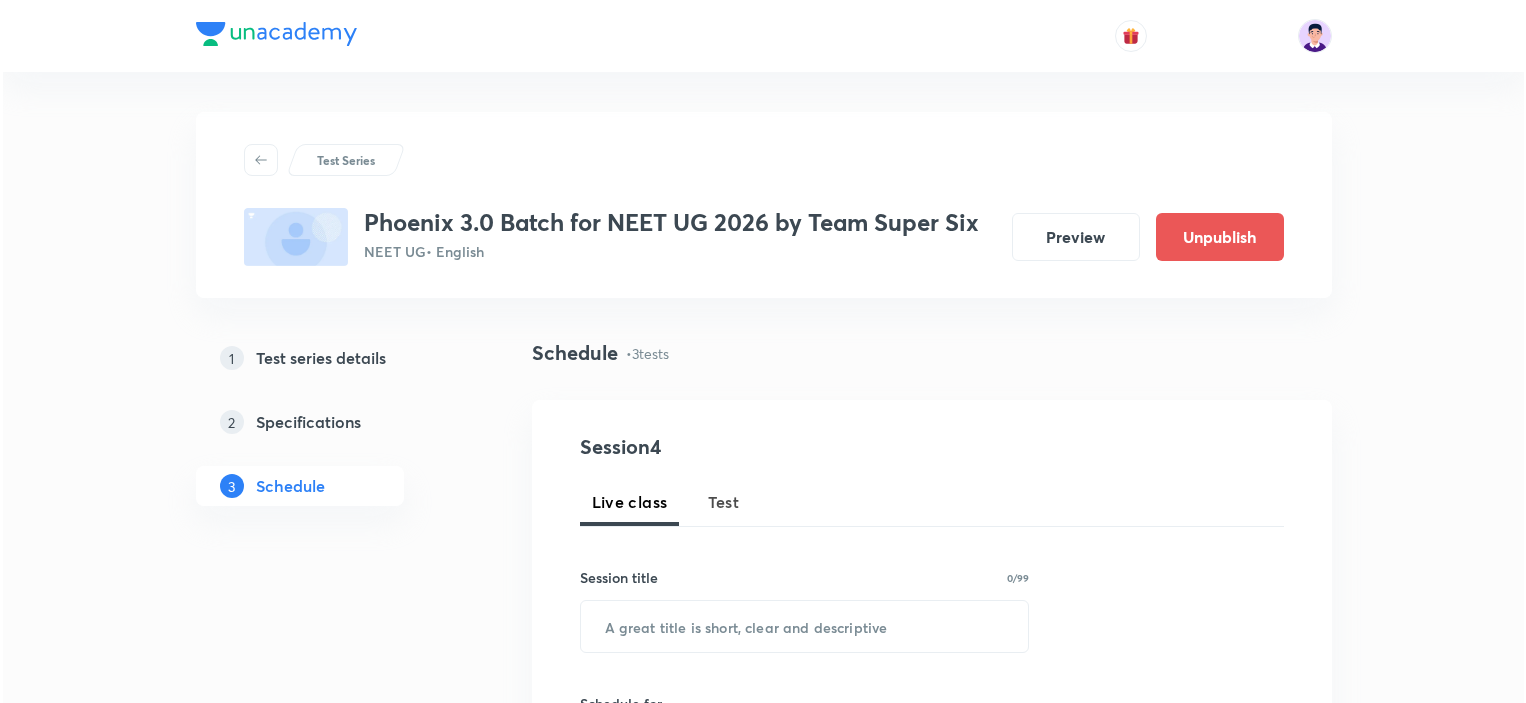 scroll, scrollTop: 800, scrollLeft: 0, axis: vertical 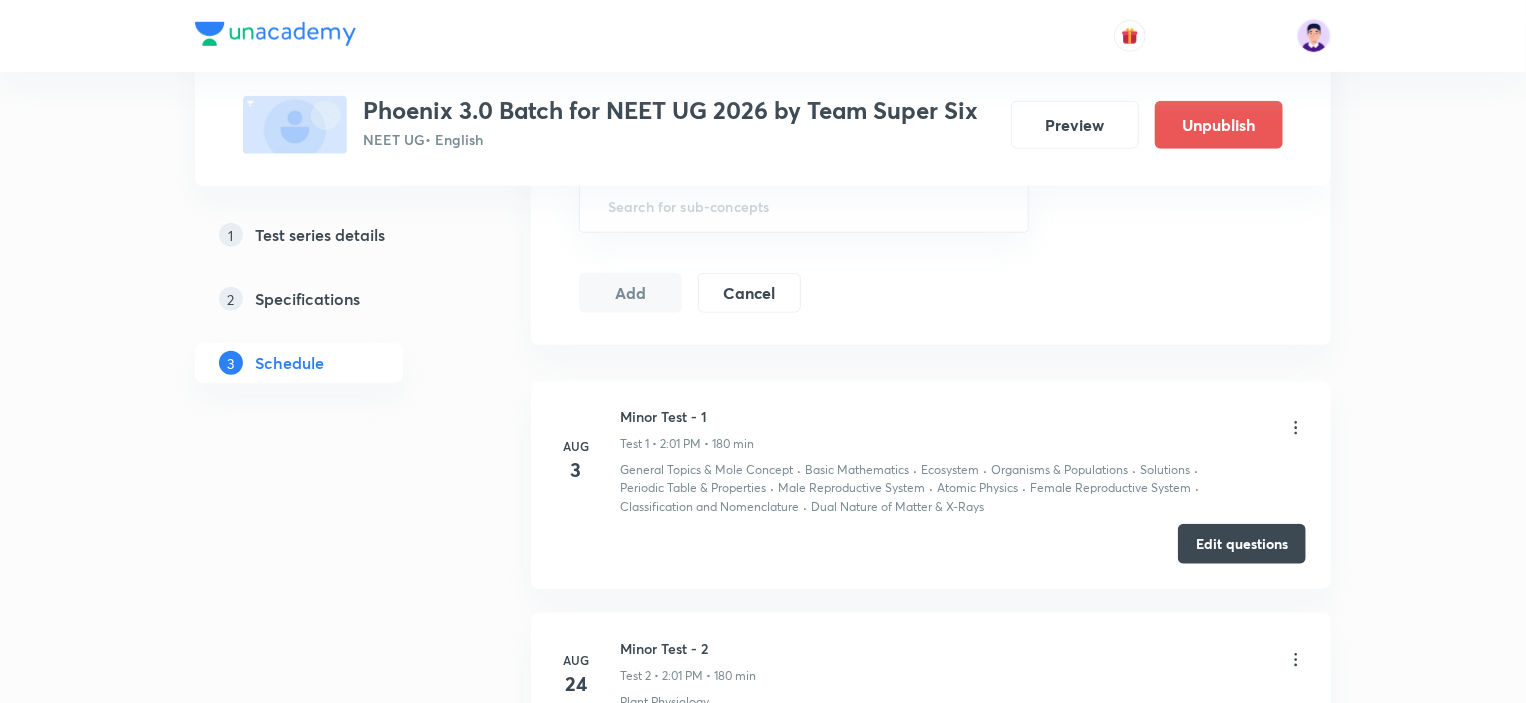 click 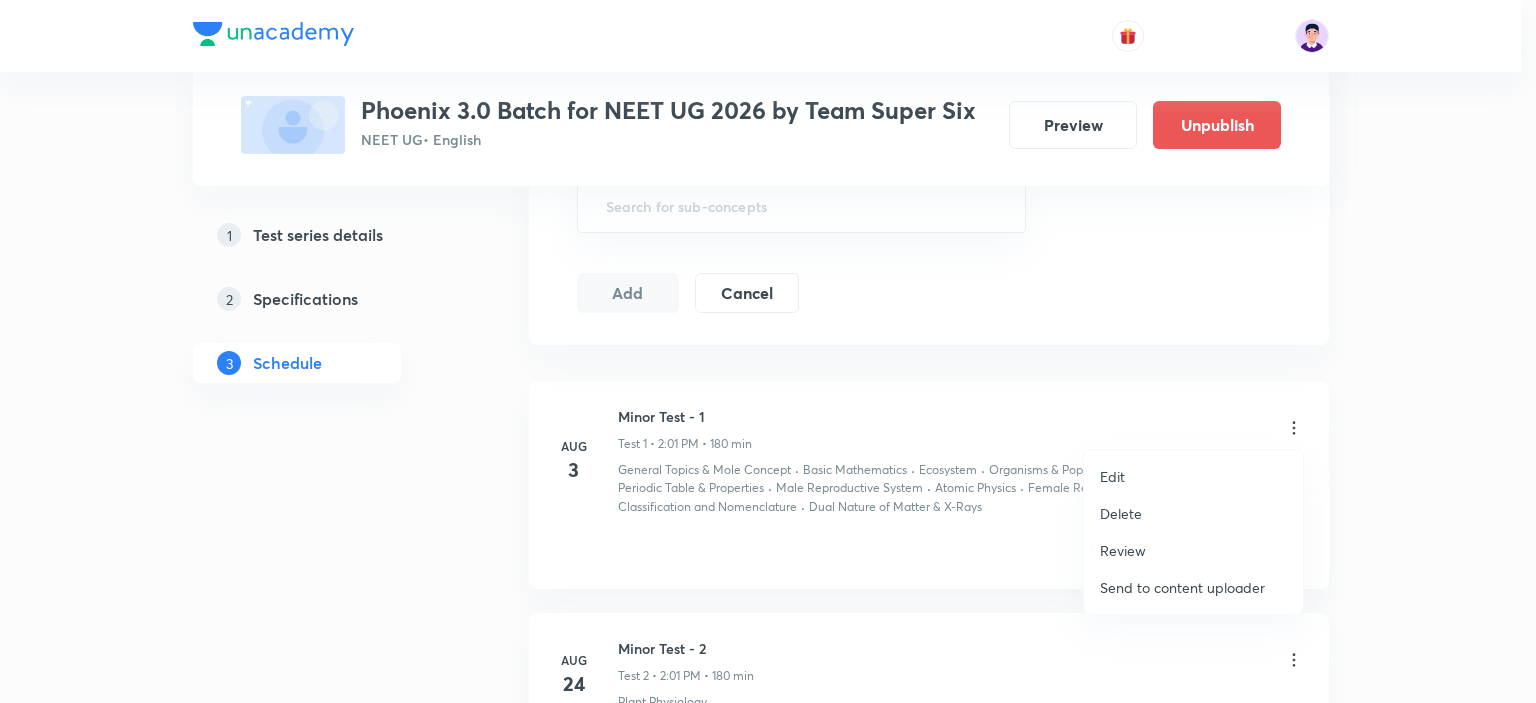 click on "Edit" at bounding box center [1193, 476] 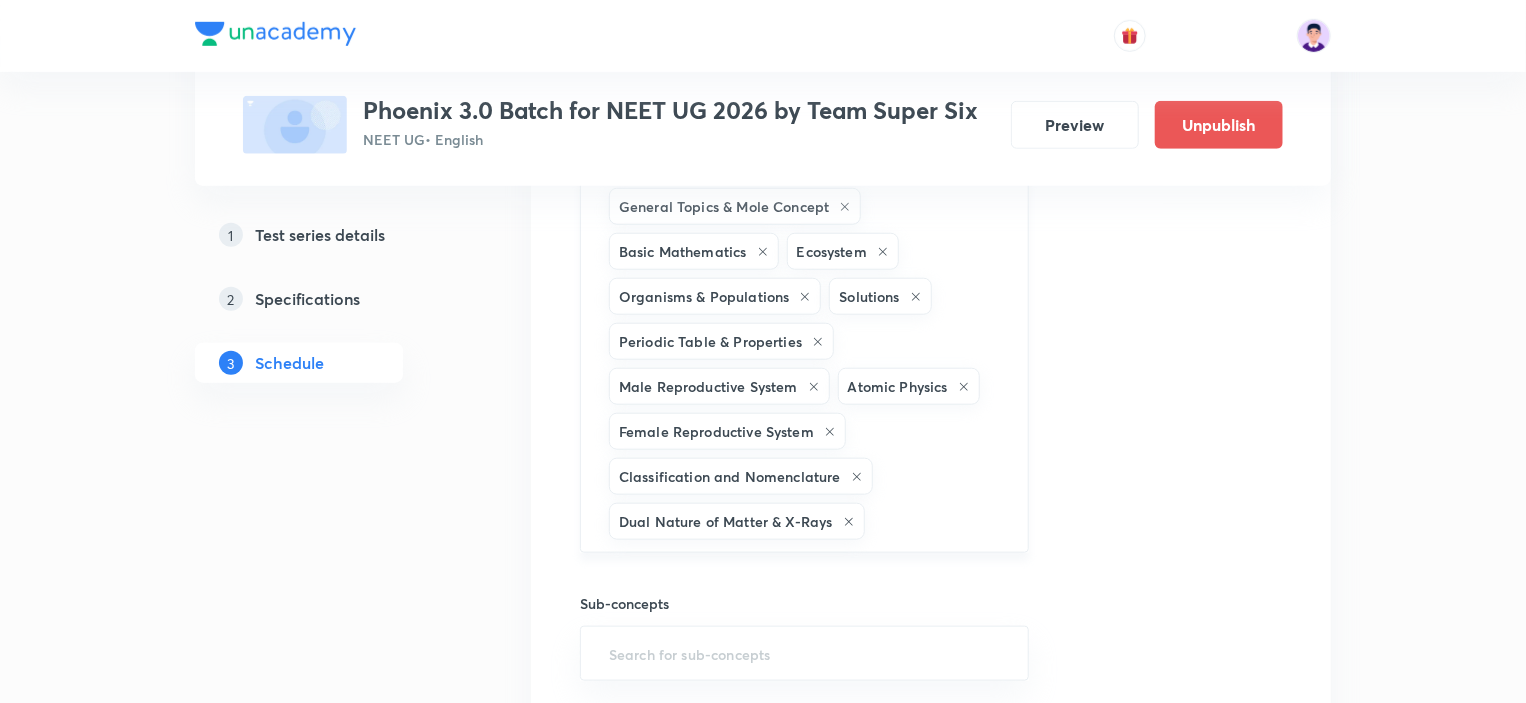 click 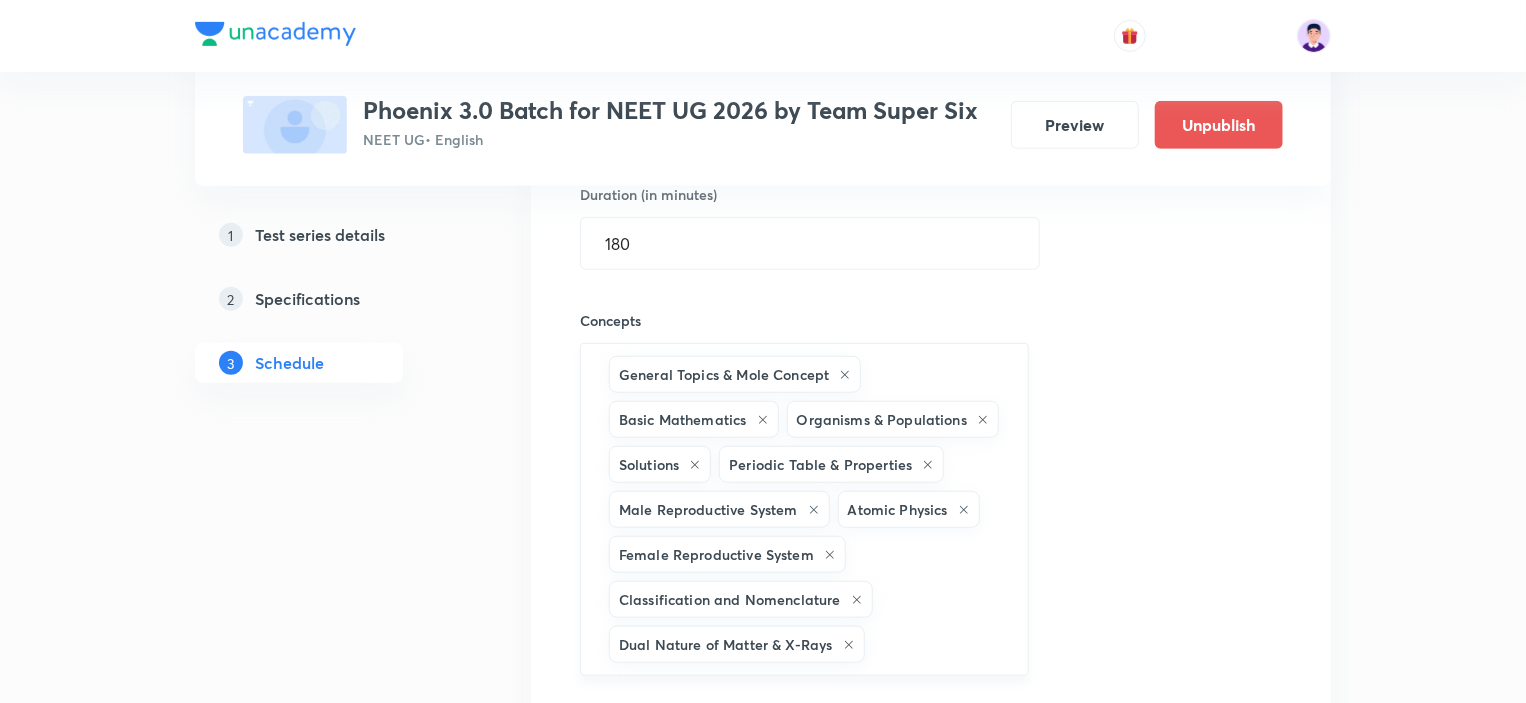 scroll, scrollTop: 600, scrollLeft: 0, axis: vertical 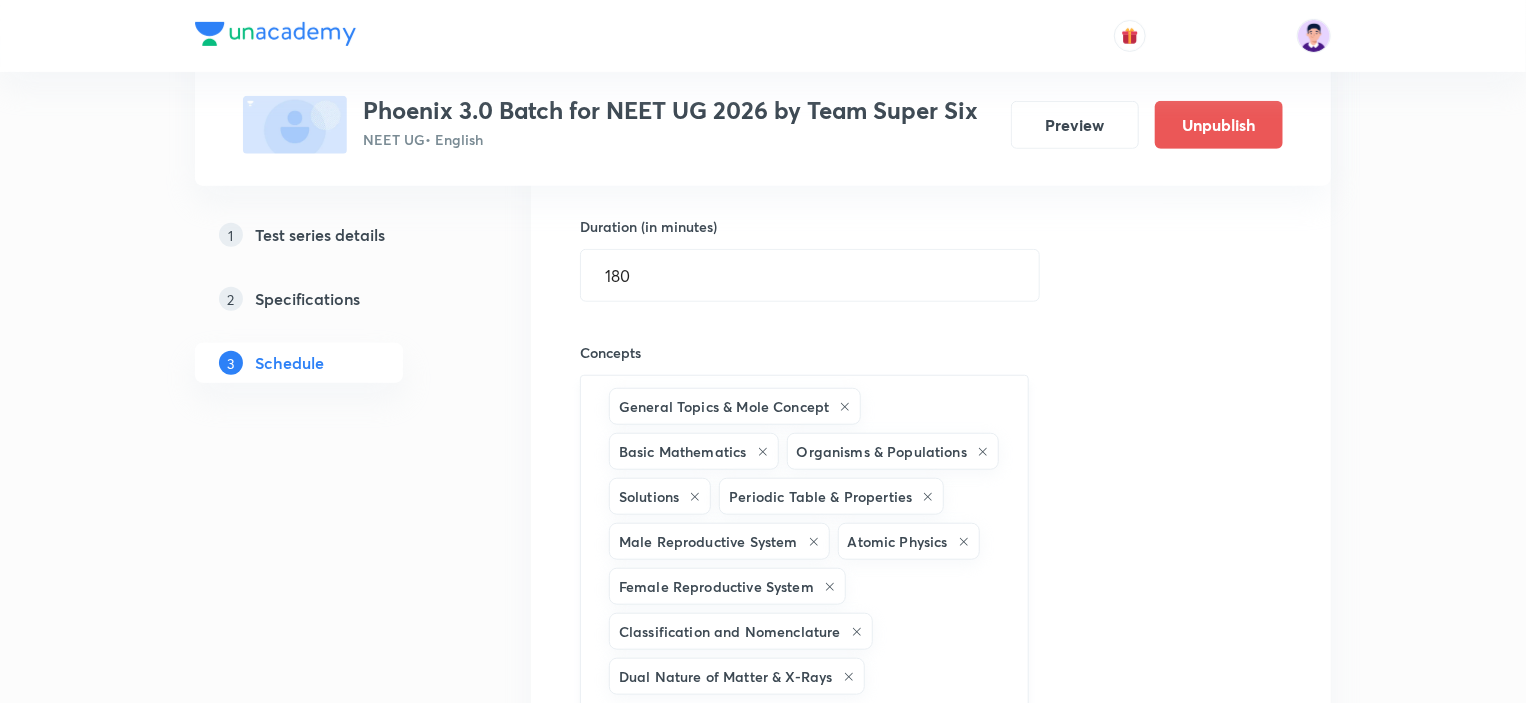 click on "Organisms & Populations" at bounding box center (893, 451) 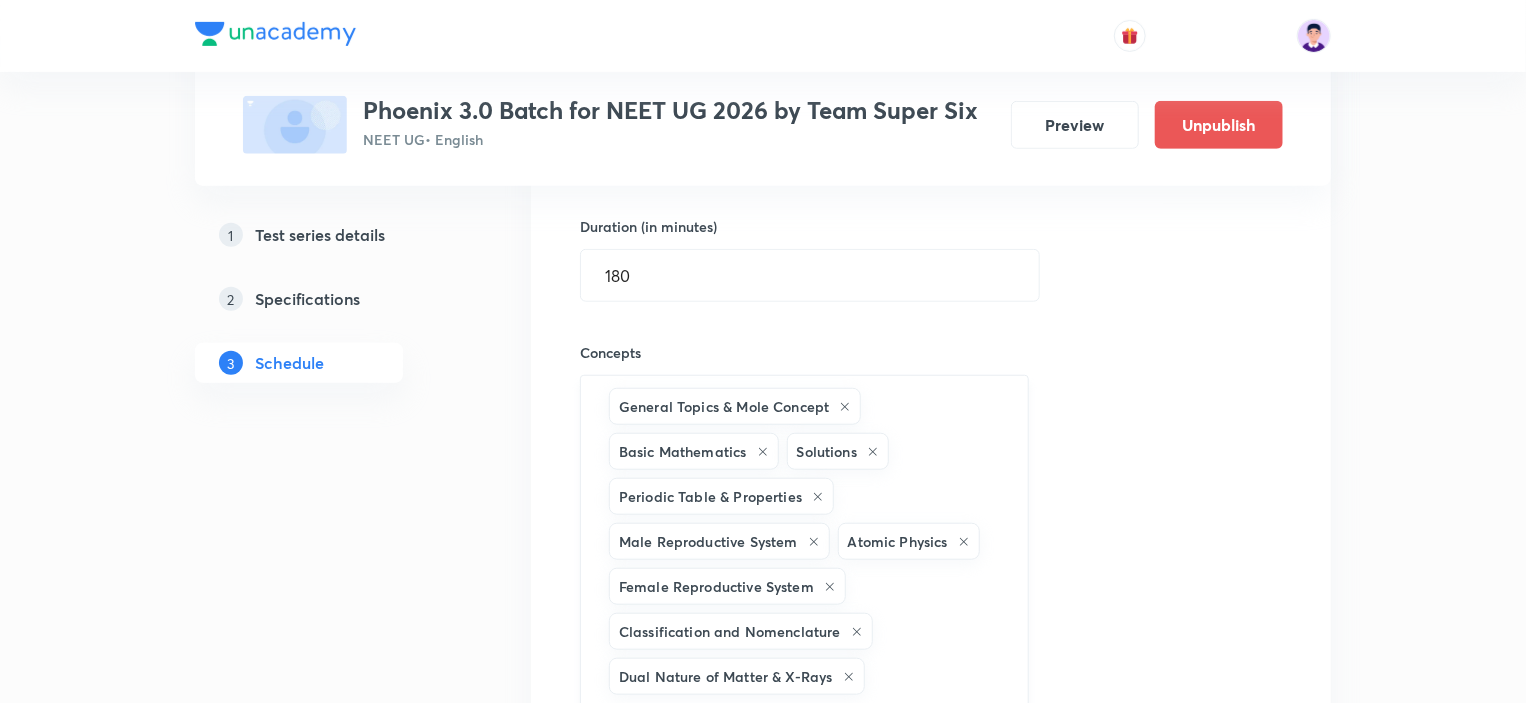 click on "General Topics & Mole Concept Basic Mathematics Solutions Periodic Table & Properties Male Reproductive System Atomic Physics Female Reproductive System Classification and Nomenclature Dual Nature of Matter & X-Rays ​" at bounding box center [804, 541] 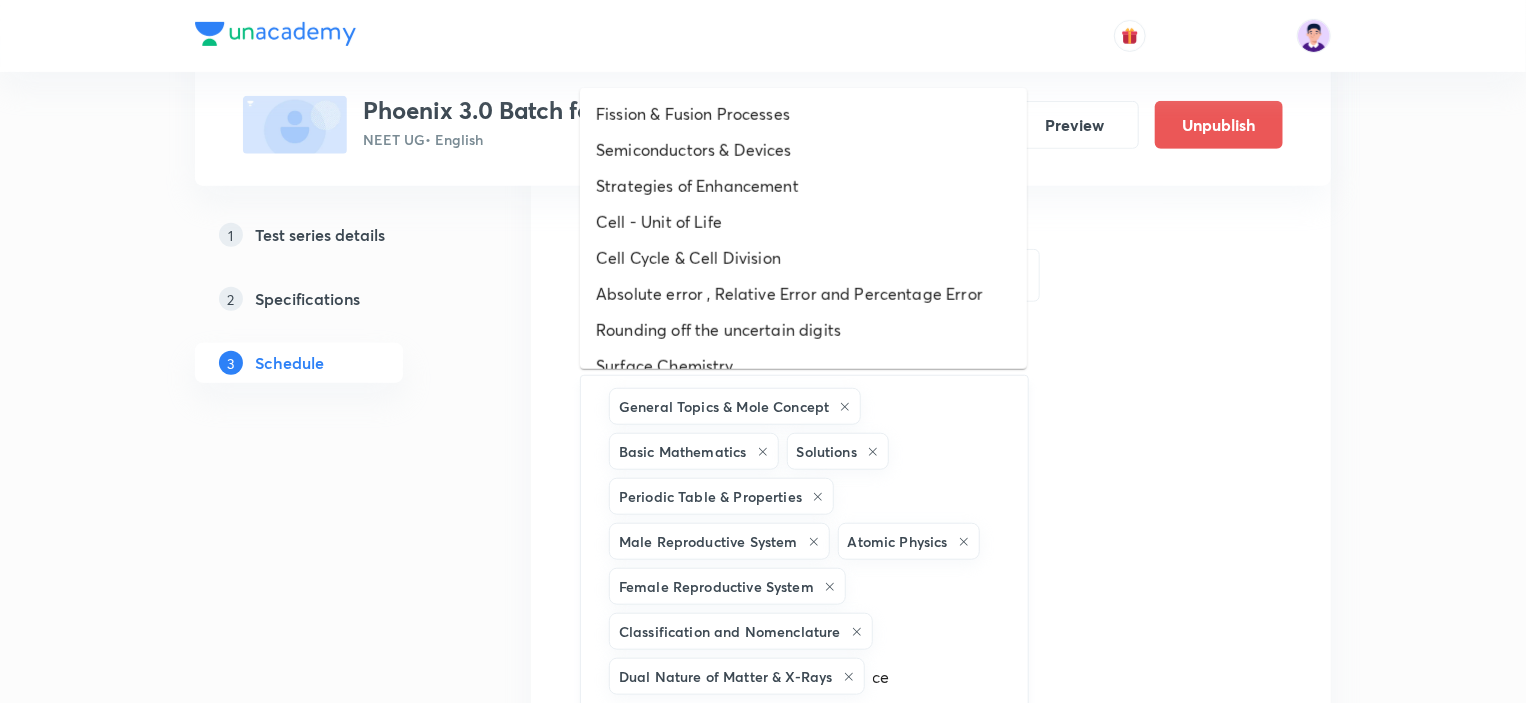 type on "cel" 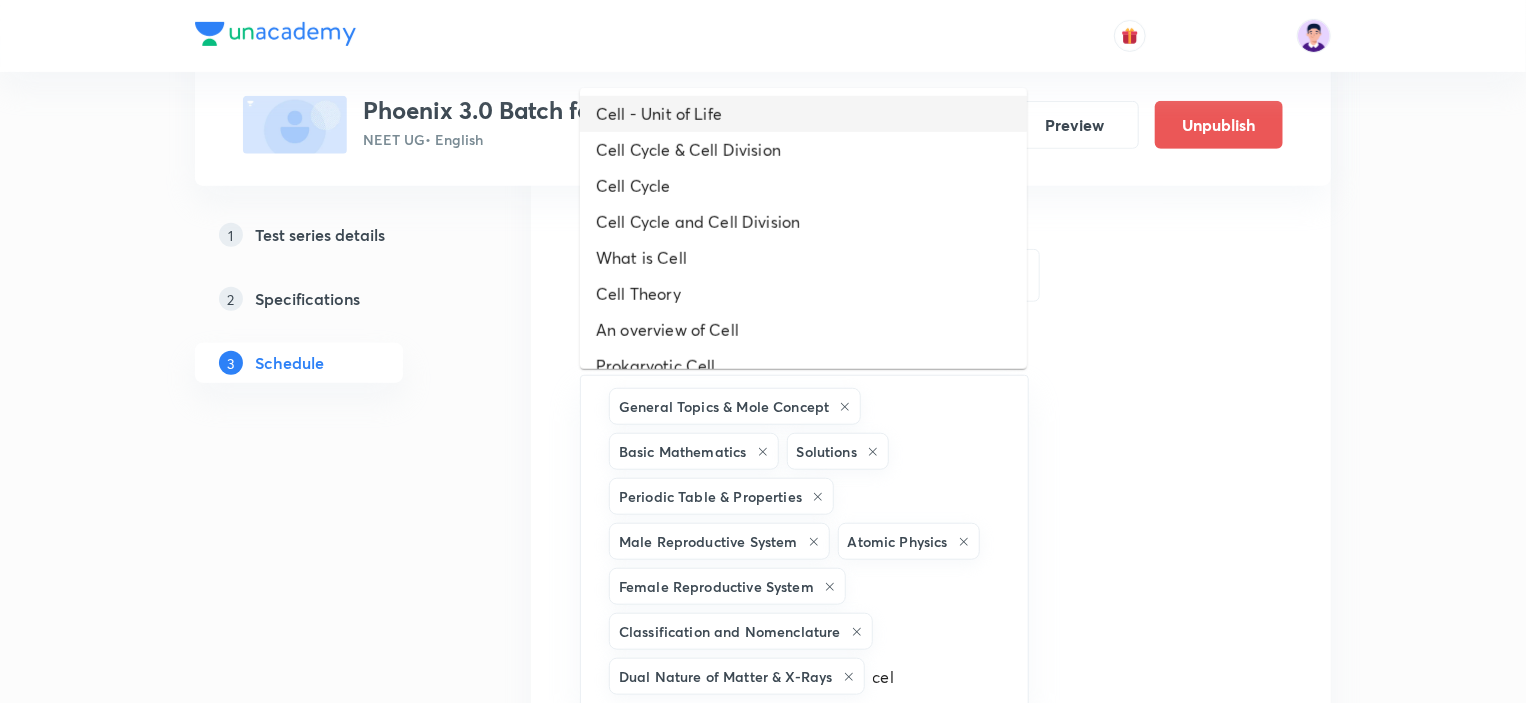 click on "Cell - Unit of Life" at bounding box center (803, 114) 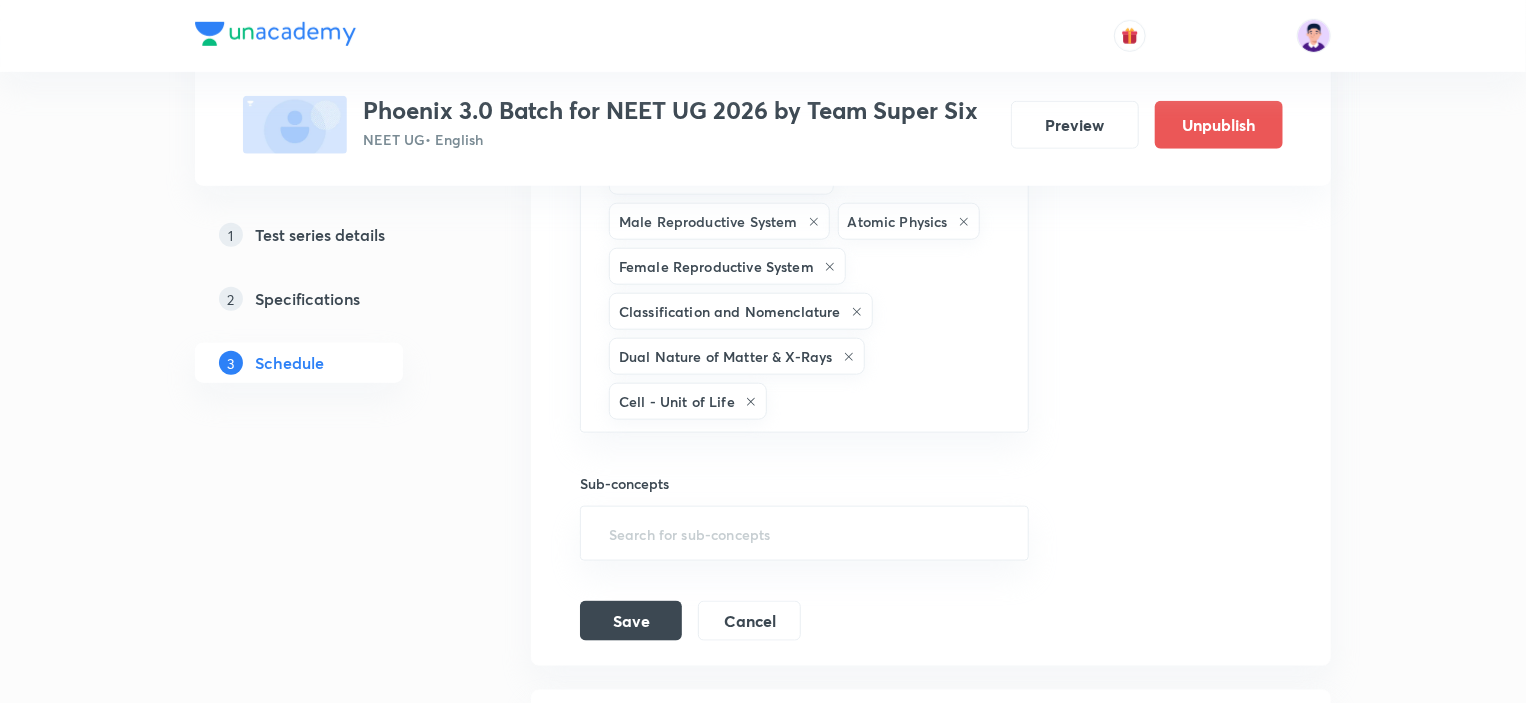 scroll, scrollTop: 1000, scrollLeft: 0, axis: vertical 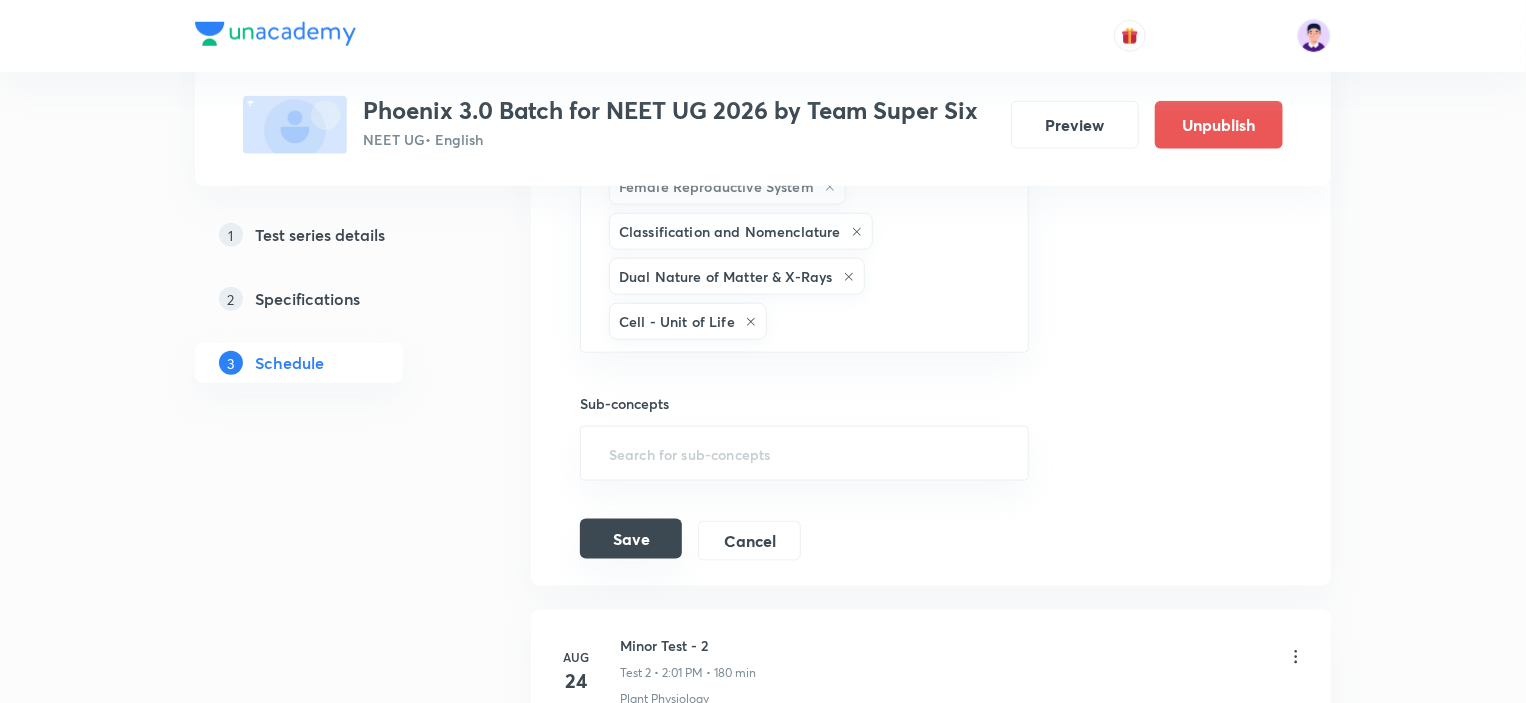click on "Save" at bounding box center (631, 539) 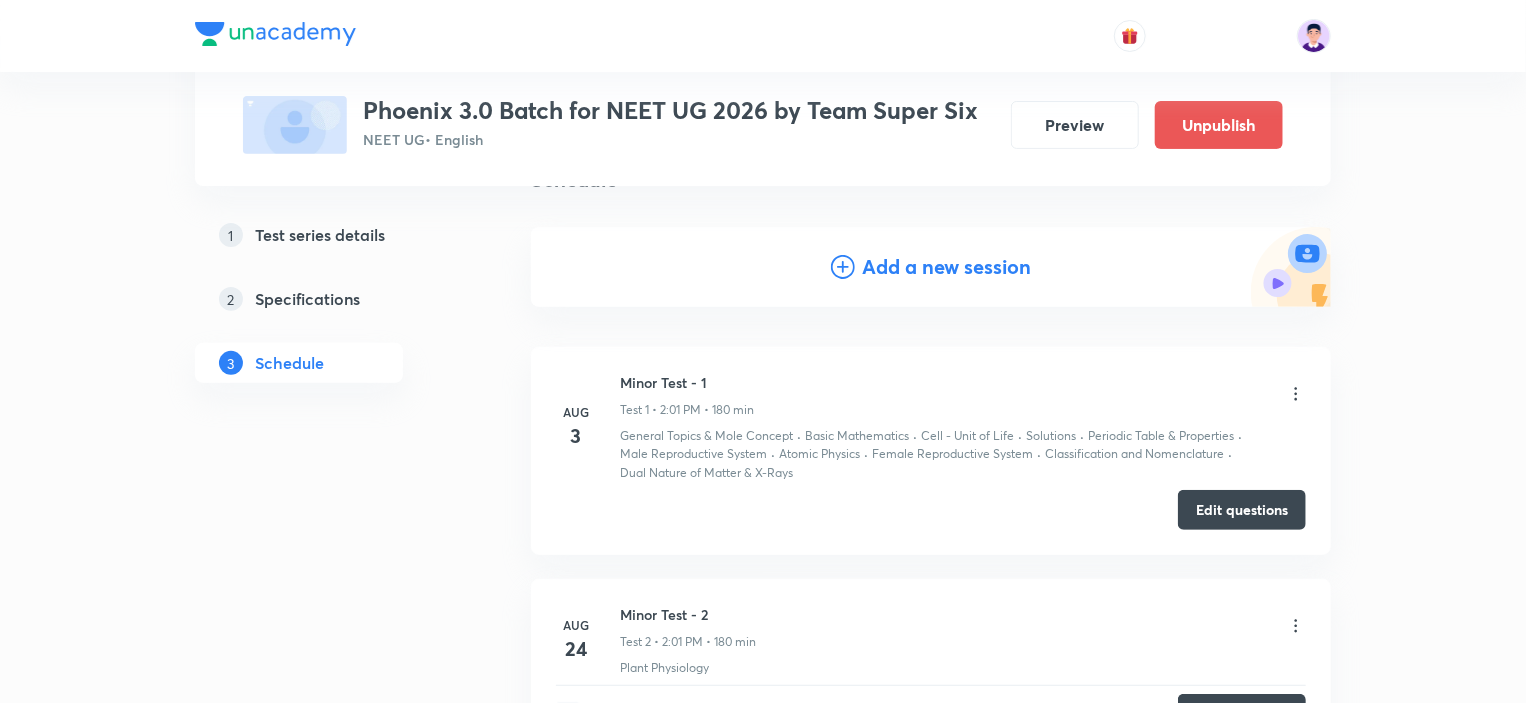 scroll, scrollTop: 200, scrollLeft: 0, axis: vertical 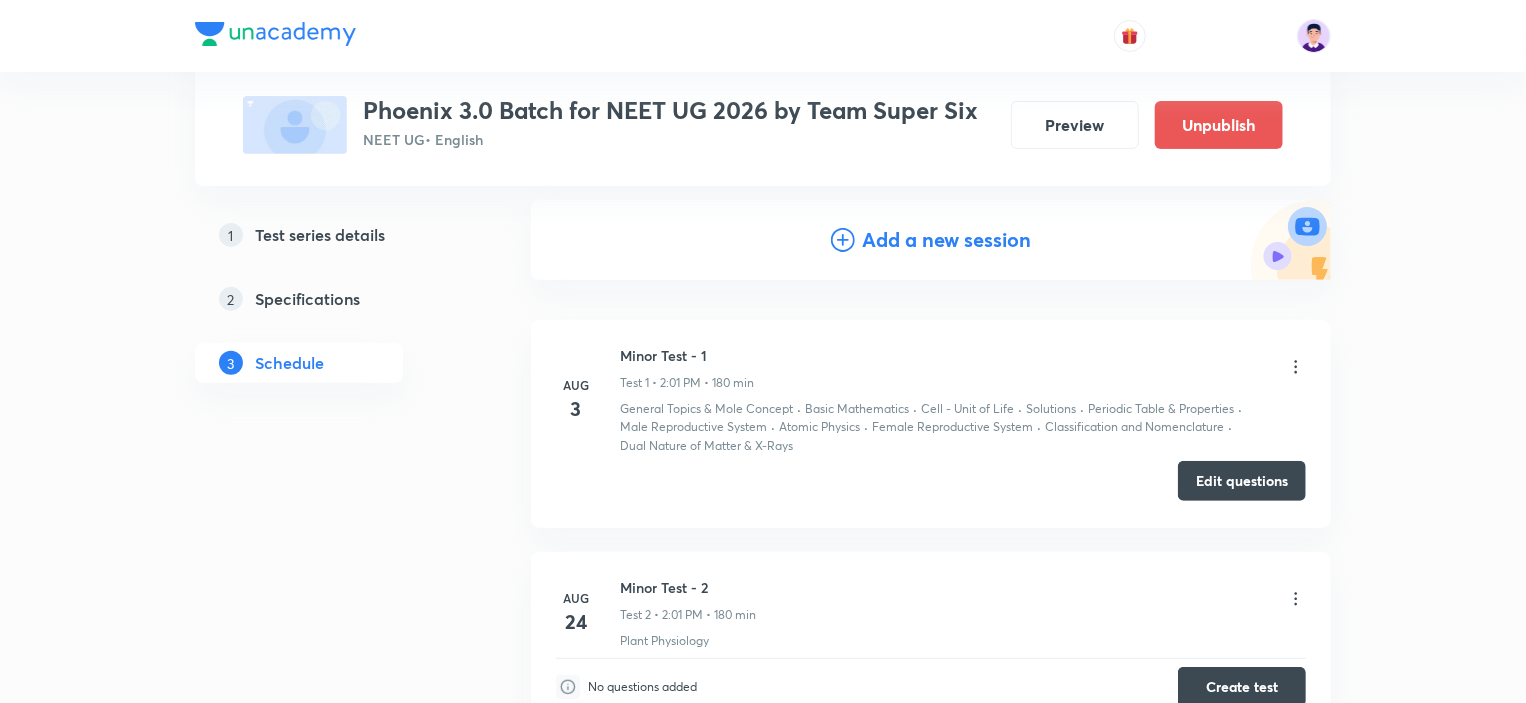 click on "Edit questions" at bounding box center [1242, 481] 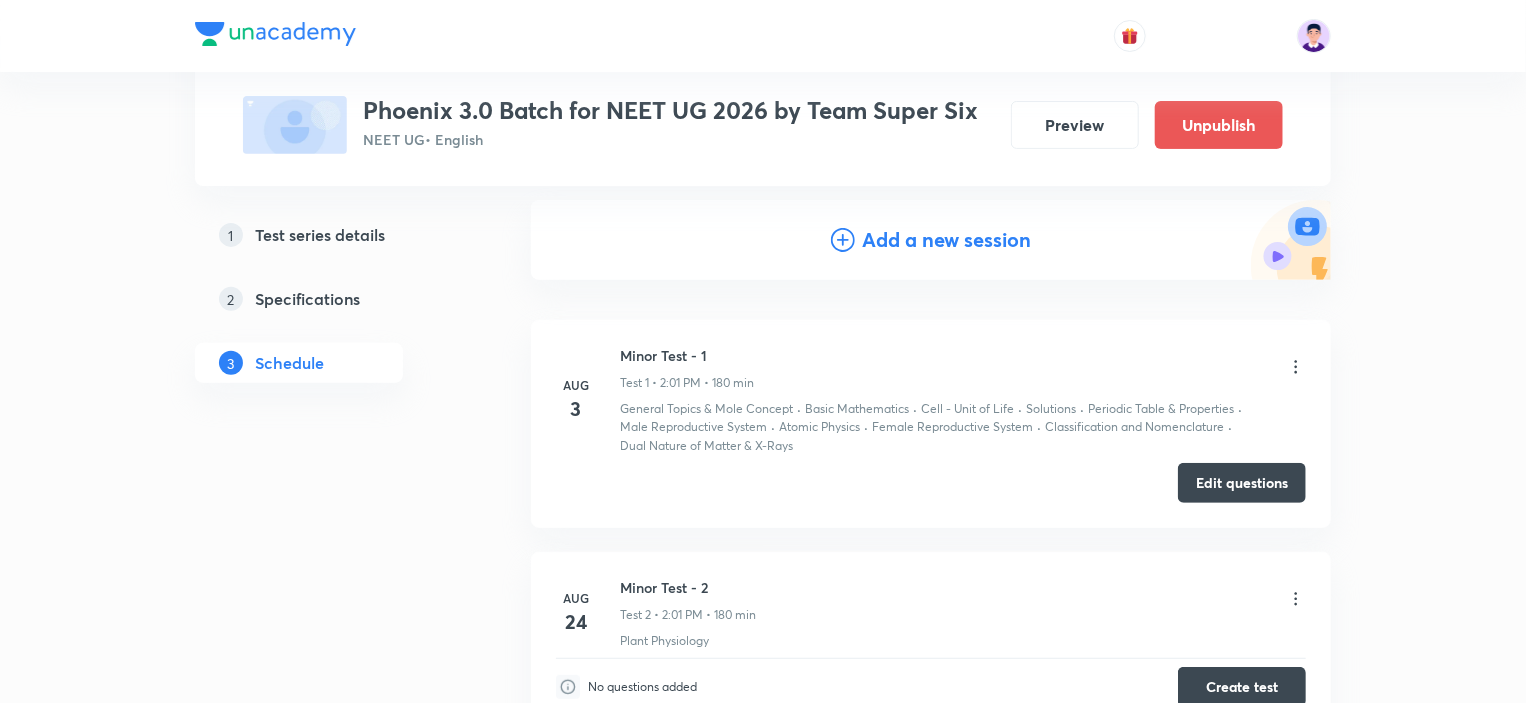 click 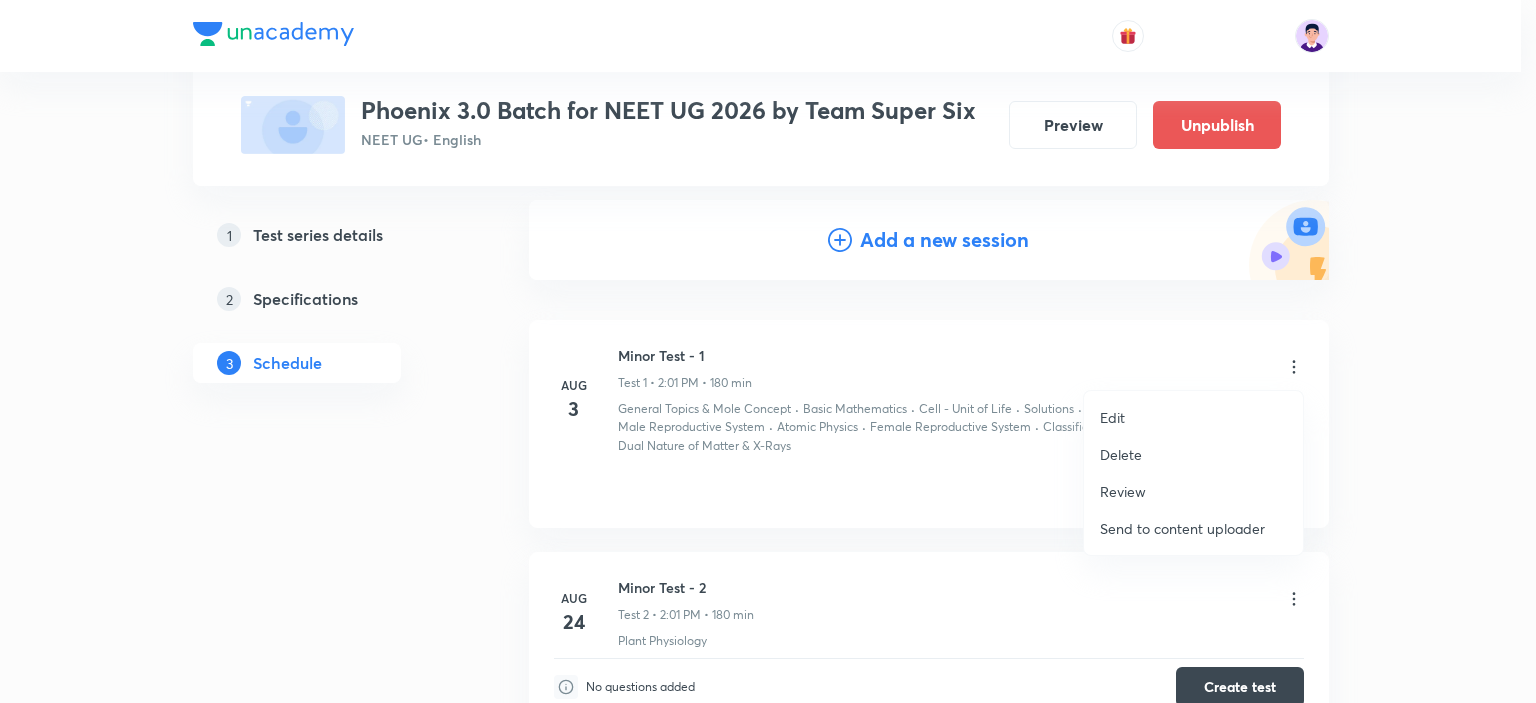 click on "Edit" at bounding box center (1112, 417) 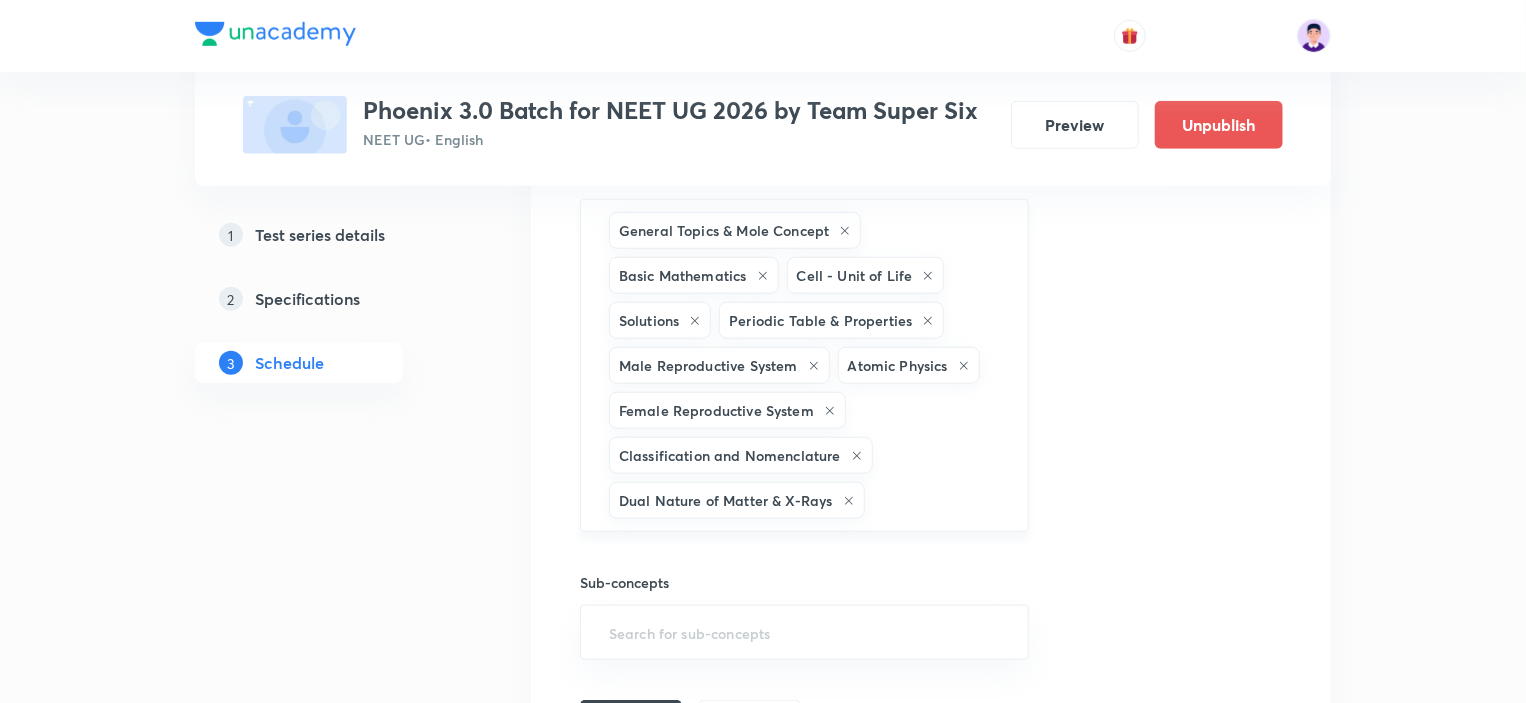 scroll, scrollTop: 800, scrollLeft: 0, axis: vertical 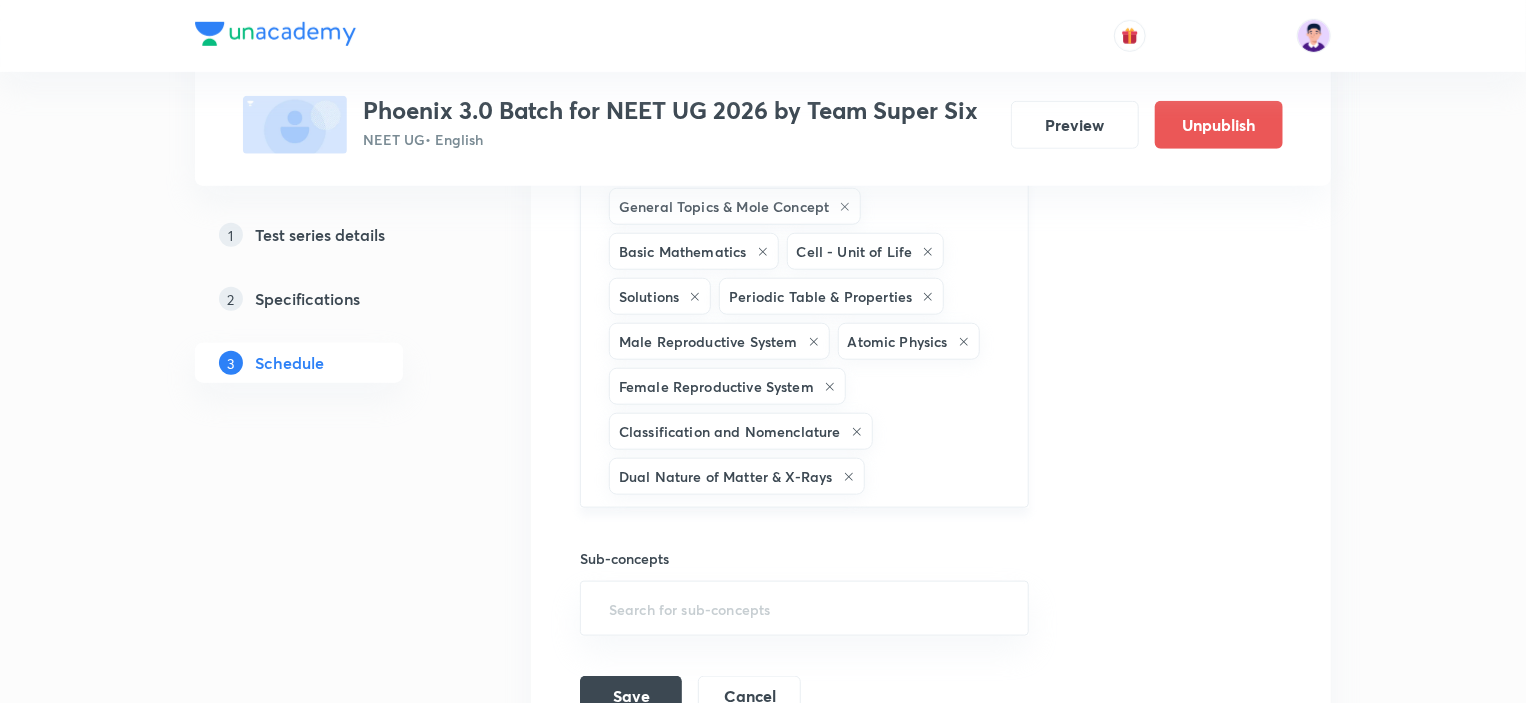 click 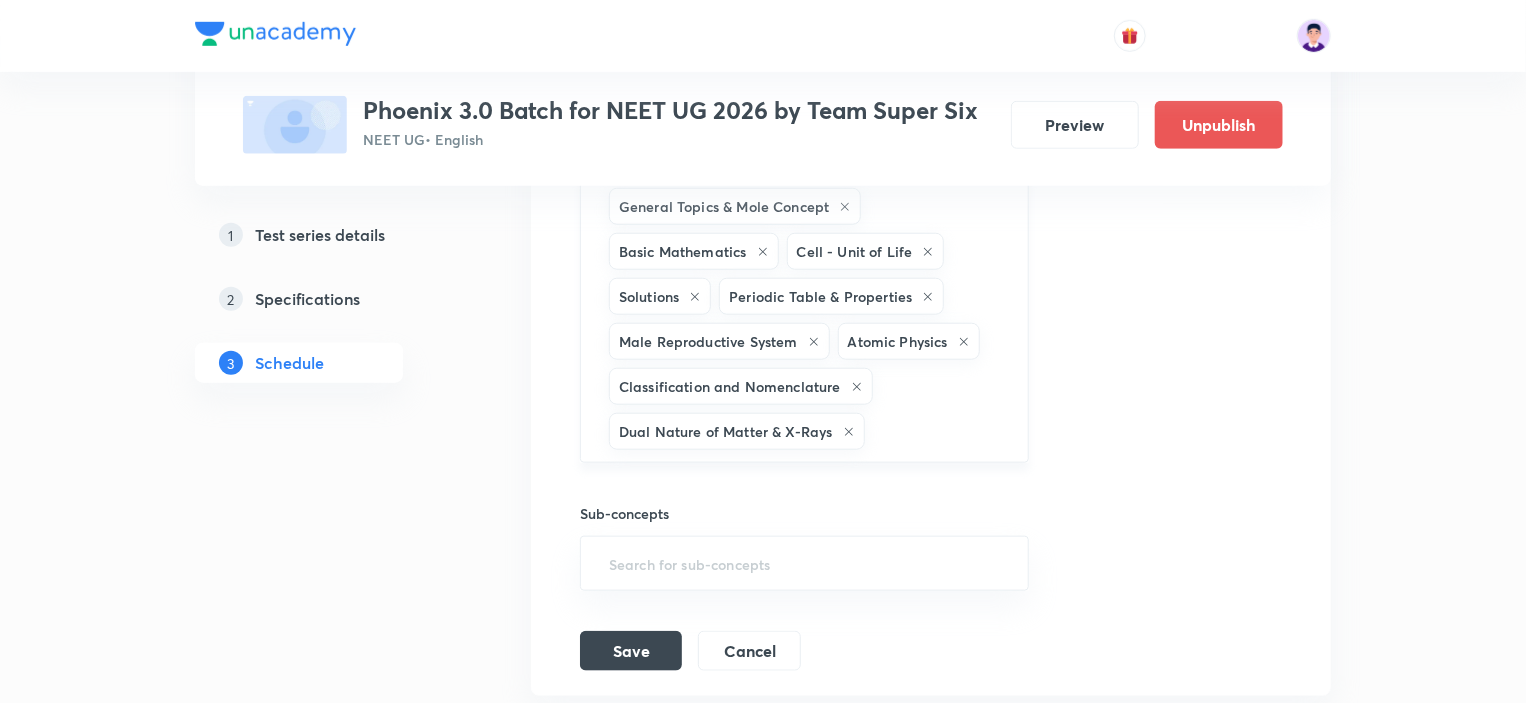 click 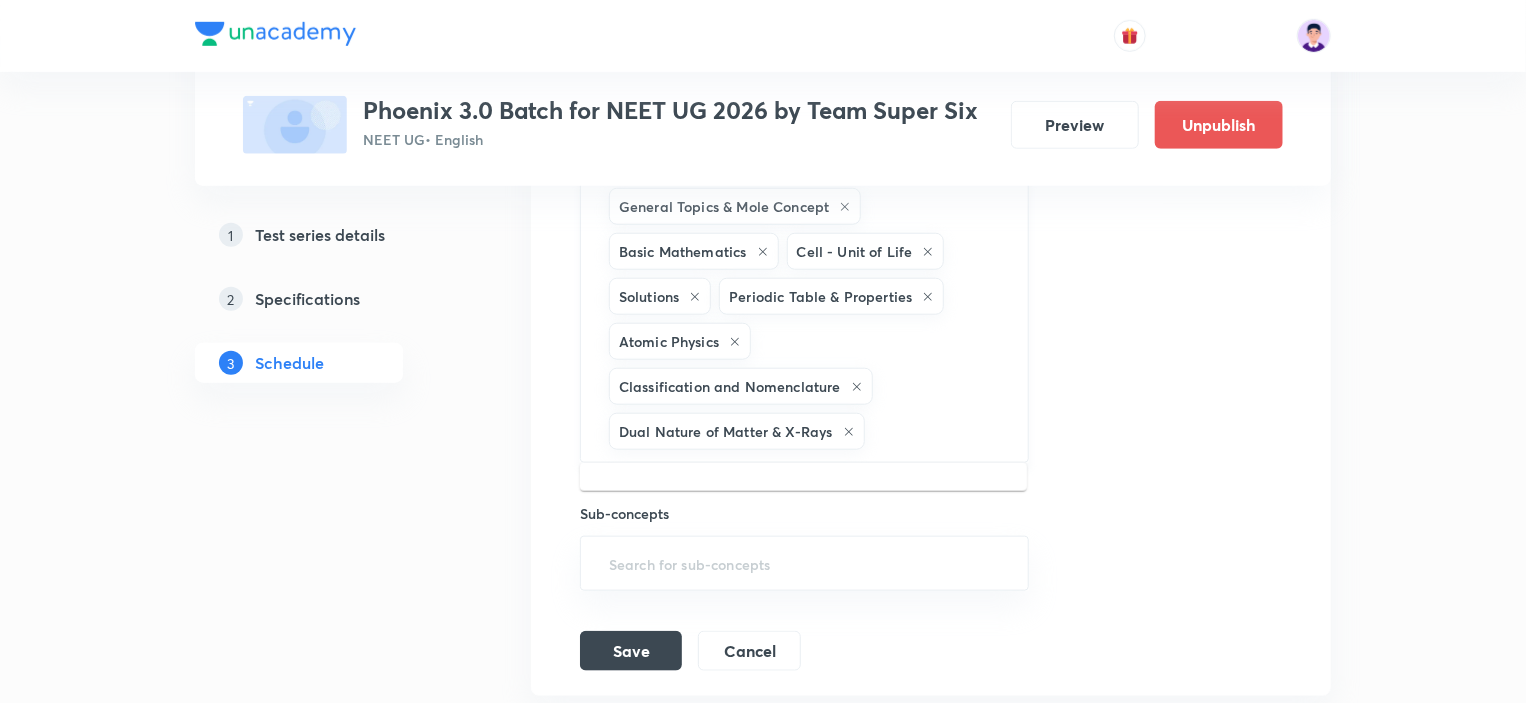 click at bounding box center (936, 431) 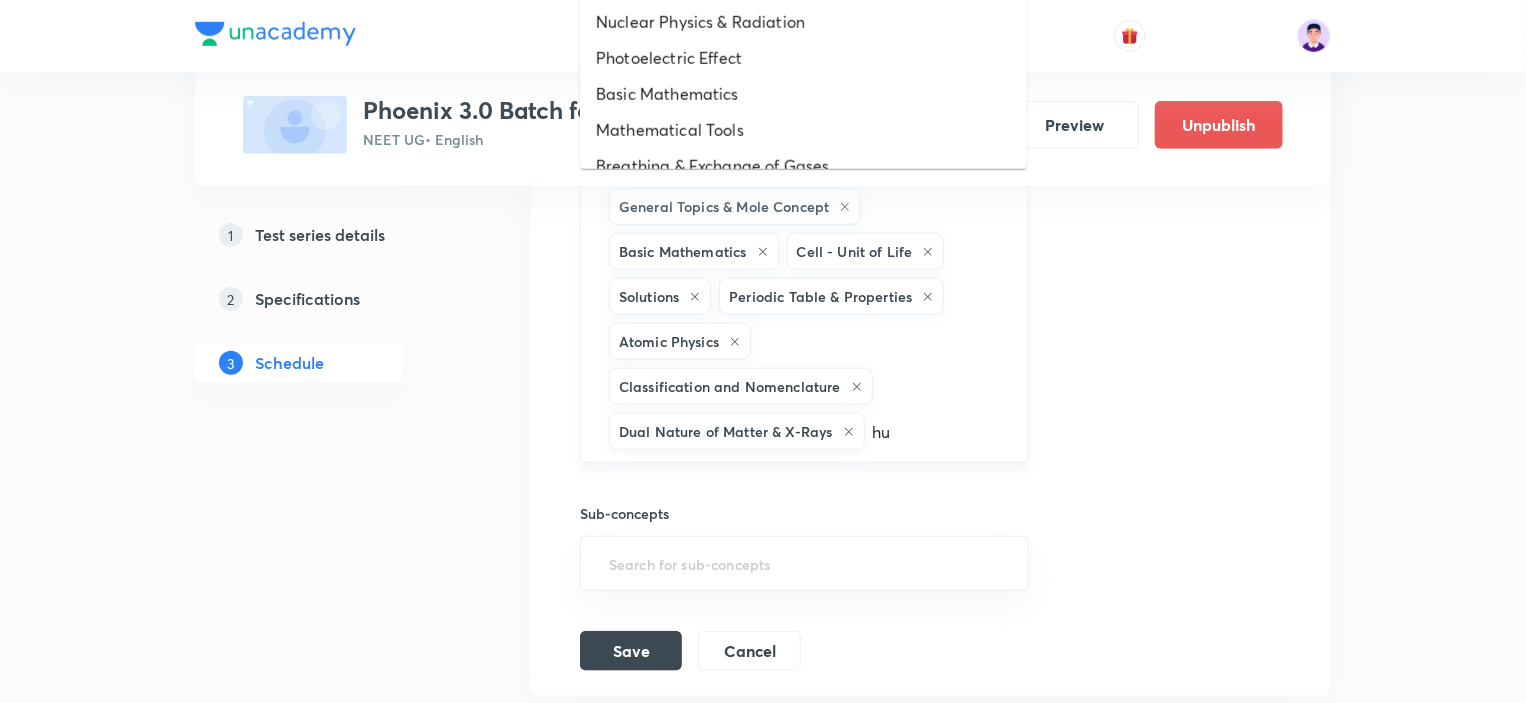 type on "hum" 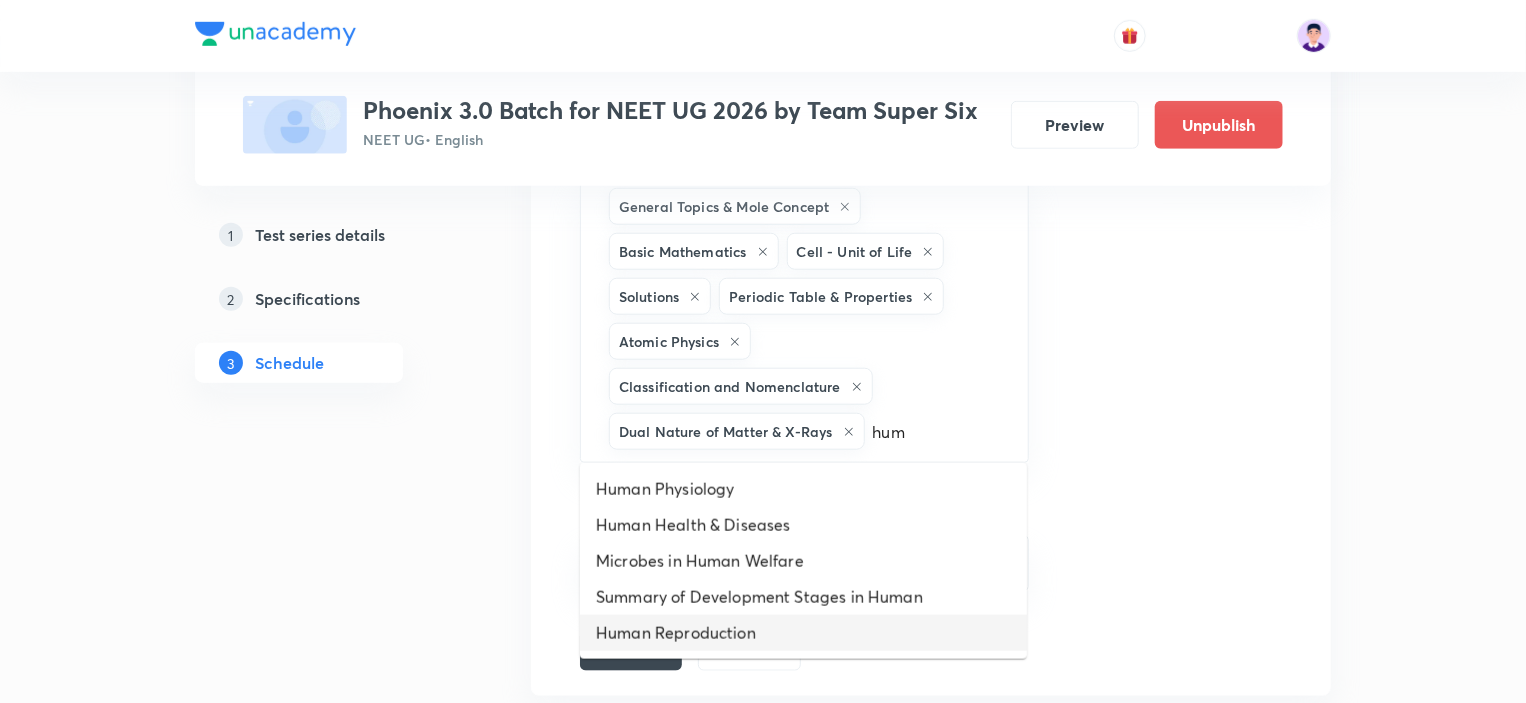 click on "Human Reproduction" at bounding box center (803, 633) 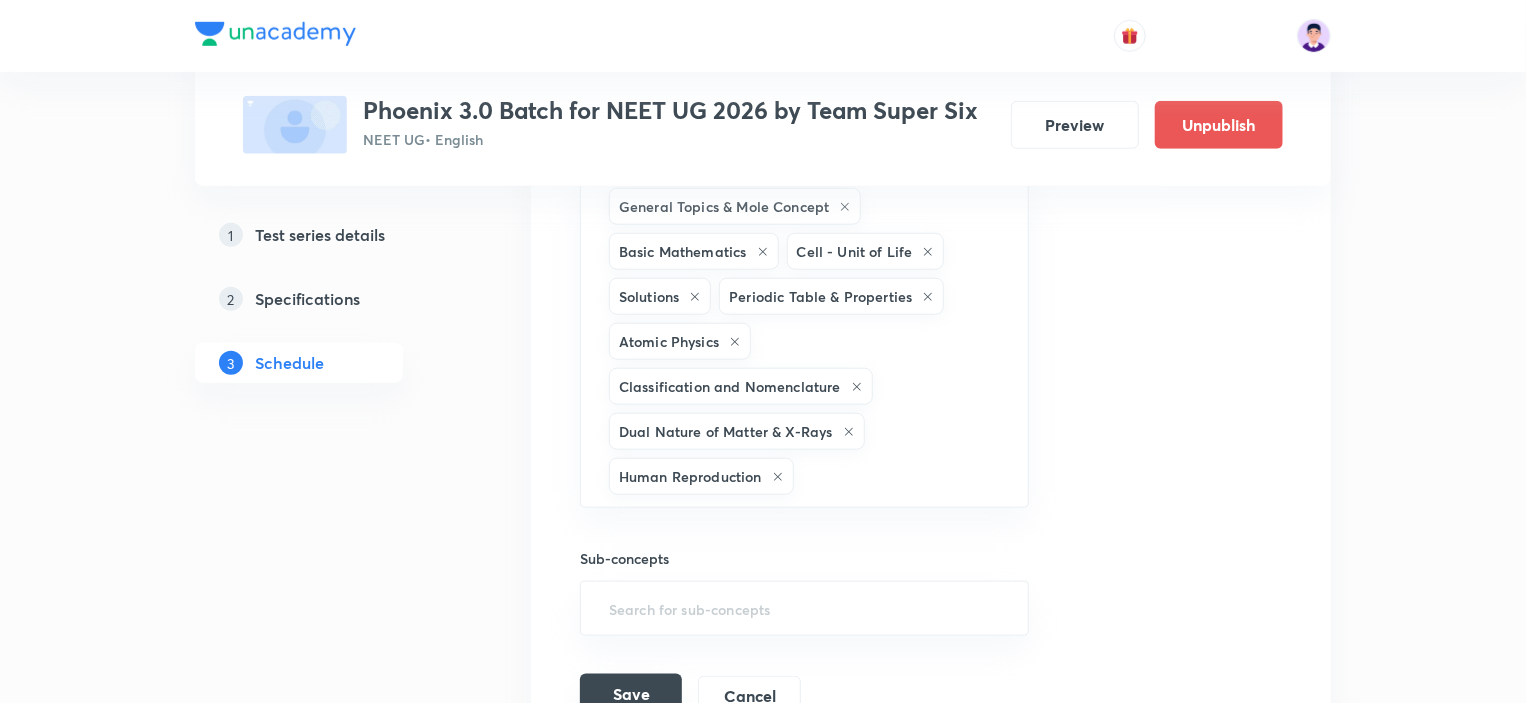 click on "Save" at bounding box center [631, 694] 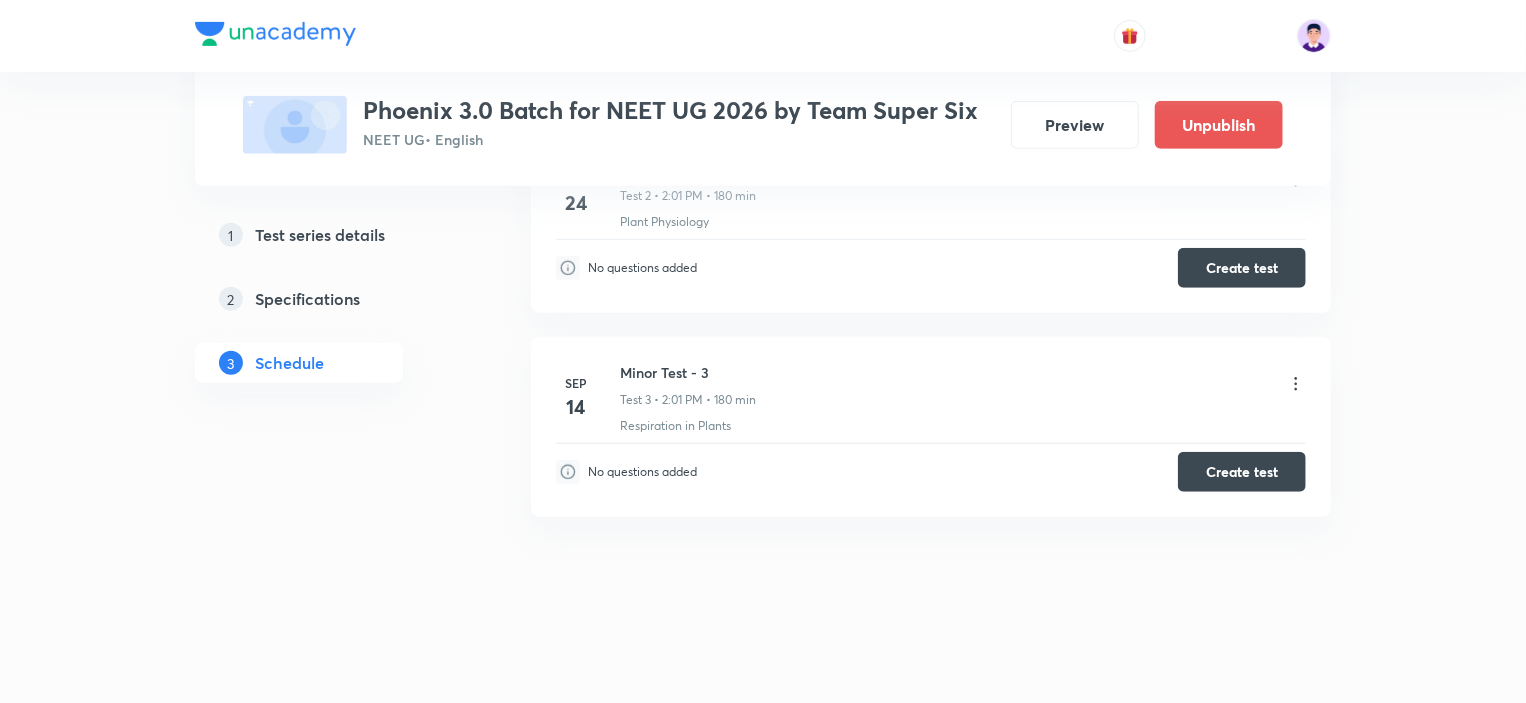 scroll, scrollTop: 600, scrollLeft: 0, axis: vertical 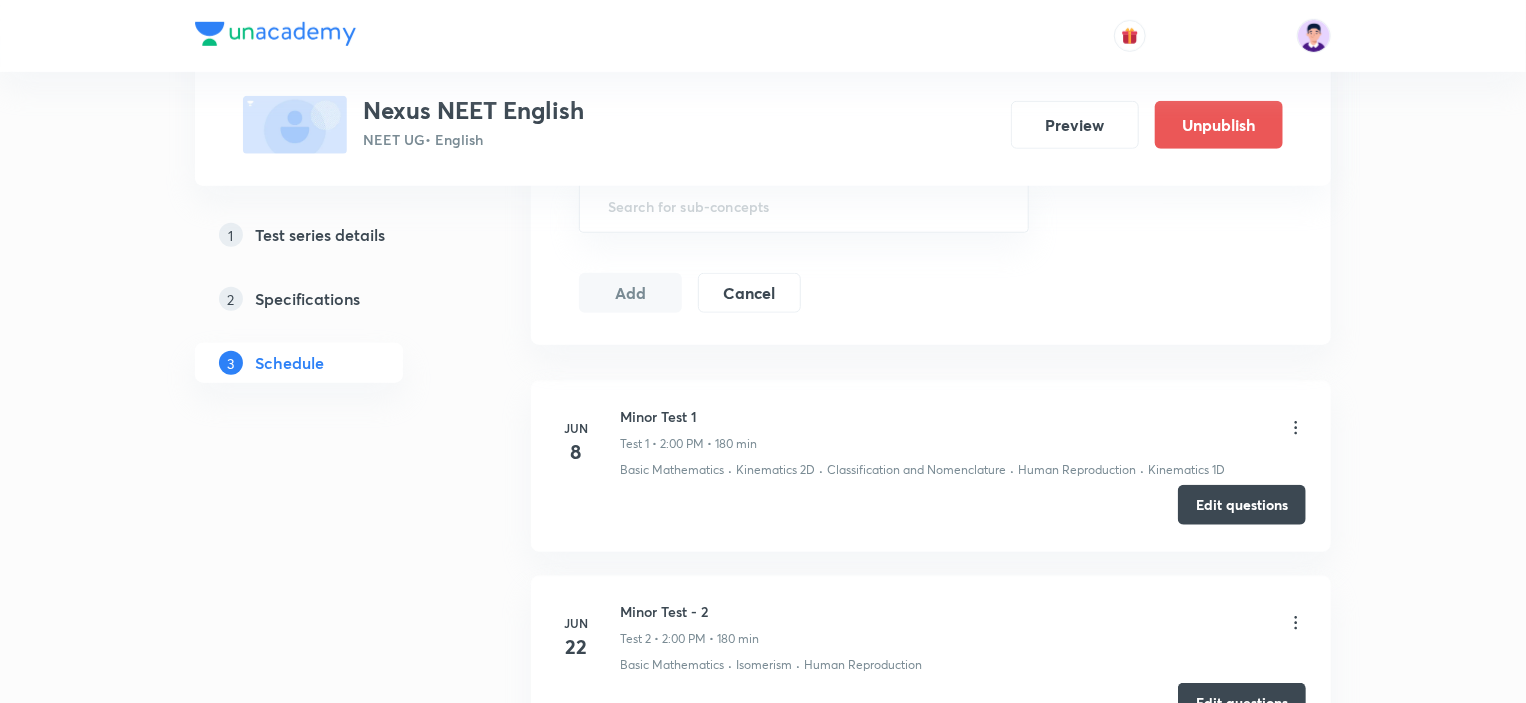 click on "Edit questions" at bounding box center (1242, 505) 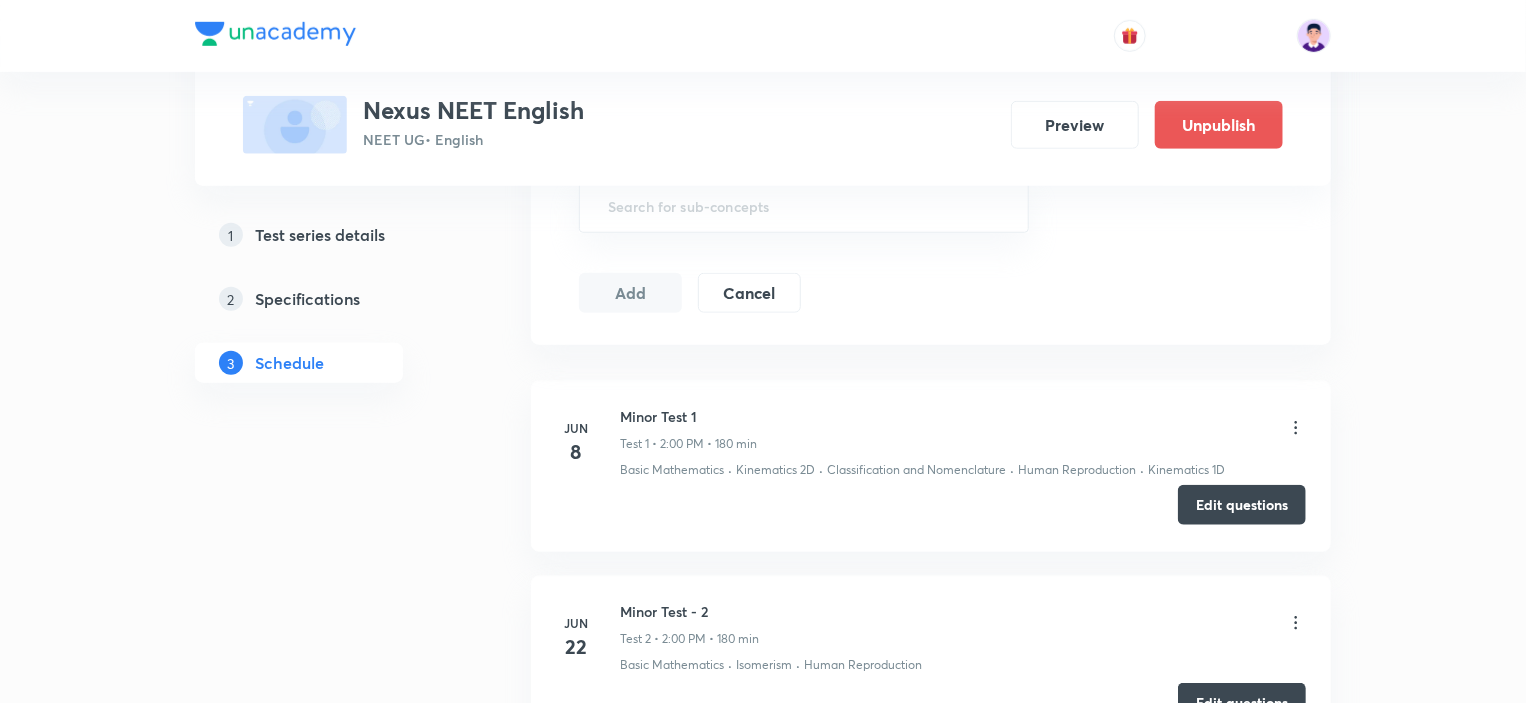 click on "Edit questions" at bounding box center [1242, 505] 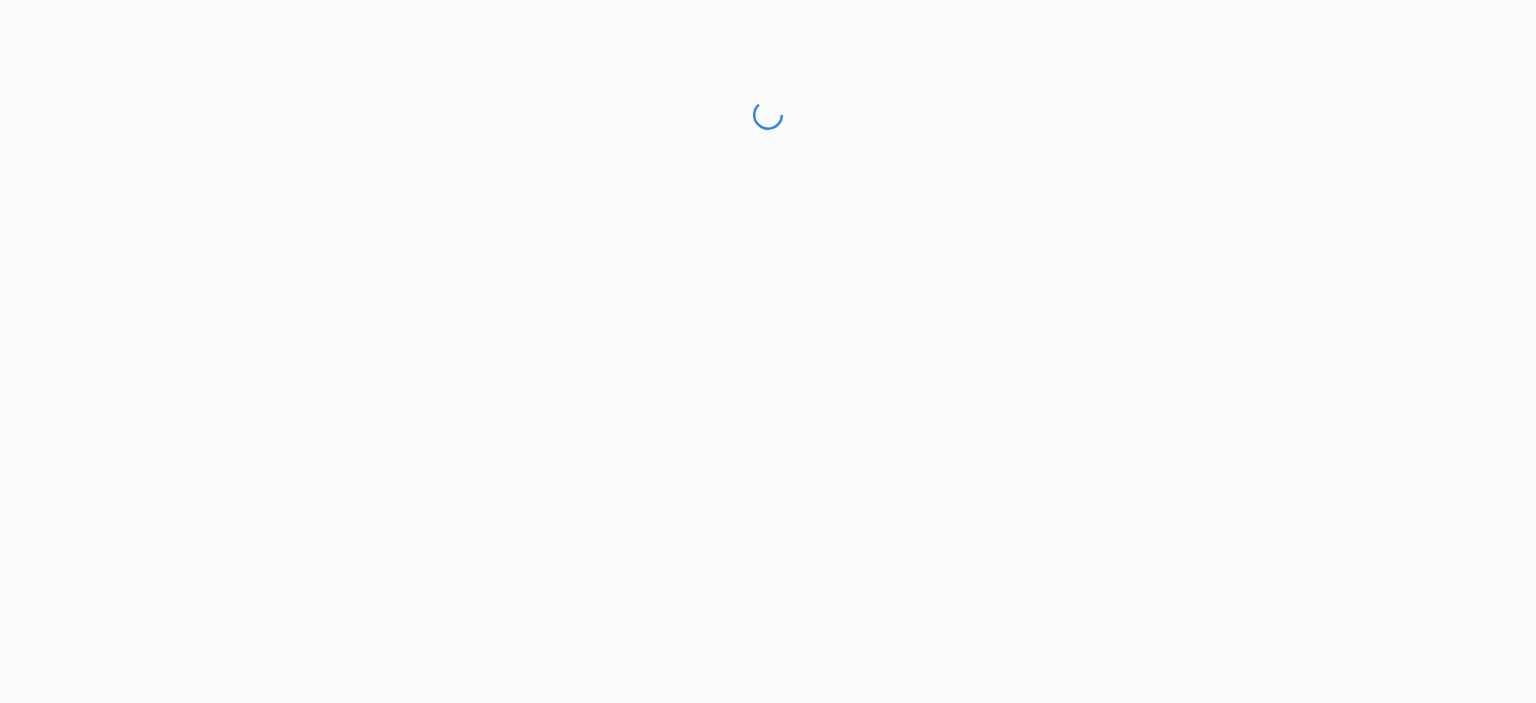 scroll, scrollTop: 0, scrollLeft: 0, axis: both 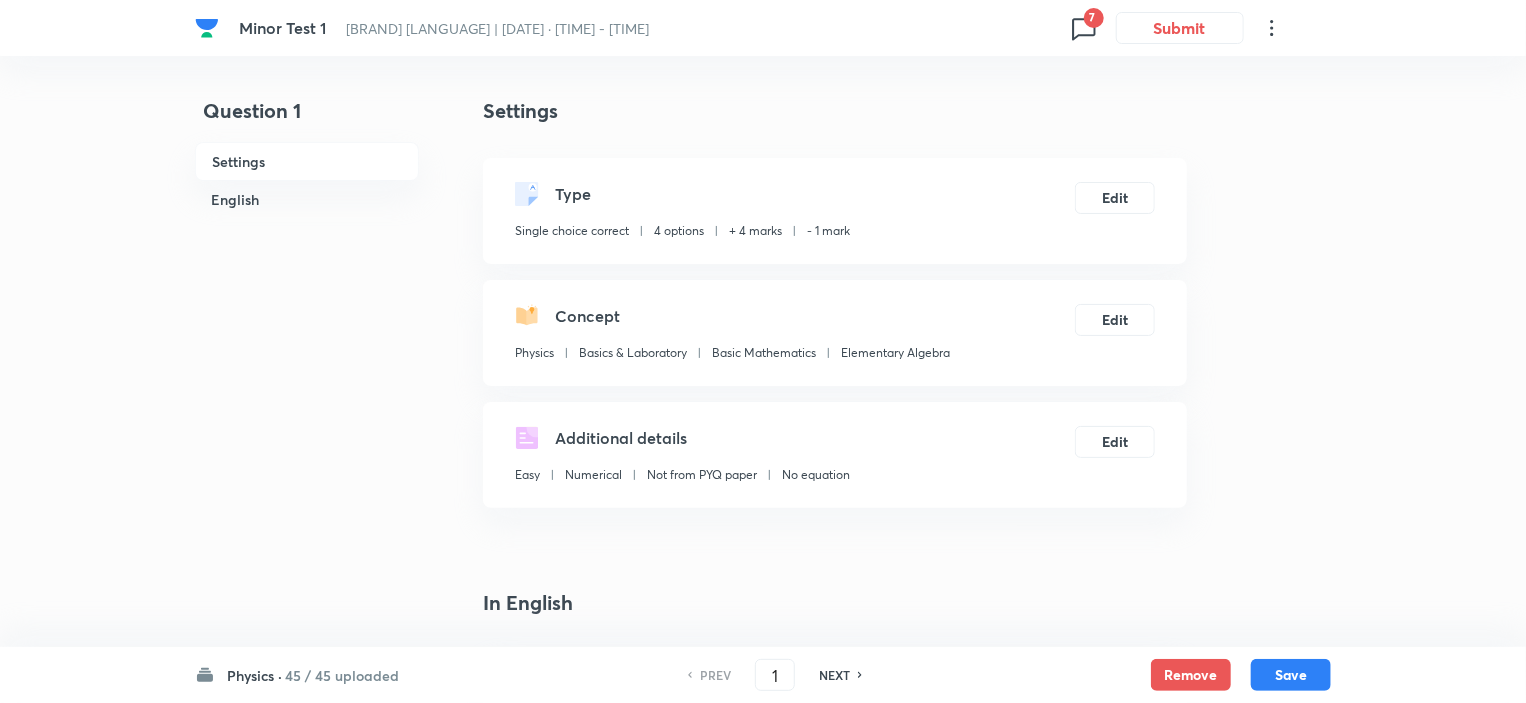 click on "45 / 45 uploaded" at bounding box center (342, 675) 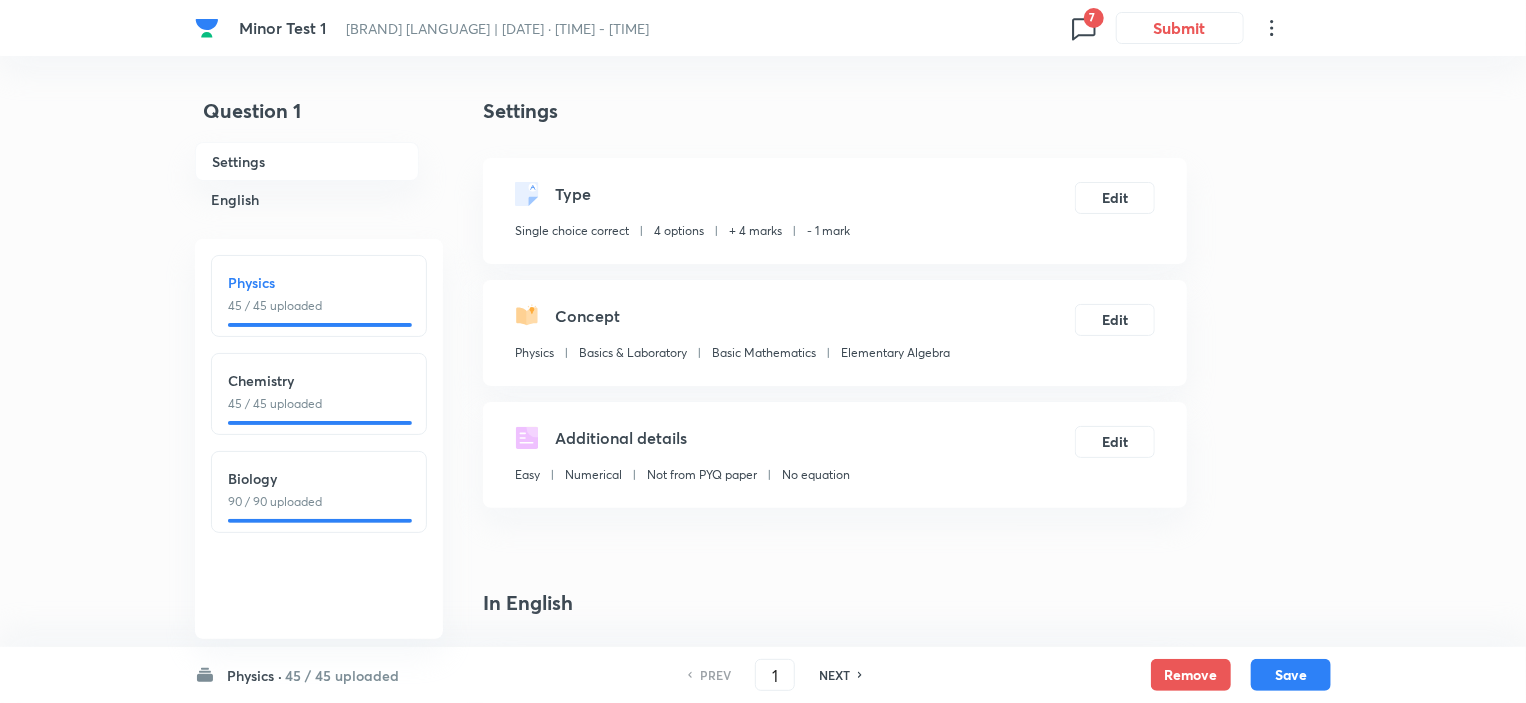 click on "90 / 90 uploaded" at bounding box center (319, 502) 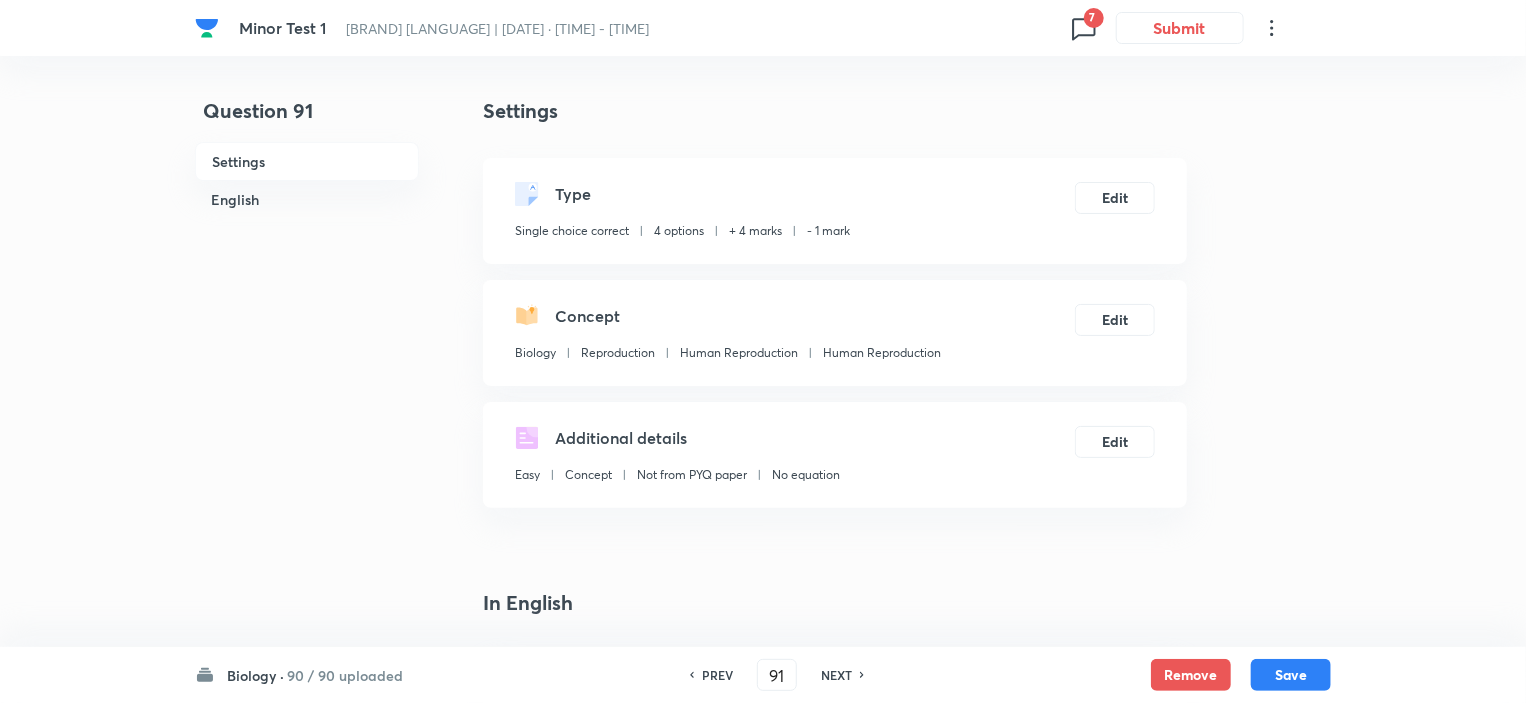 type on "91" 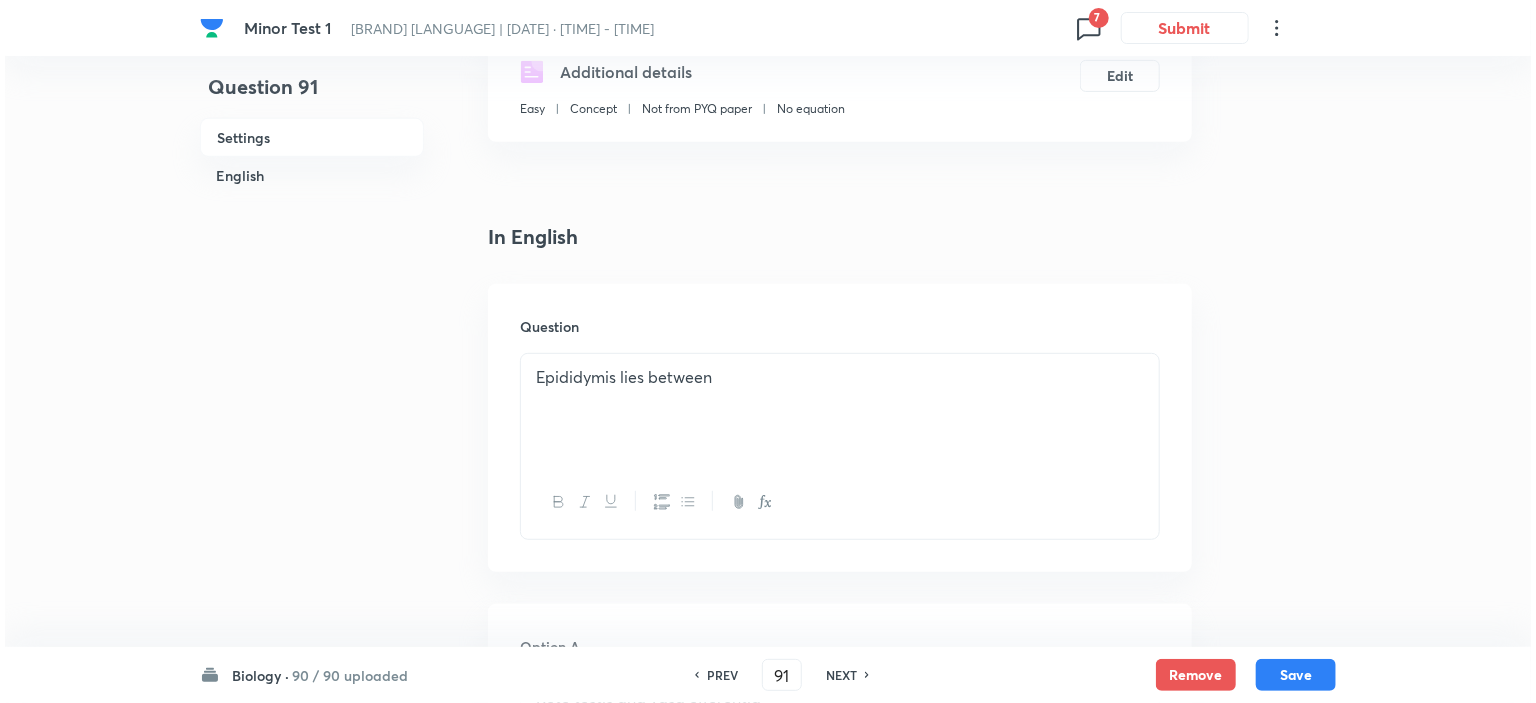 scroll, scrollTop: 400, scrollLeft: 0, axis: vertical 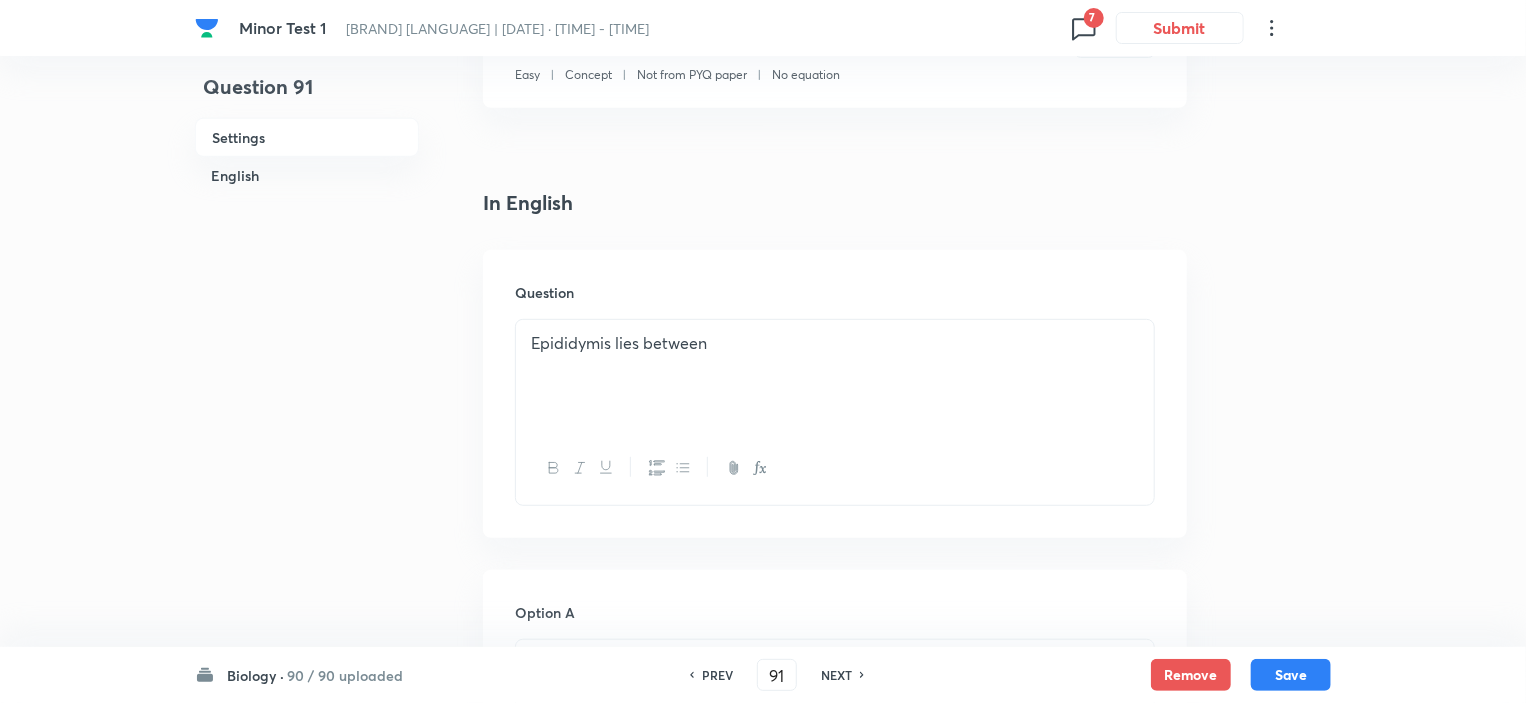 click on "NEXT" at bounding box center (836, 675) 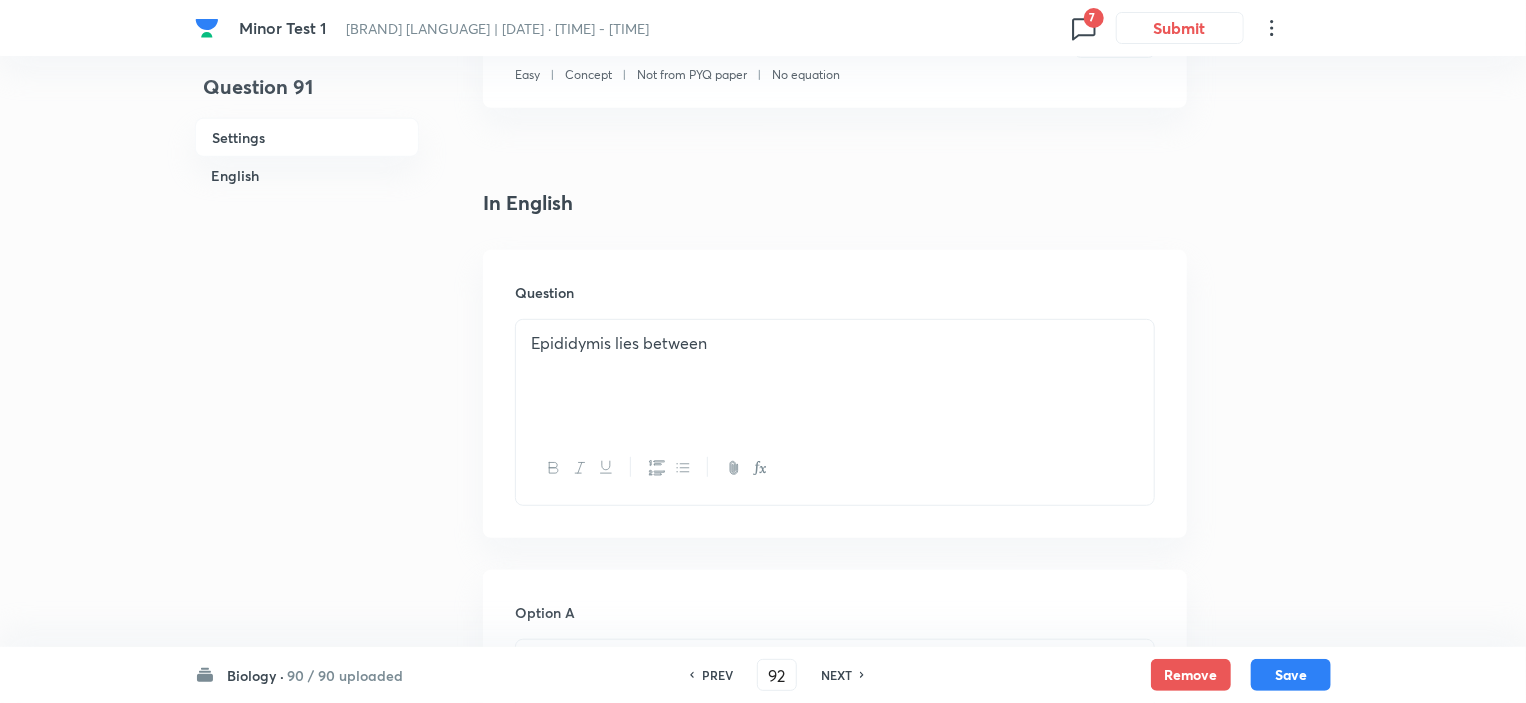 checkbox on "false" 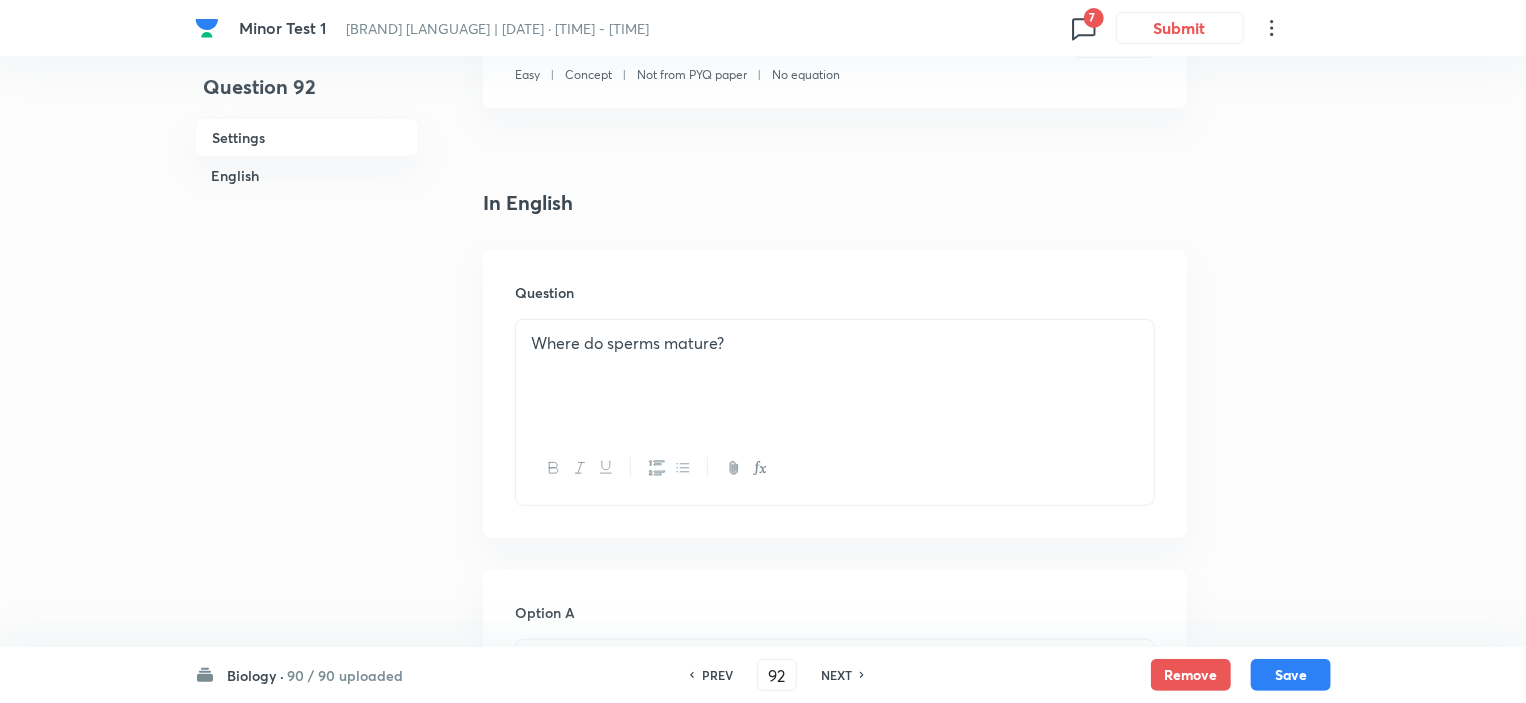 click on "NEXT" at bounding box center [836, 675] 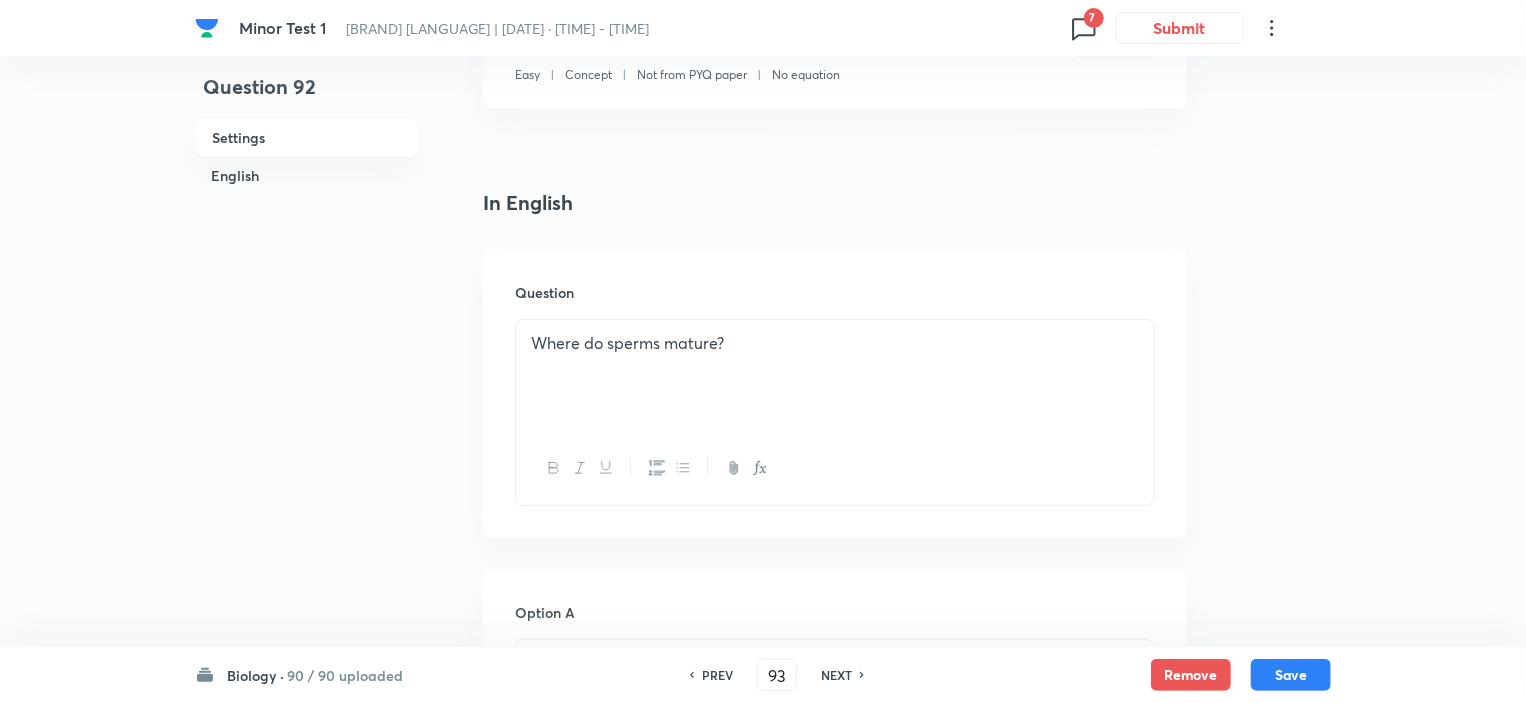 checkbox on "true" 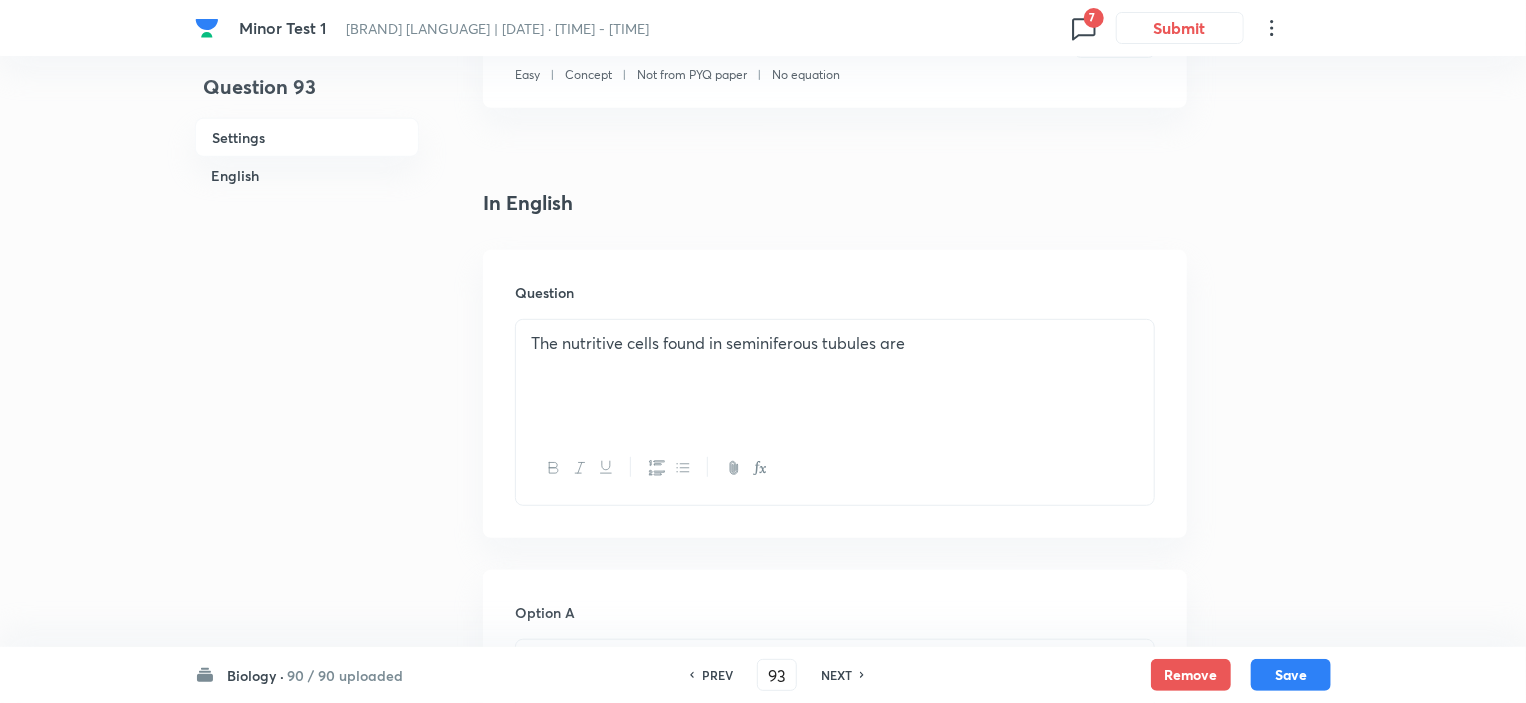 click on "NEXT" at bounding box center (836, 675) 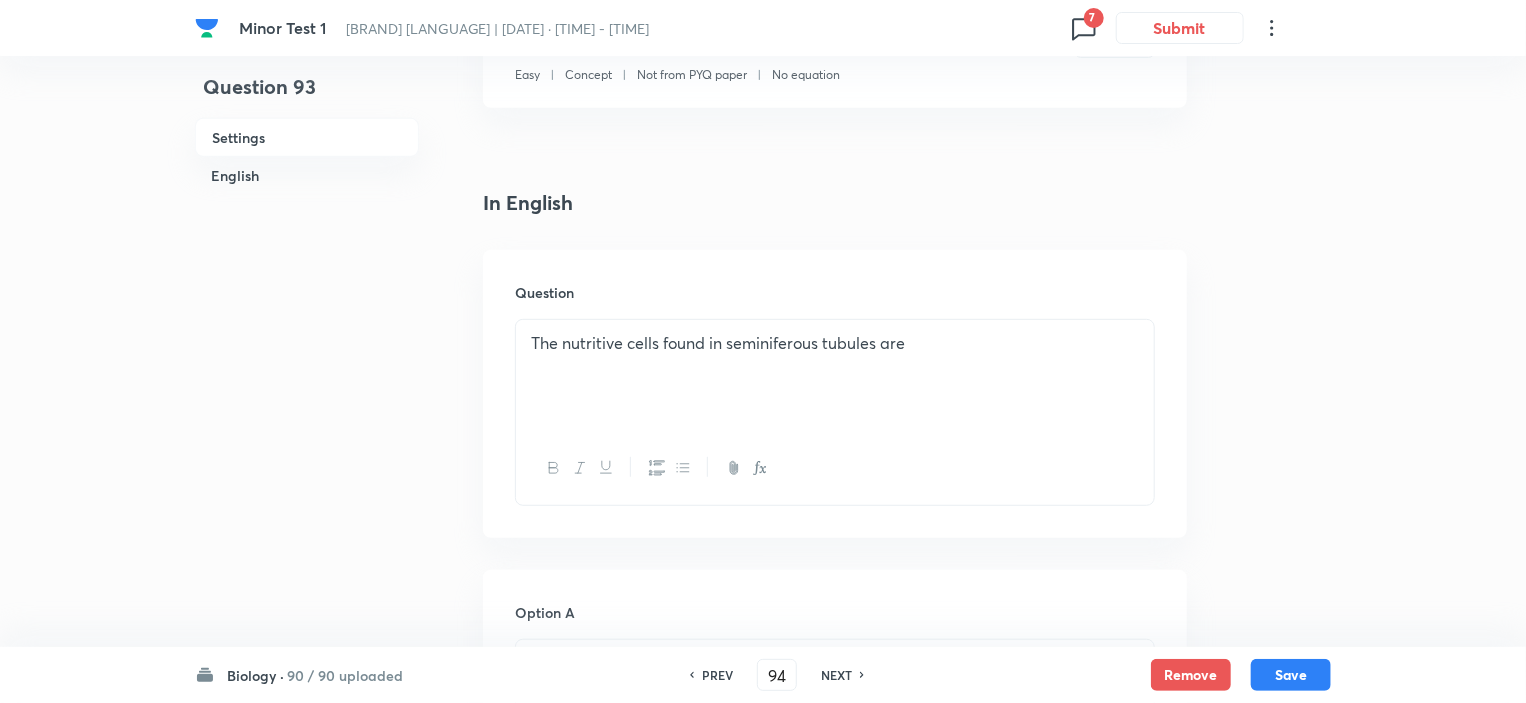 checkbox on "true" 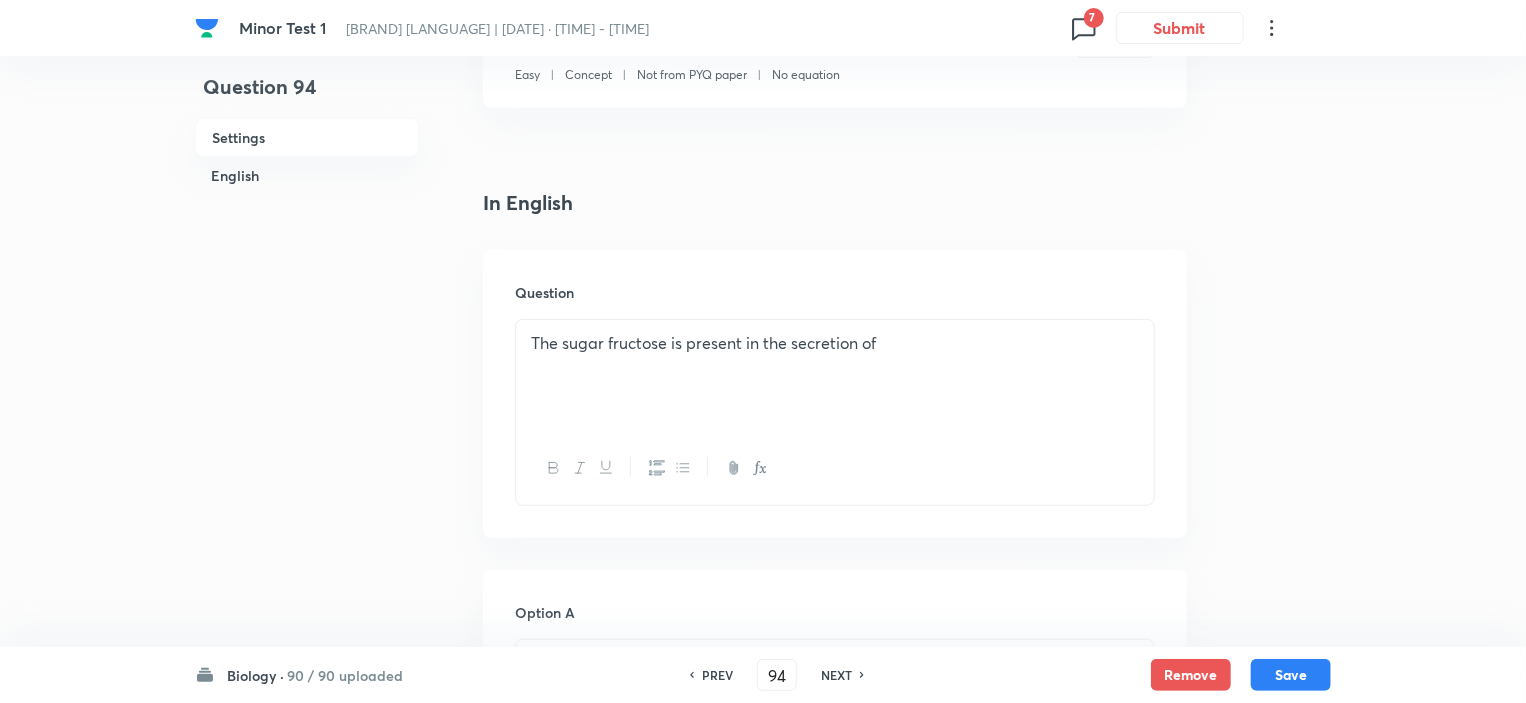 click on "NEXT" at bounding box center [836, 675] 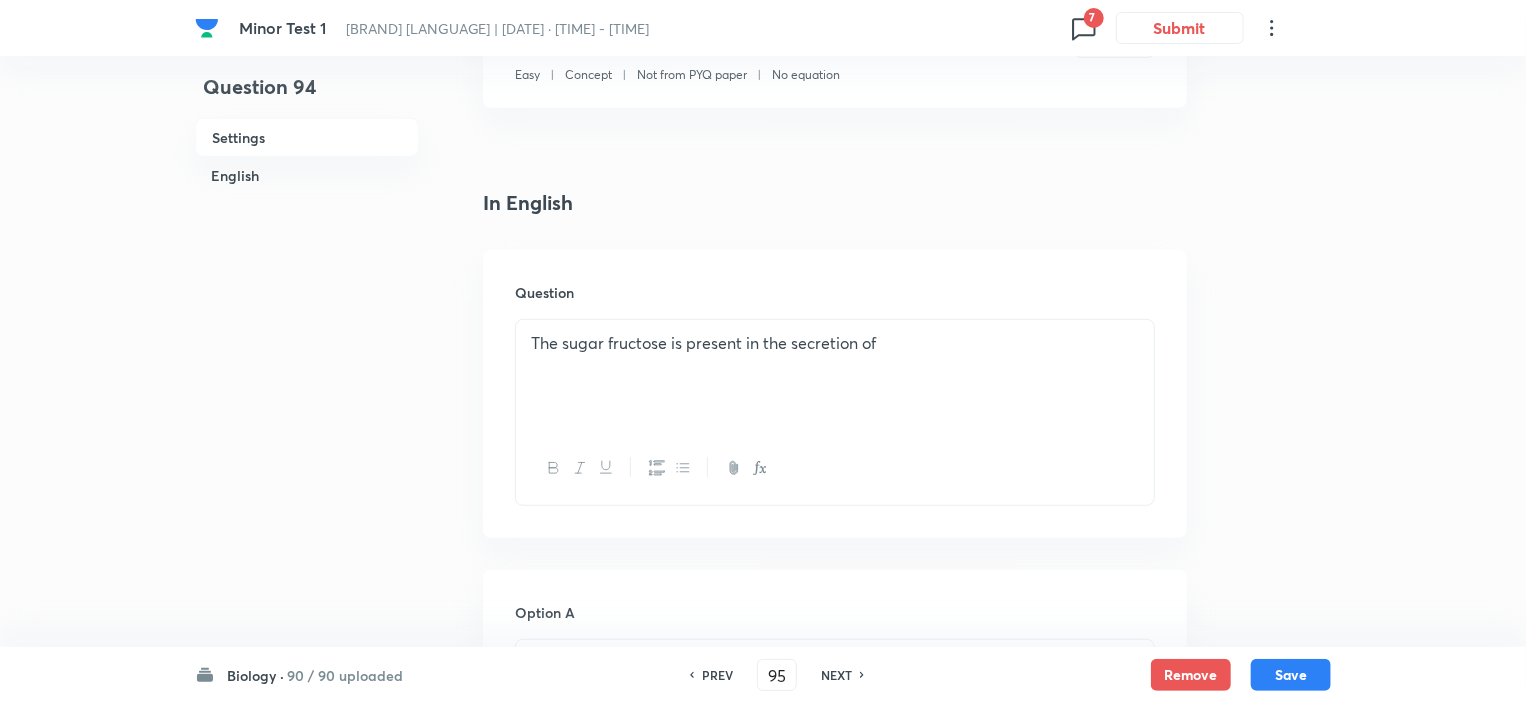 checkbox on "false" 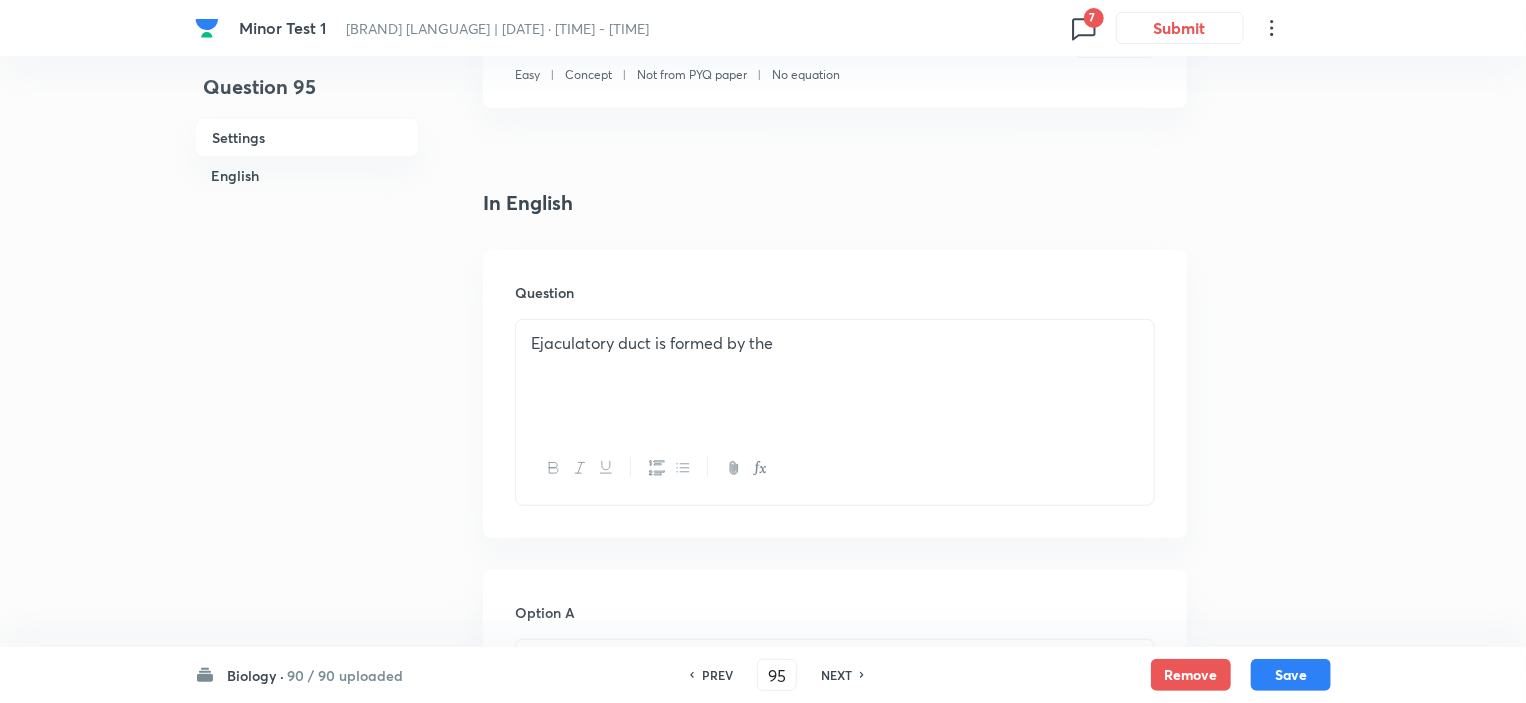 checkbox on "true" 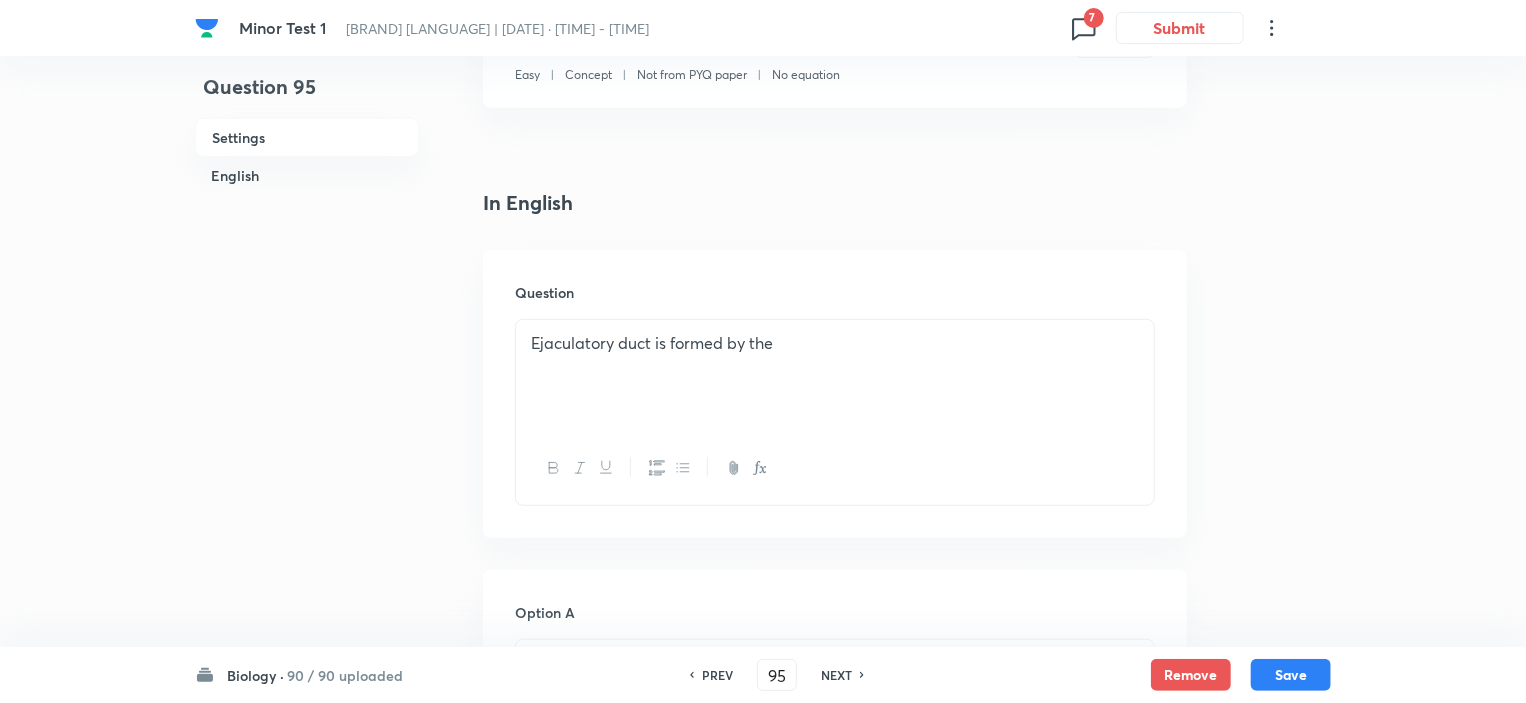 click on "NEXT" at bounding box center (836, 675) 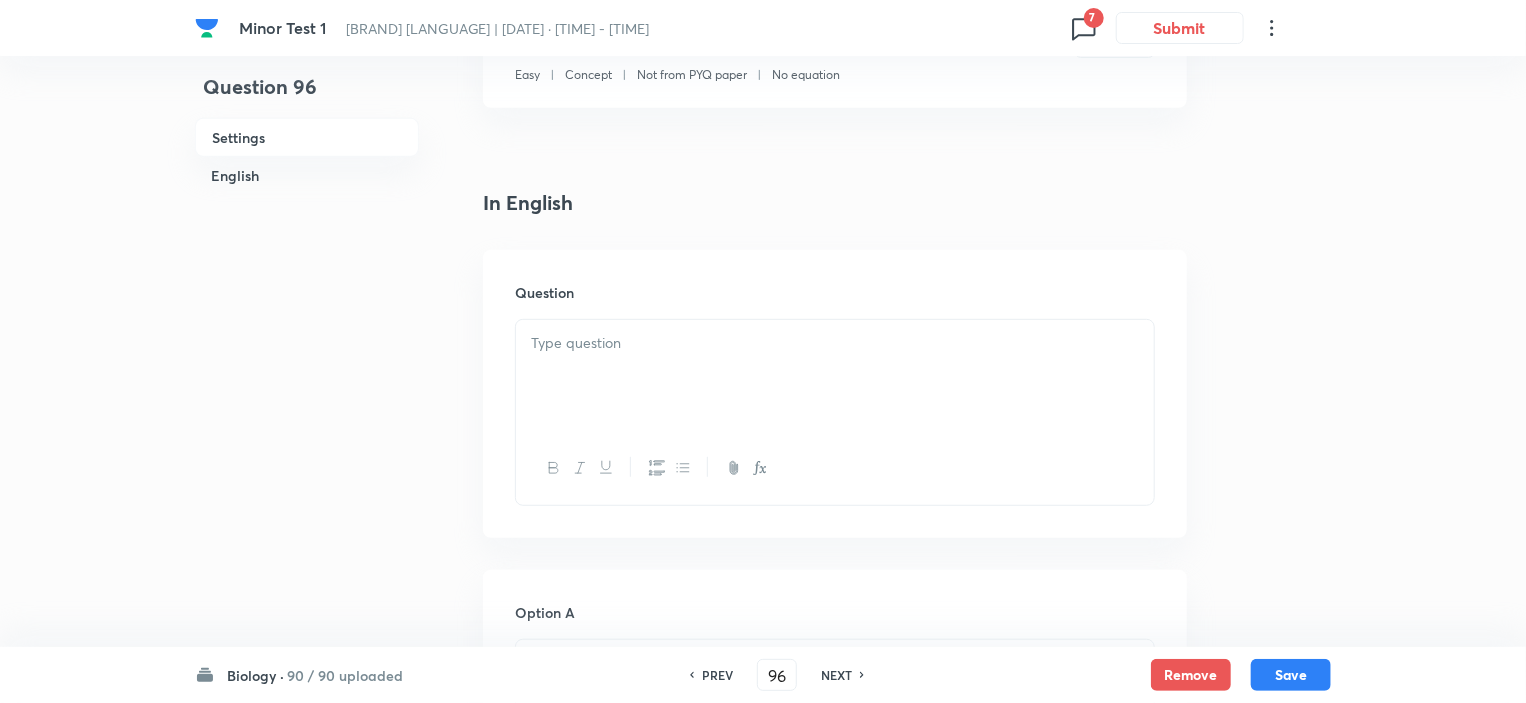 checkbox on "false" 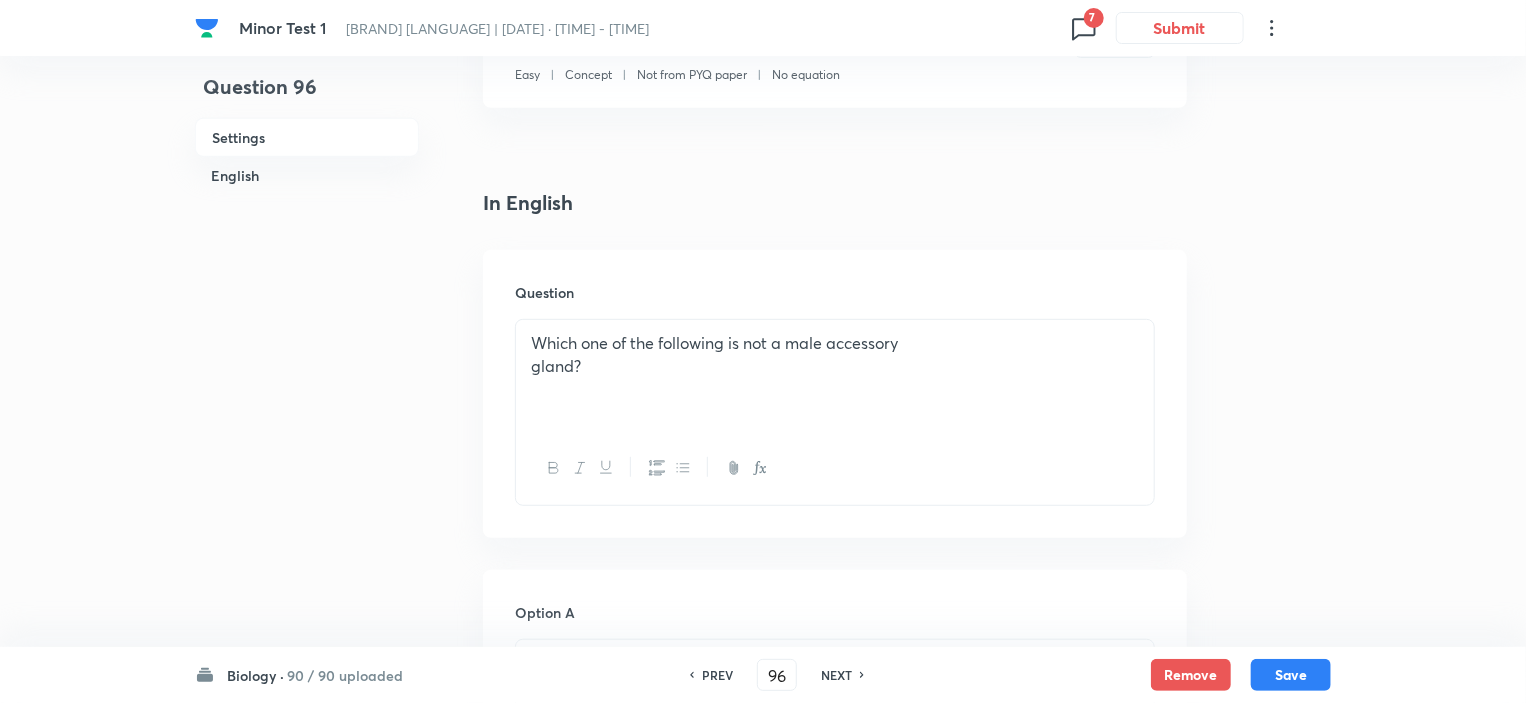 click on "NEXT" at bounding box center (836, 675) 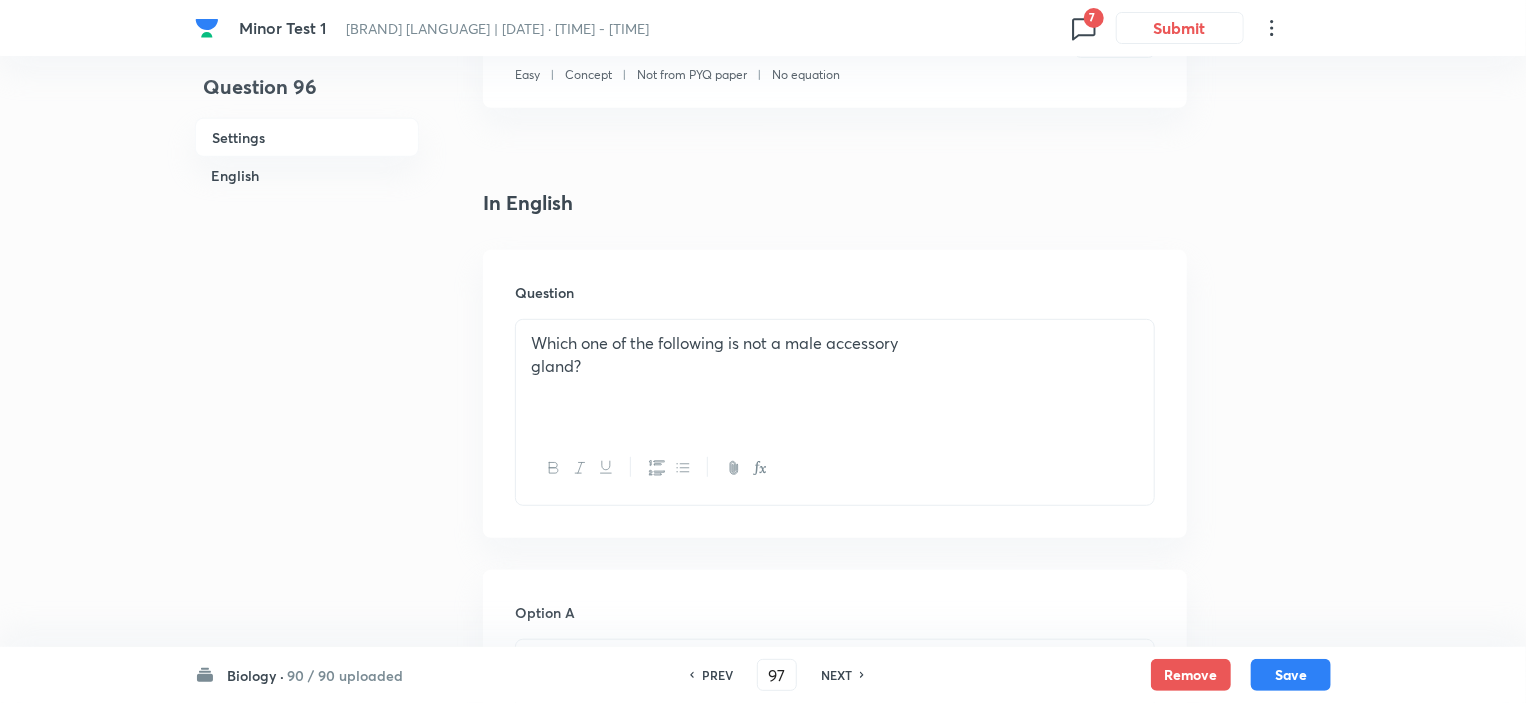 checkbox on "false" 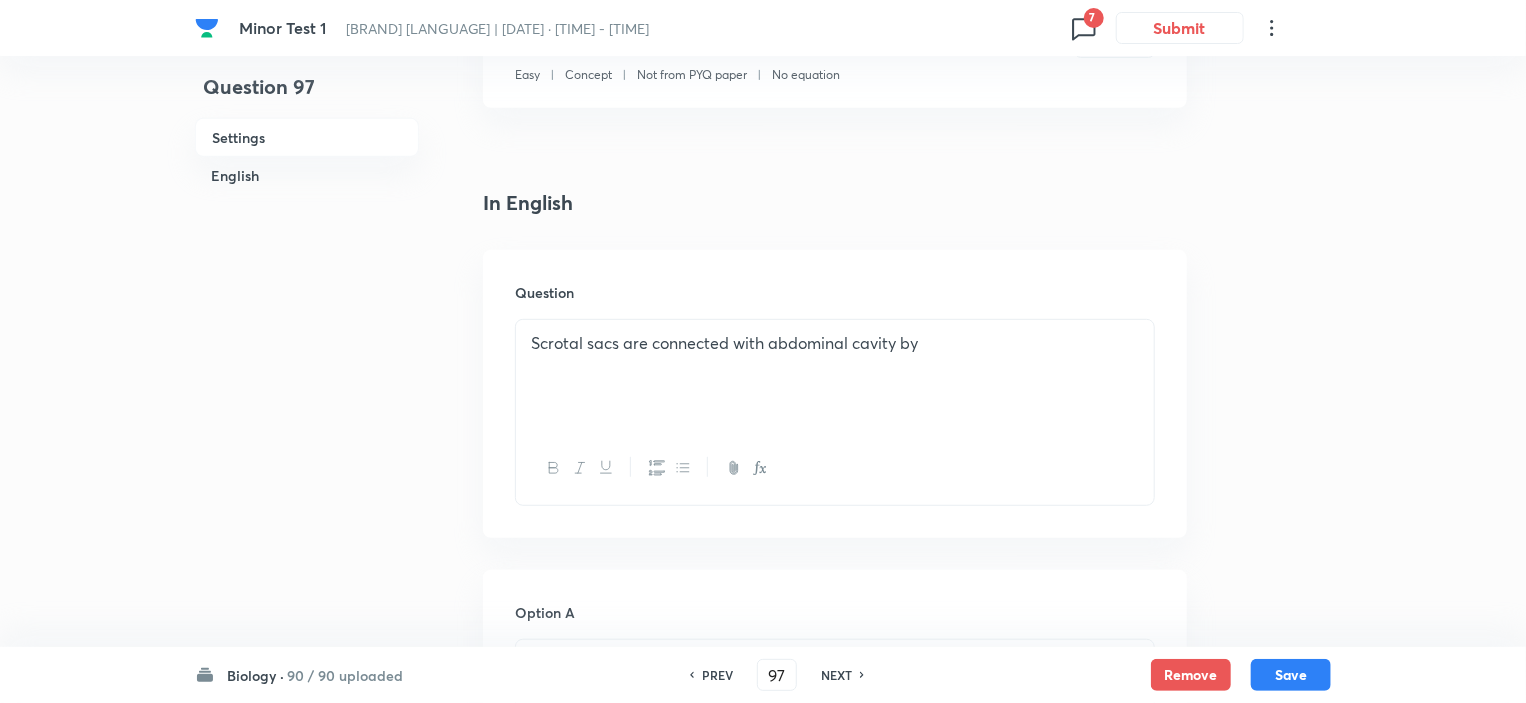 click on "PREV" at bounding box center [717, 675] 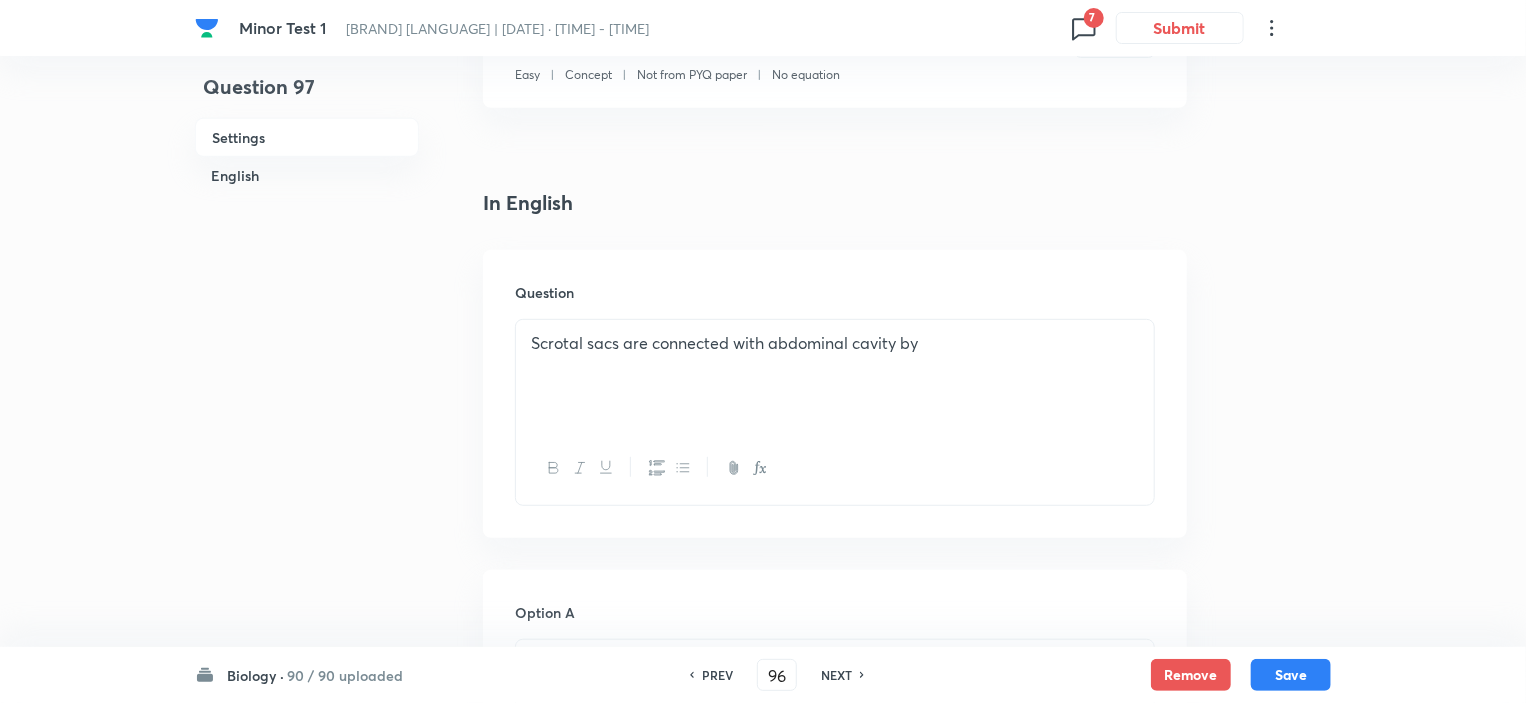 checkbox on "false" 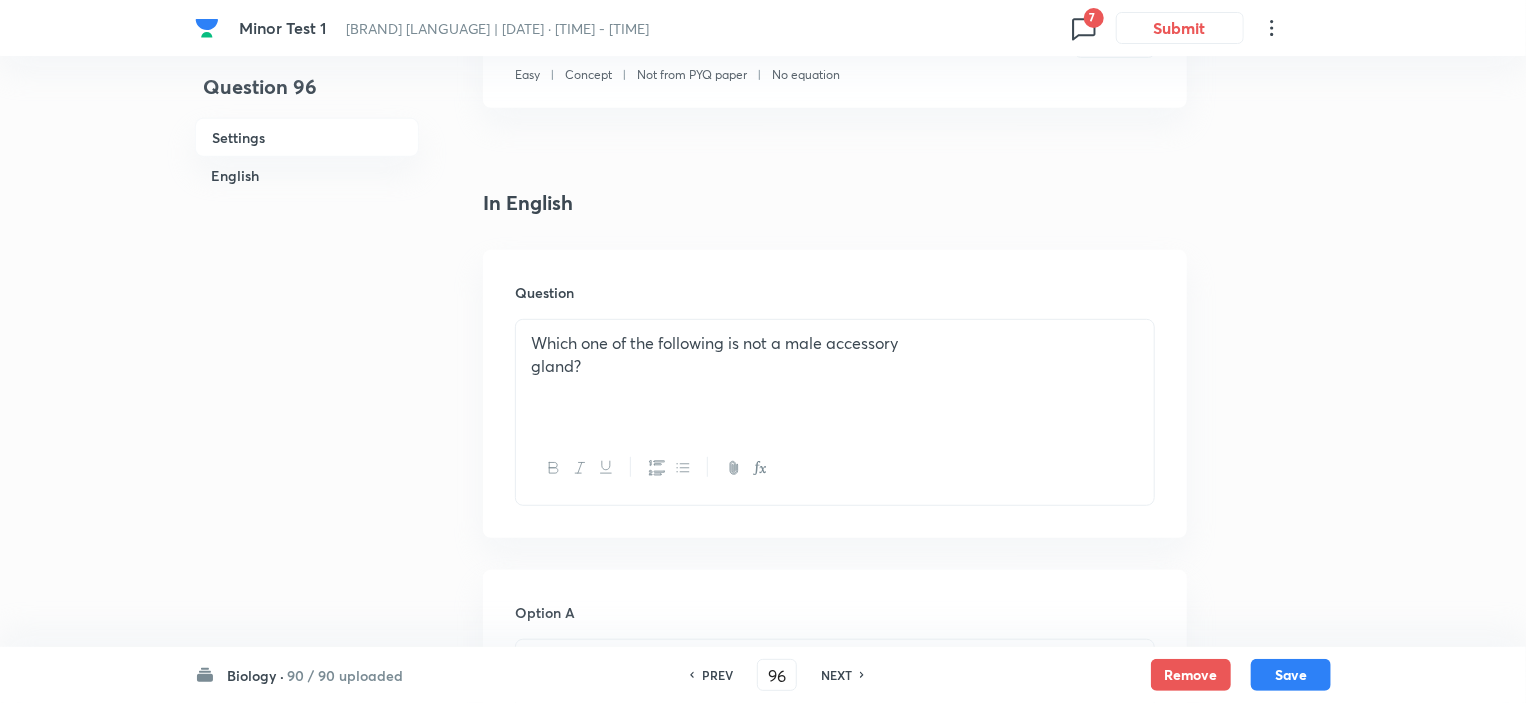 click 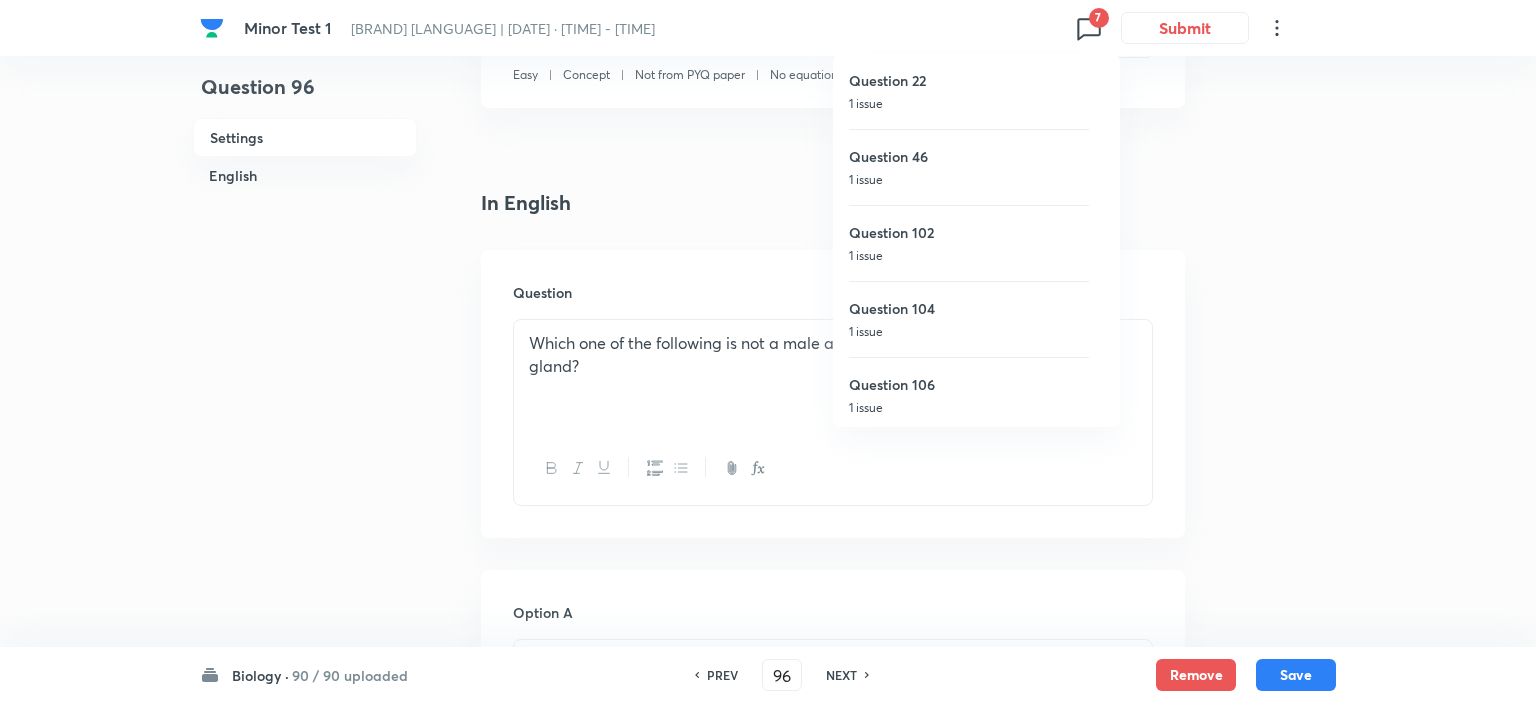 click at bounding box center [768, 351] 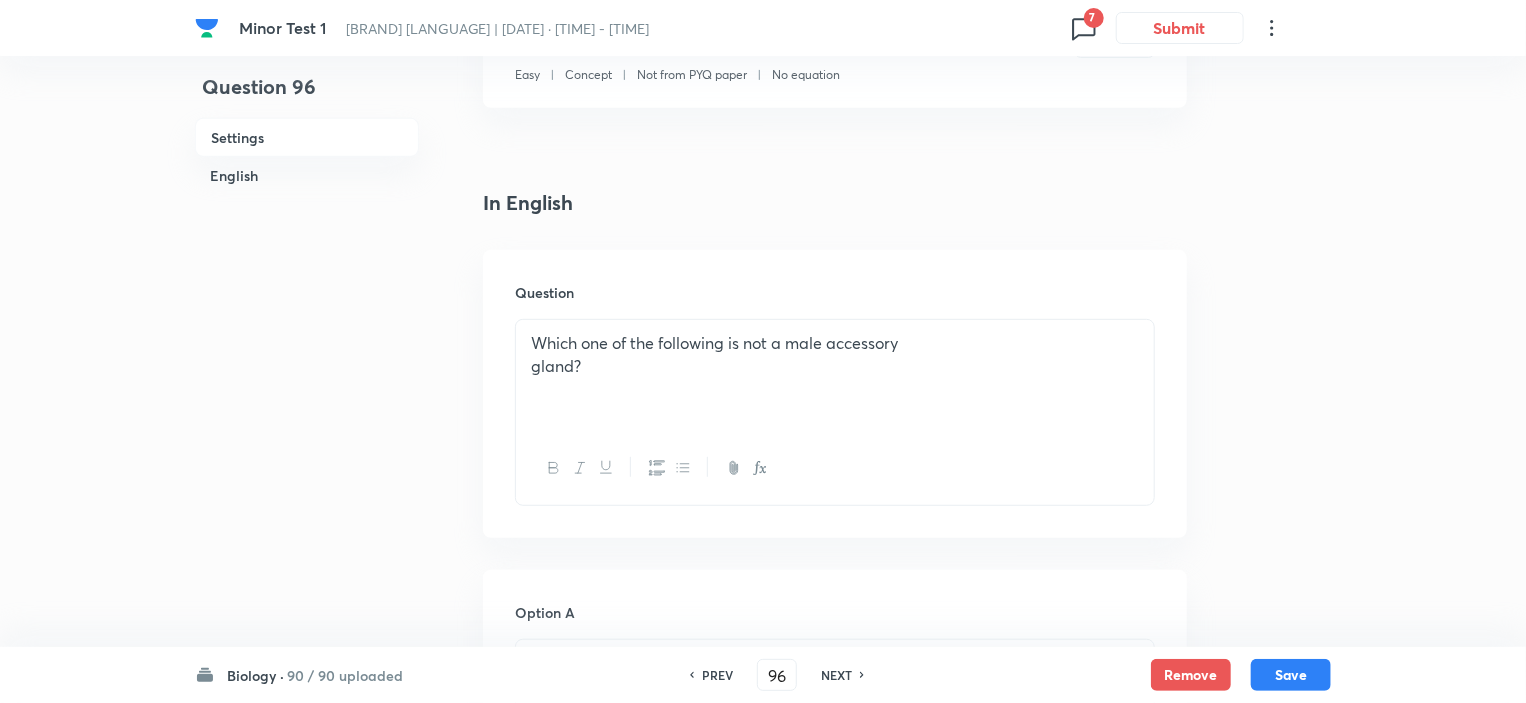 click on "NEXT" at bounding box center (836, 675) 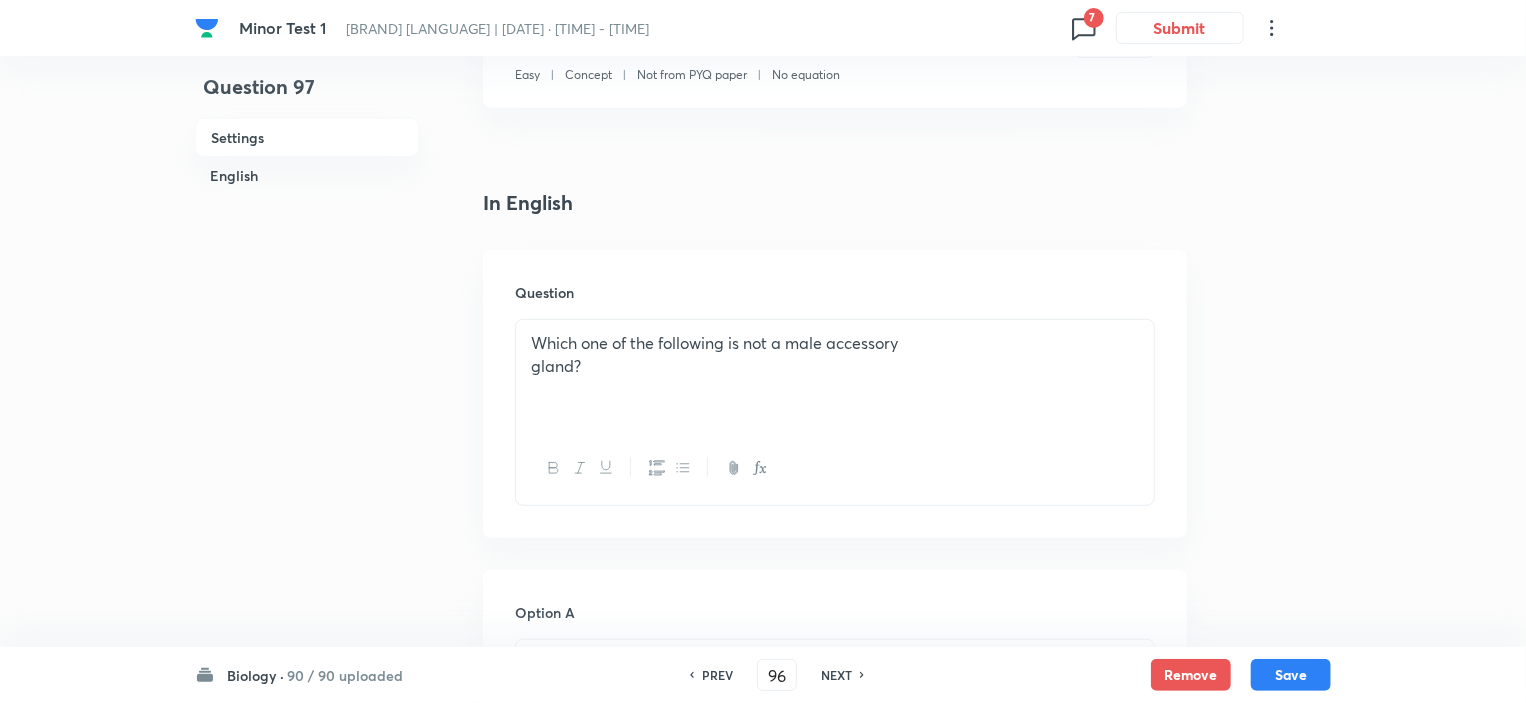 type on "97" 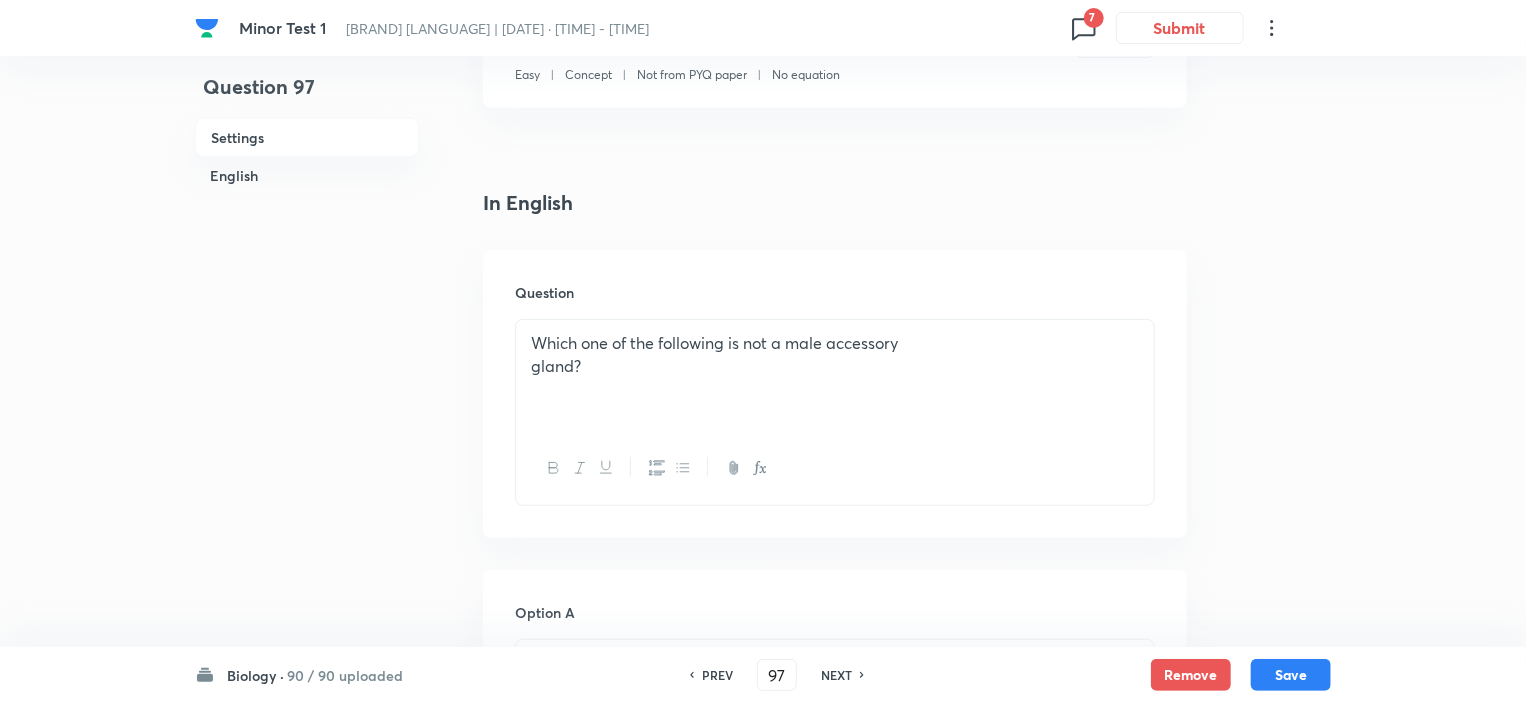 checkbox on "false" 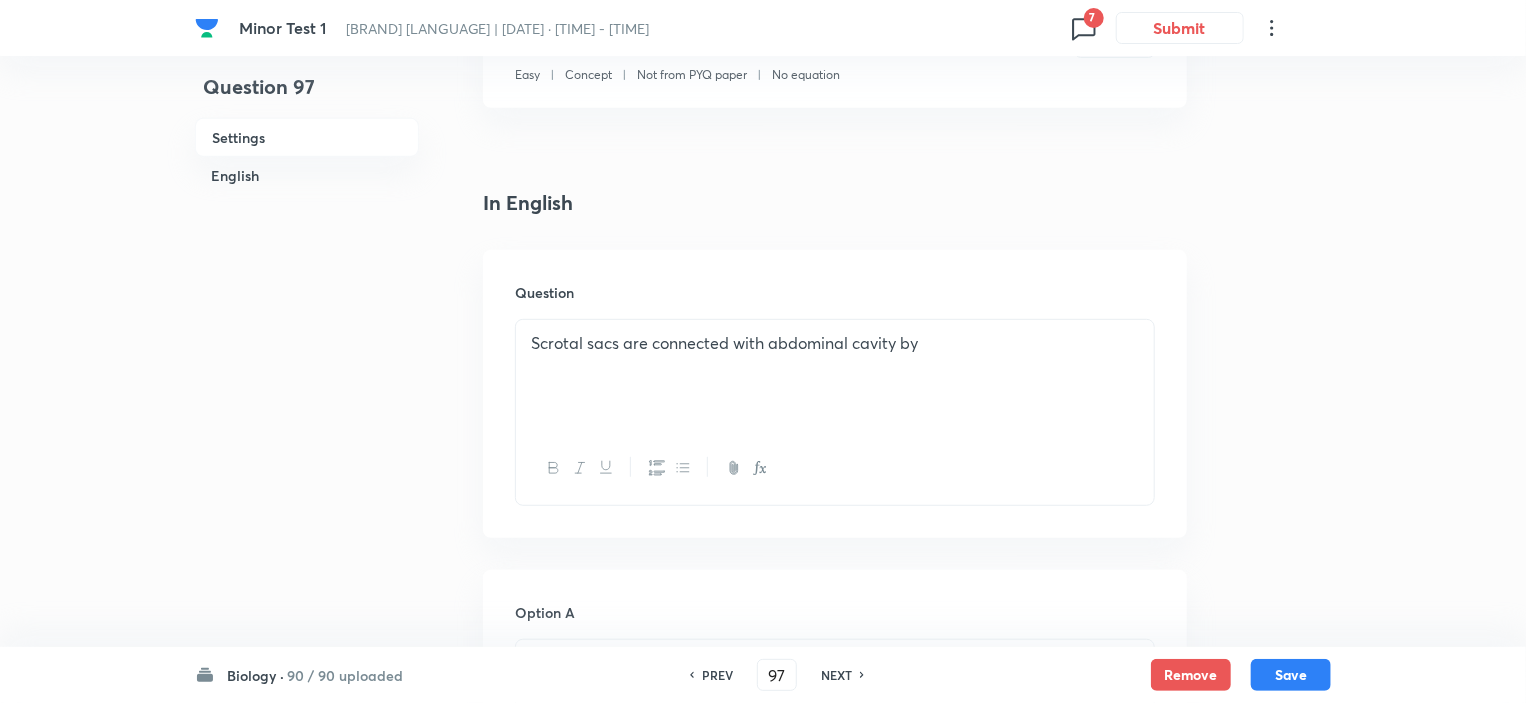 click on "NEXT" at bounding box center (836, 675) 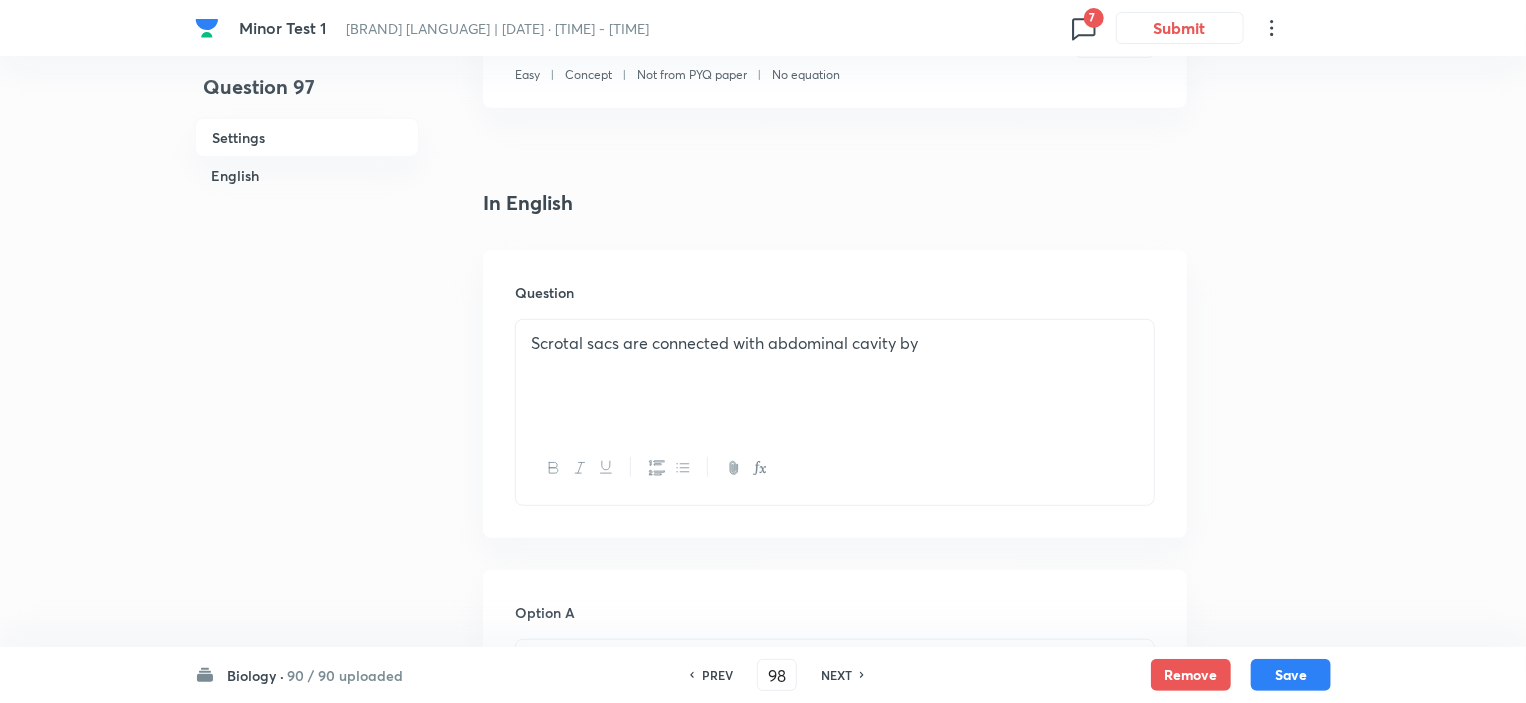 checkbox on "false" 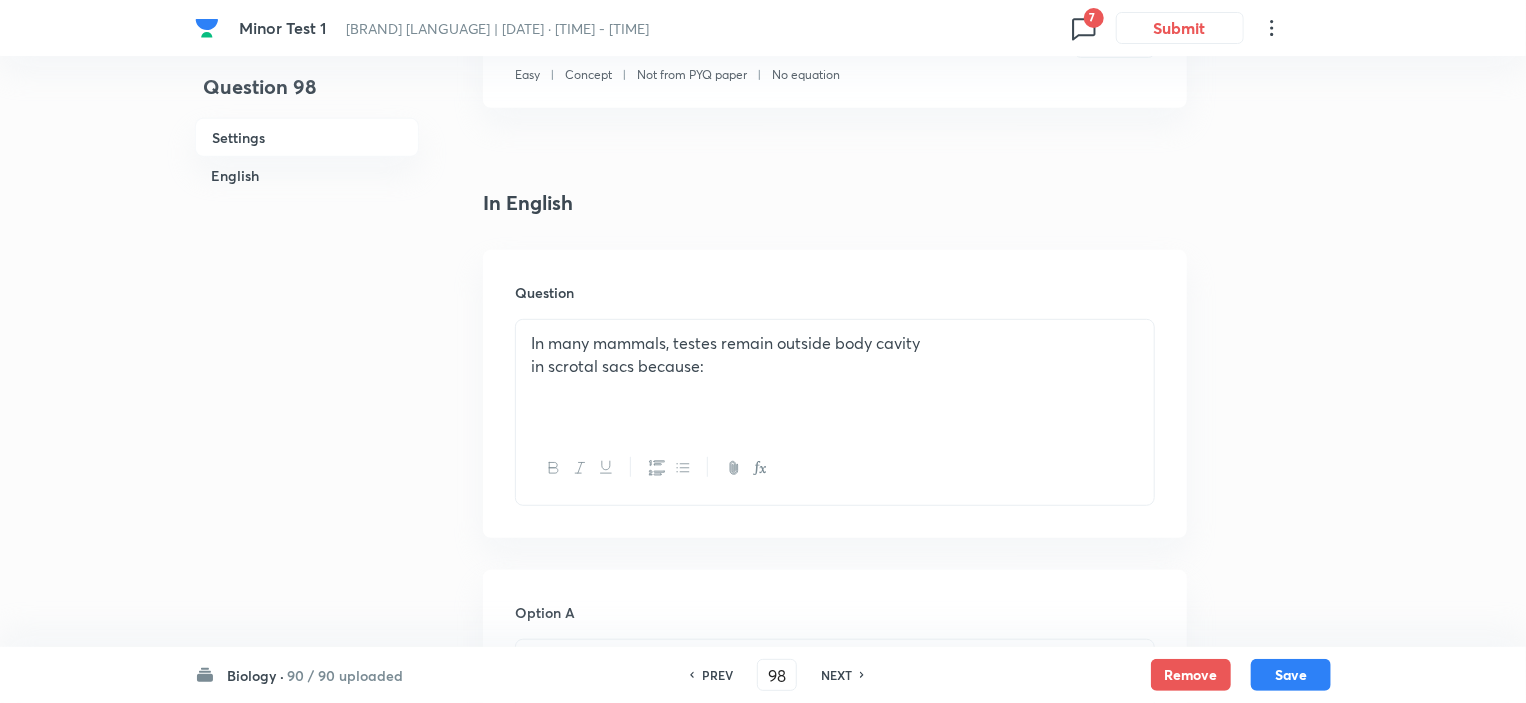 checkbox on "true" 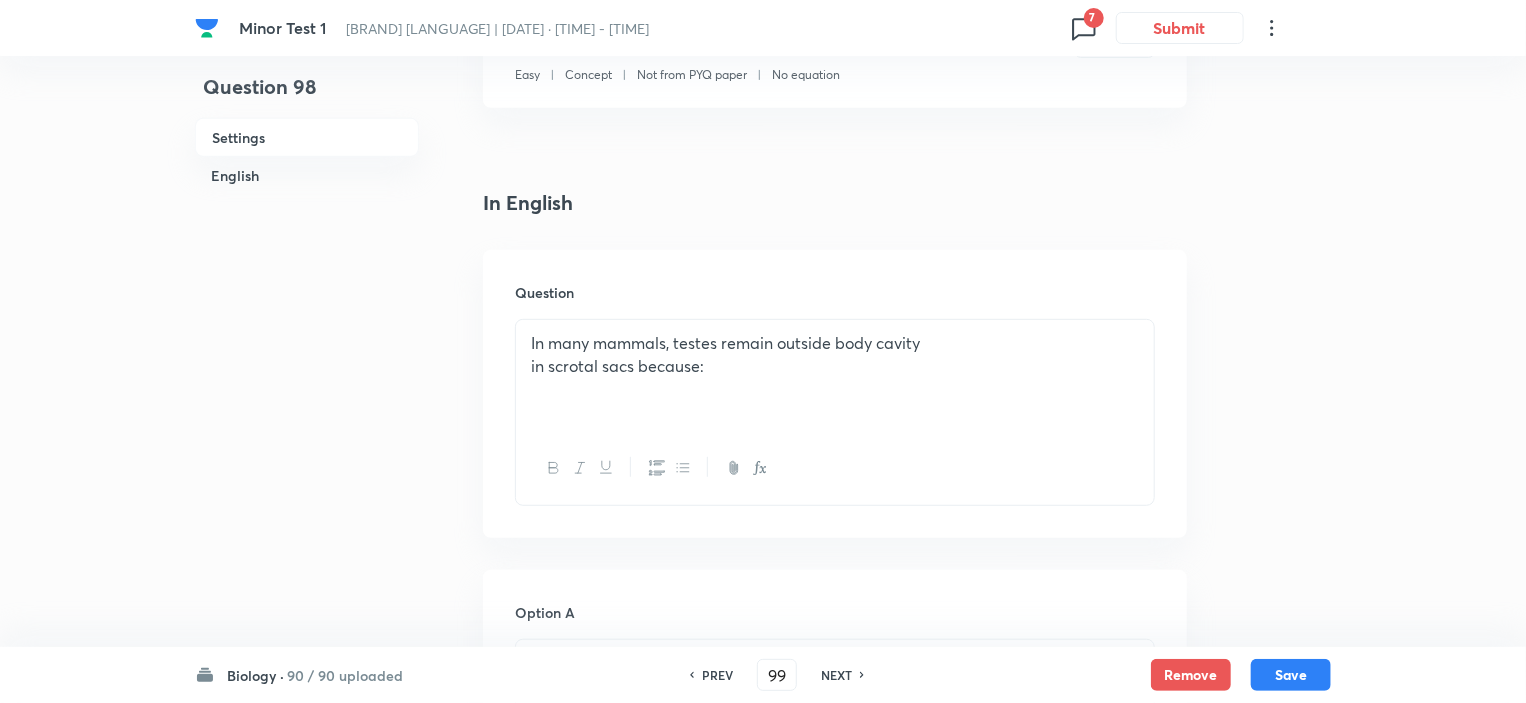 checkbox on "false" 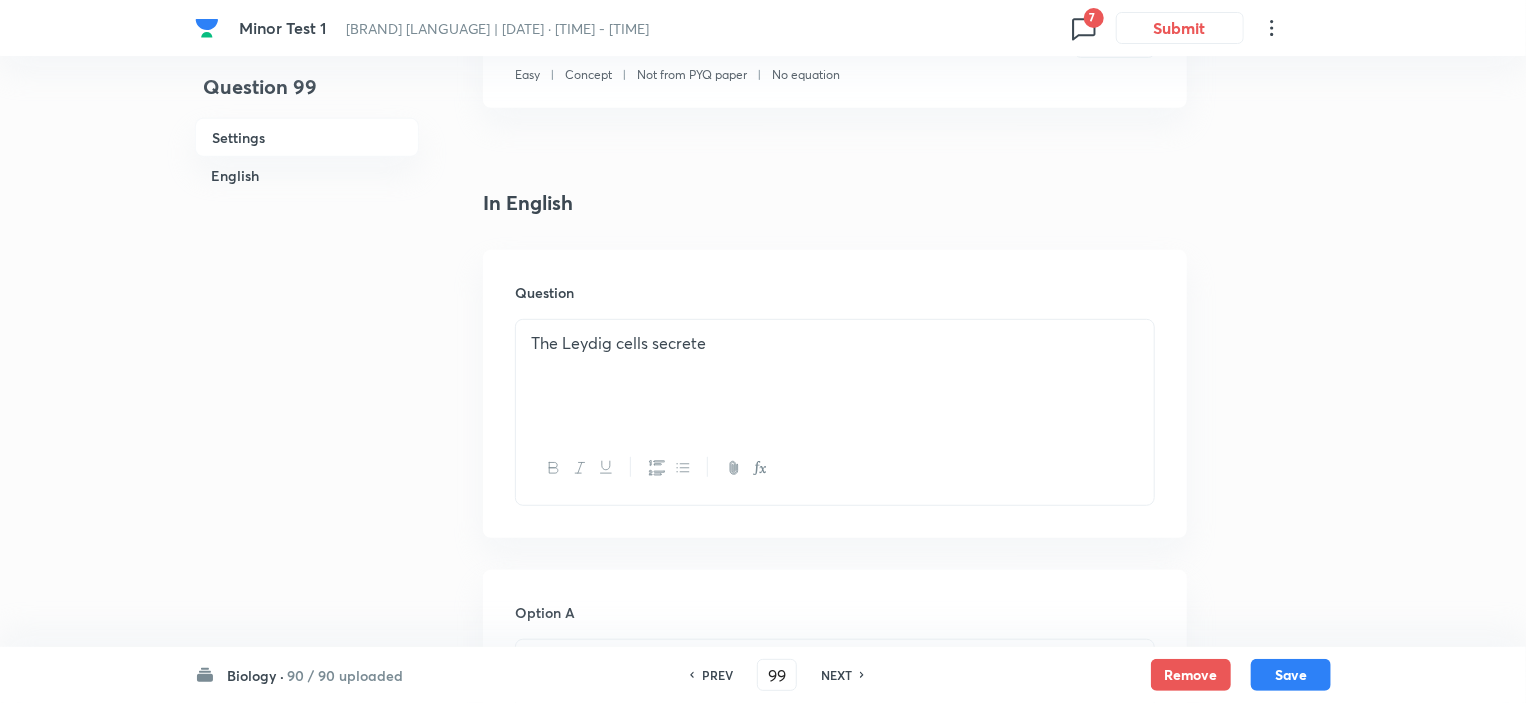 click on "NEXT" at bounding box center (836, 675) 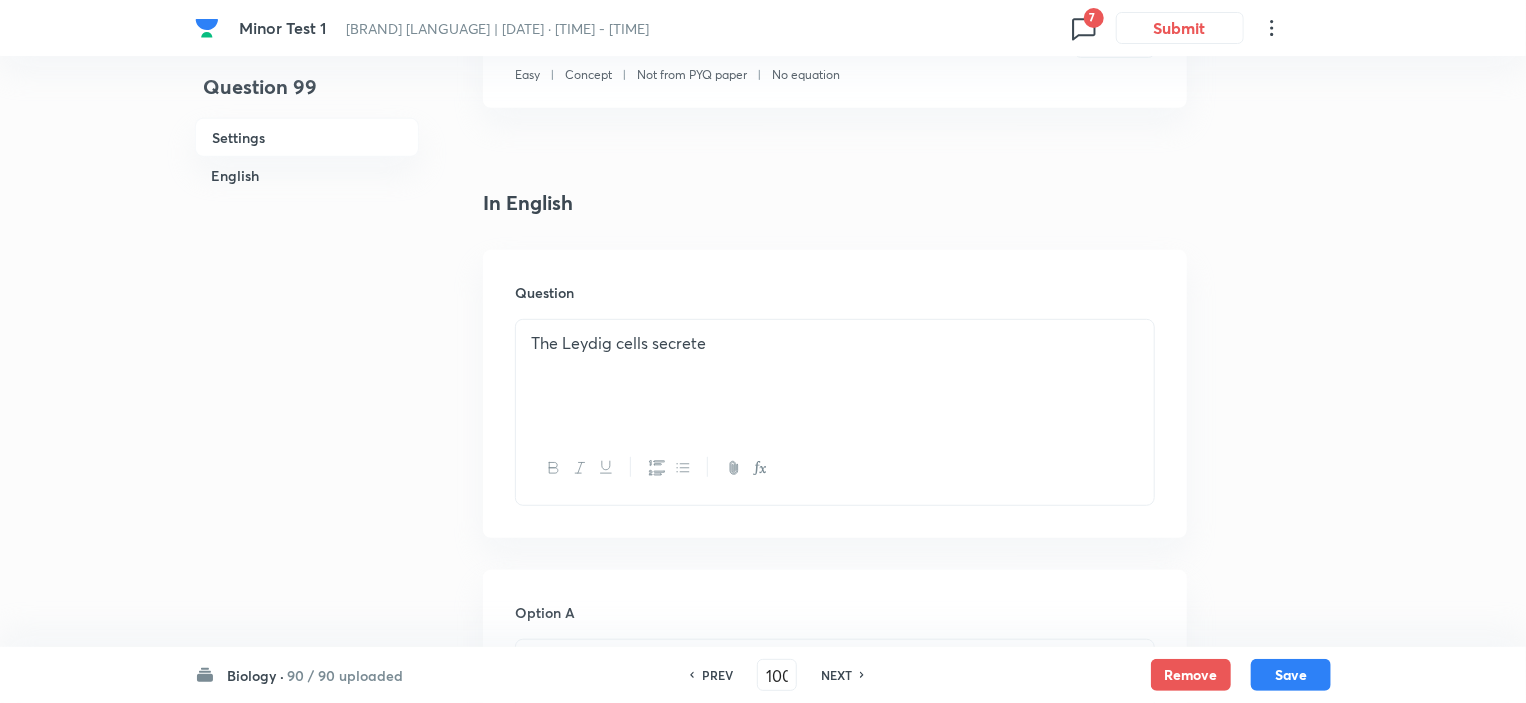 checkbox on "false" 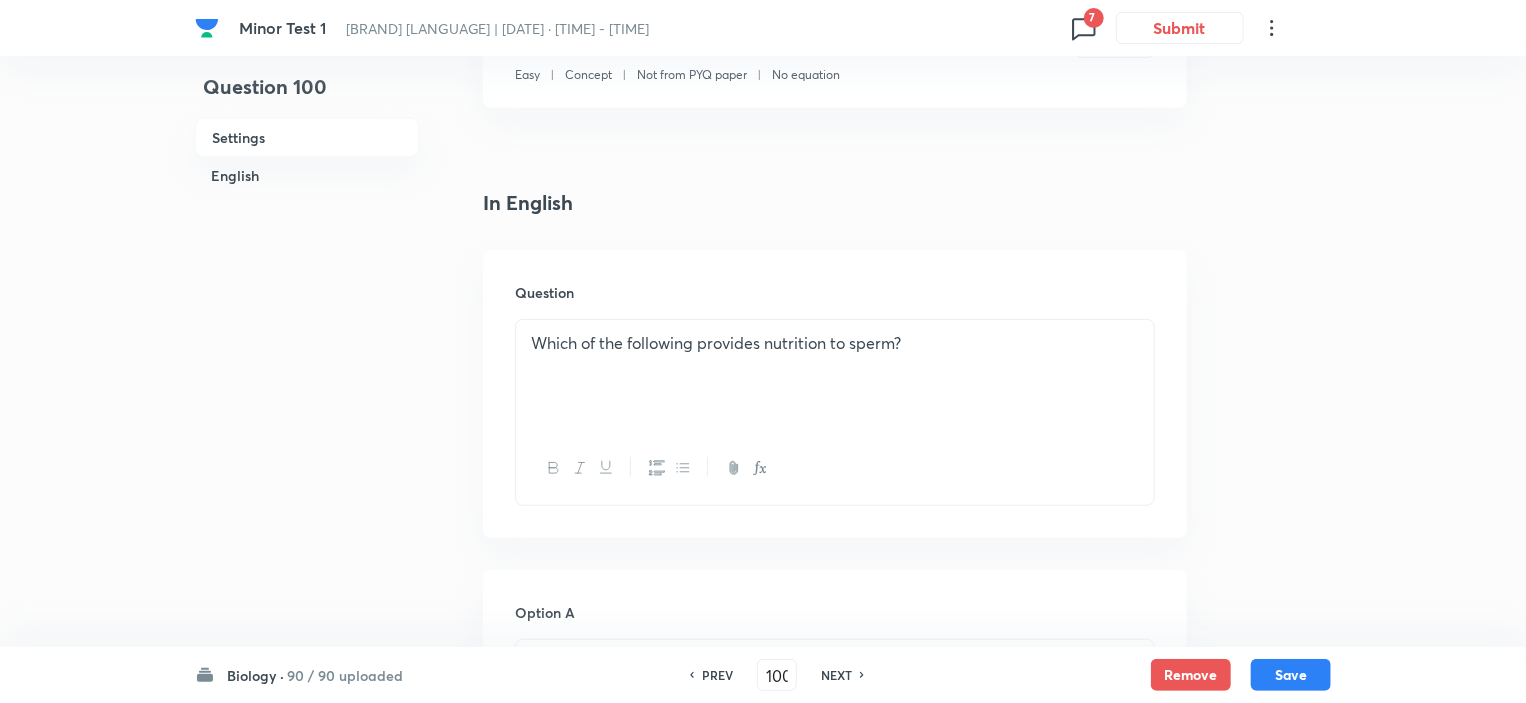 click on "NEXT" at bounding box center (836, 675) 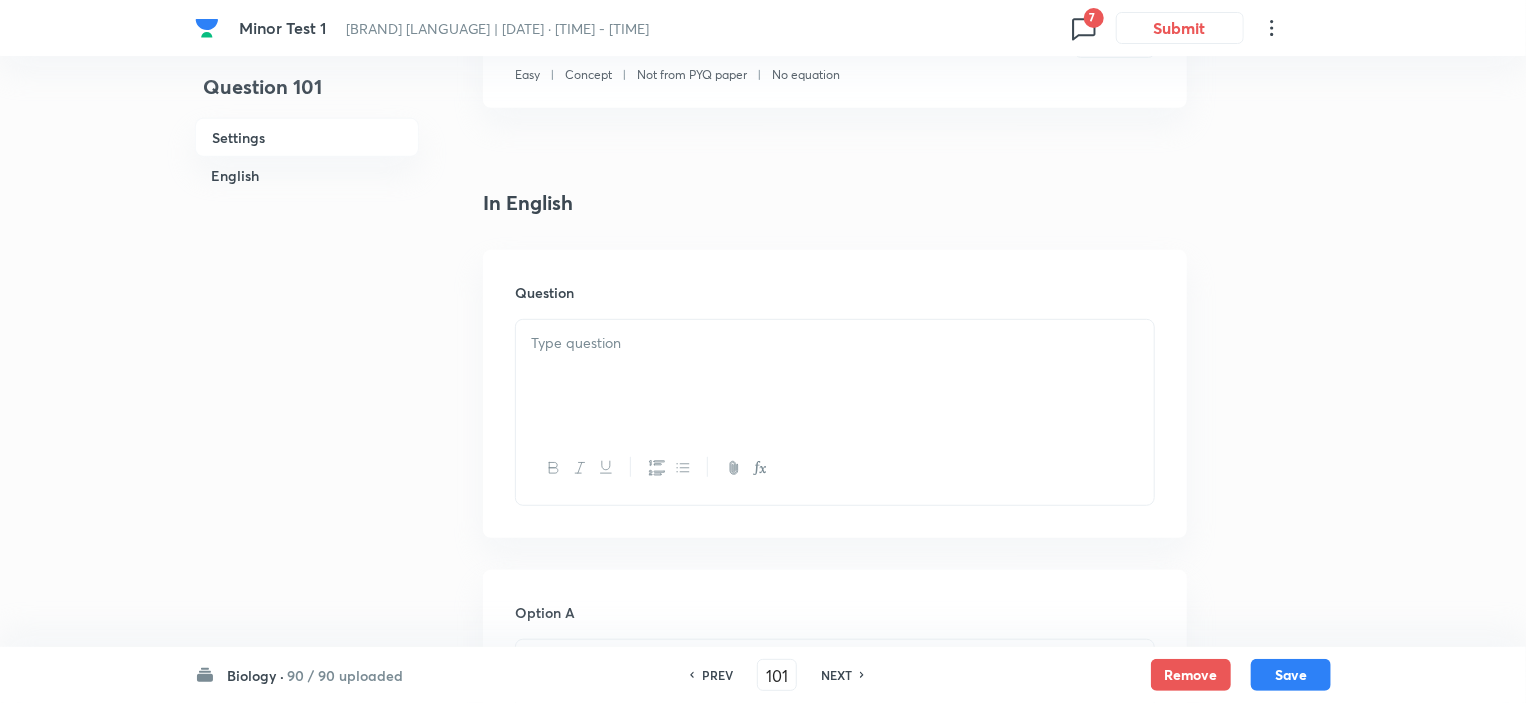 checkbox on "false" 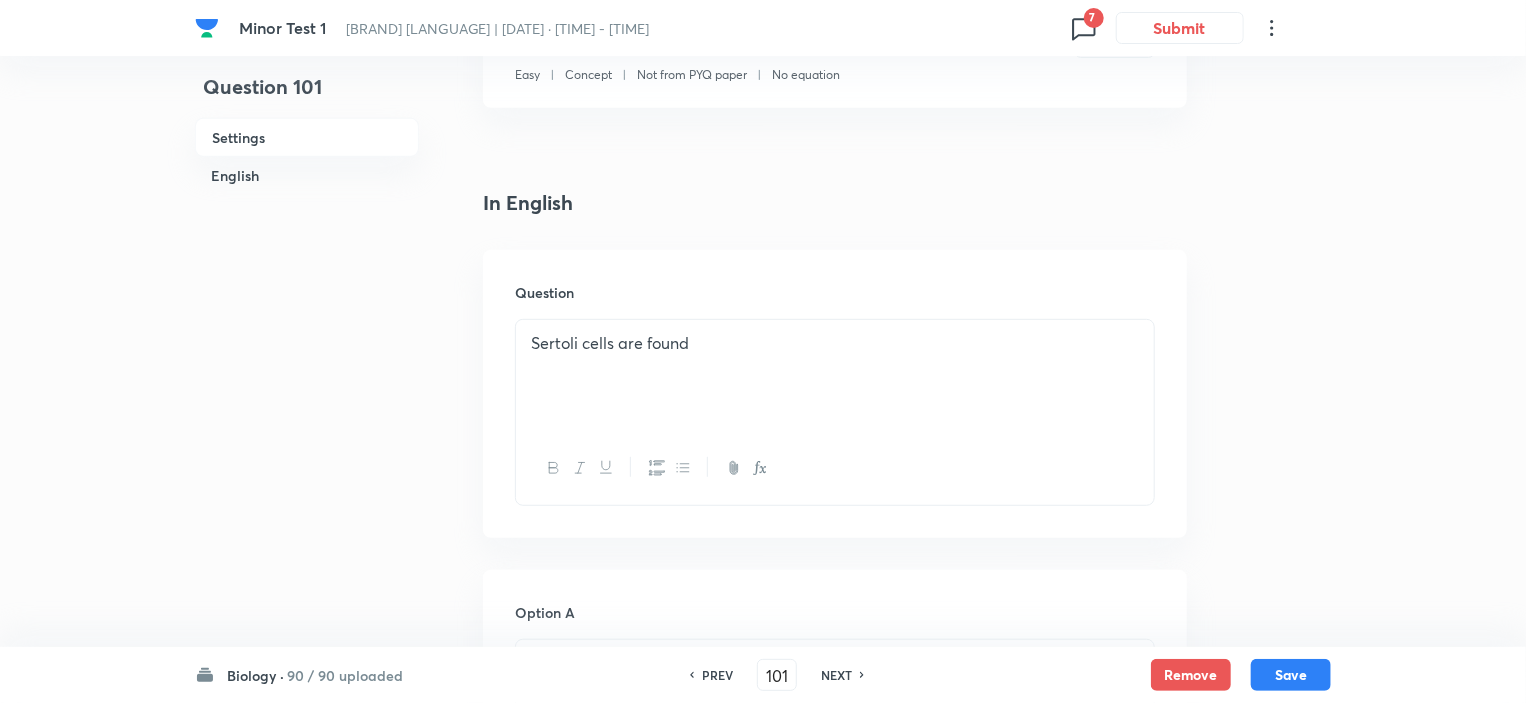 click on "NEXT" at bounding box center [836, 675] 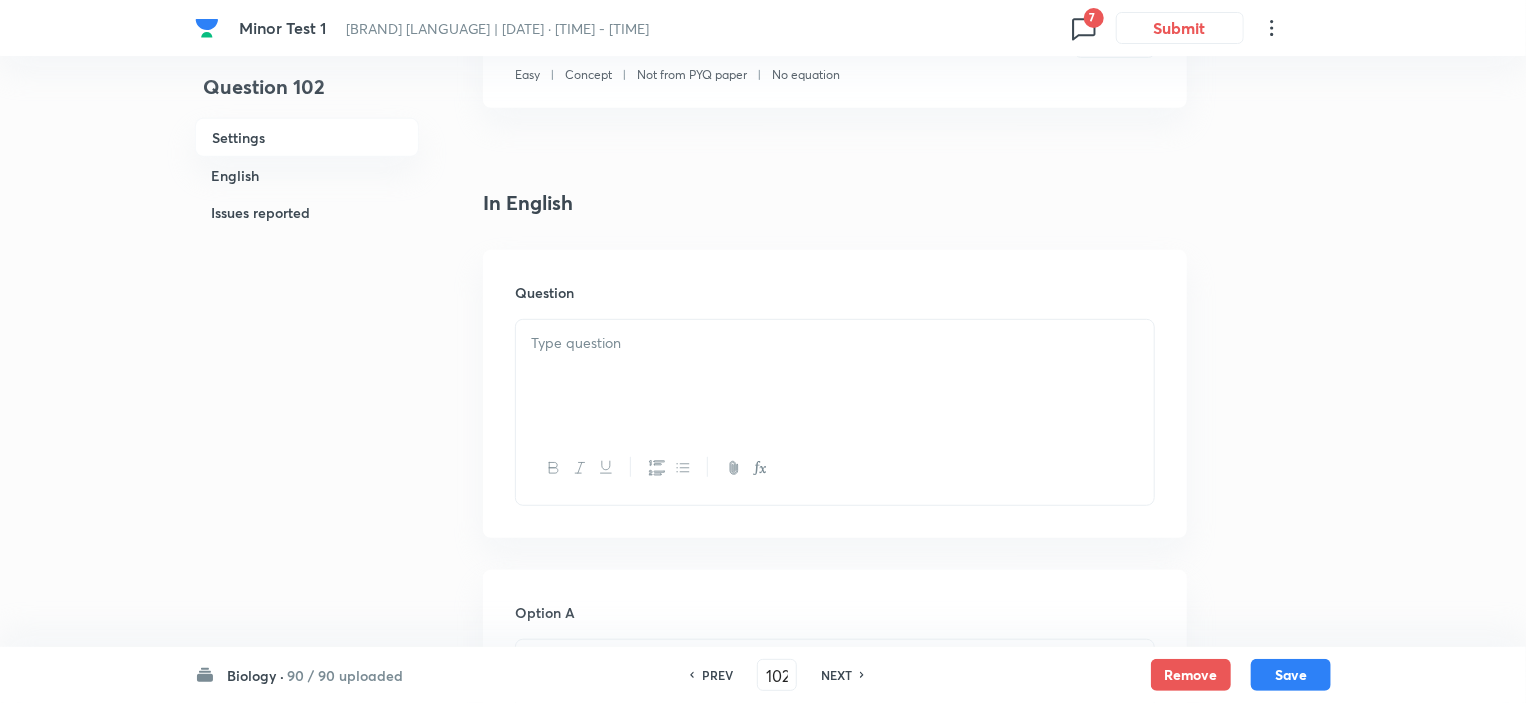 checkbox on "true" 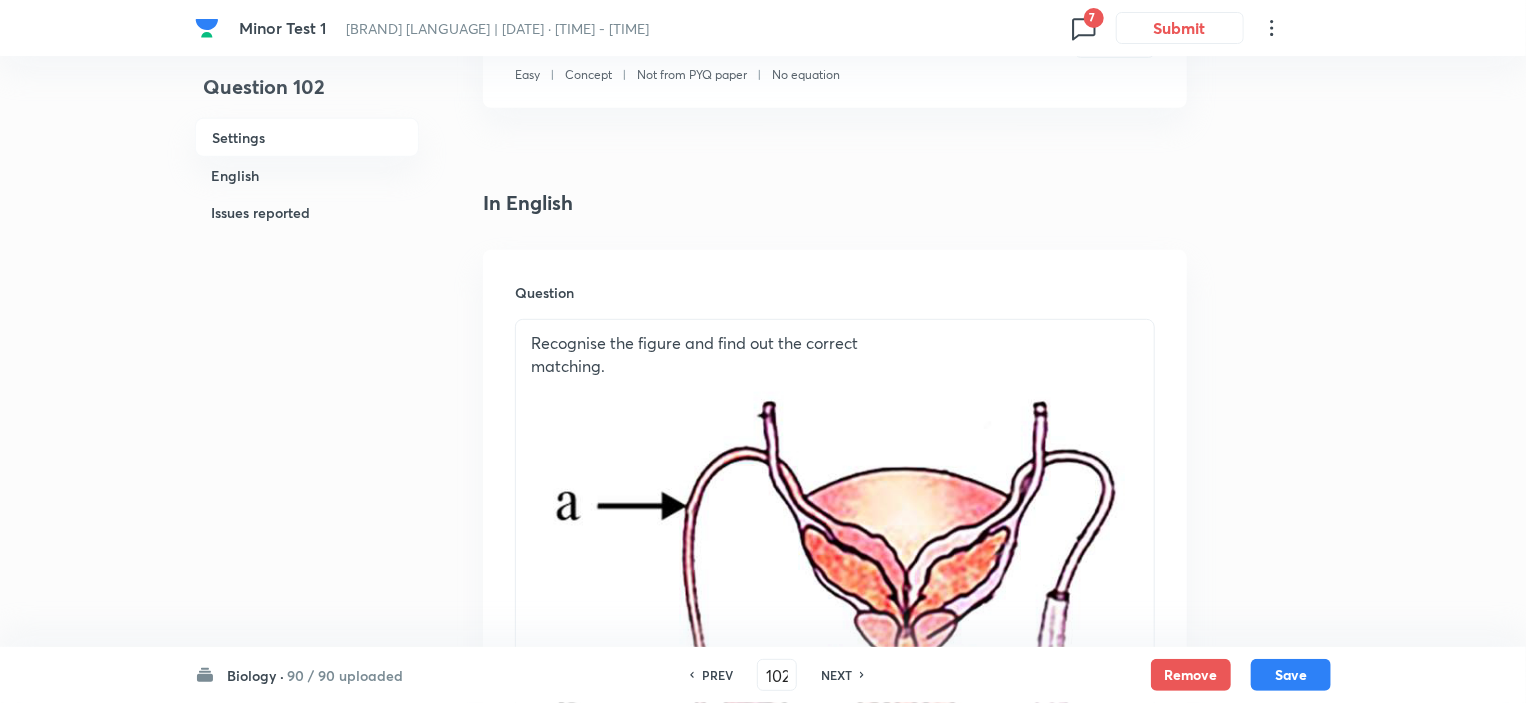 click on "NEXT" at bounding box center (836, 675) 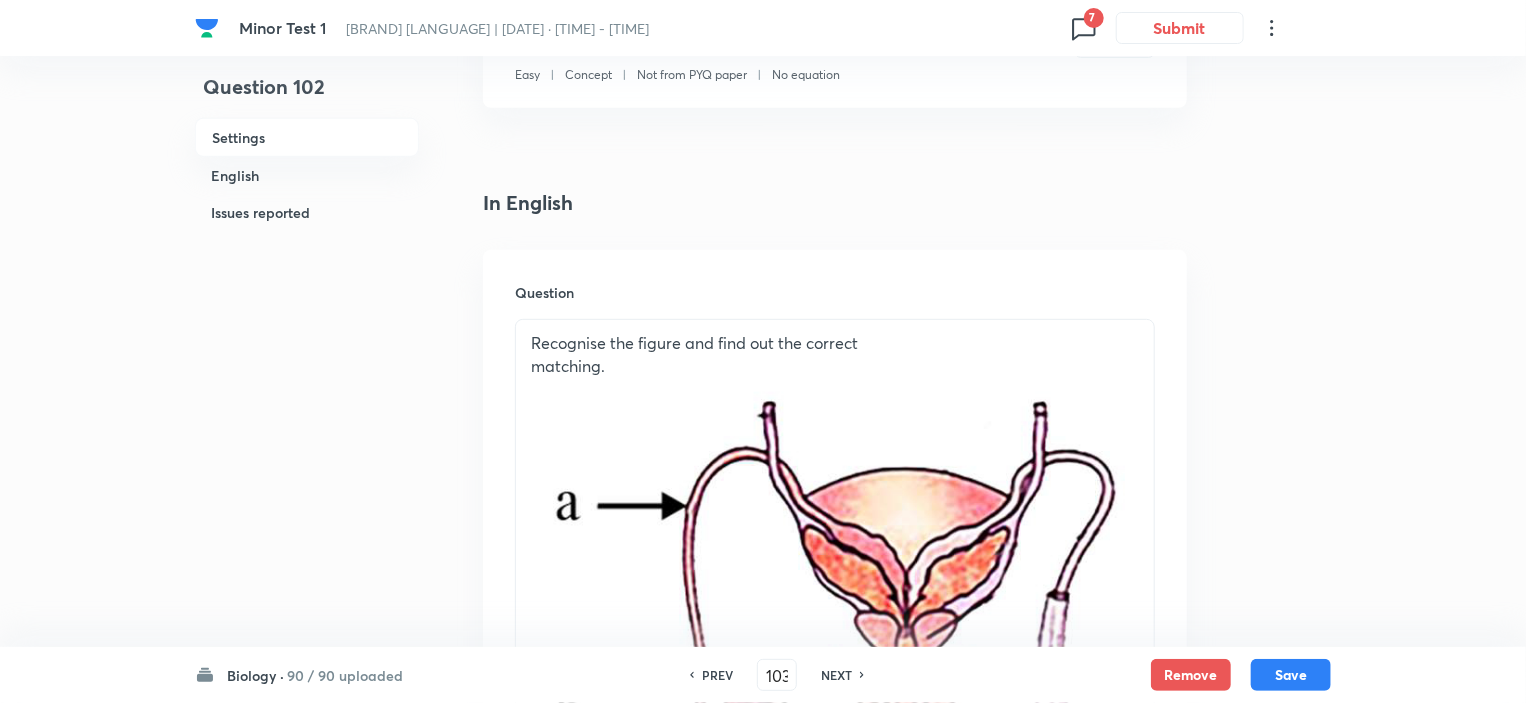 checkbox on "false" 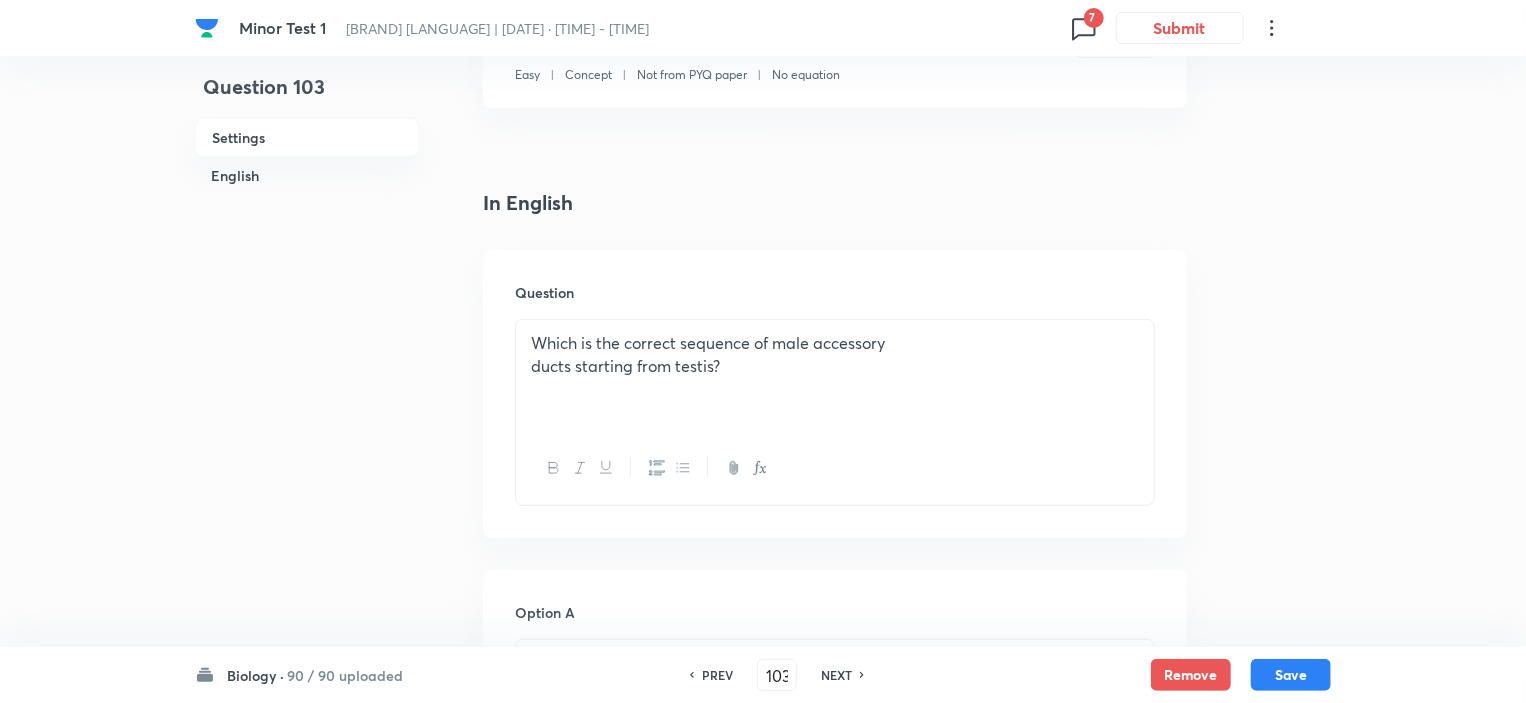 click on "NEXT" at bounding box center [836, 675] 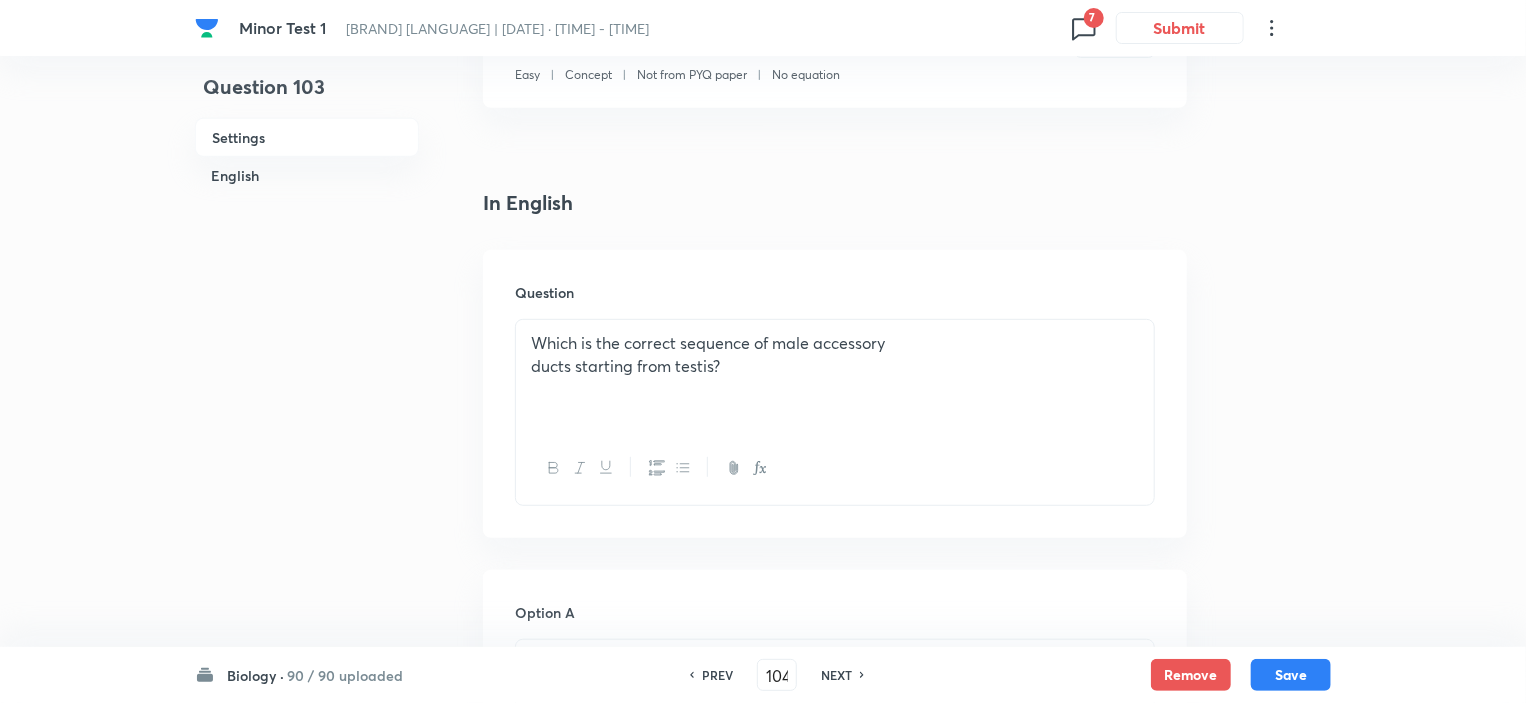 checkbox on "false" 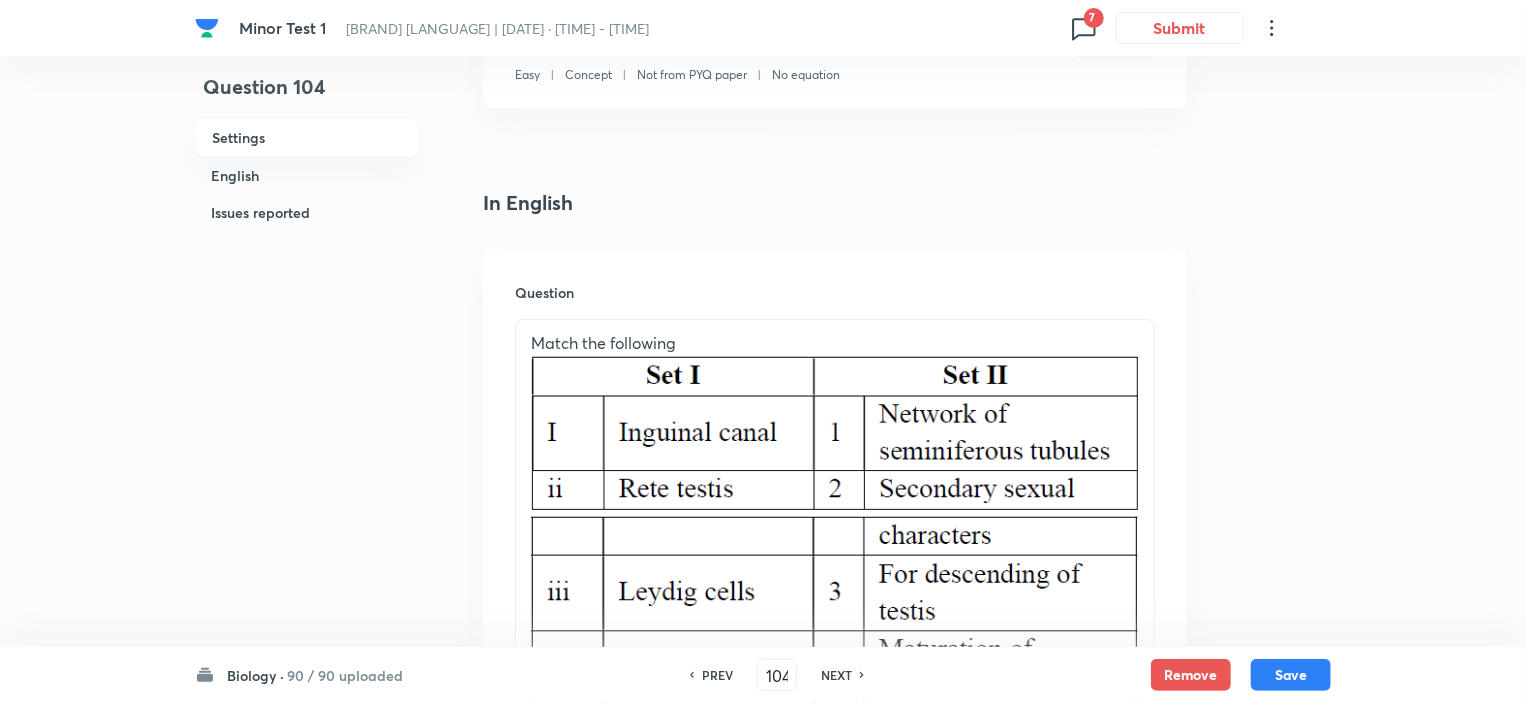 click on "NEXT" at bounding box center [836, 675] 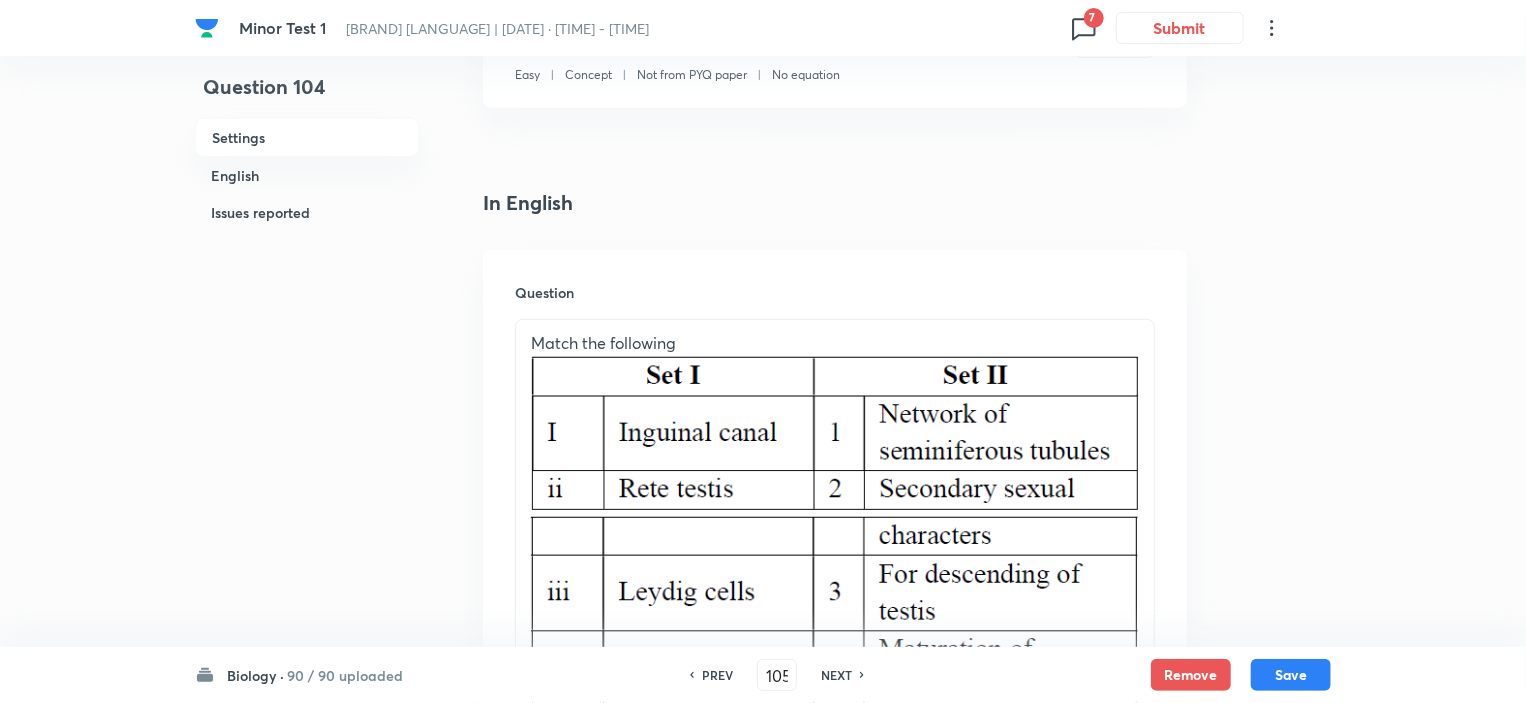 checkbox on "false" 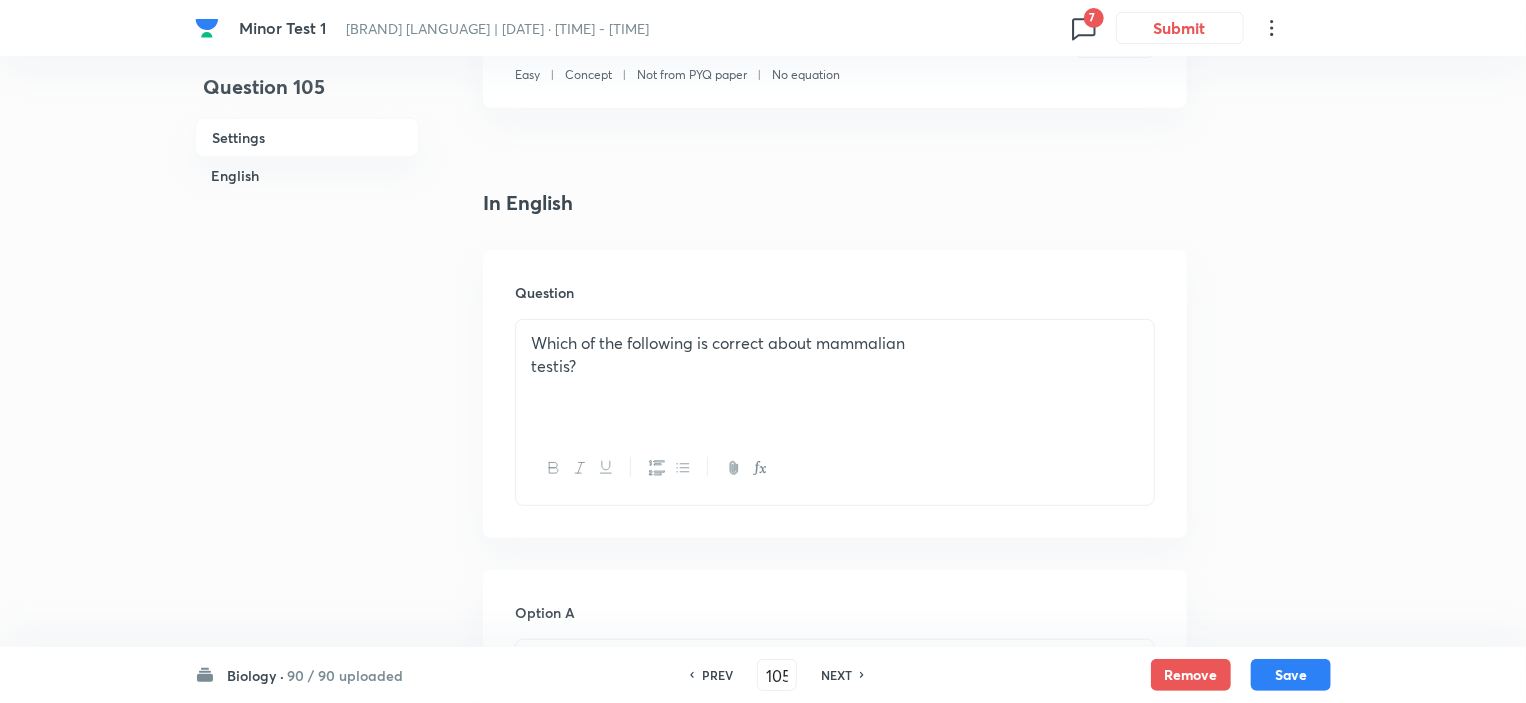 click on "NEXT" at bounding box center [836, 675] 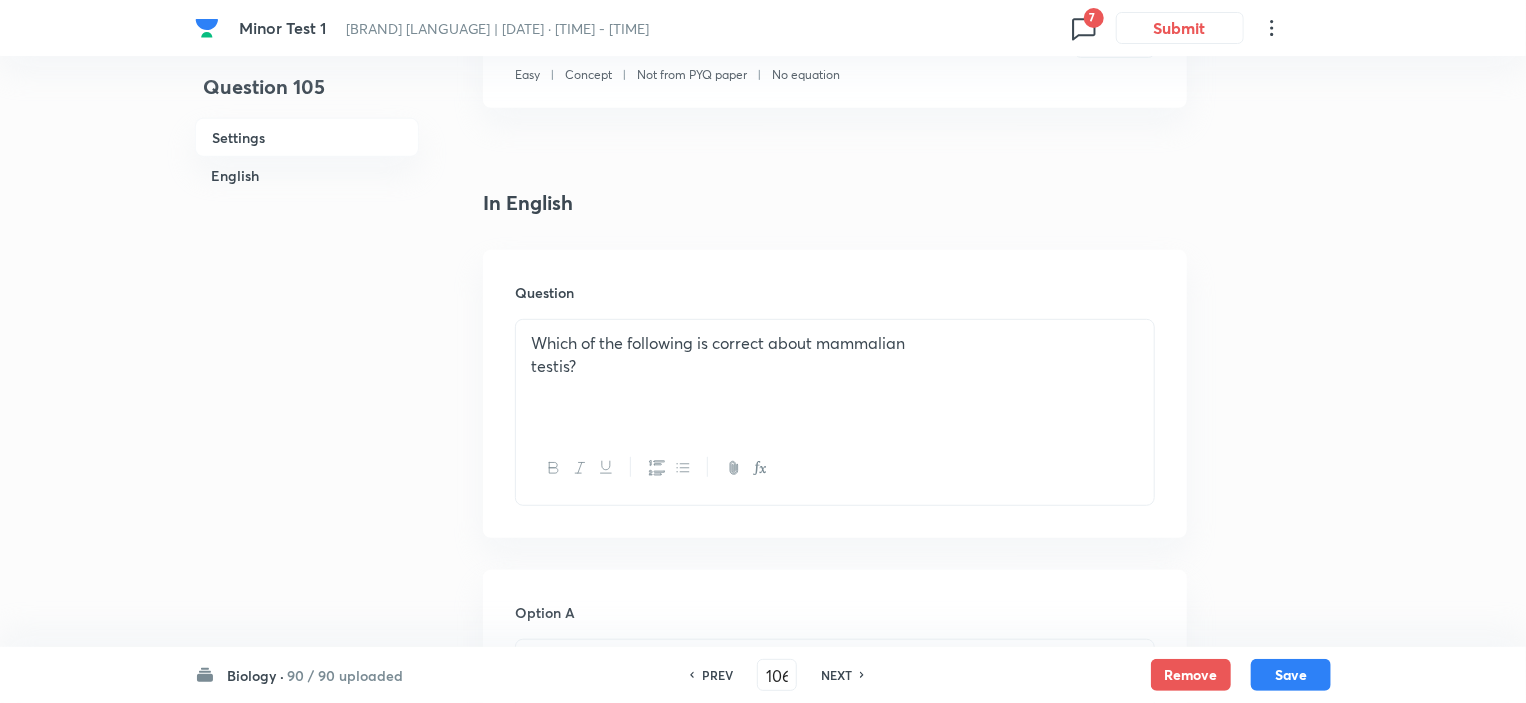 checkbox on "false" 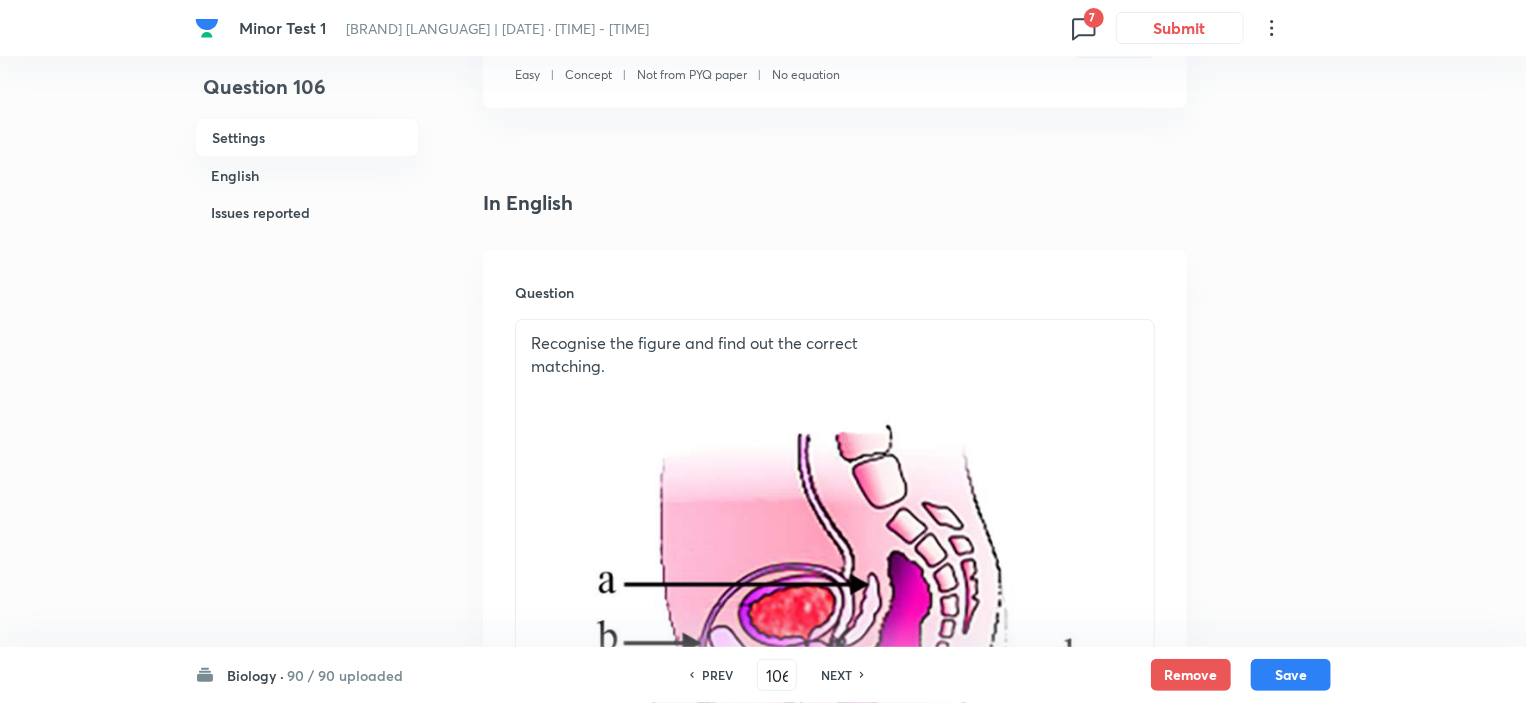 checkbox on "true" 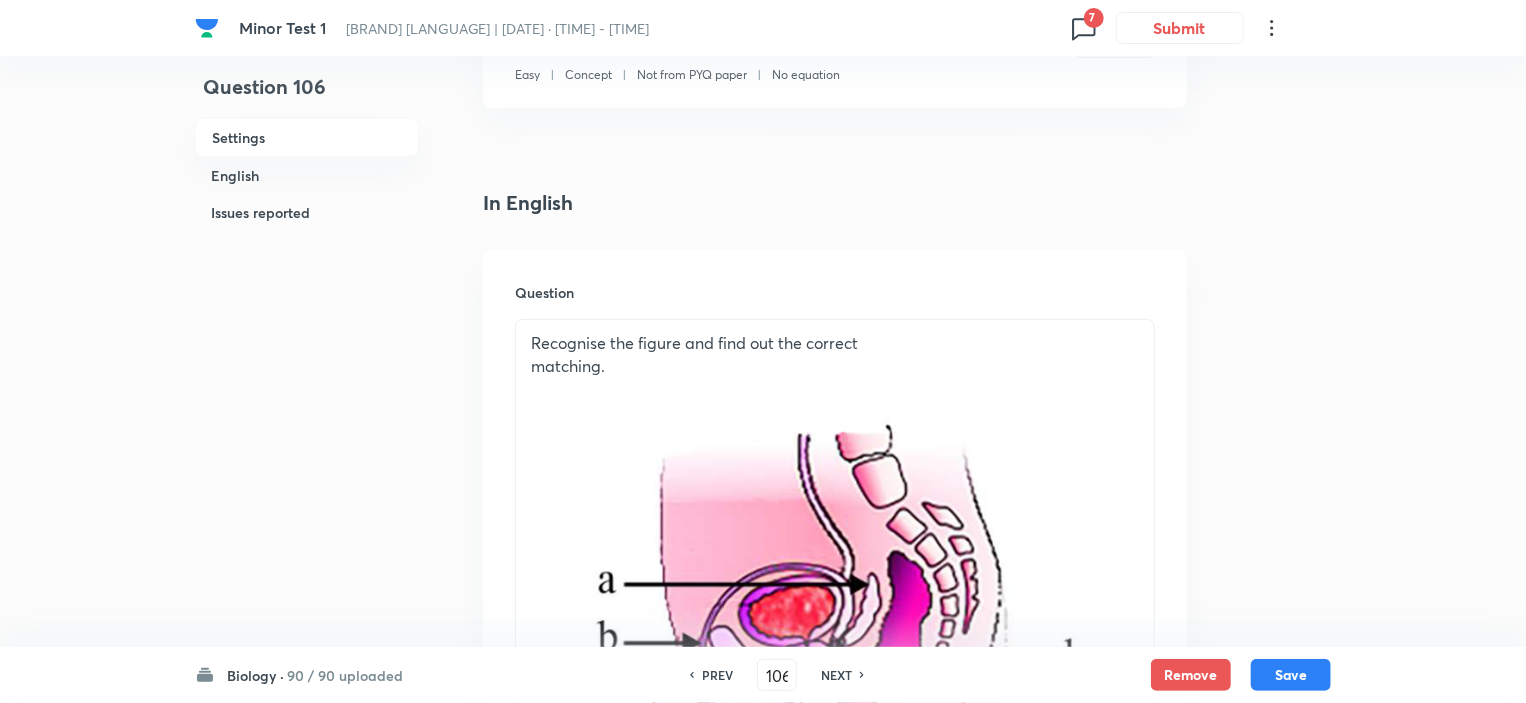 click on "NEXT" at bounding box center (836, 675) 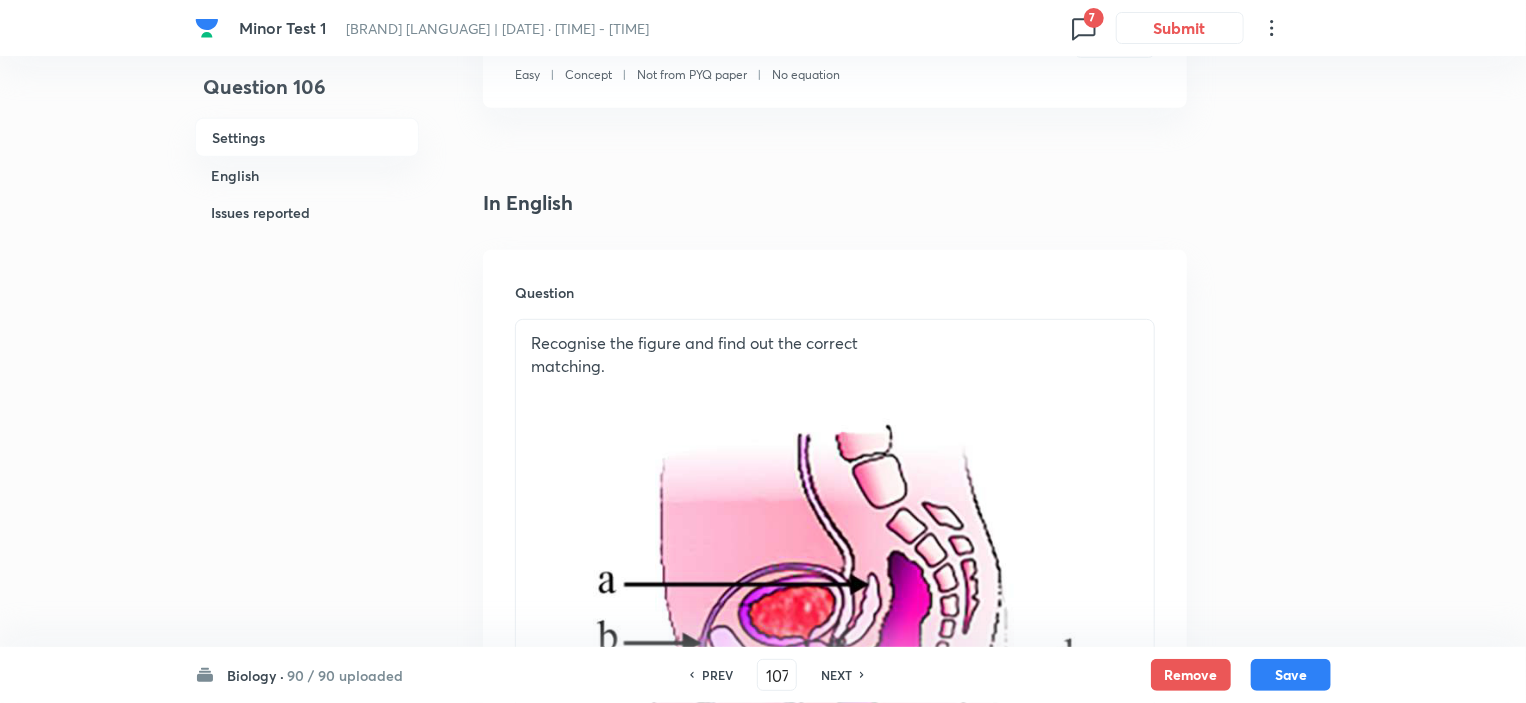 checkbox on "false" 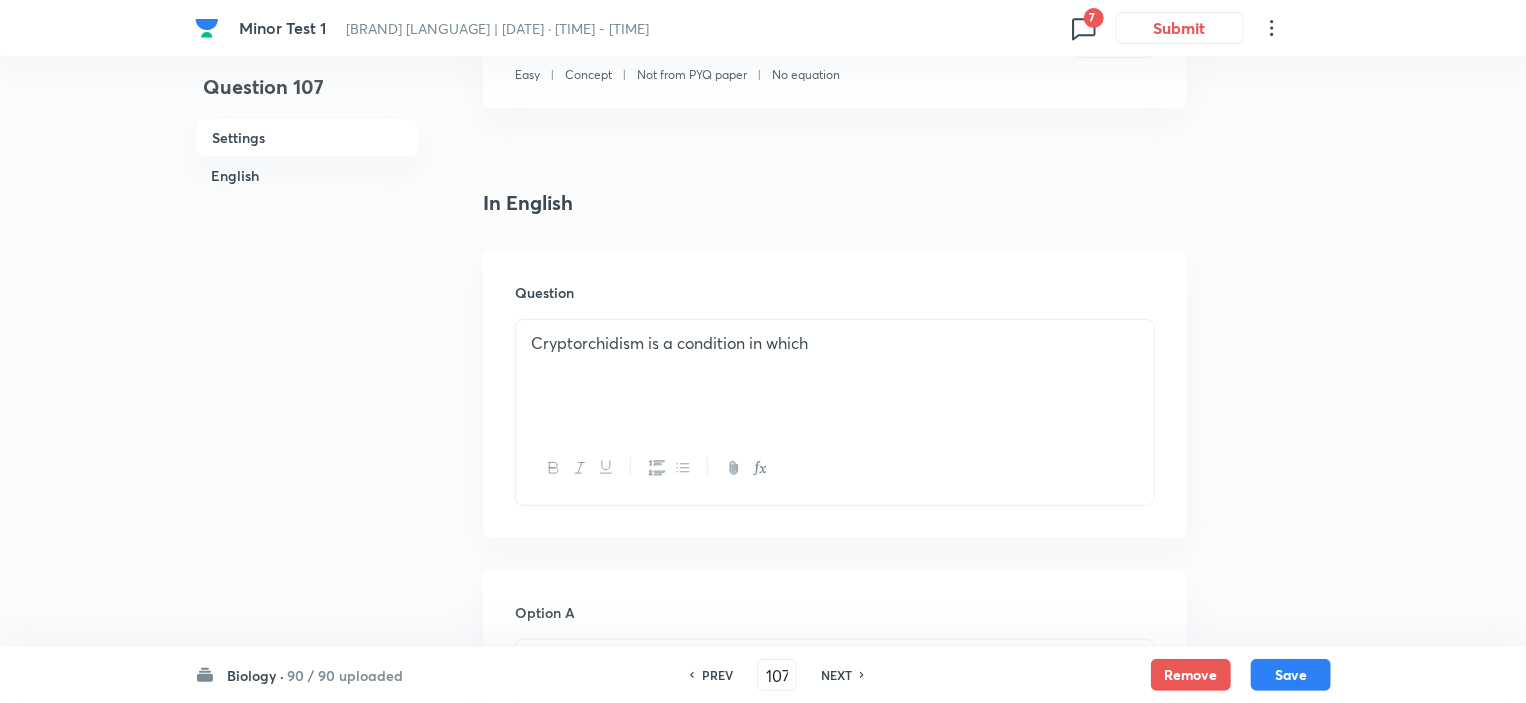 click on "NEXT" at bounding box center [836, 675] 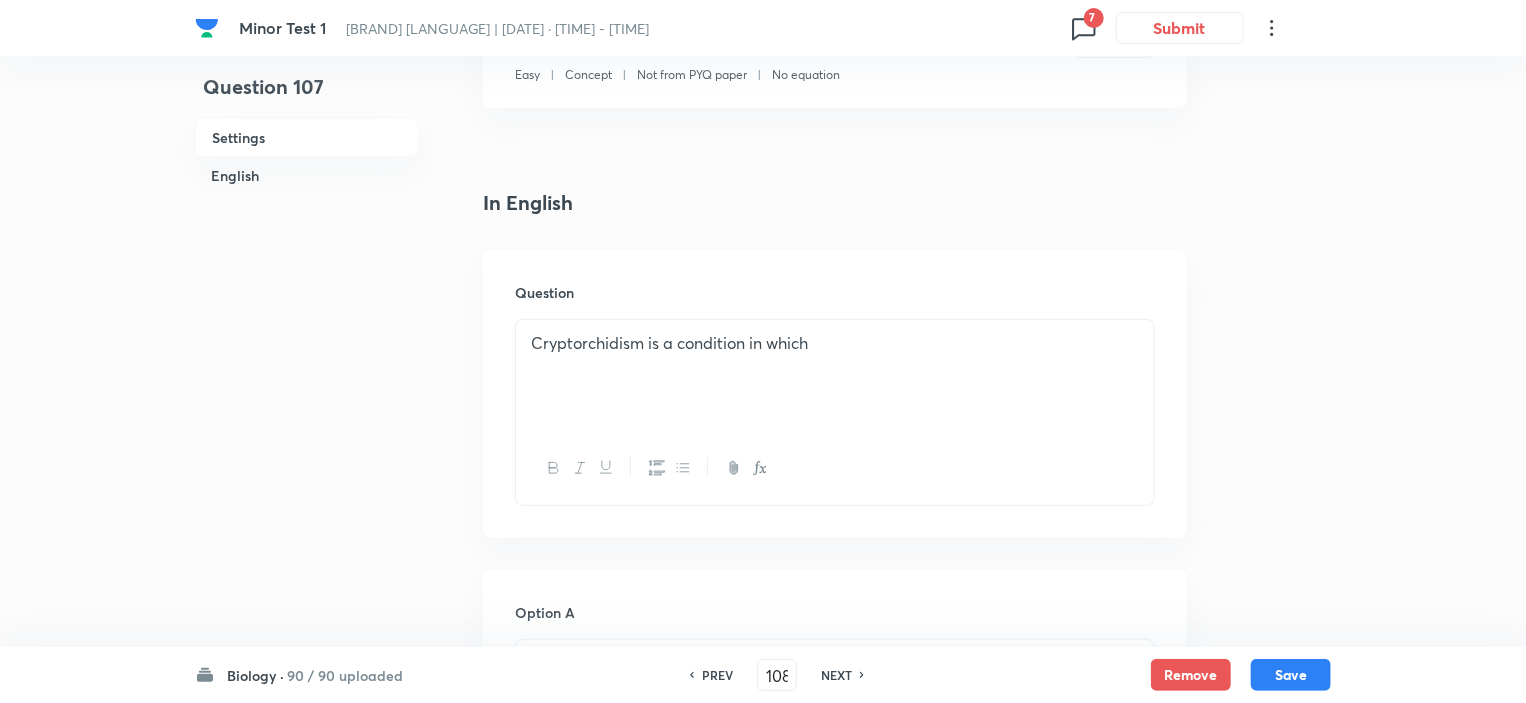 checkbox on "false" 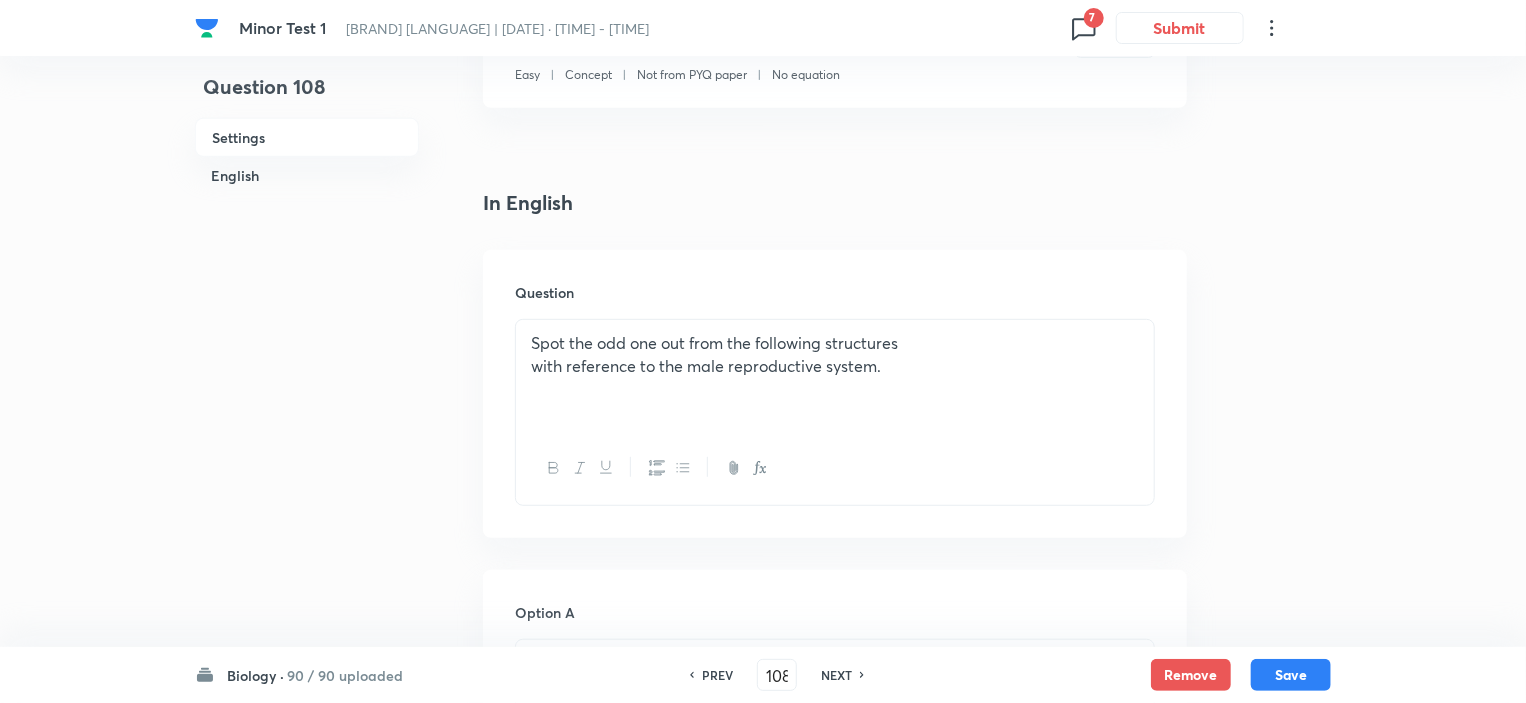 click on "NEXT" at bounding box center (836, 675) 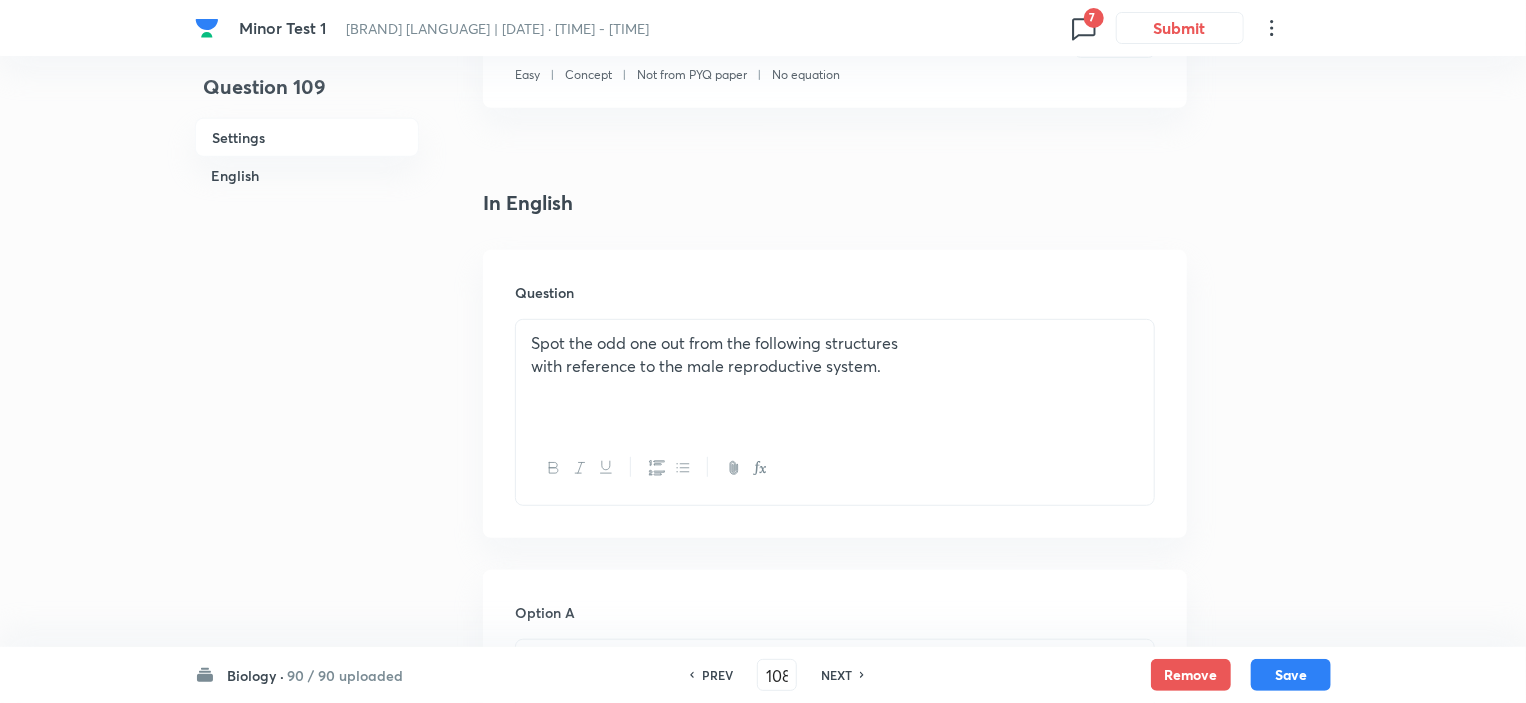 type on "109" 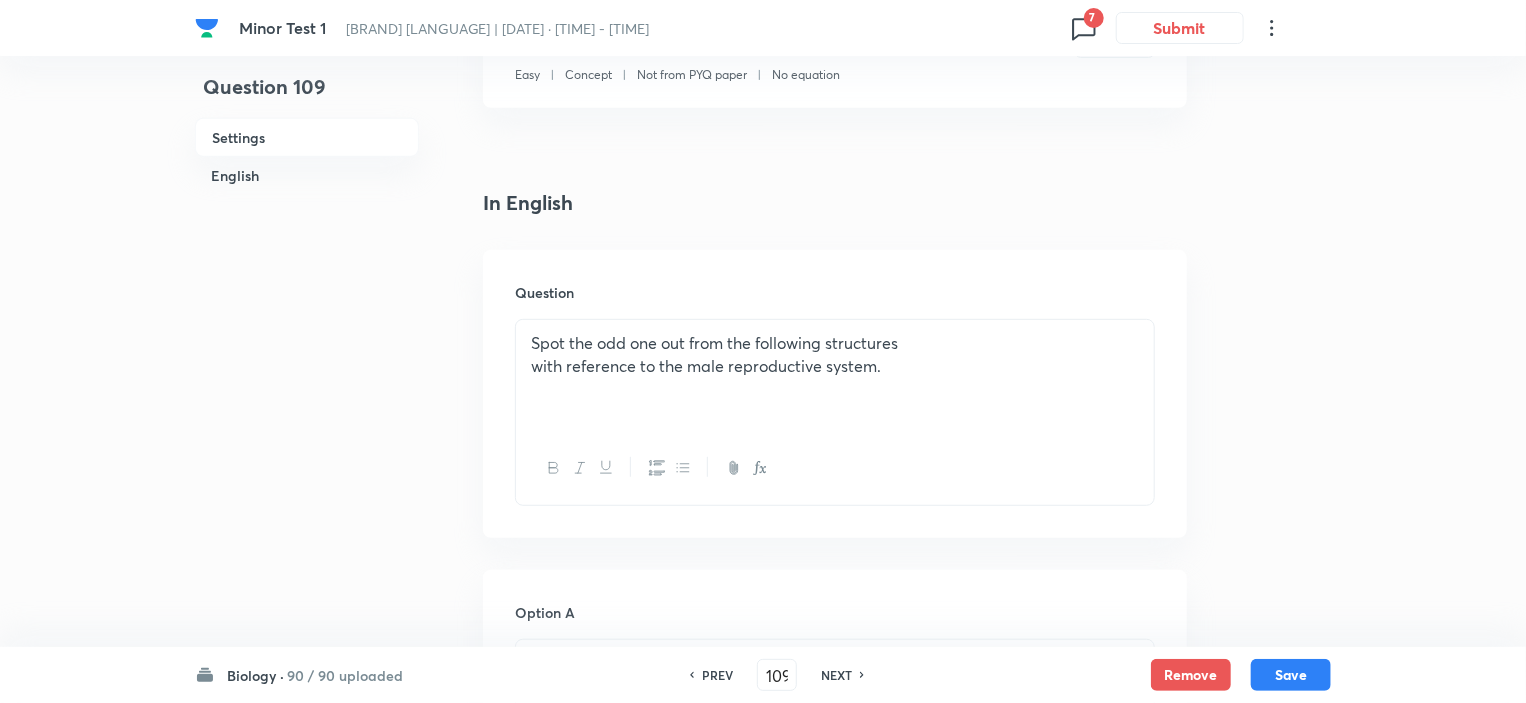 checkbox on "false" 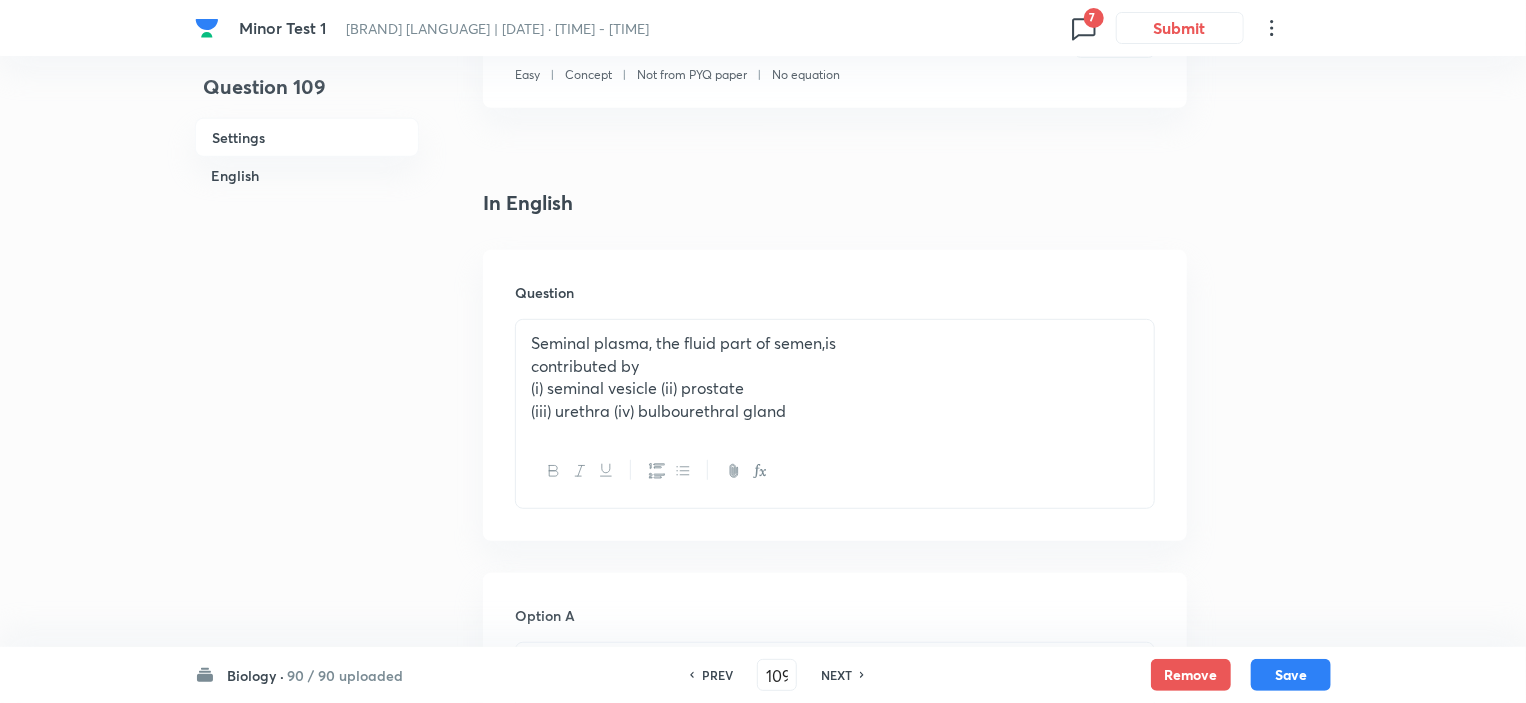 click on "NEXT" at bounding box center (836, 675) 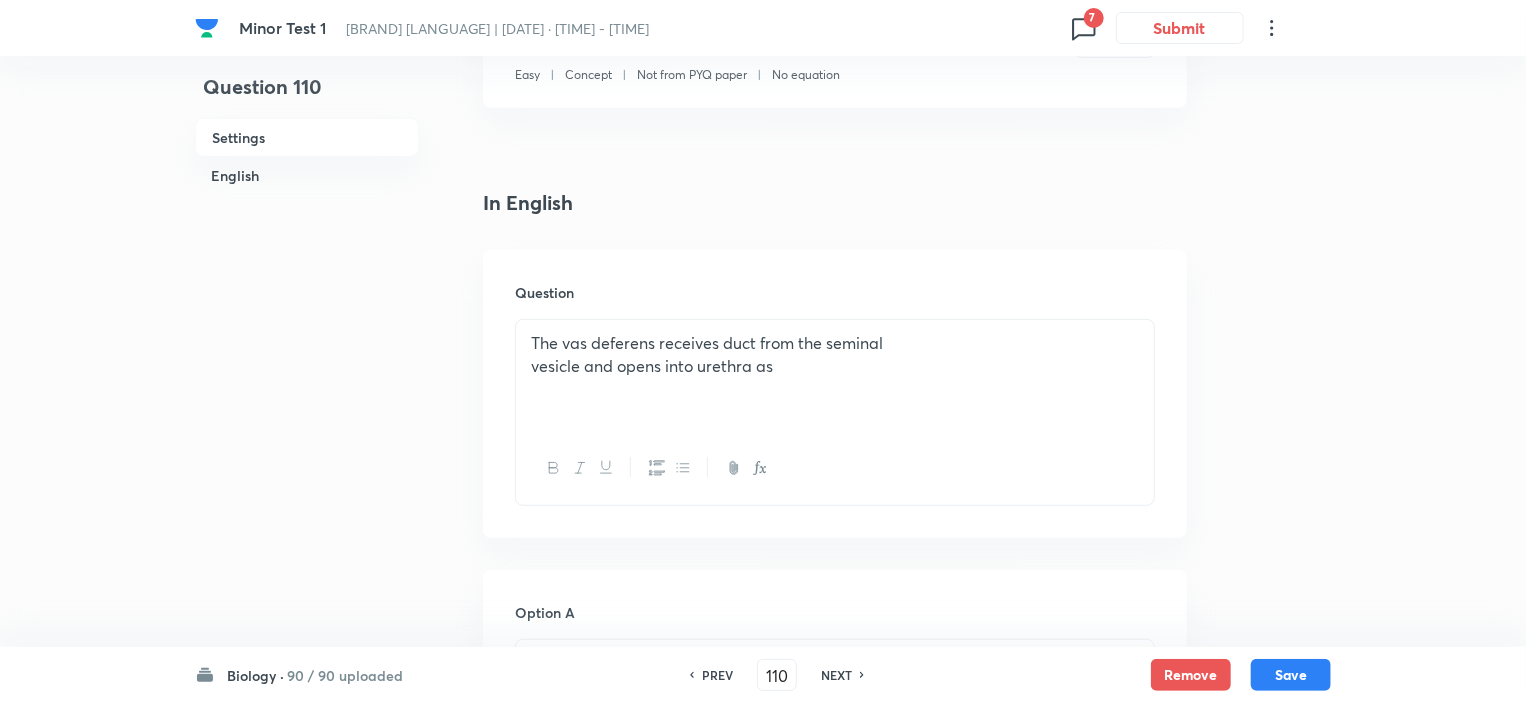 checkbox on "true" 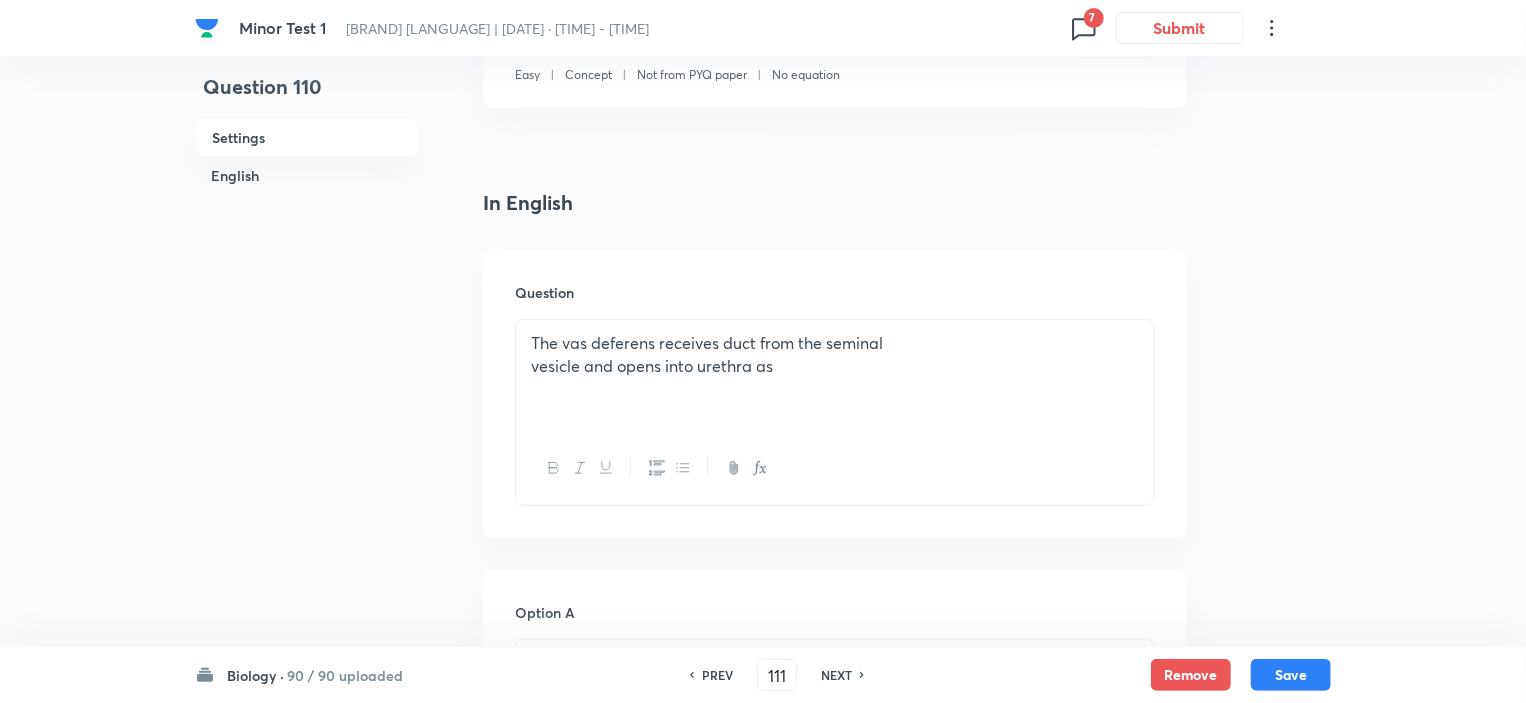 checkbox on "false" 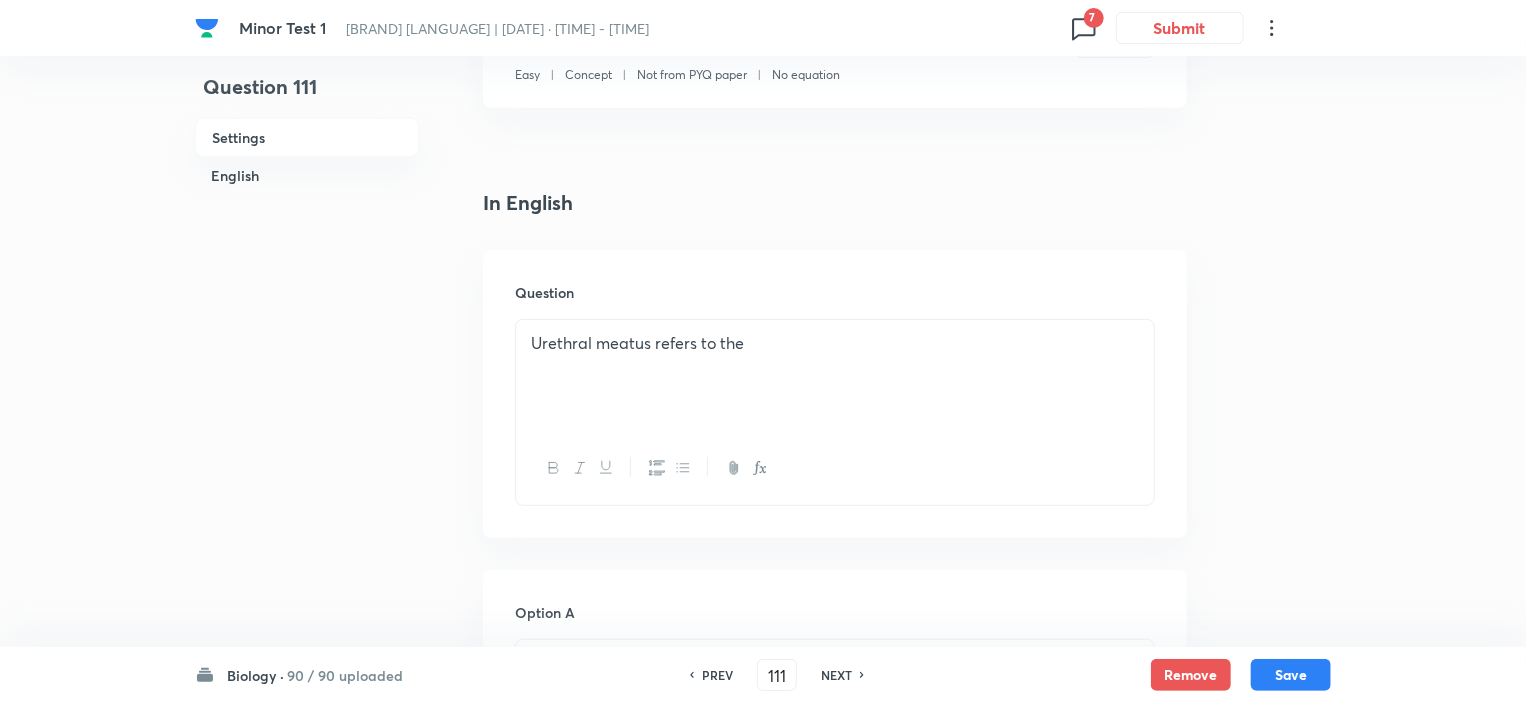 click on "NEXT" at bounding box center (836, 675) 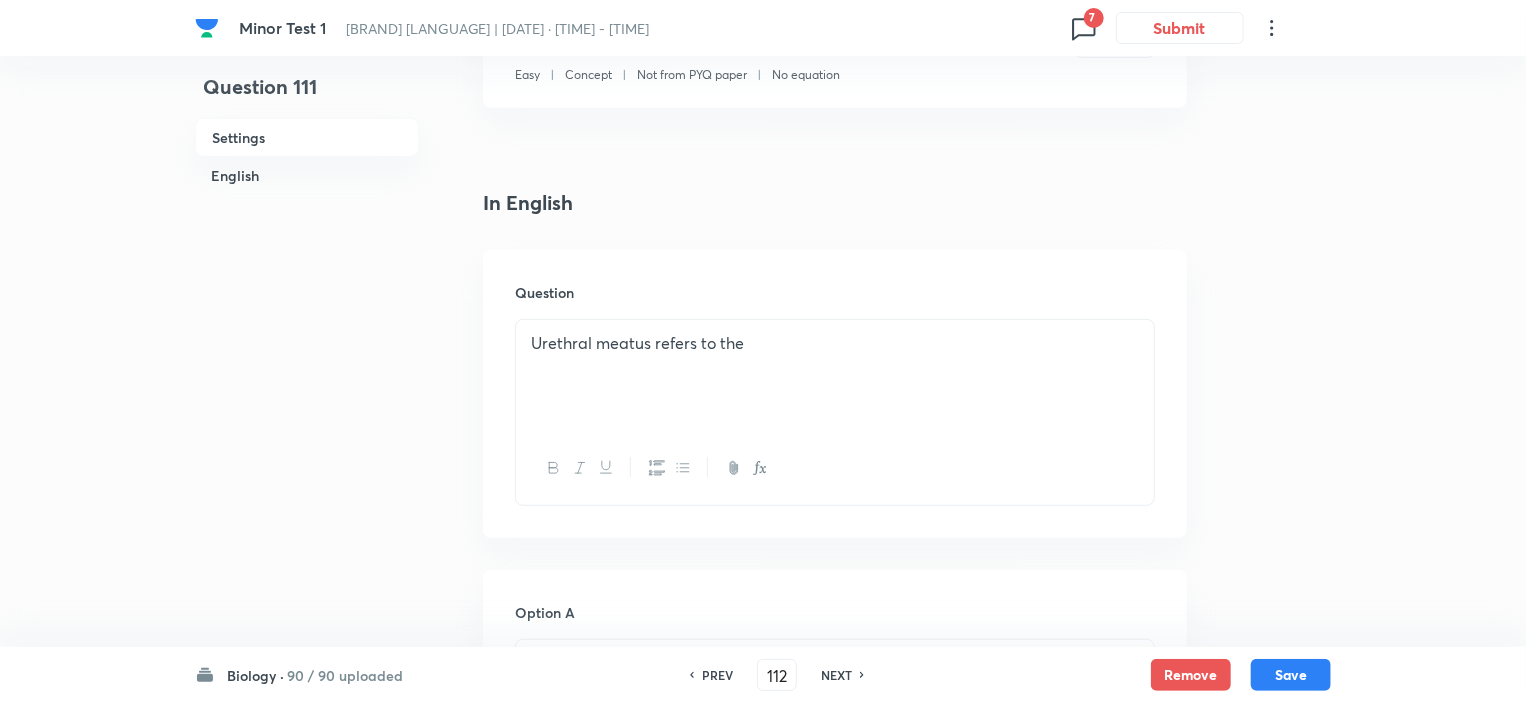 checkbox on "true" 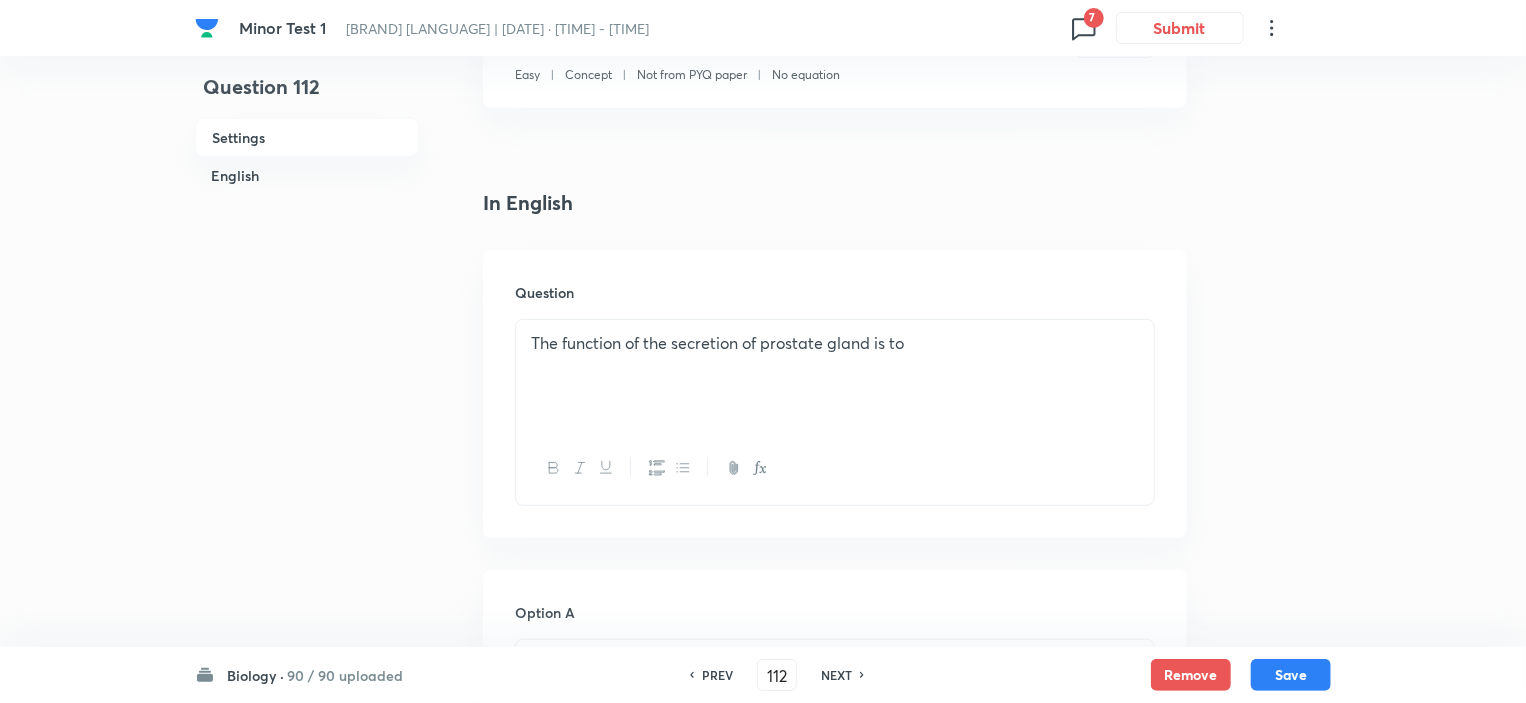 click on "NEXT" at bounding box center (836, 675) 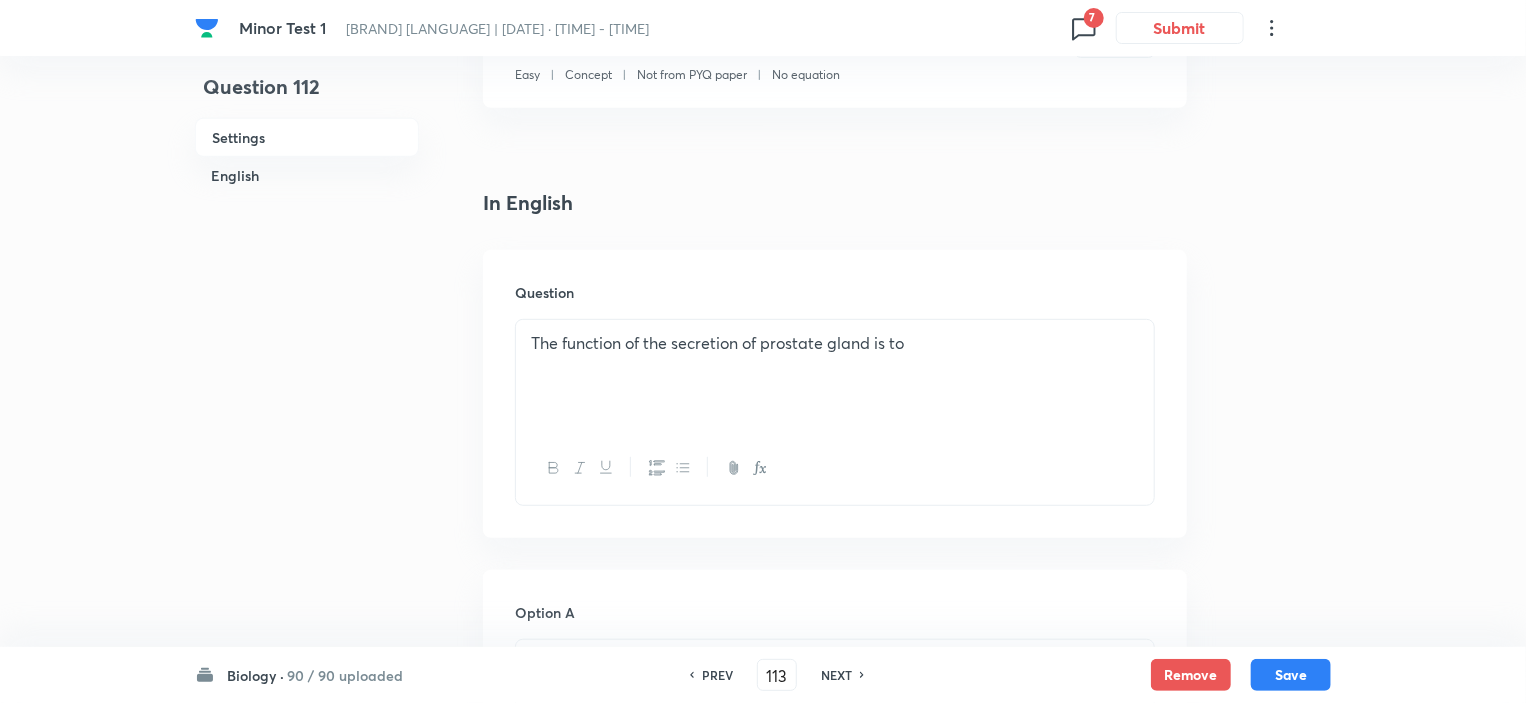 checkbox on "false" 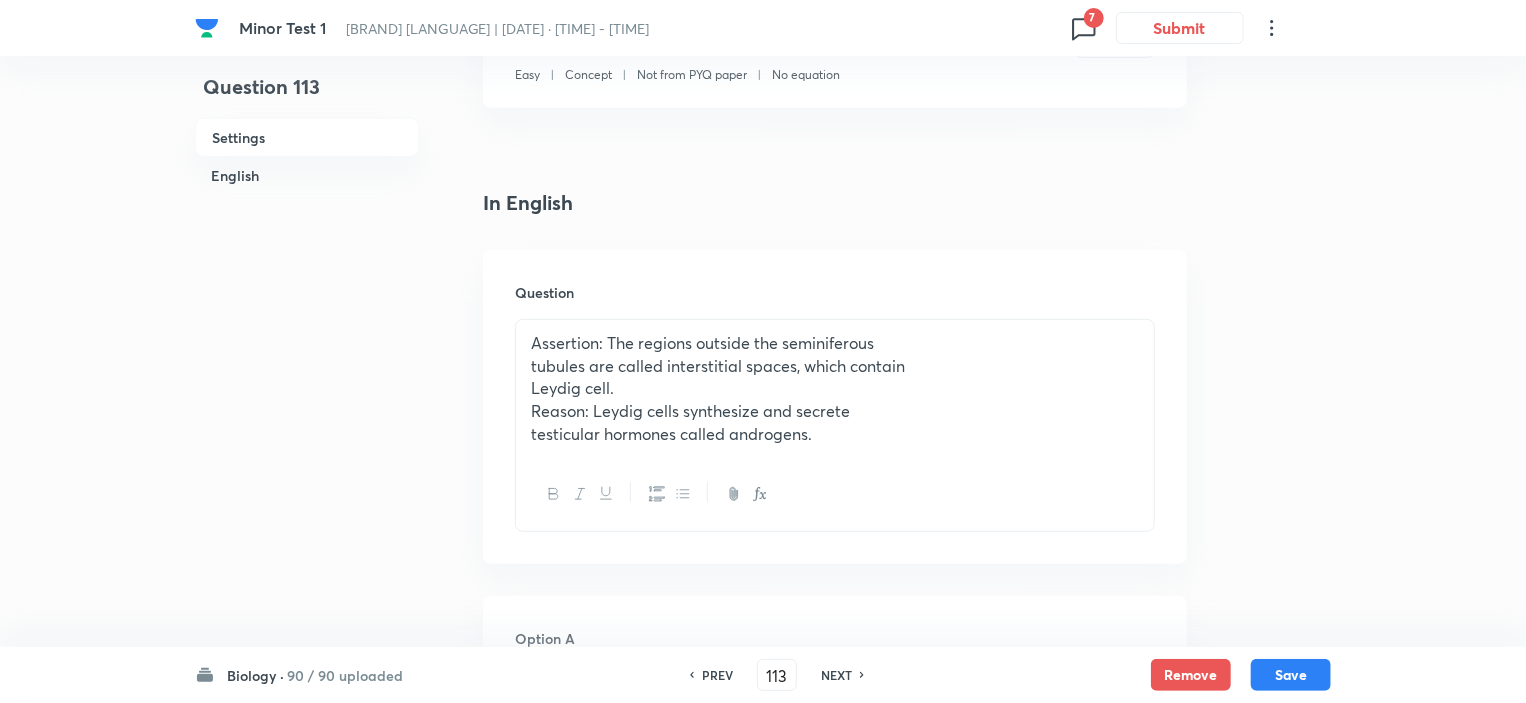 click on "NEXT" at bounding box center [836, 675] 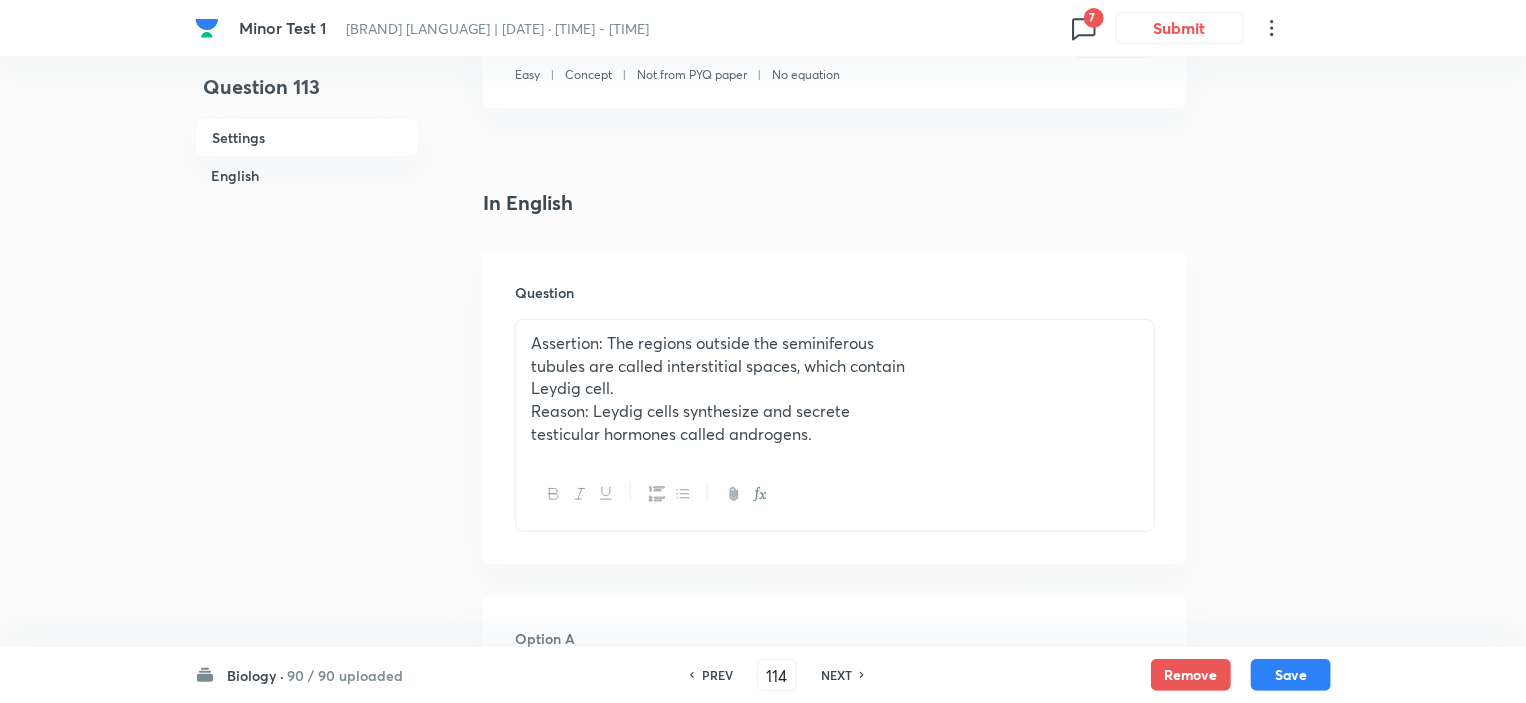 checkbox on "false" 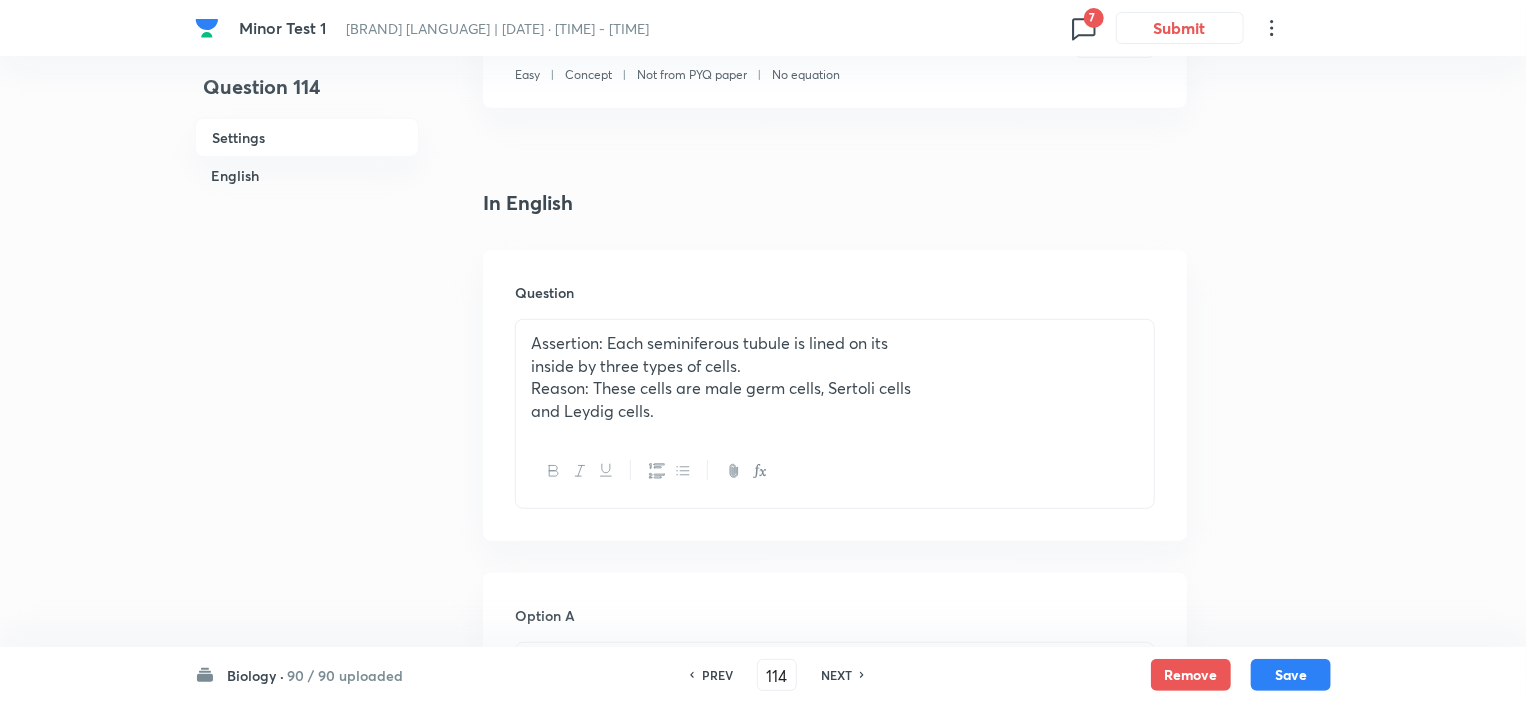 click on "NEXT" at bounding box center [836, 675] 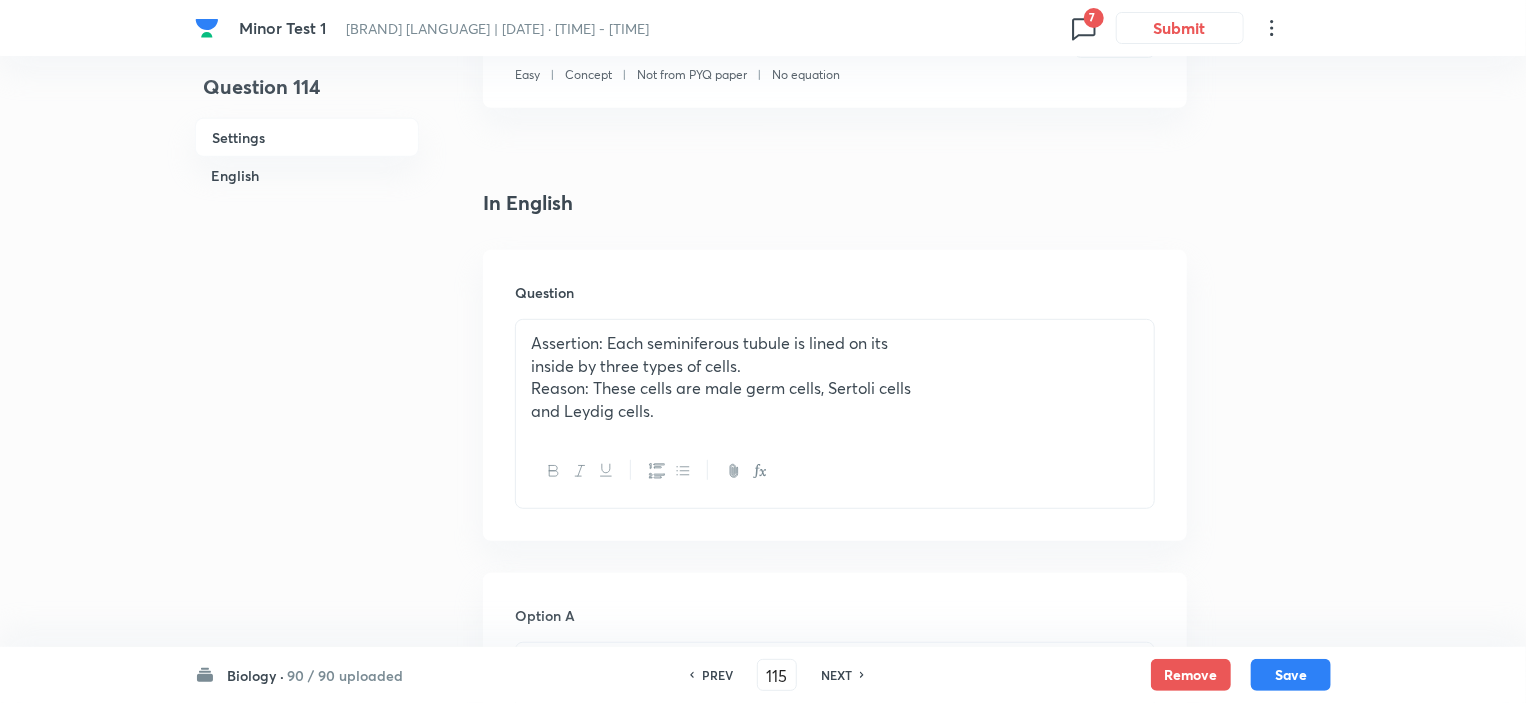 checkbox on "true" 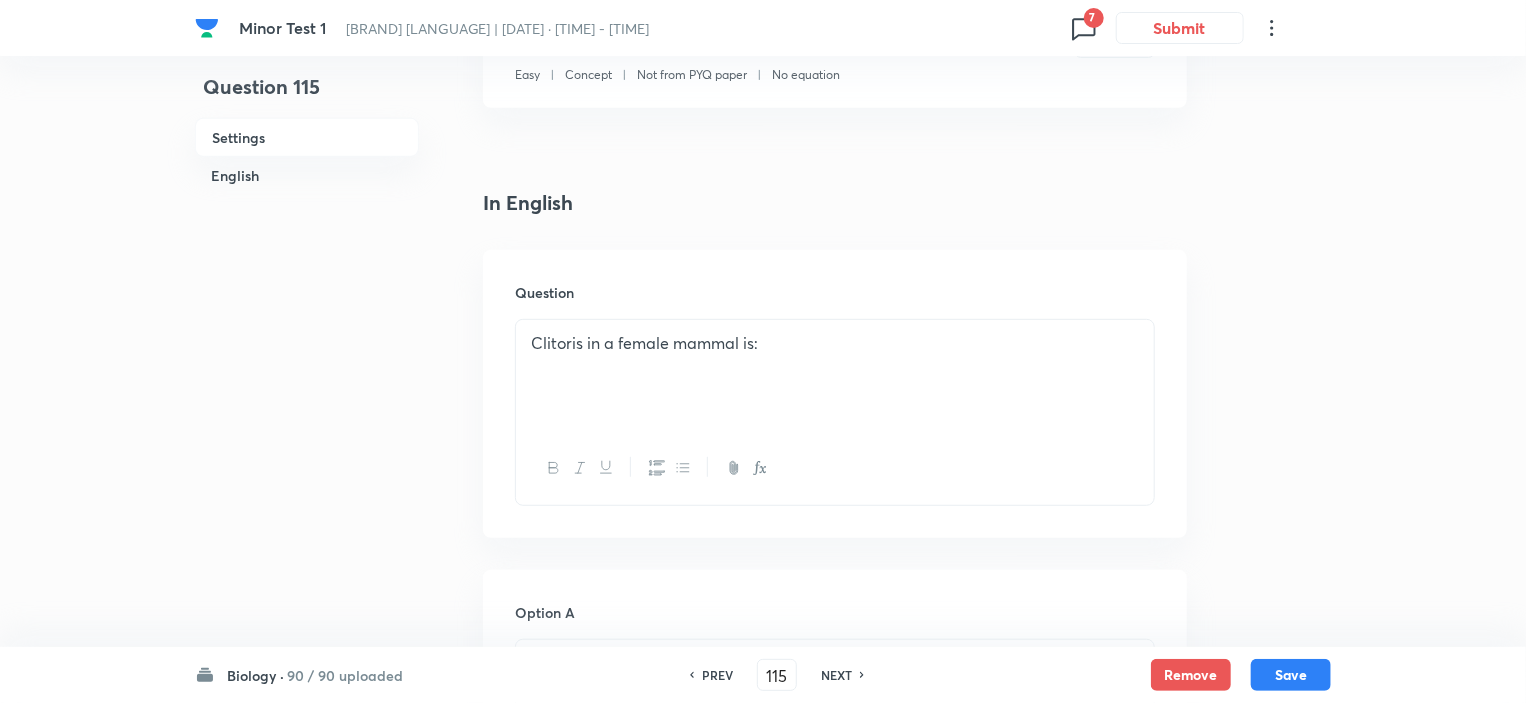 click on "NEXT" at bounding box center [836, 675] 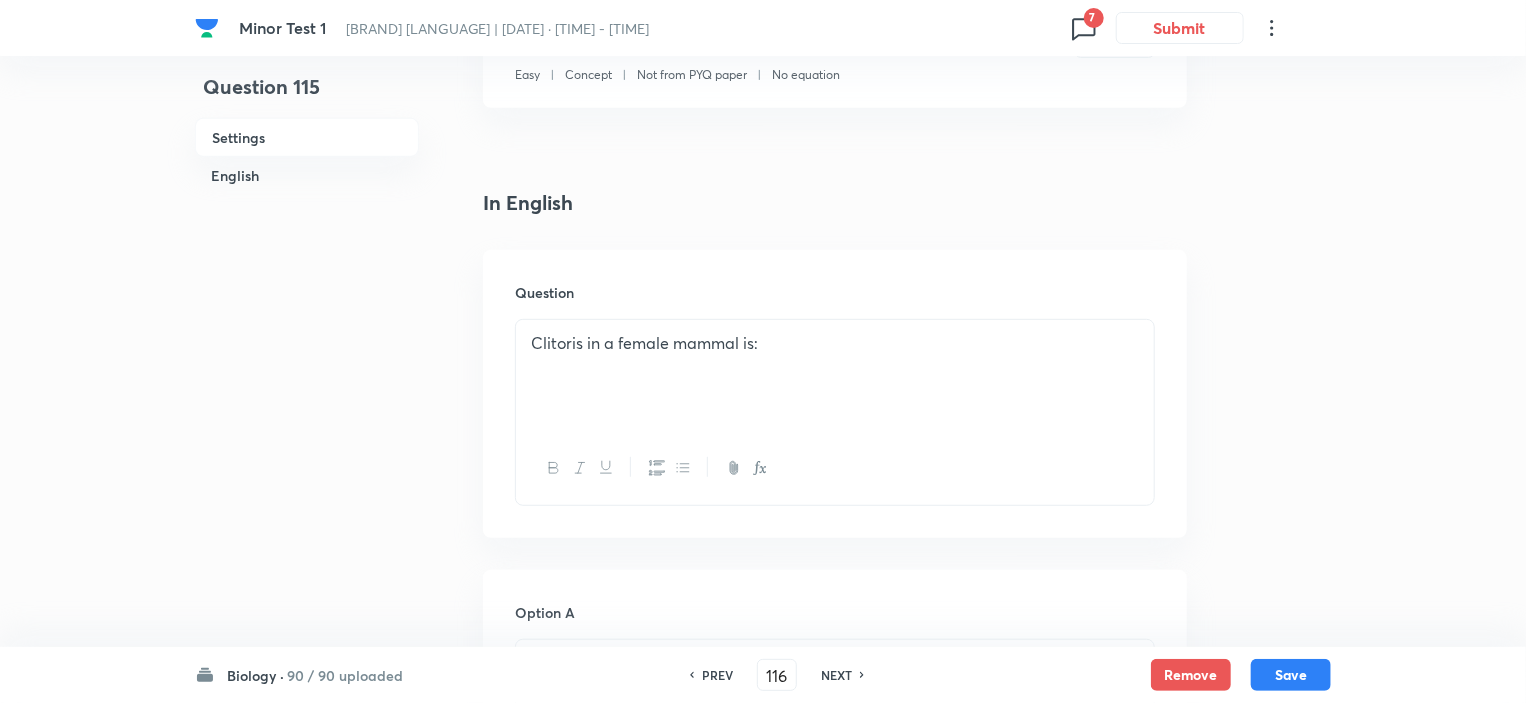 checkbox on "true" 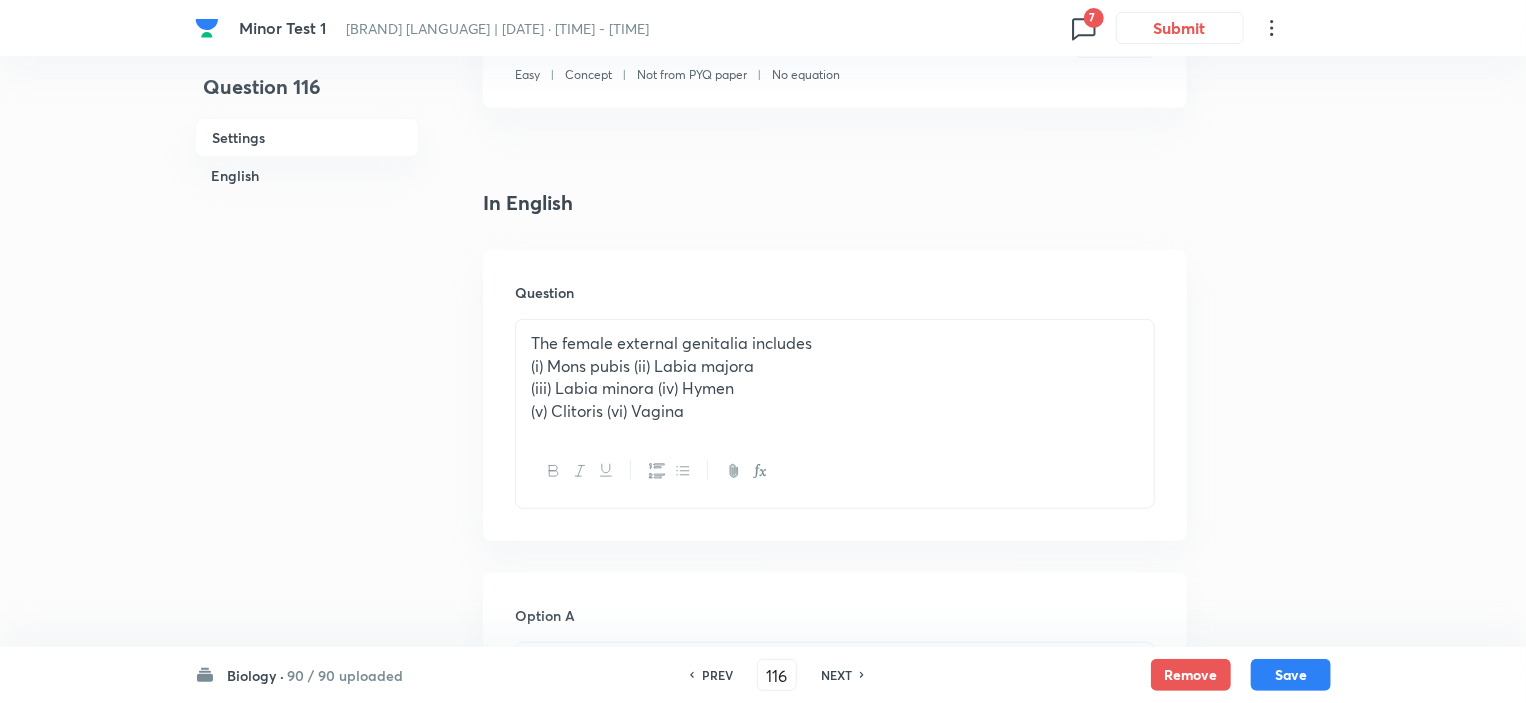 click on "NEXT" at bounding box center [836, 675] 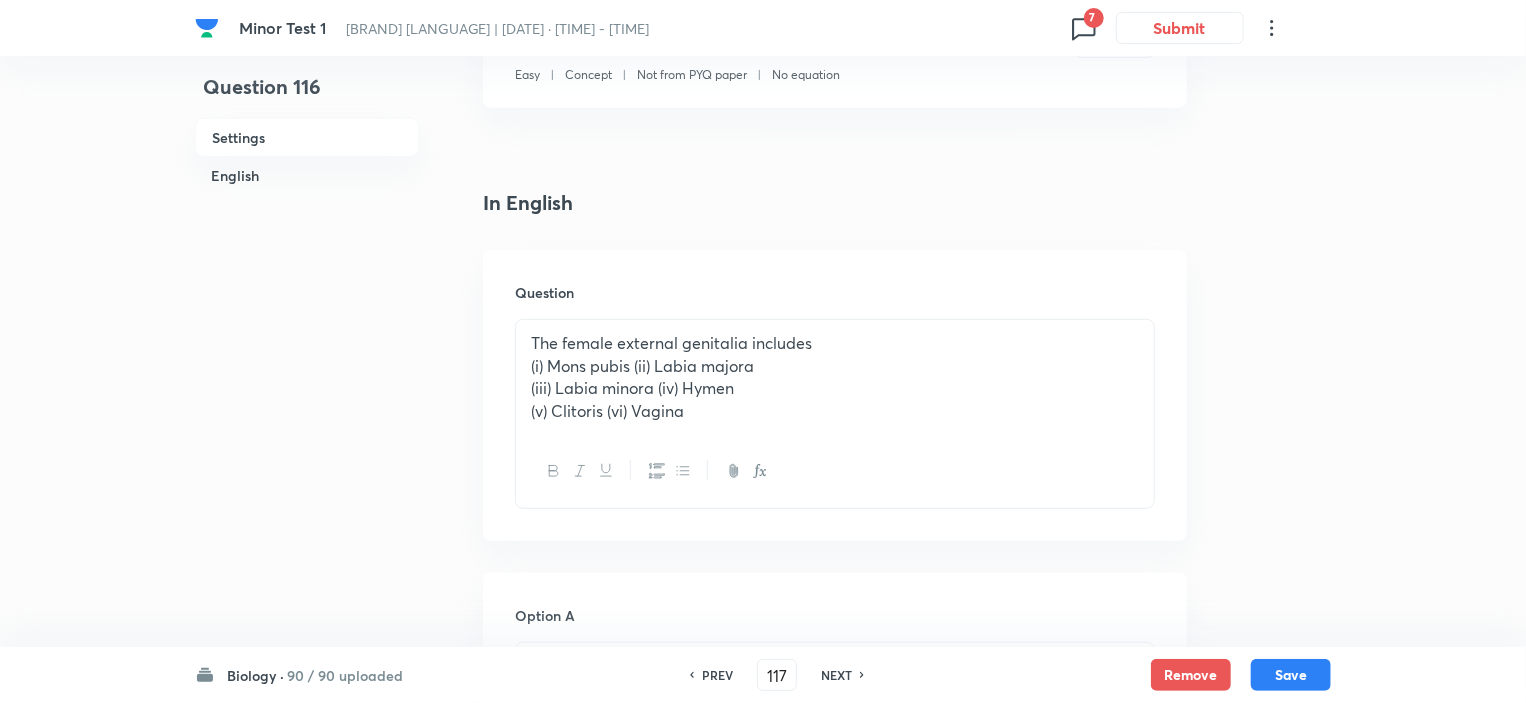 checkbox on "false" 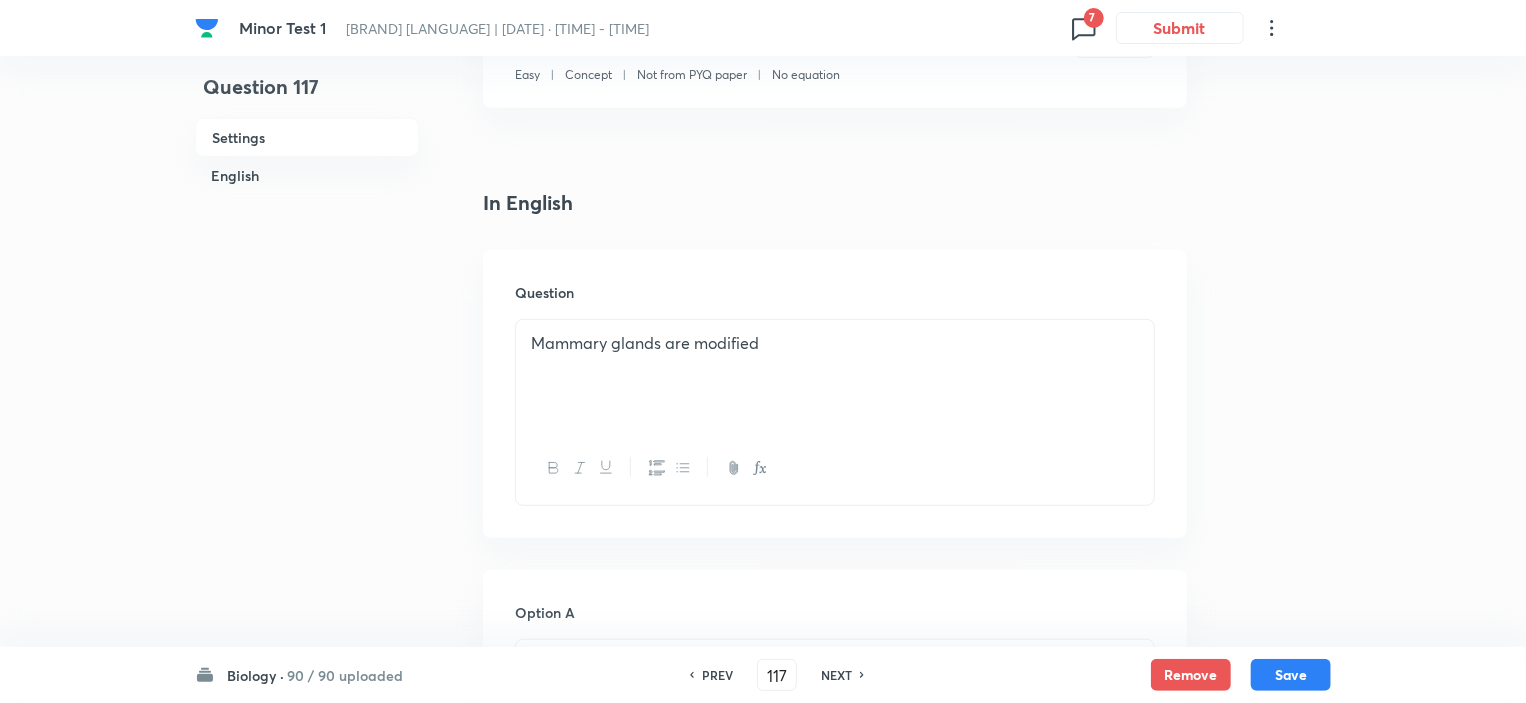 click on "NEXT" at bounding box center [836, 675] 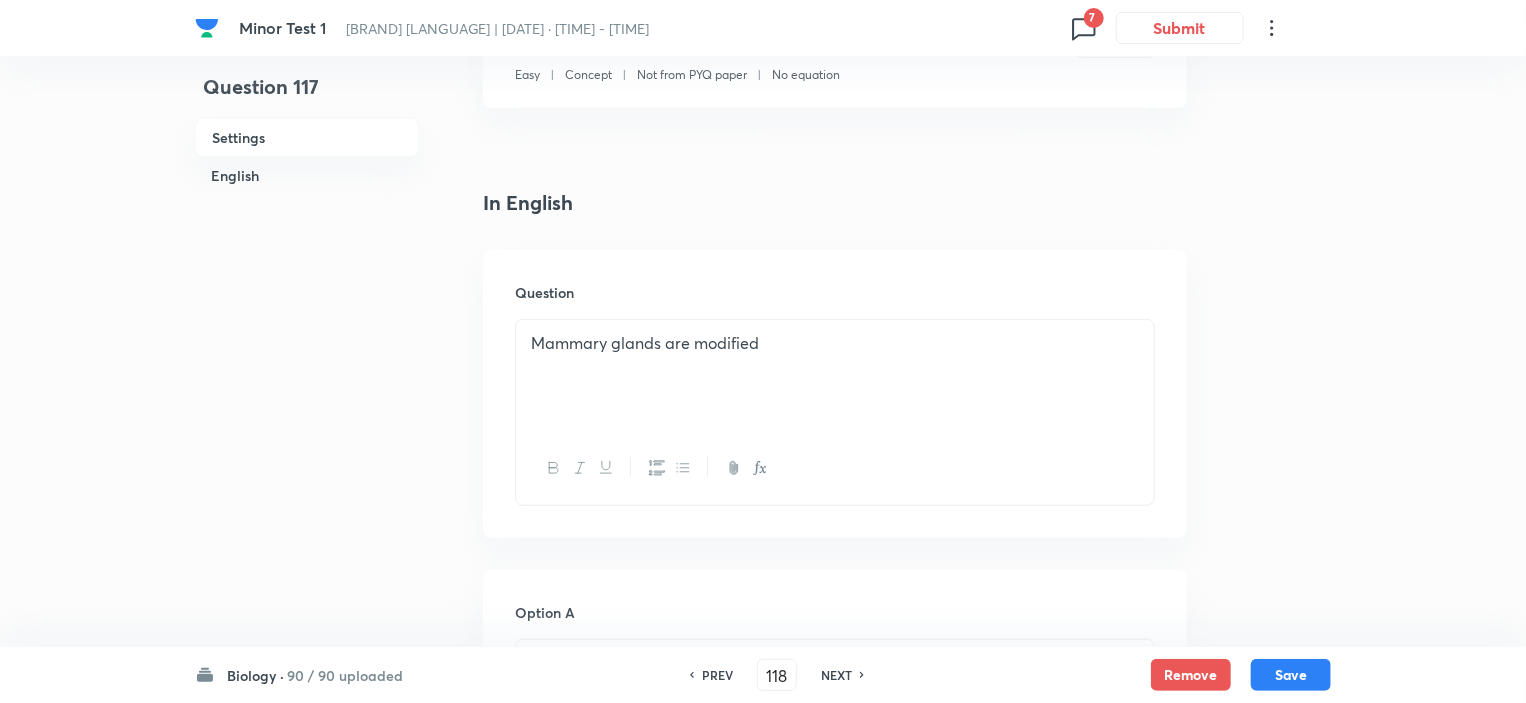 checkbox on "false" 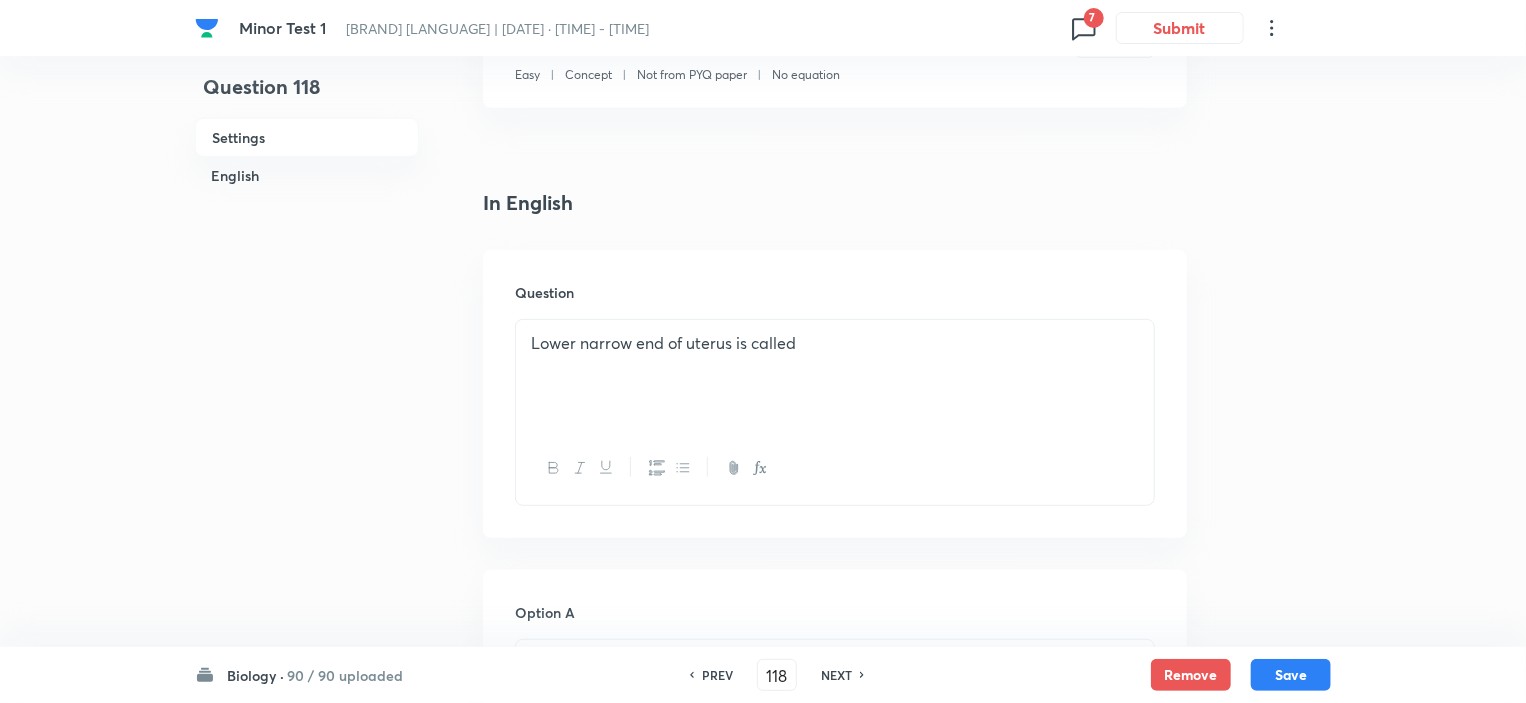 click on "NEXT" at bounding box center (836, 675) 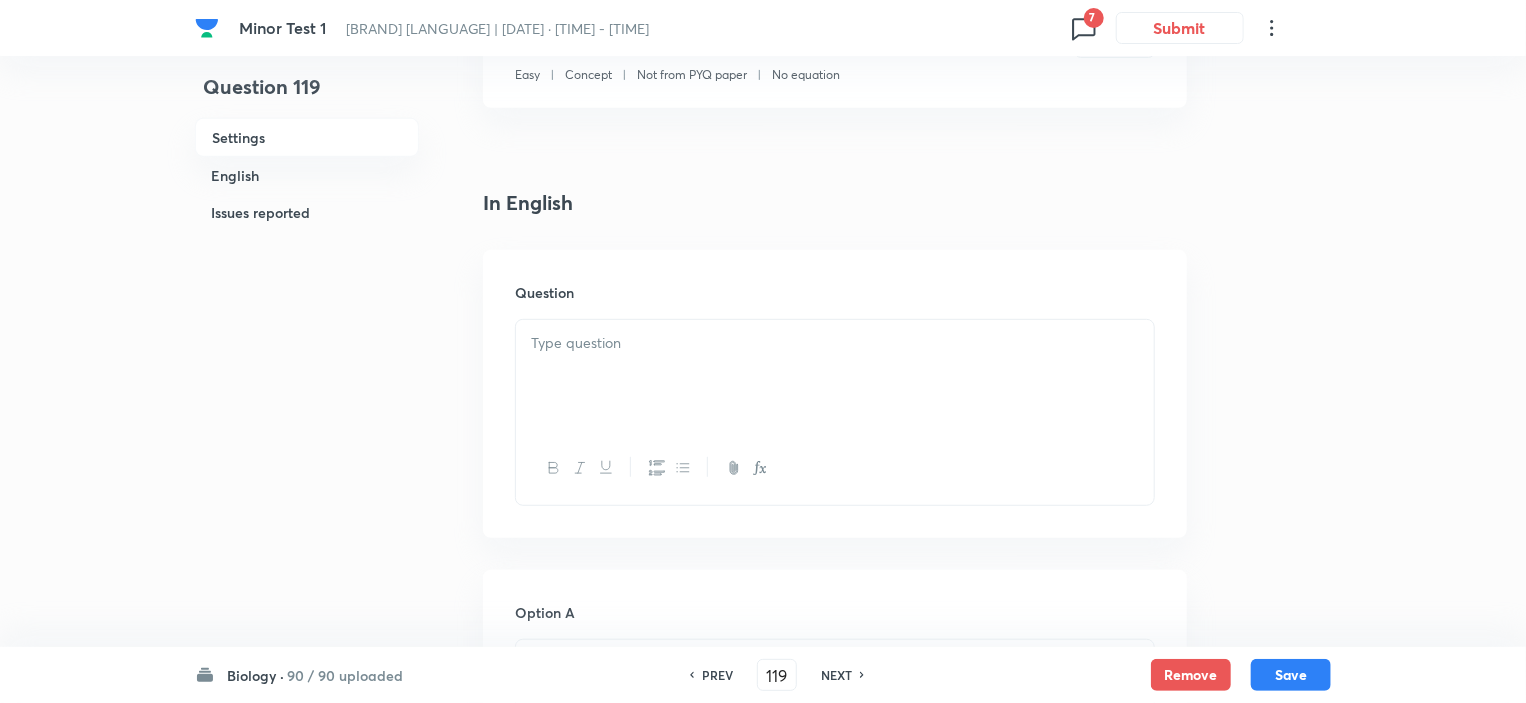 checkbox on "false" 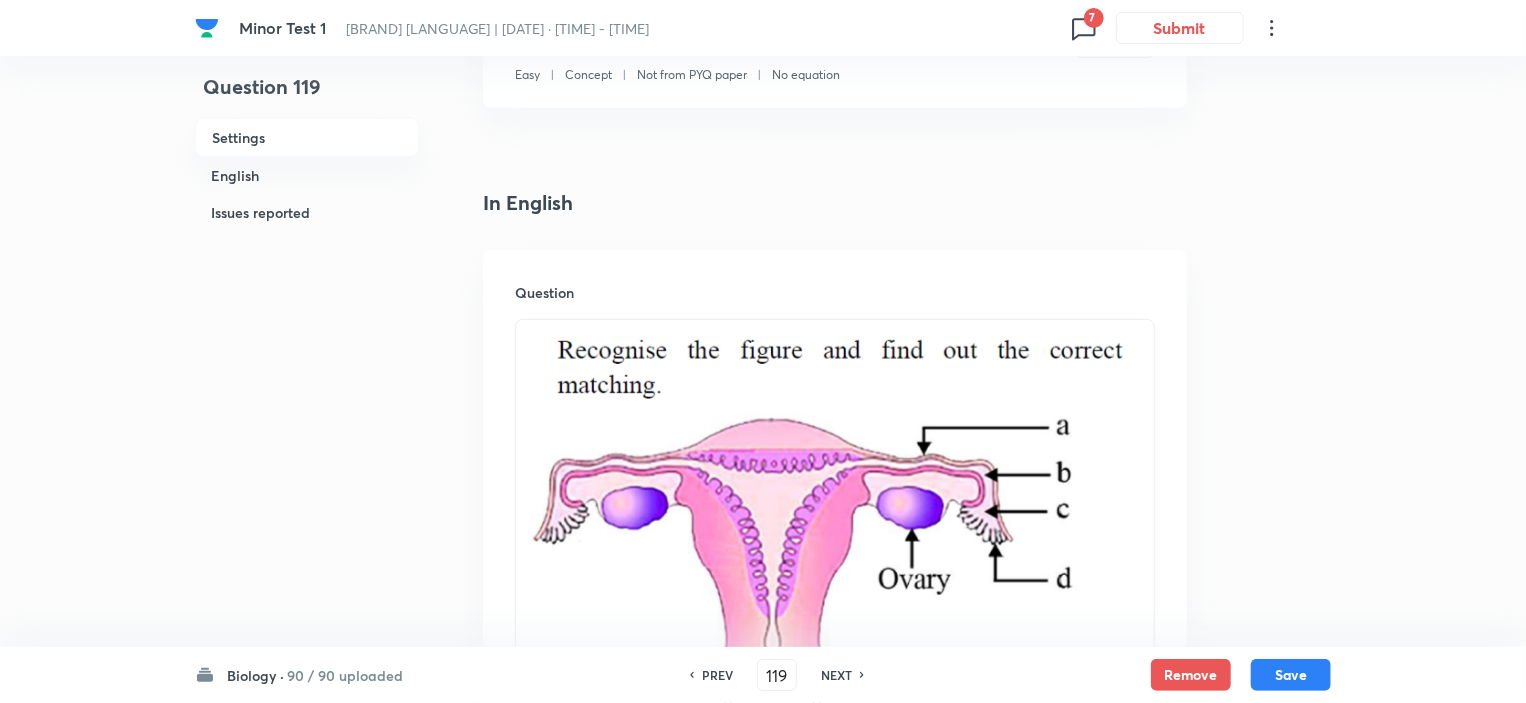 click on "NEXT" at bounding box center (836, 675) 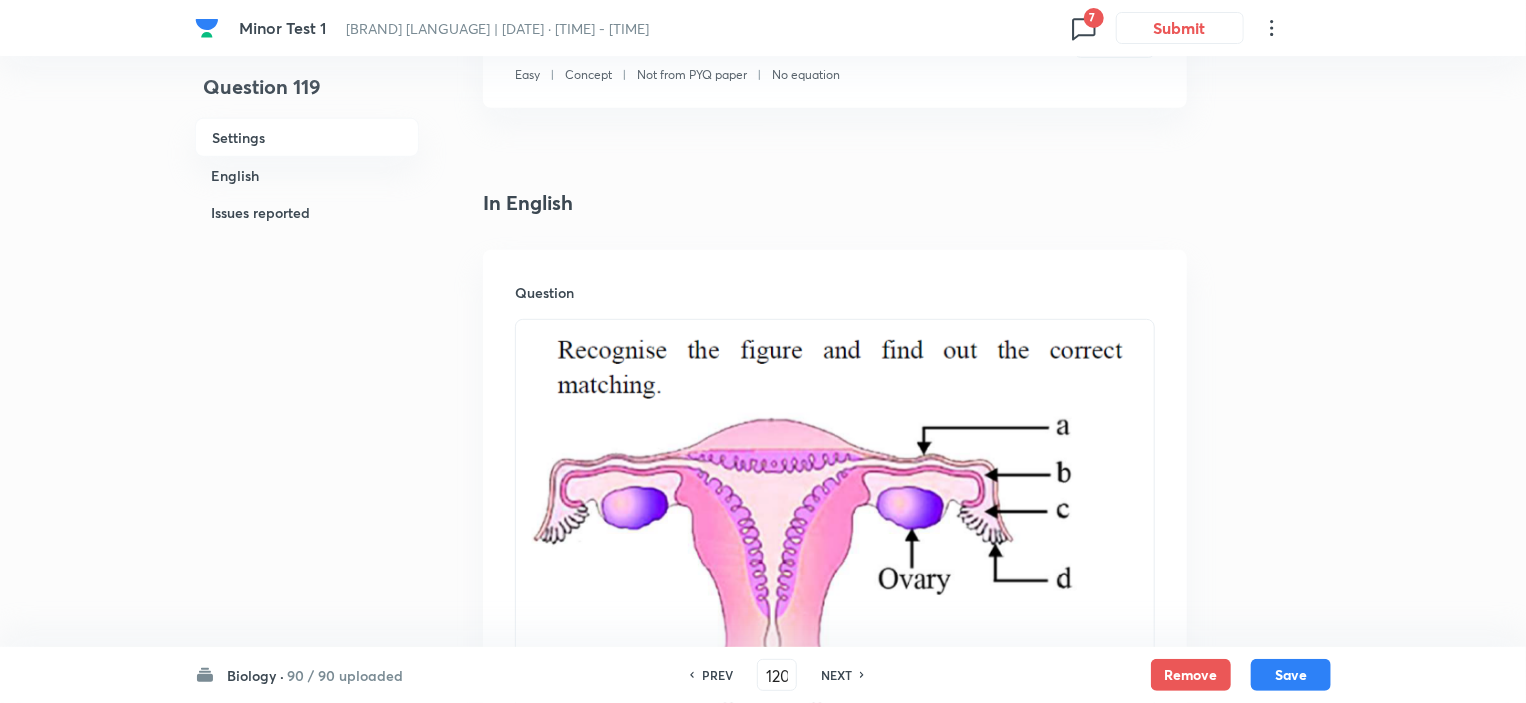checkbox on "false" 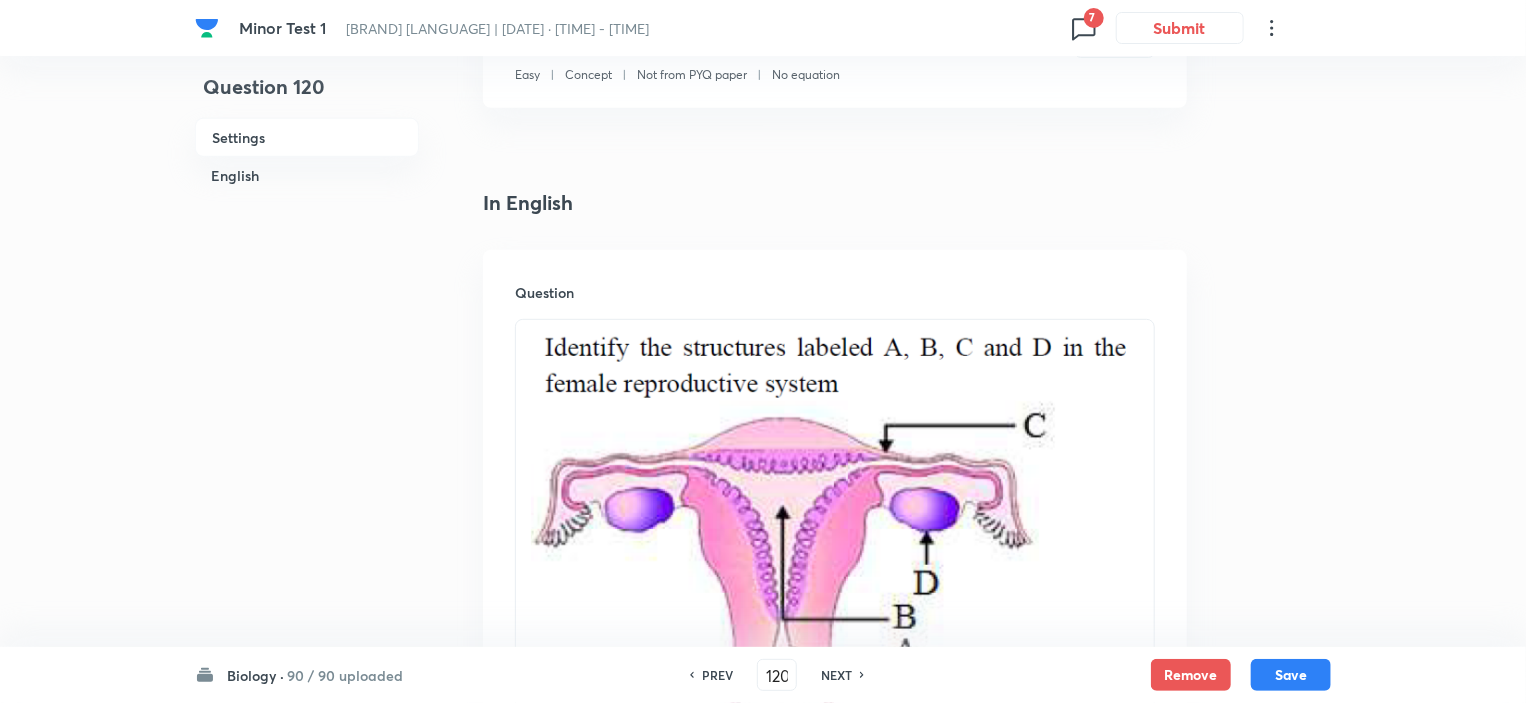 checkbox on "true" 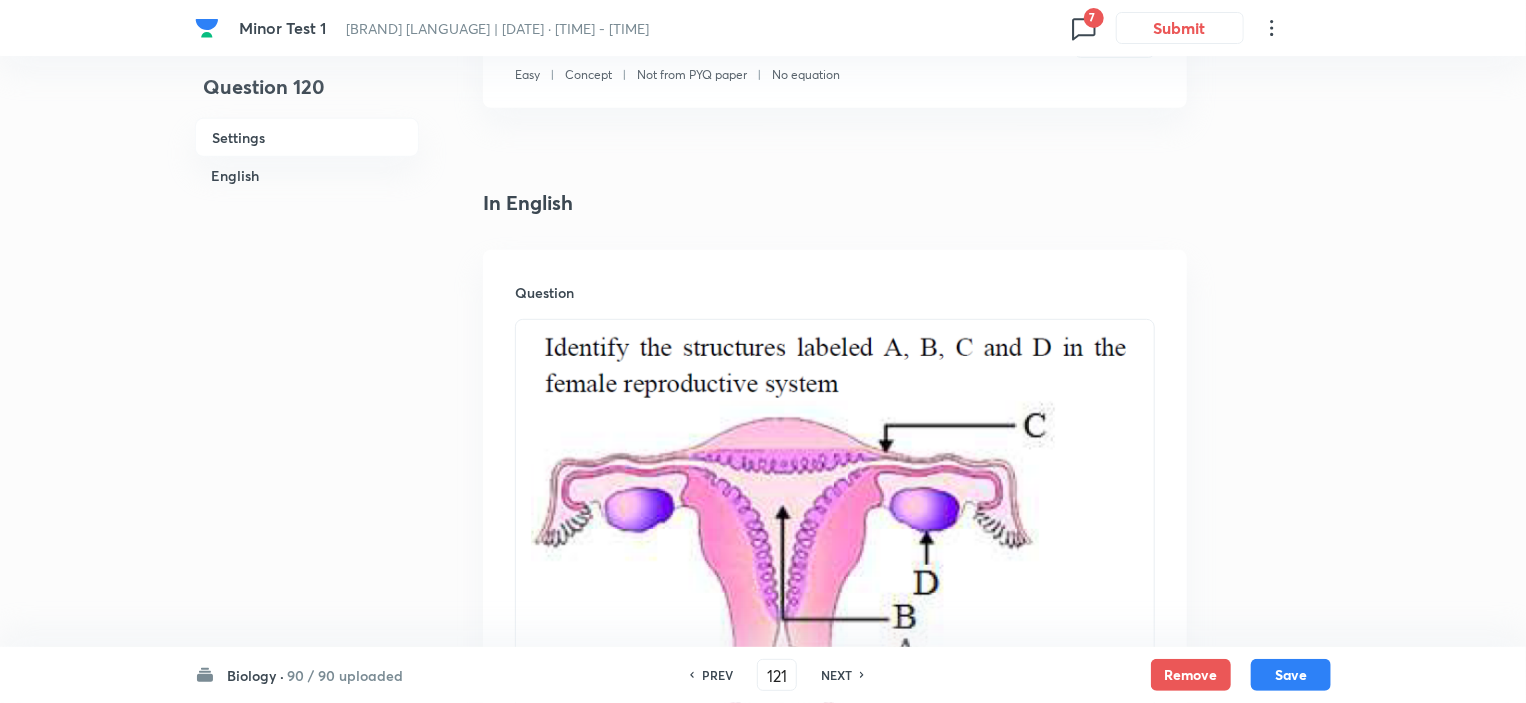 checkbox on "false" 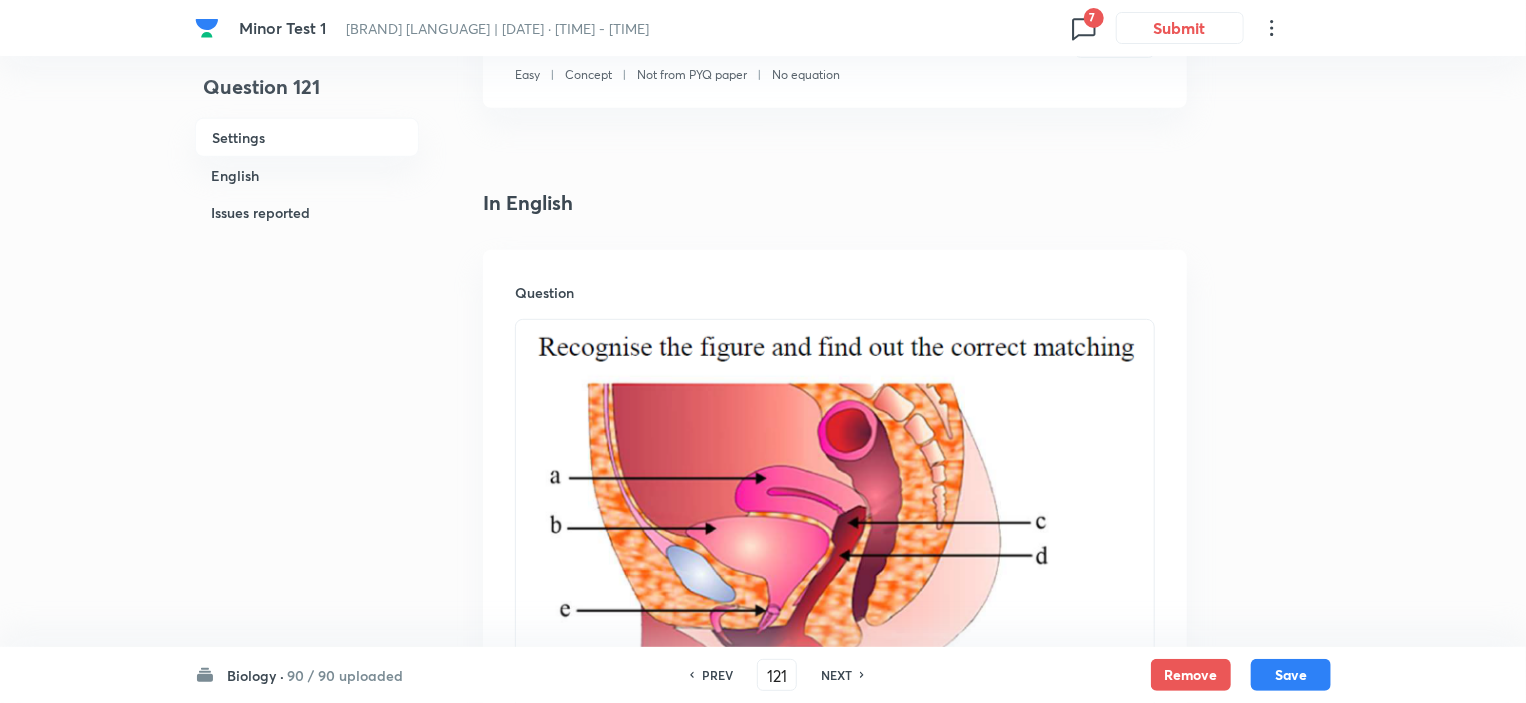 click on "NEXT" at bounding box center (836, 675) 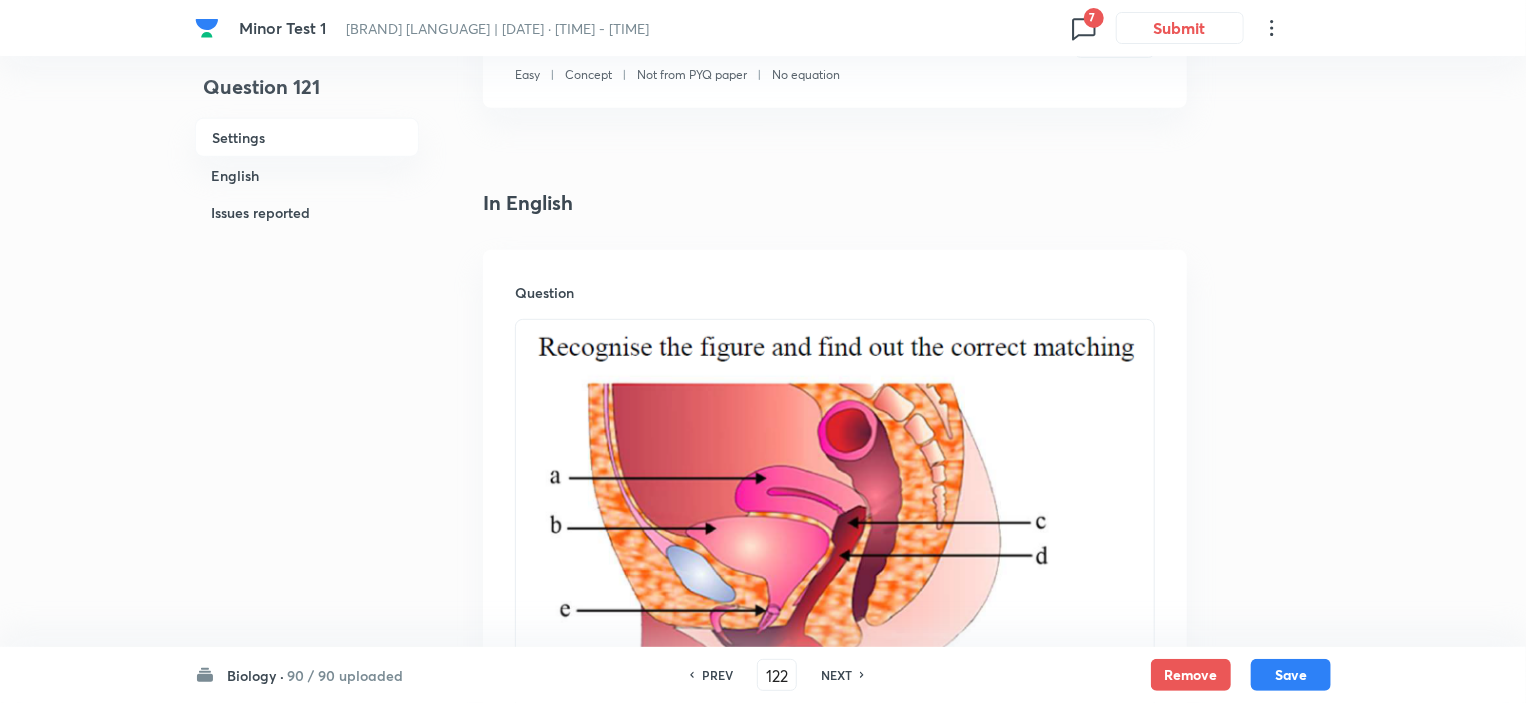 checkbox on "true" 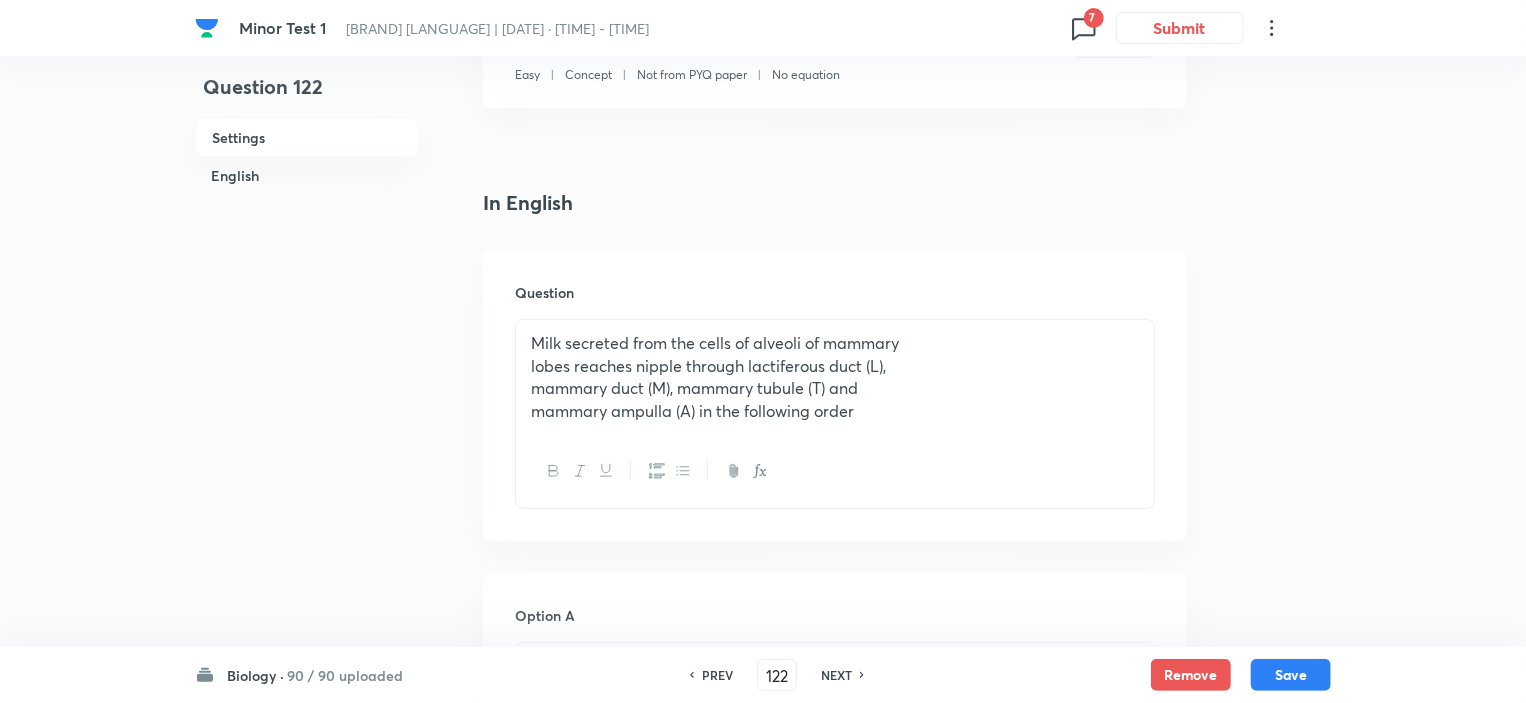 click on "NEXT" at bounding box center (836, 675) 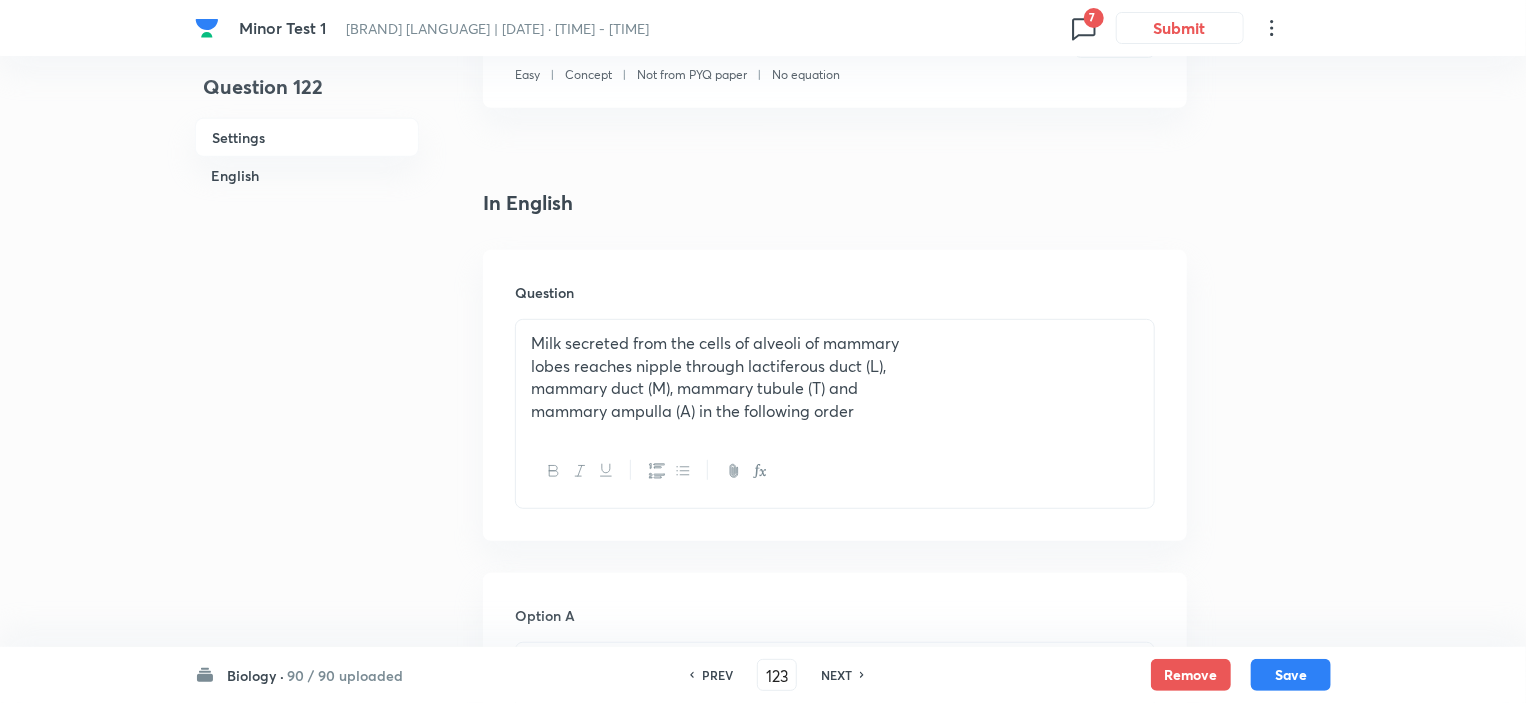 checkbox on "true" 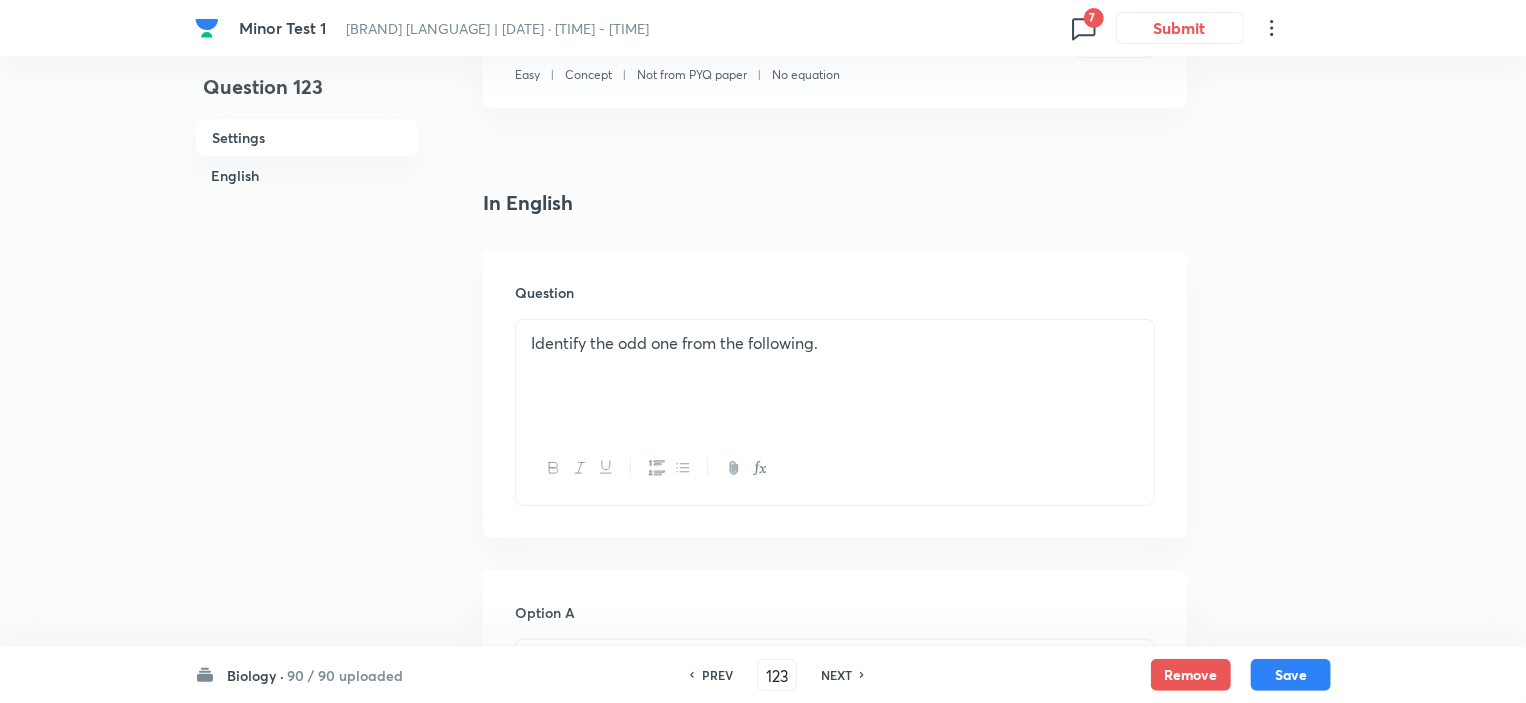 click on "NEXT" at bounding box center (836, 675) 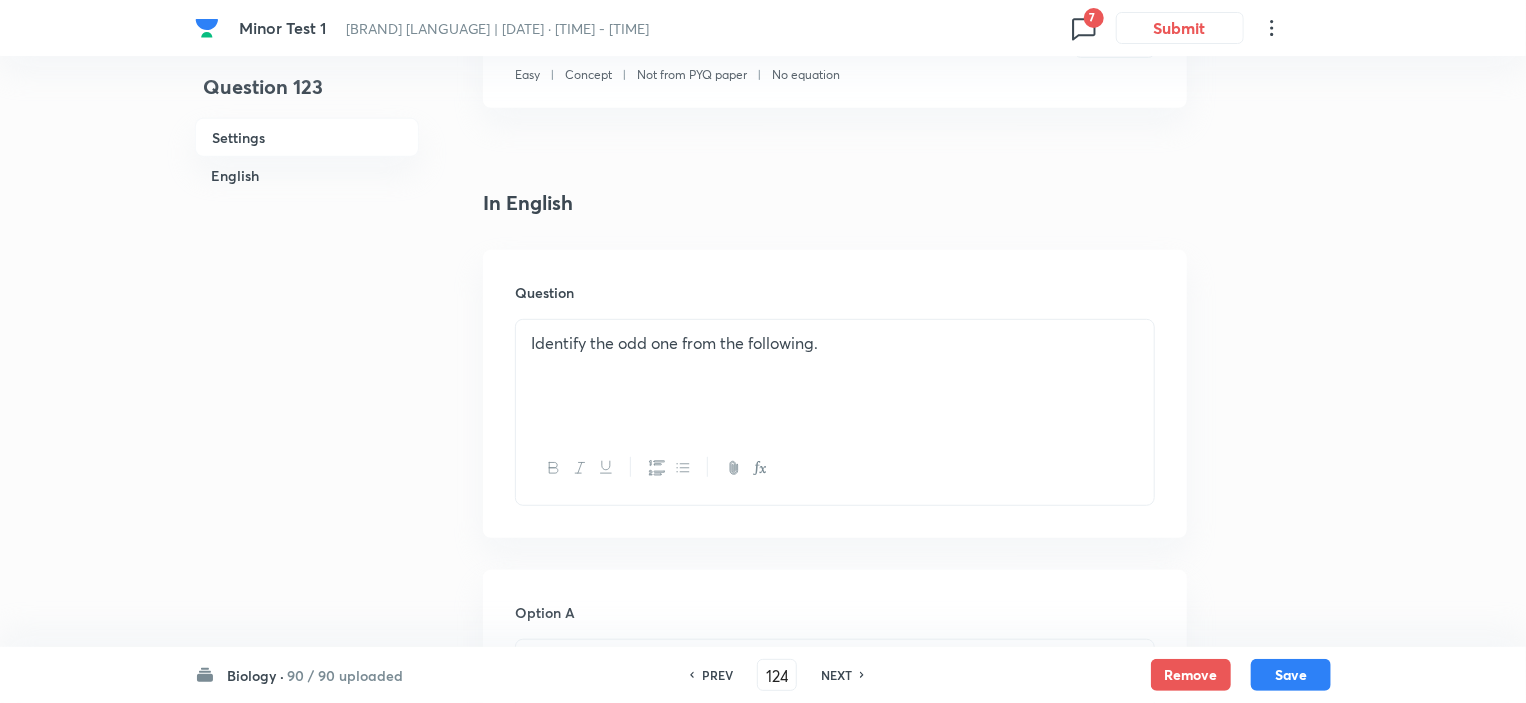 checkbox on "false" 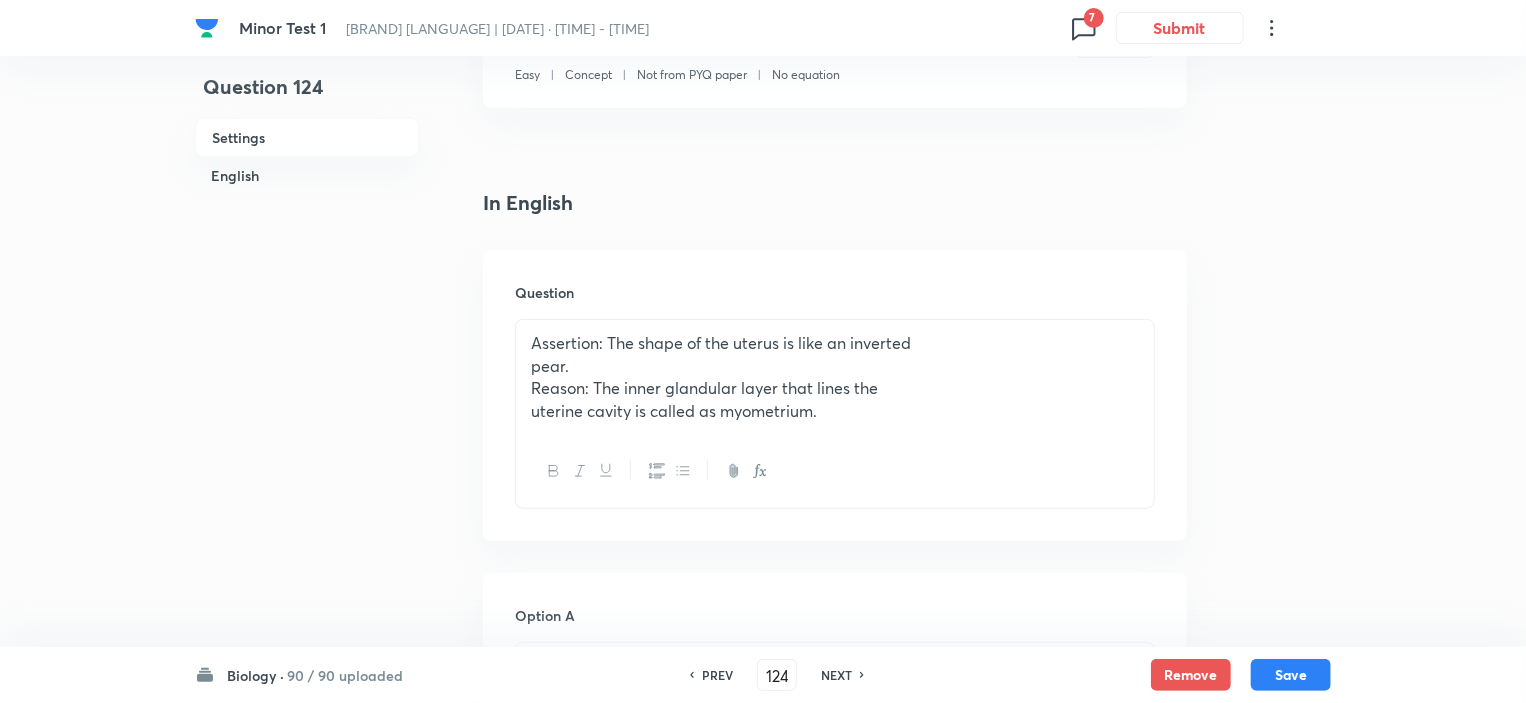 click on "NEXT" at bounding box center (836, 675) 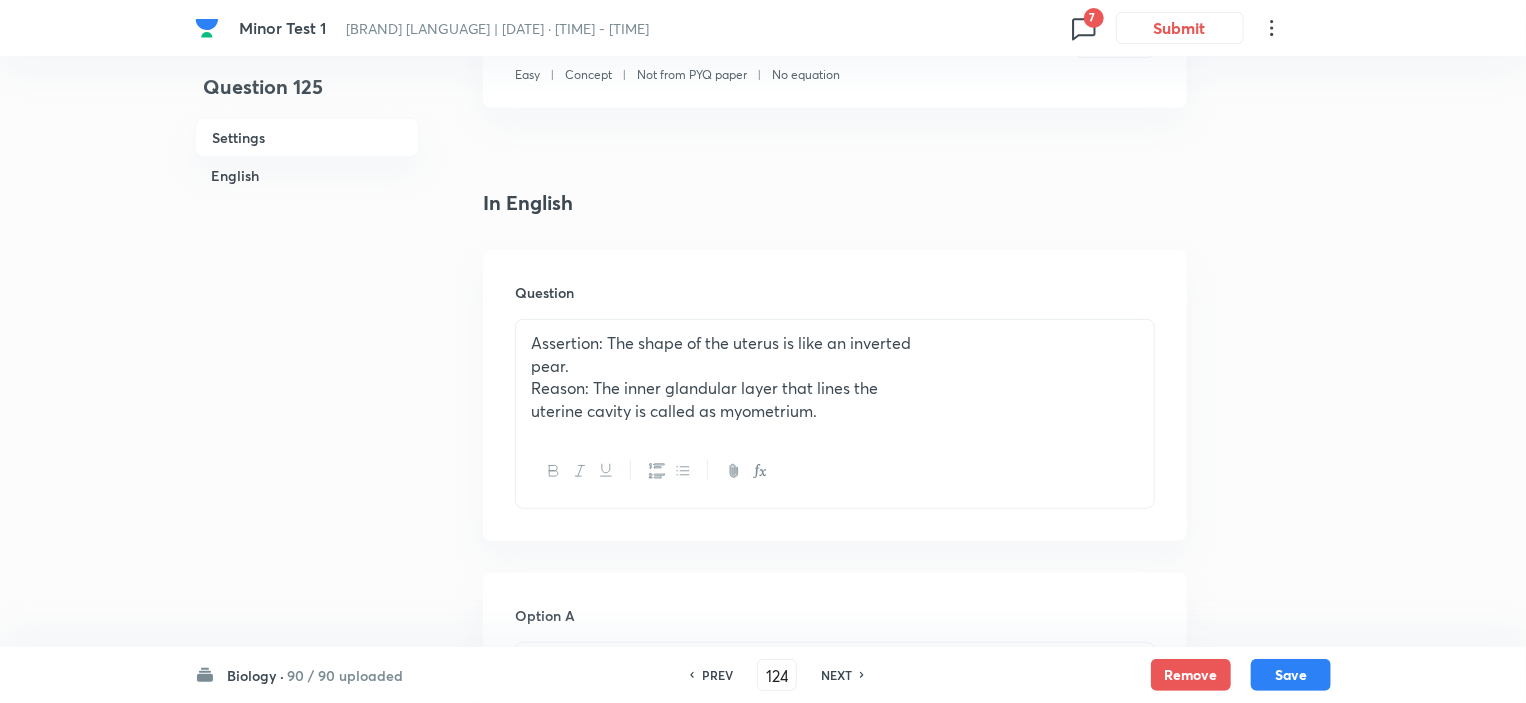 type on "125" 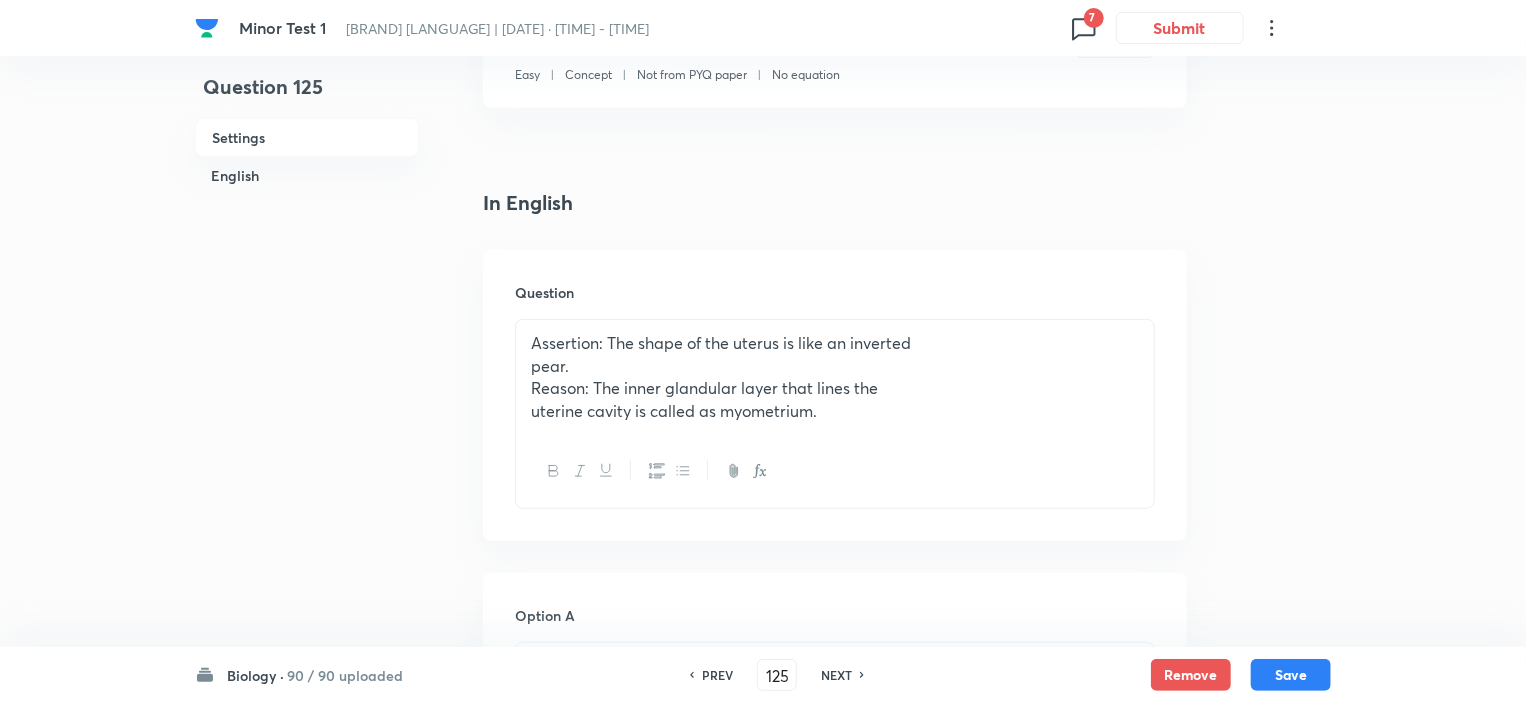 checkbox on "true" 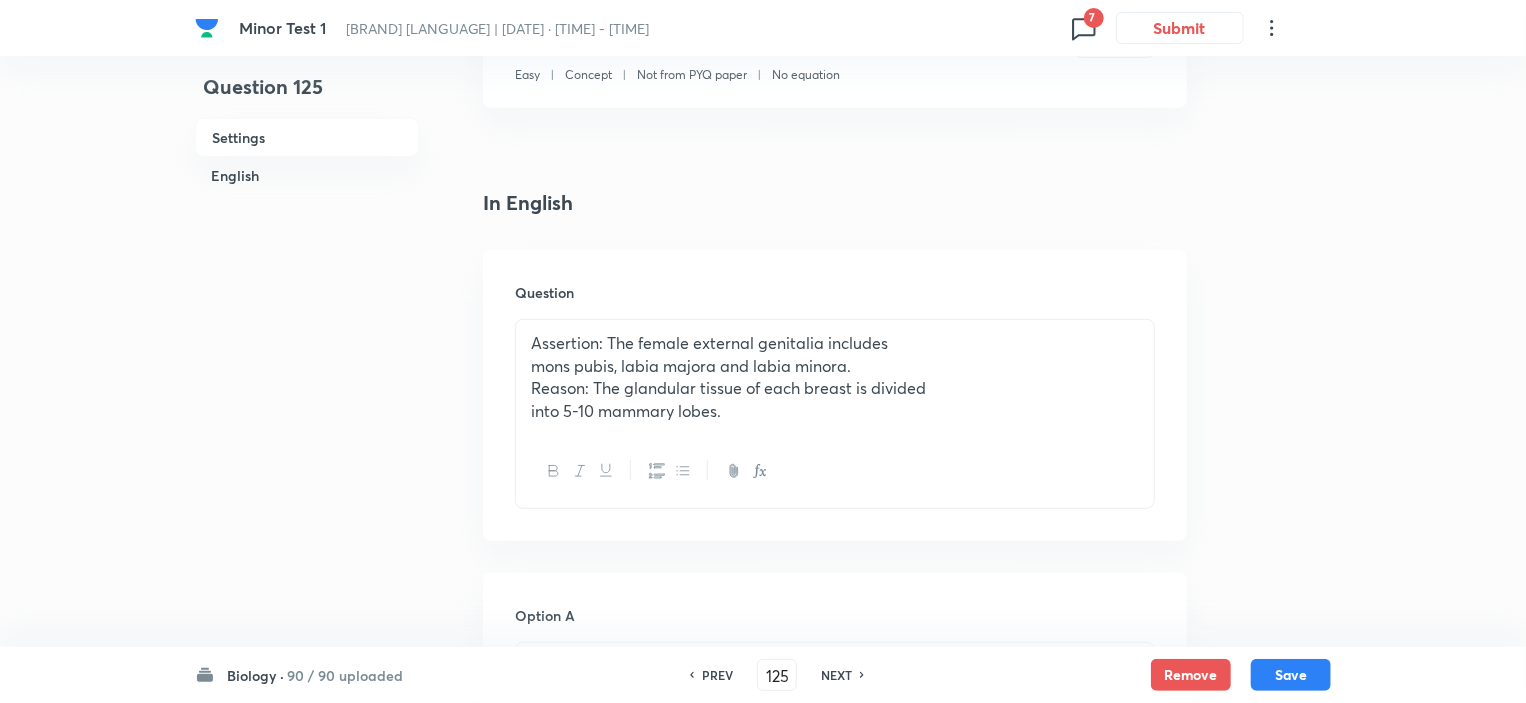 click on "NEXT" at bounding box center (836, 675) 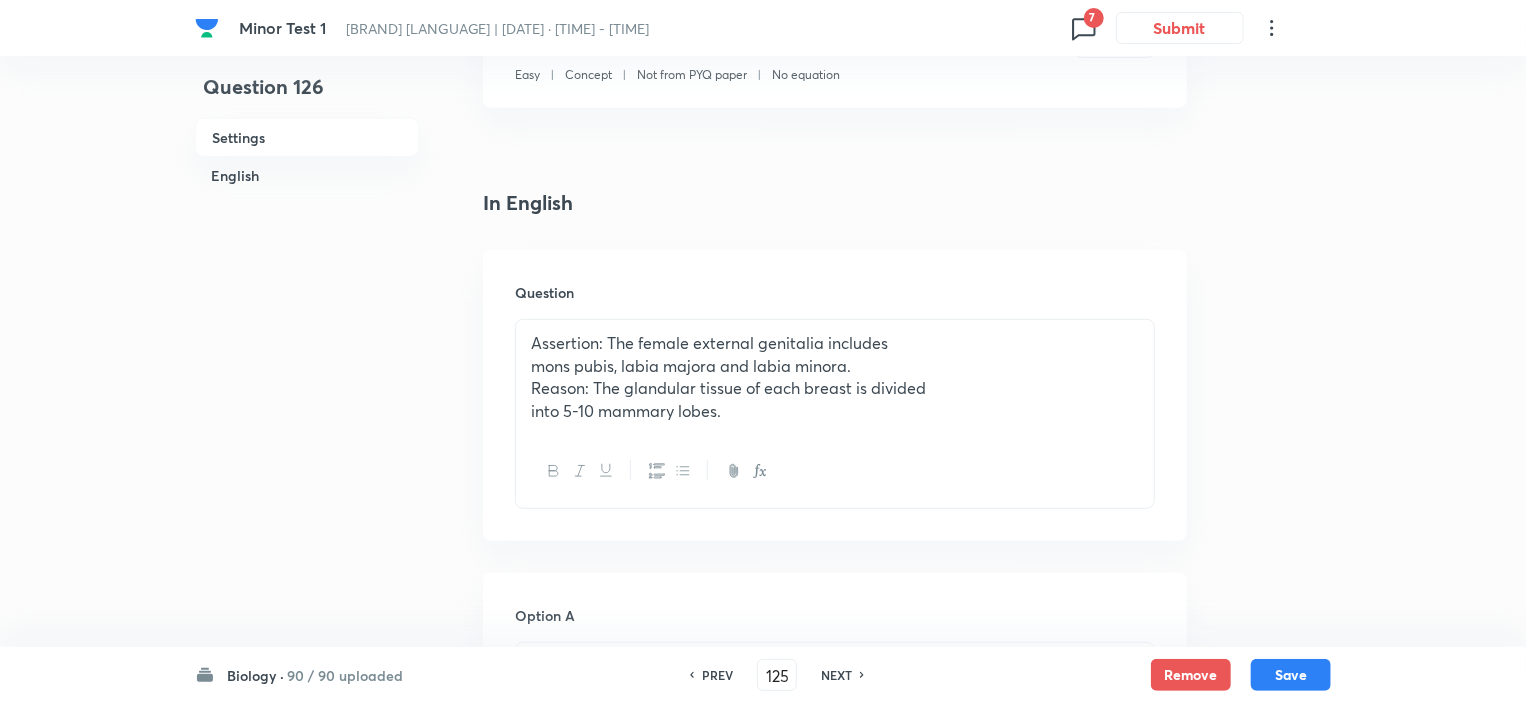 type on "126" 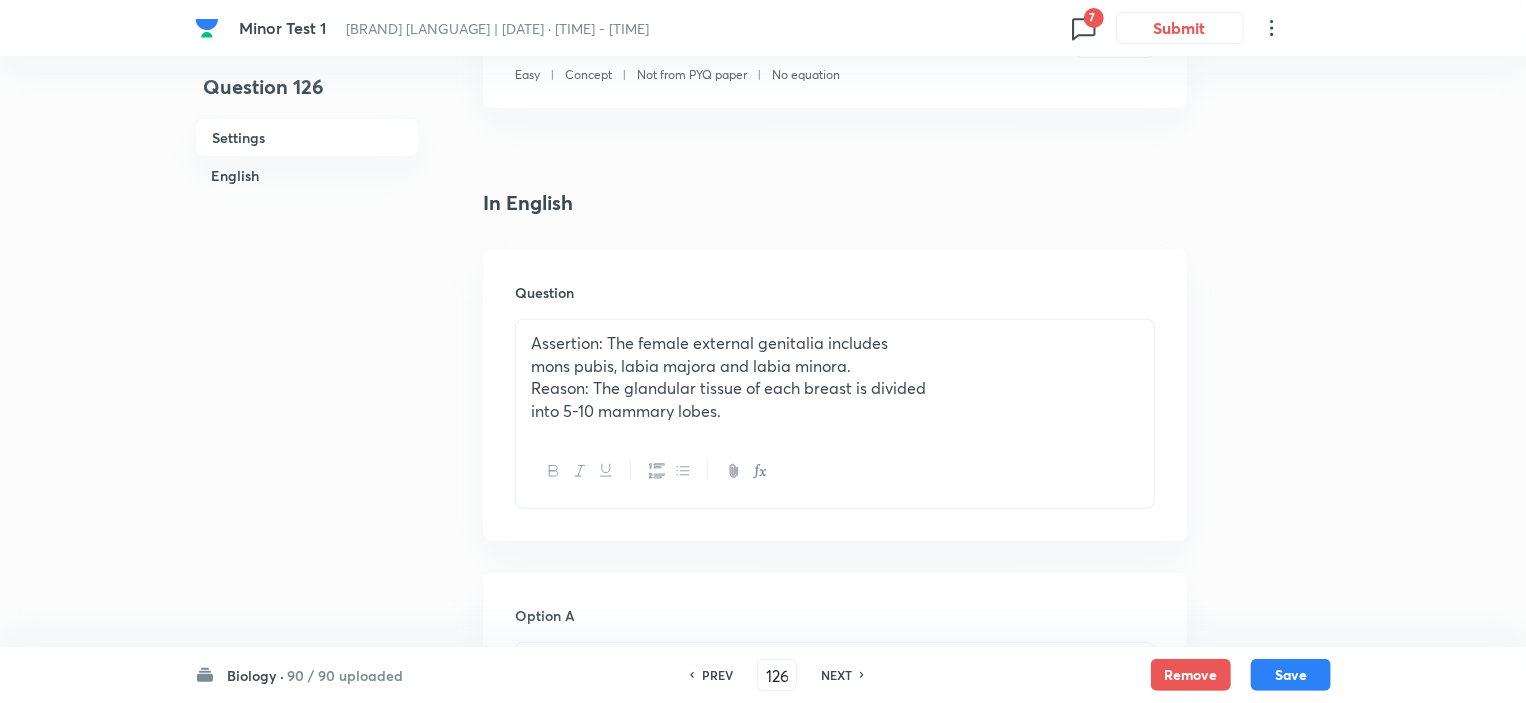 checkbox on "false" 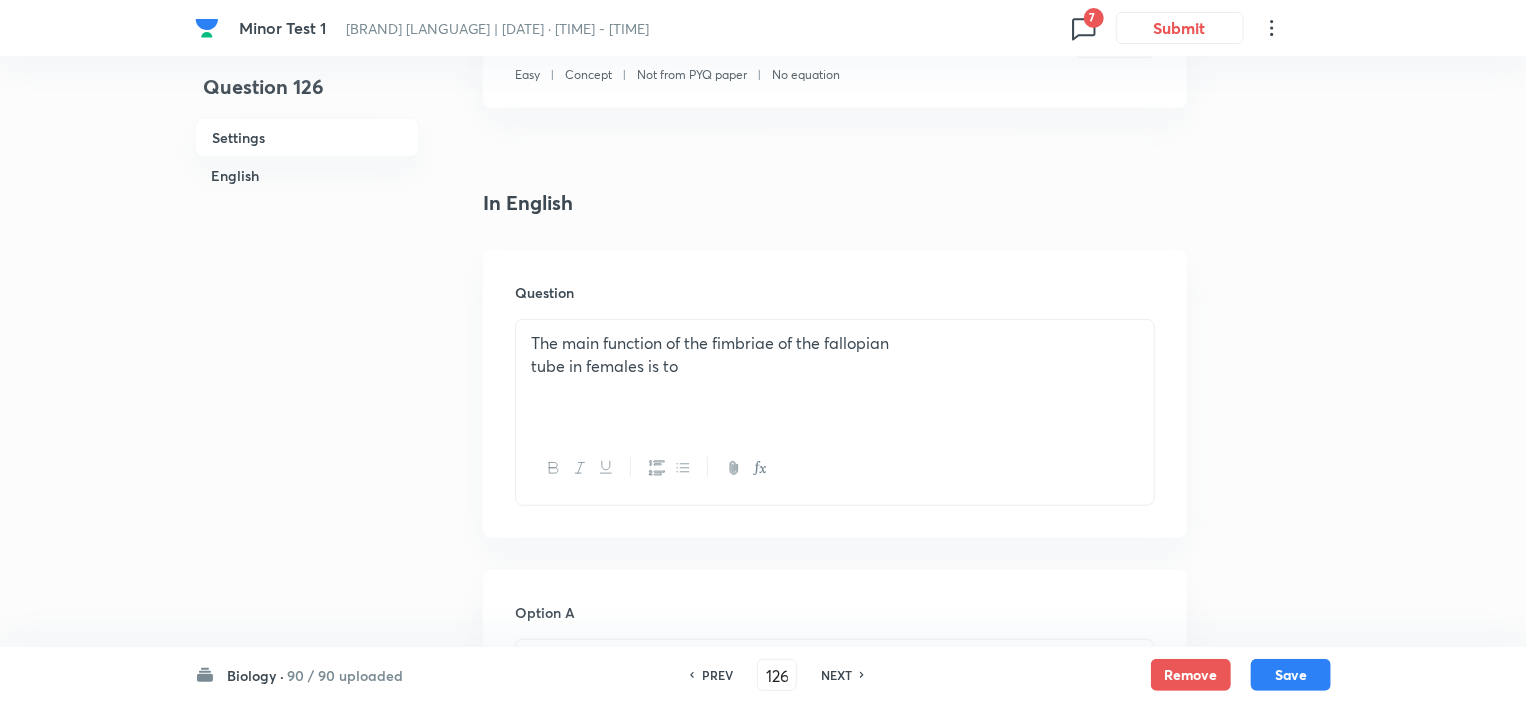 click on "PREV" at bounding box center [717, 675] 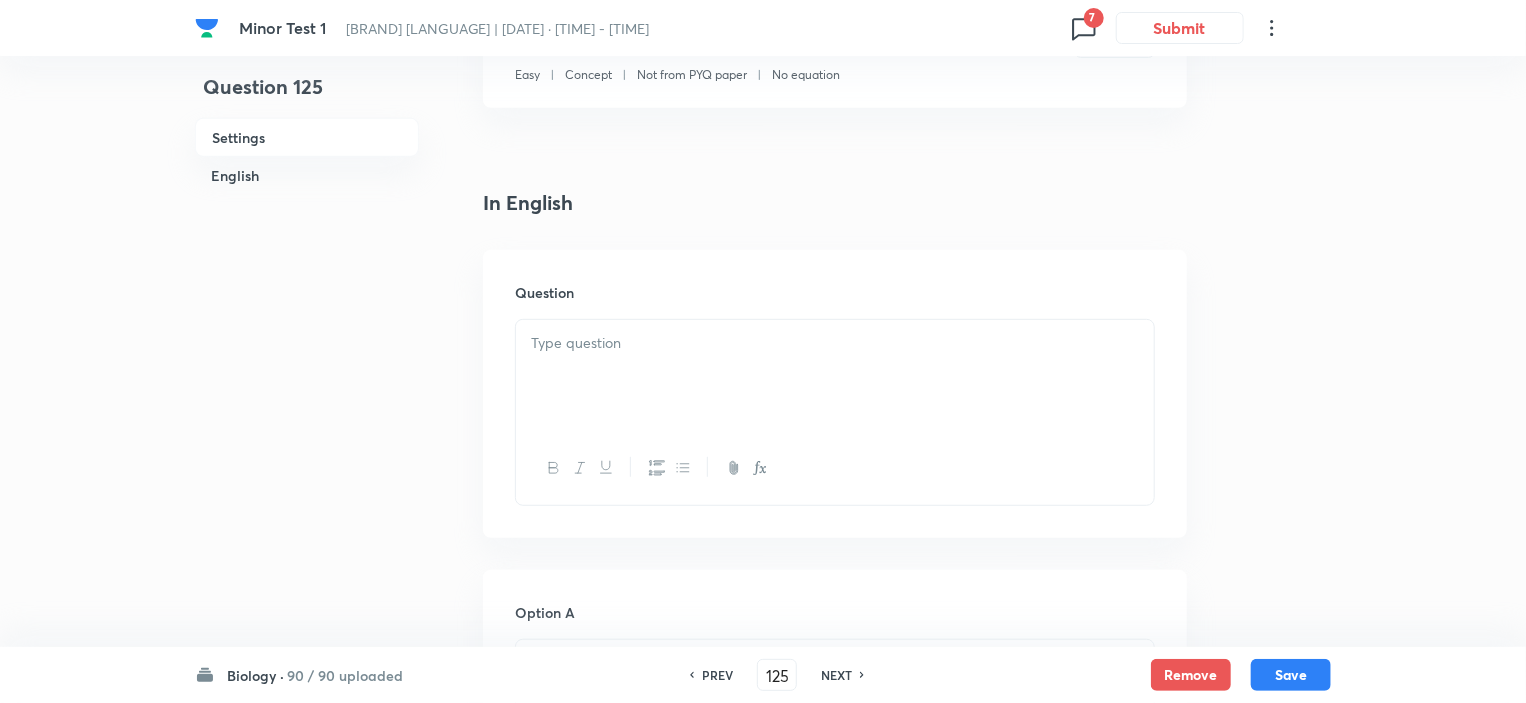 checkbox on "false" 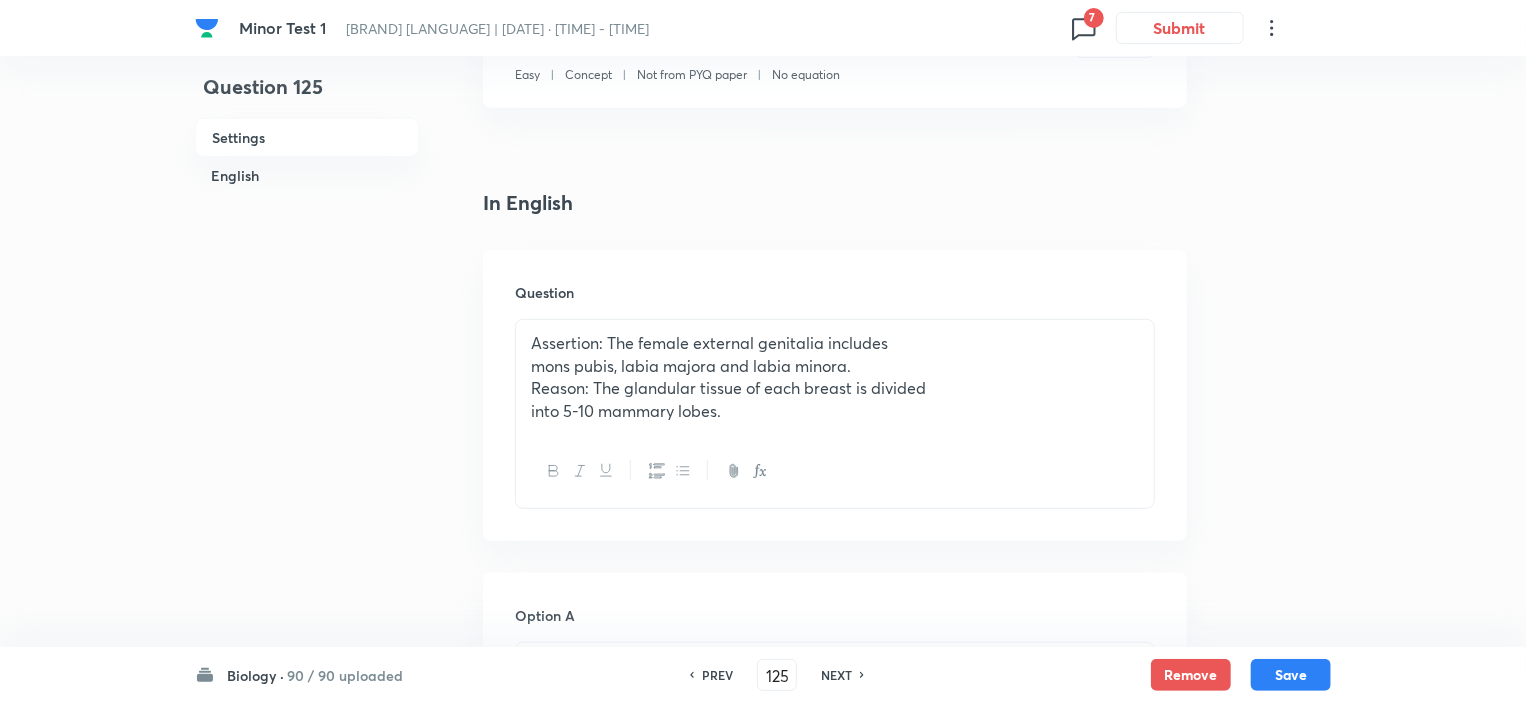 click on "NEXT" at bounding box center (836, 675) 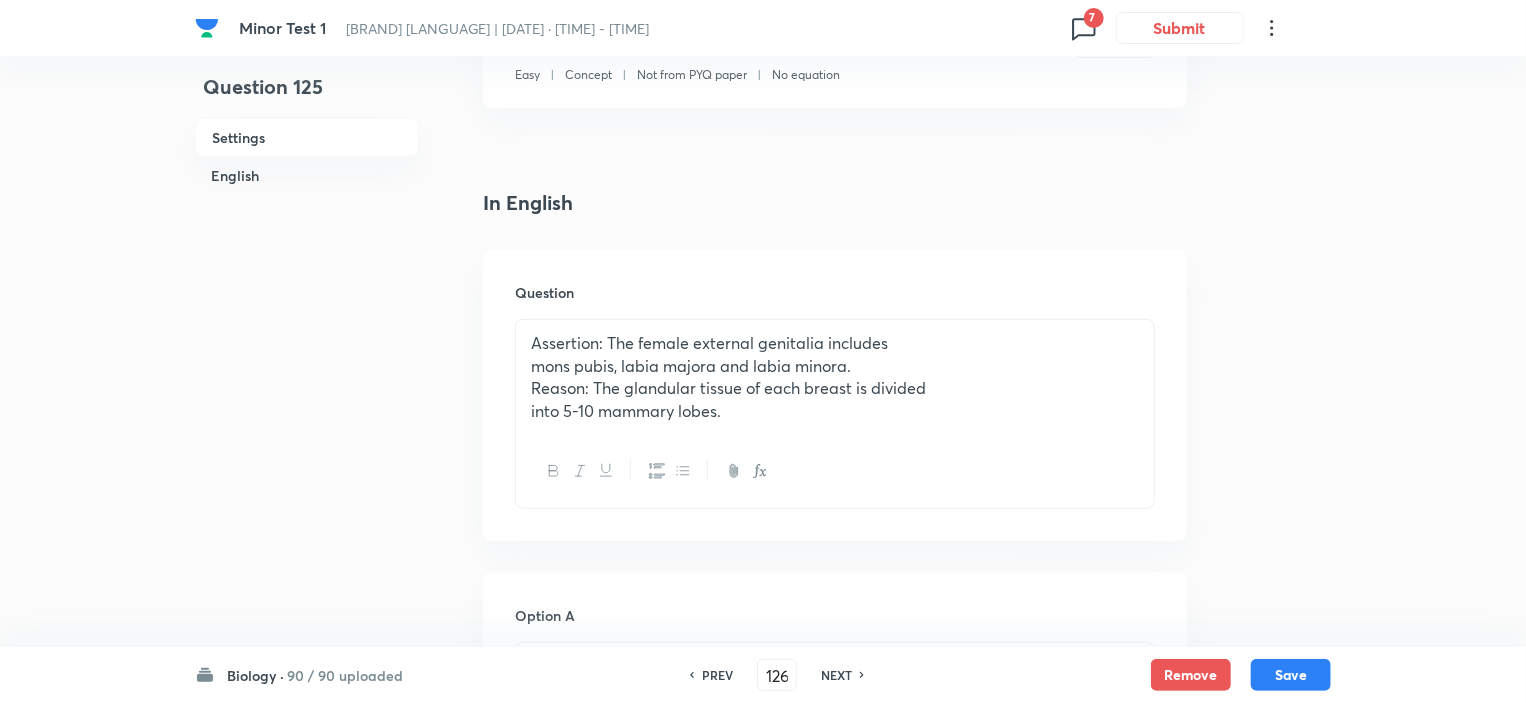 checkbox on "false" 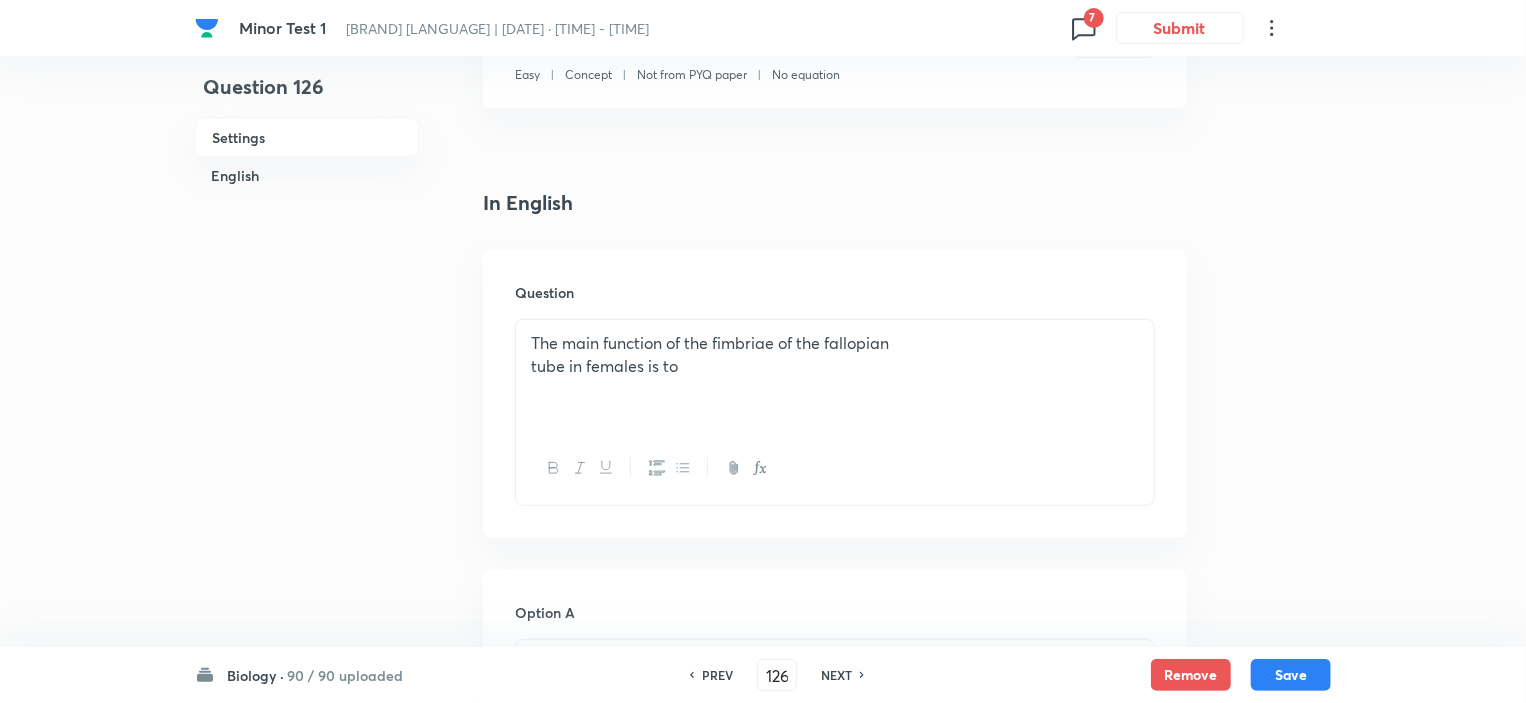 click on "NEXT" at bounding box center [836, 675] 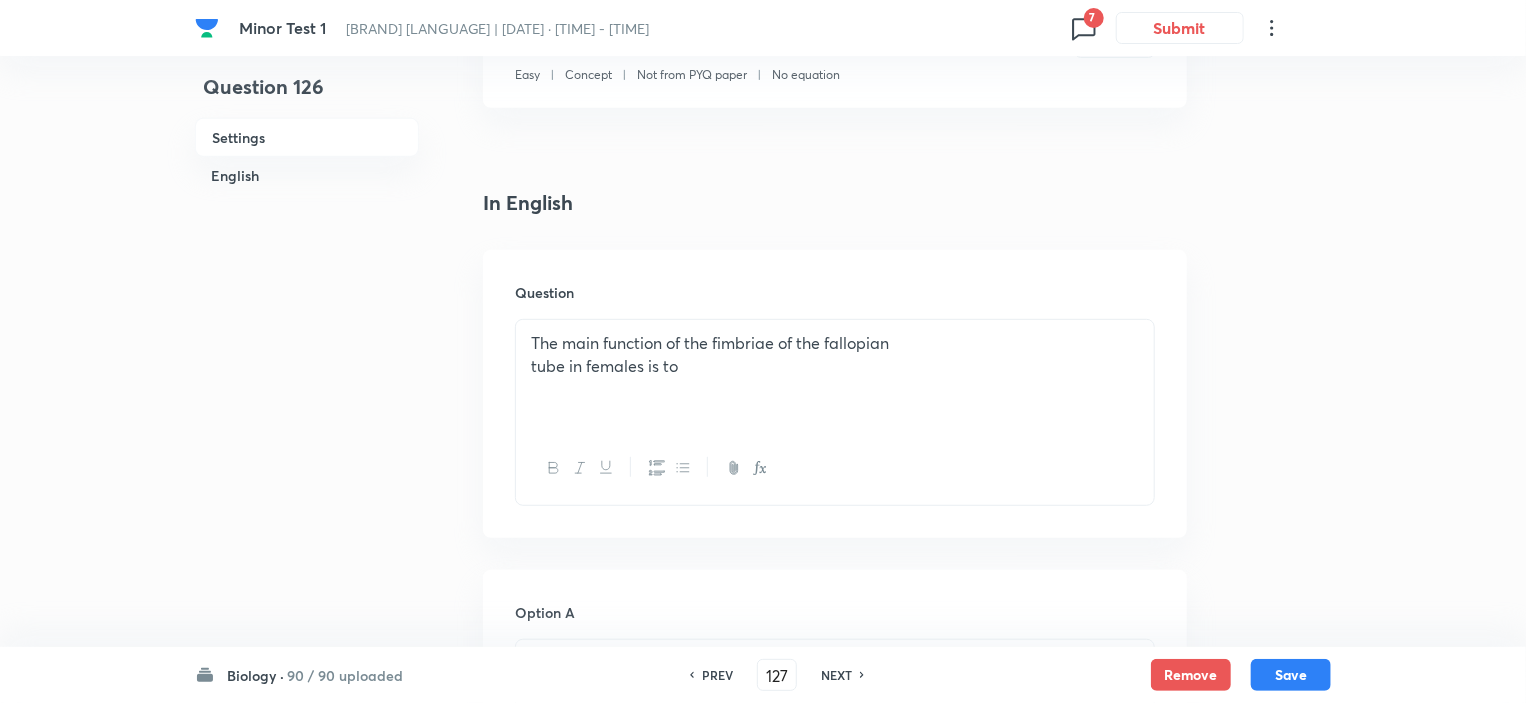 checkbox on "false" 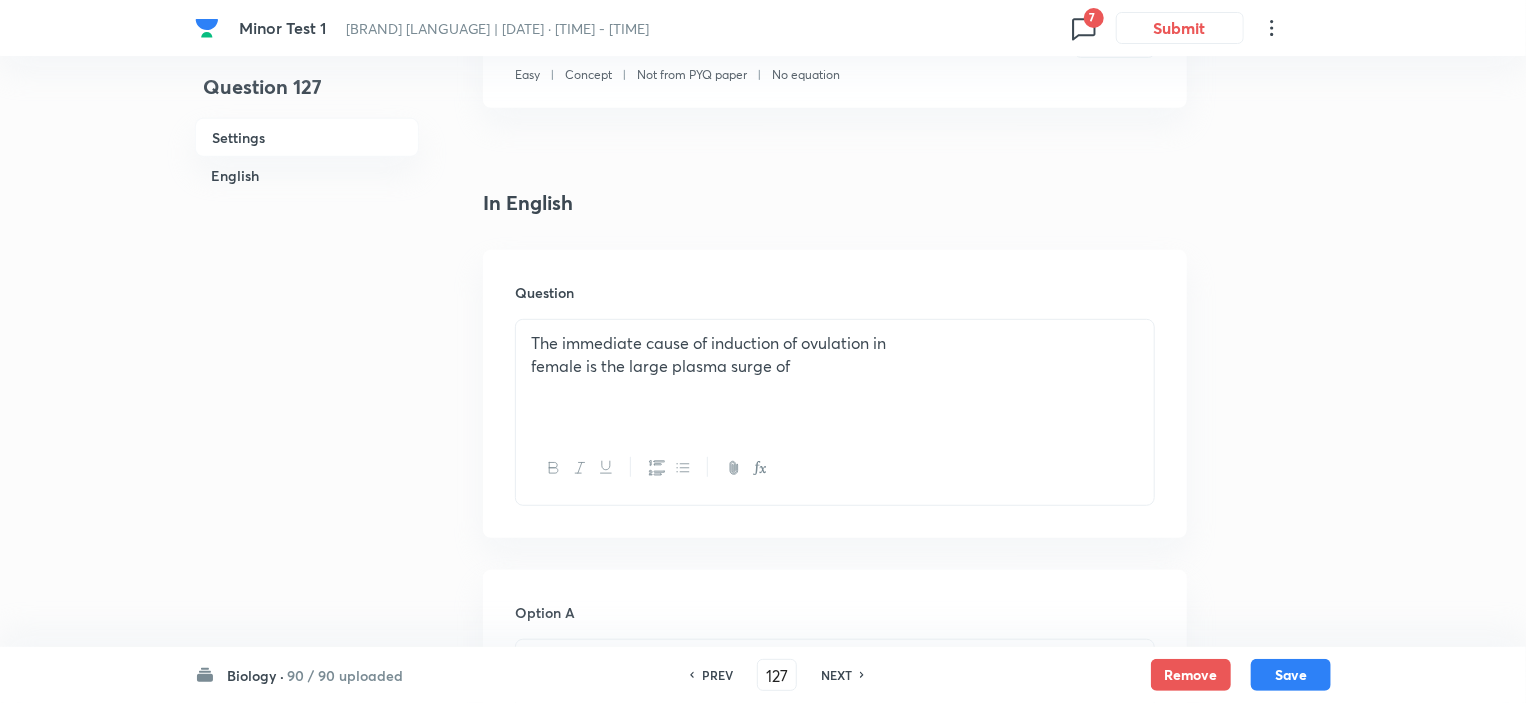 click on "NEXT" at bounding box center (836, 675) 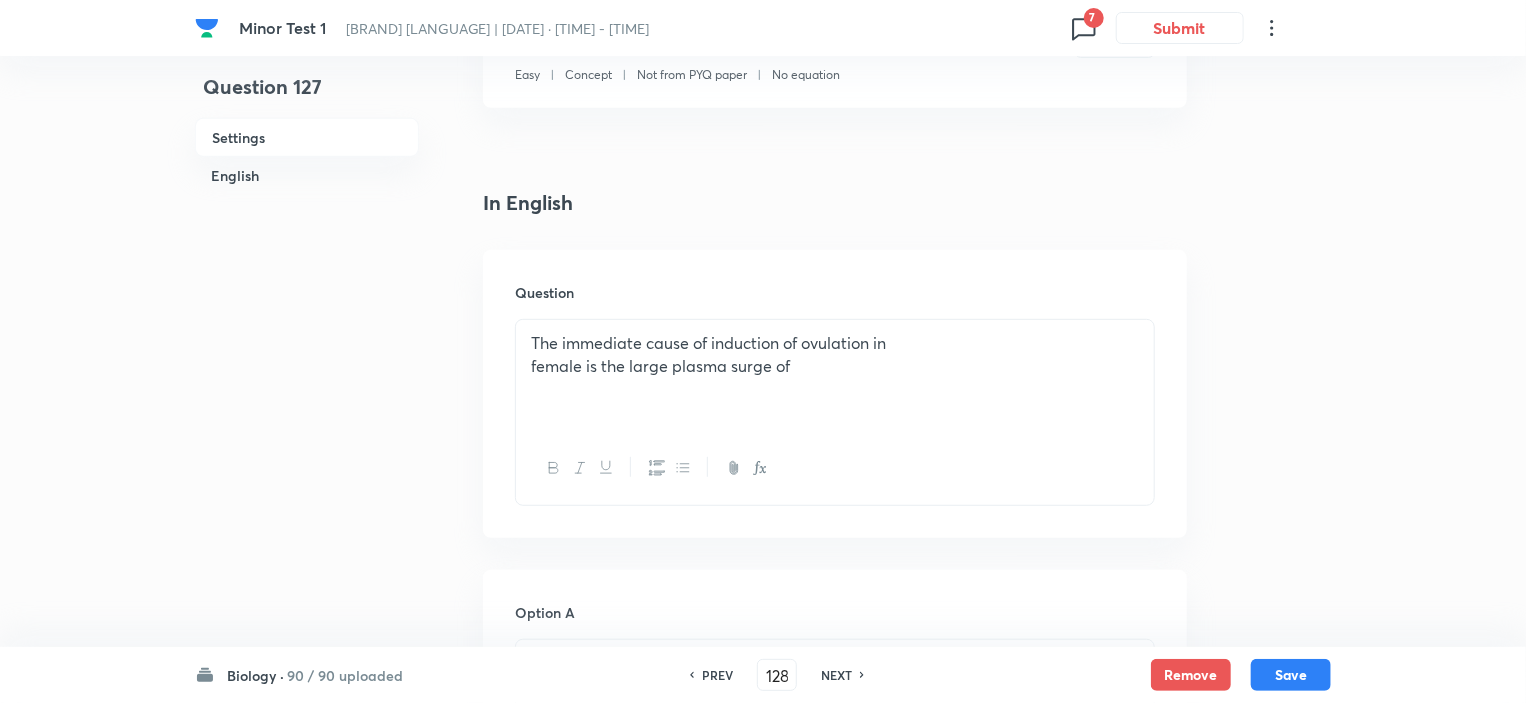 checkbox on "false" 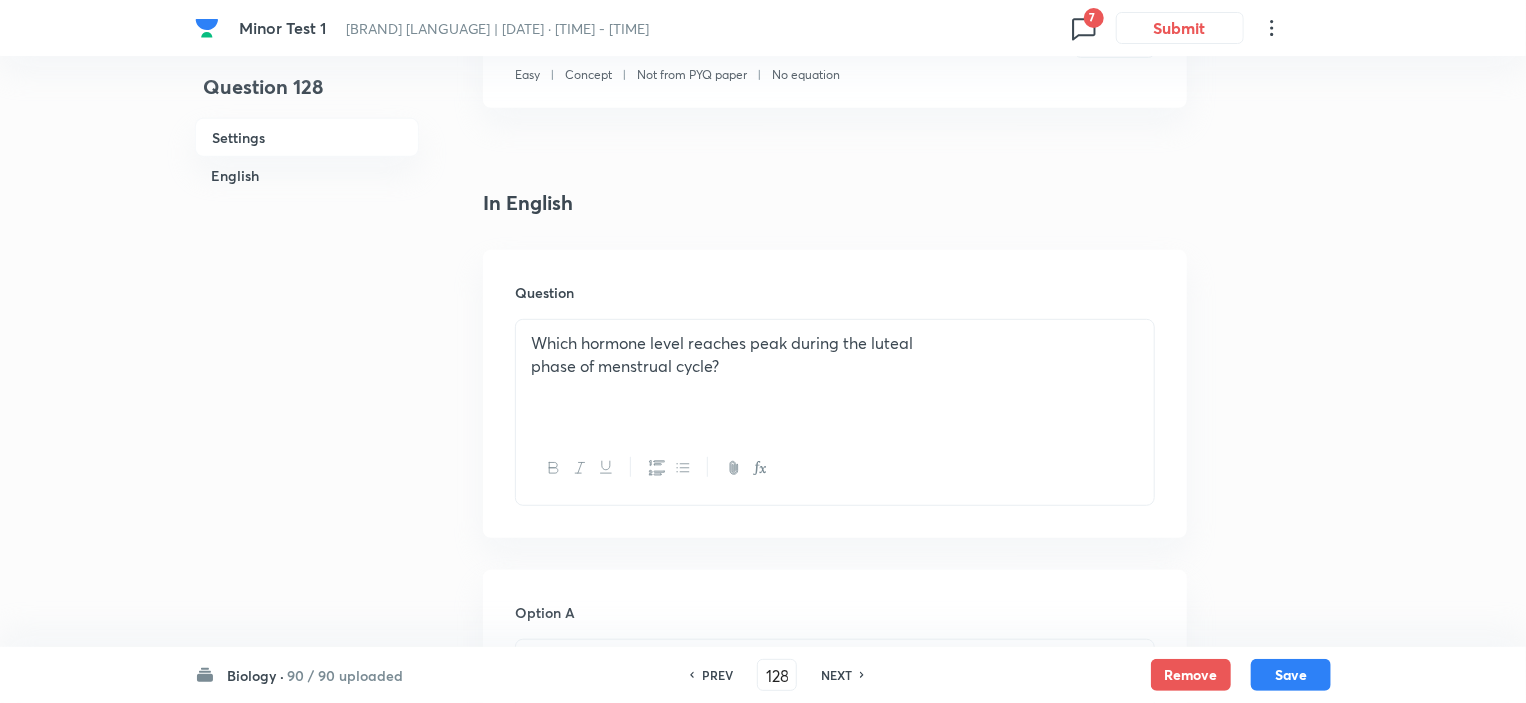 click on "NEXT" at bounding box center [836, 675] 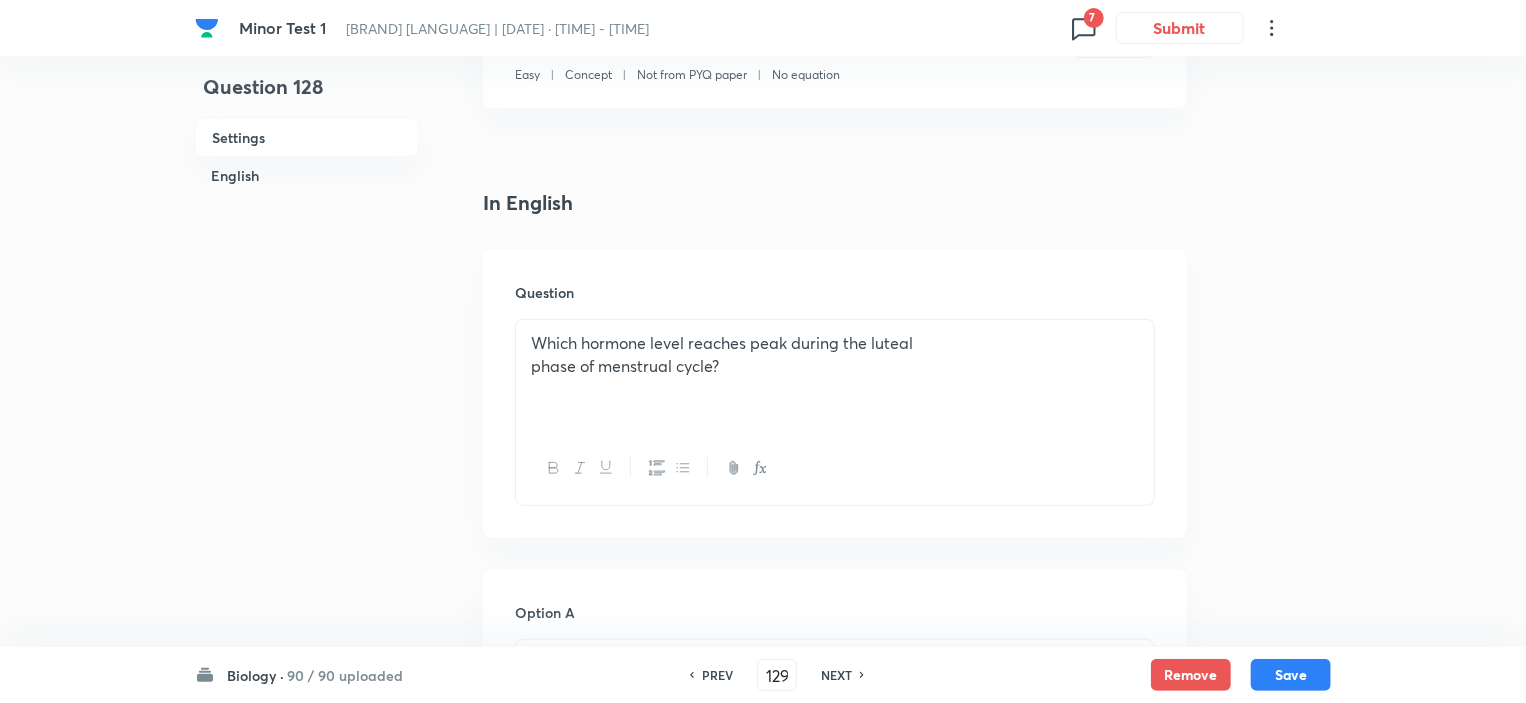 checkbox on "true" 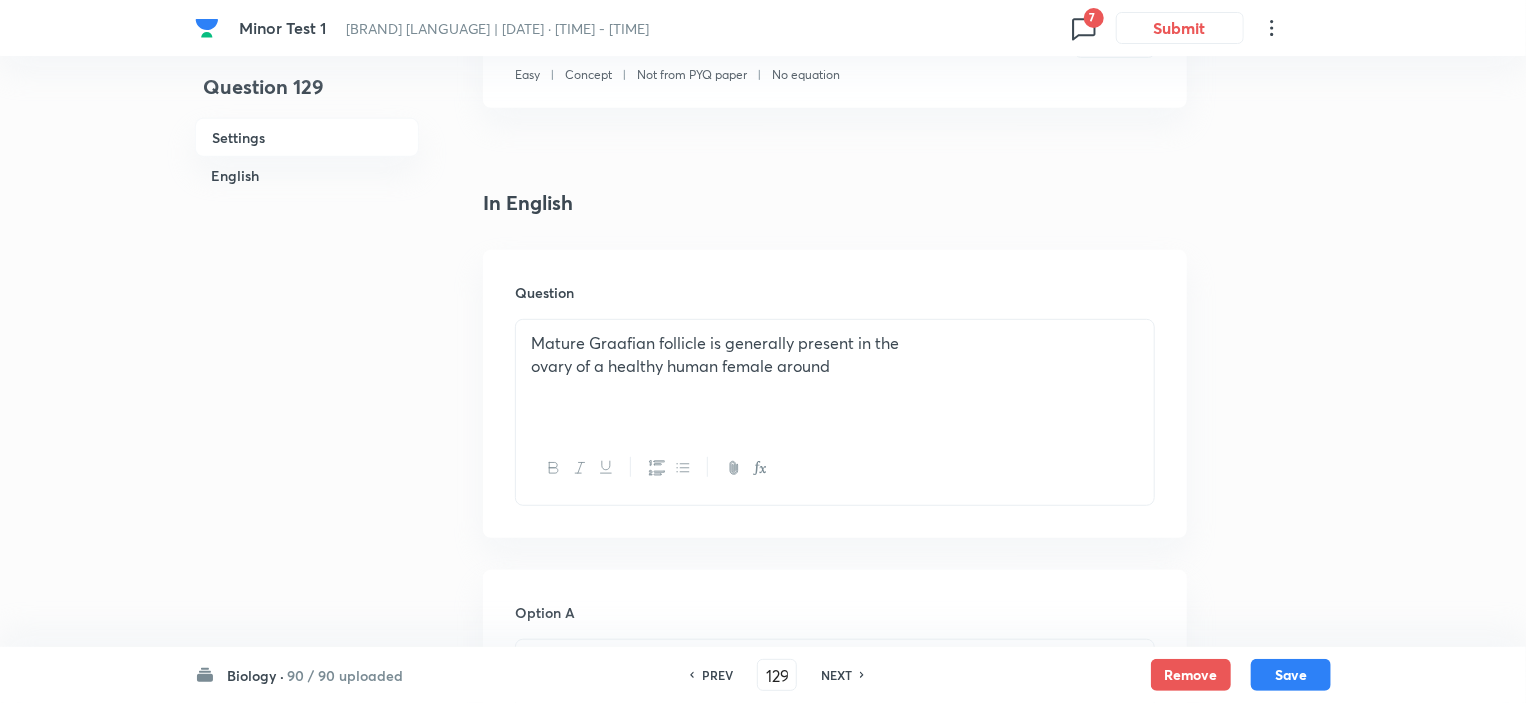 click on "PREV" at bounding box center [717, 675] 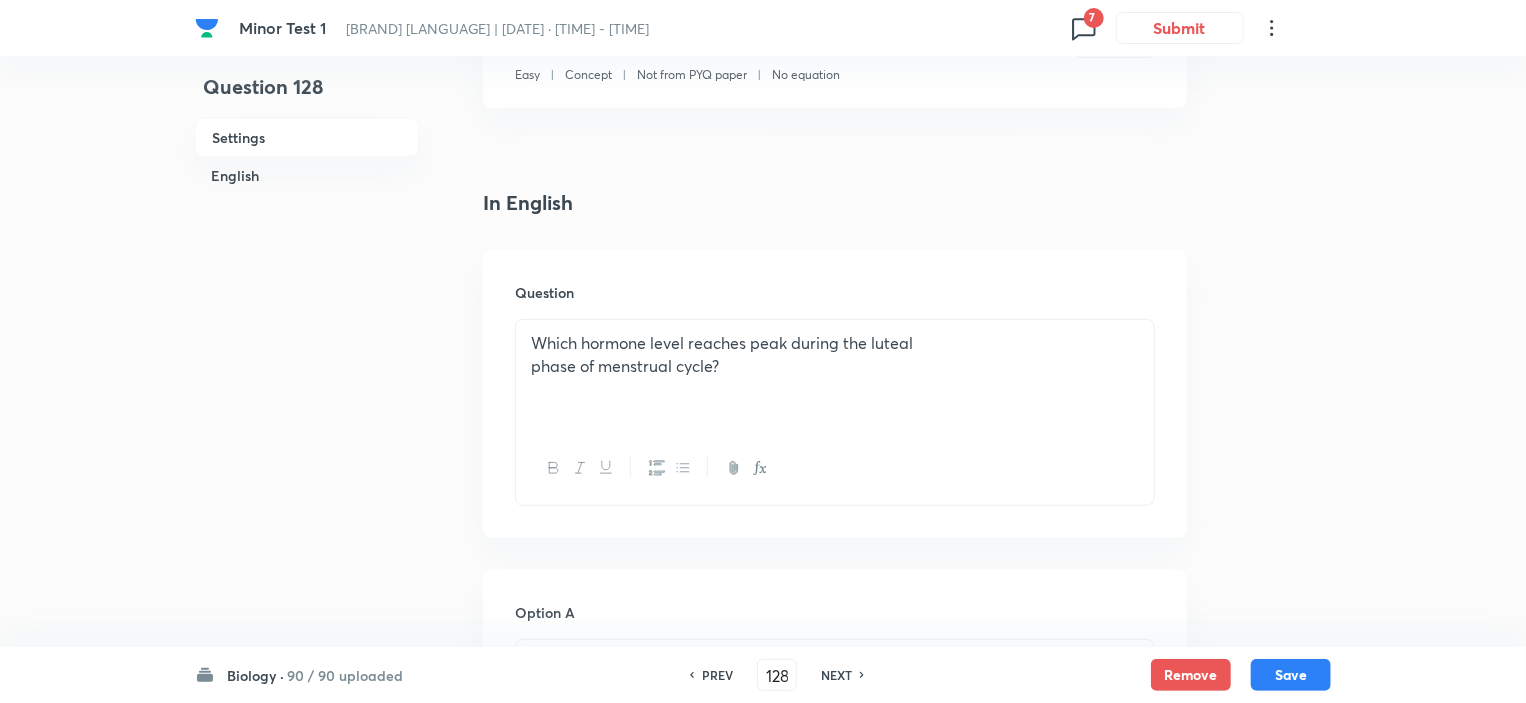 checkbox on "true" 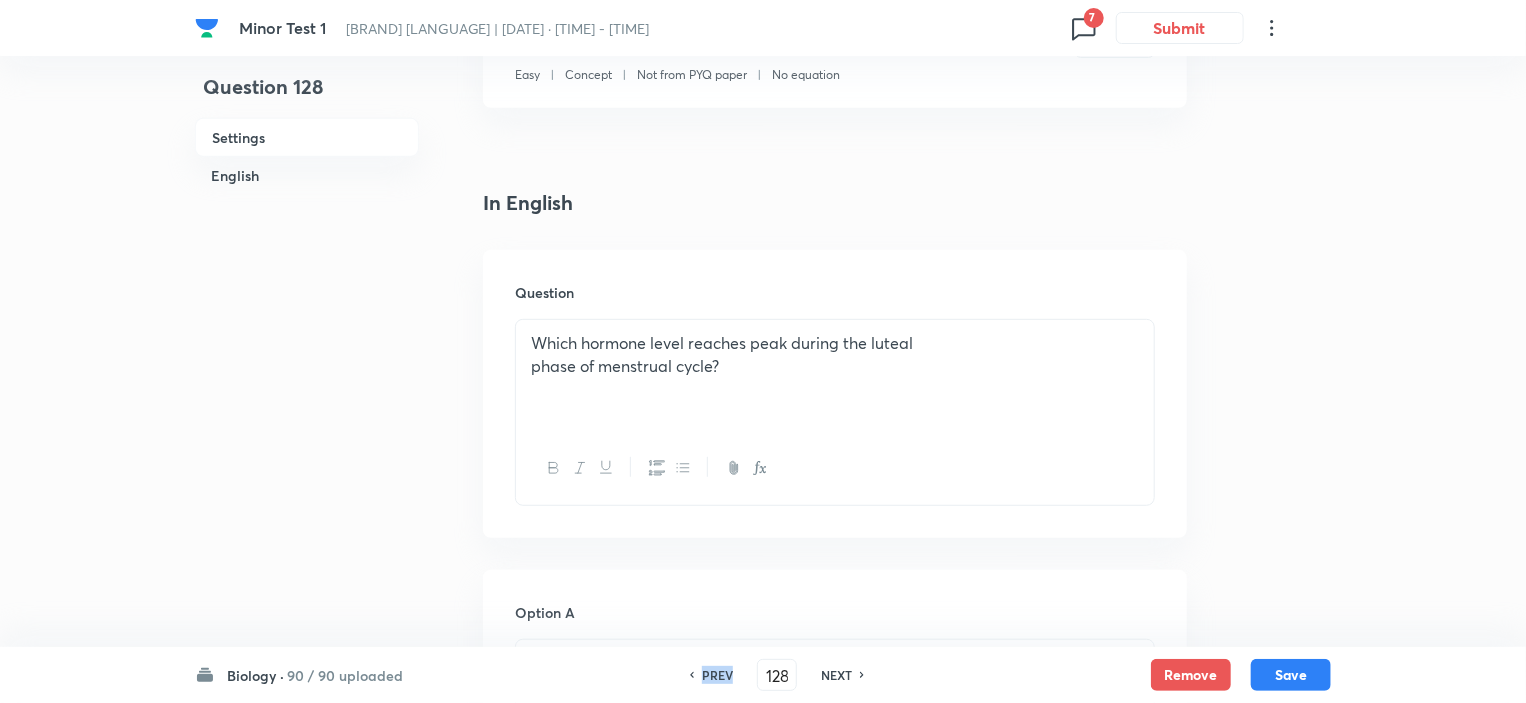 click on "PREV" at bounding box center (717, 675) 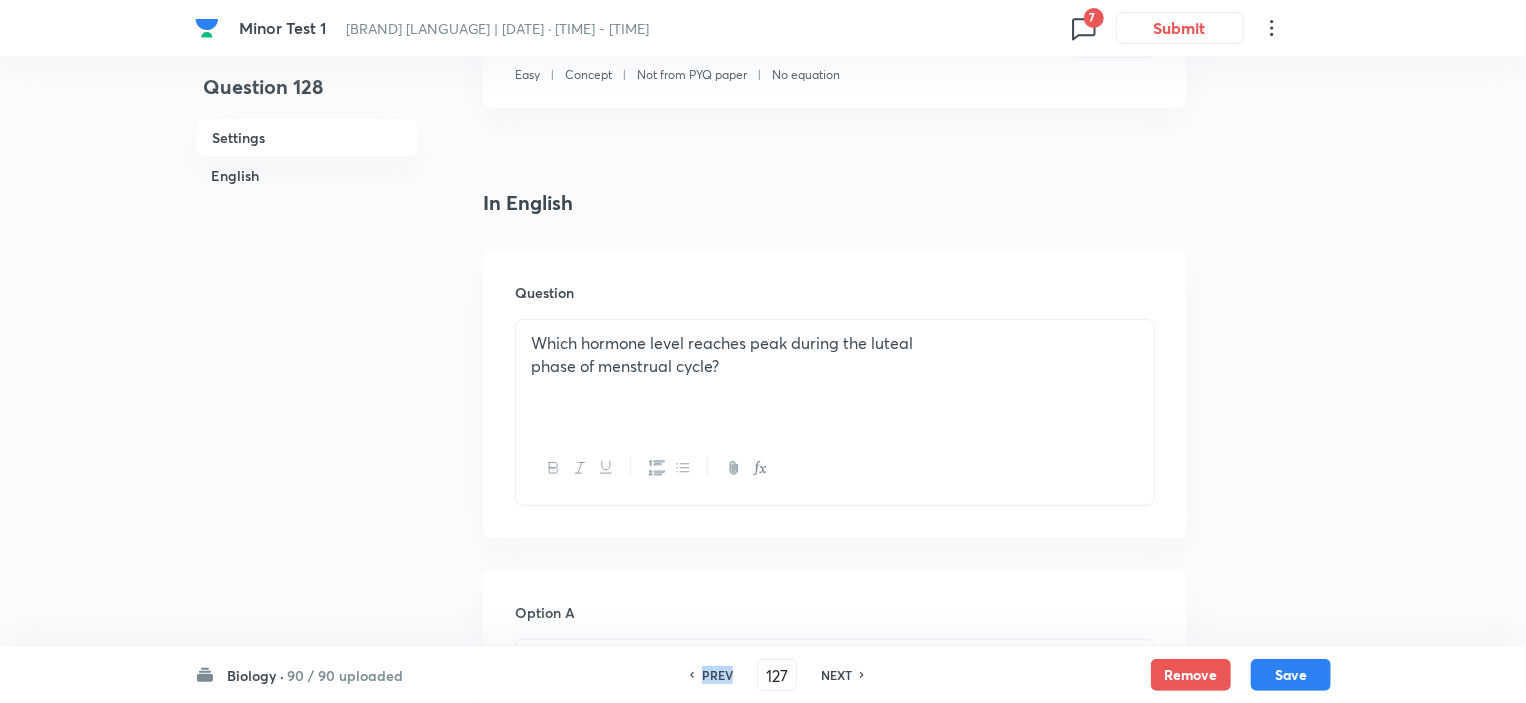 checkbox on "false" 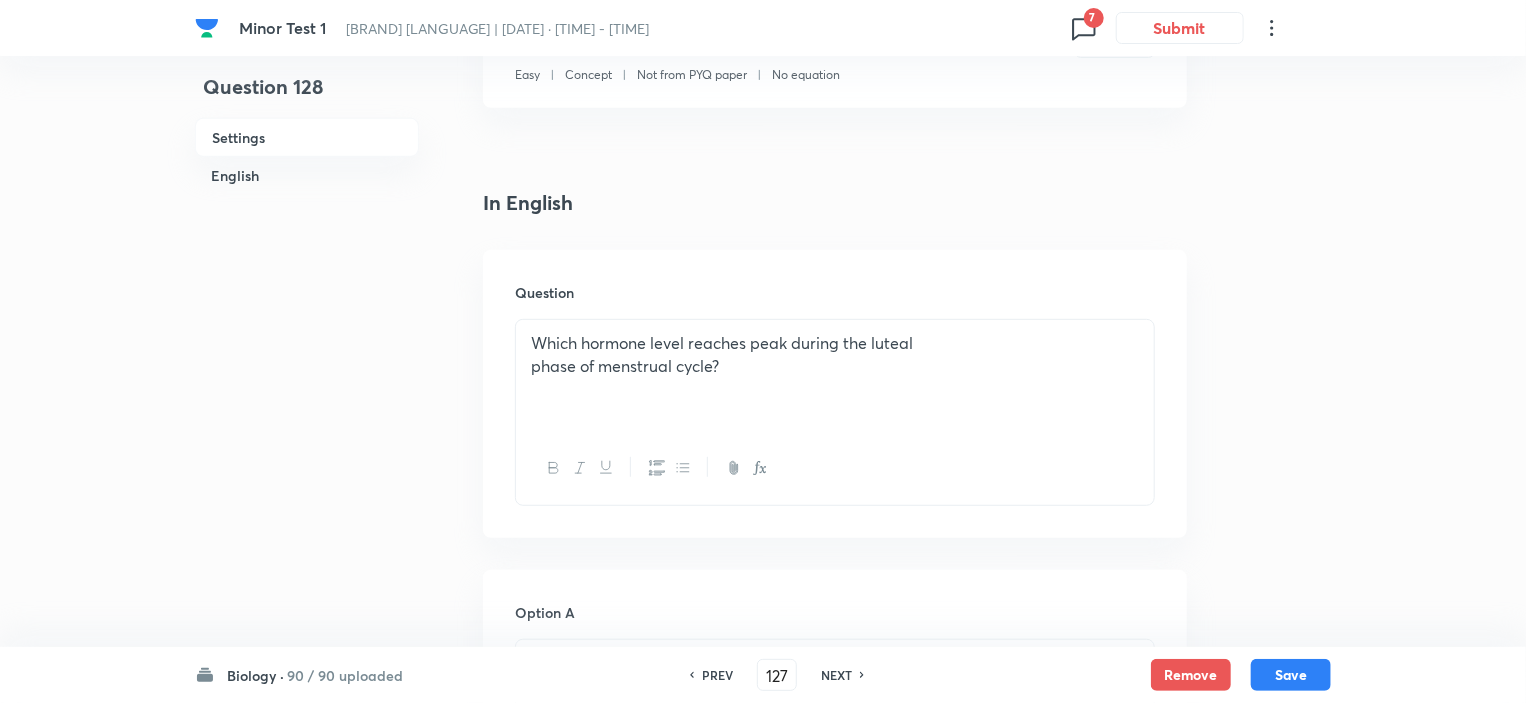 checkbox on "true" 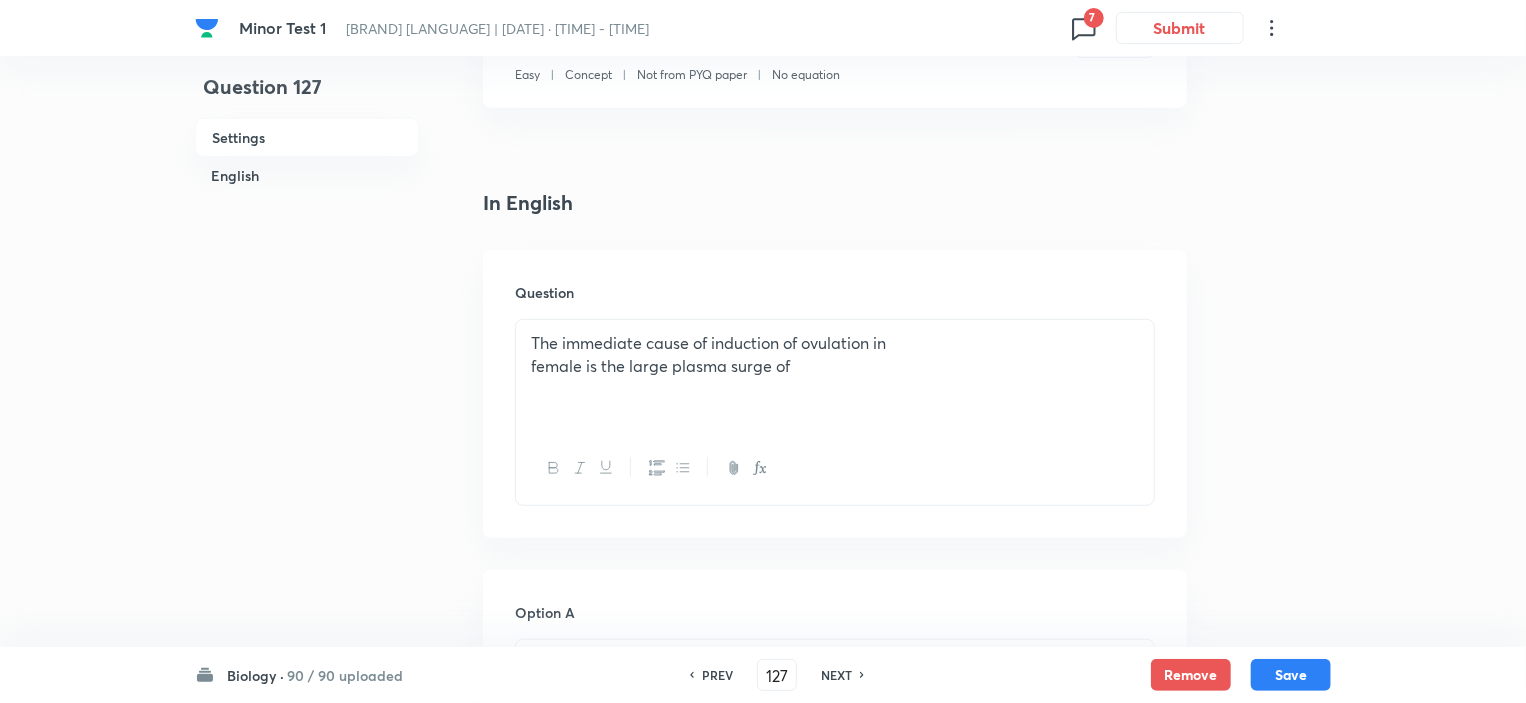 click on "PREV" at bounding box center (717, 675) 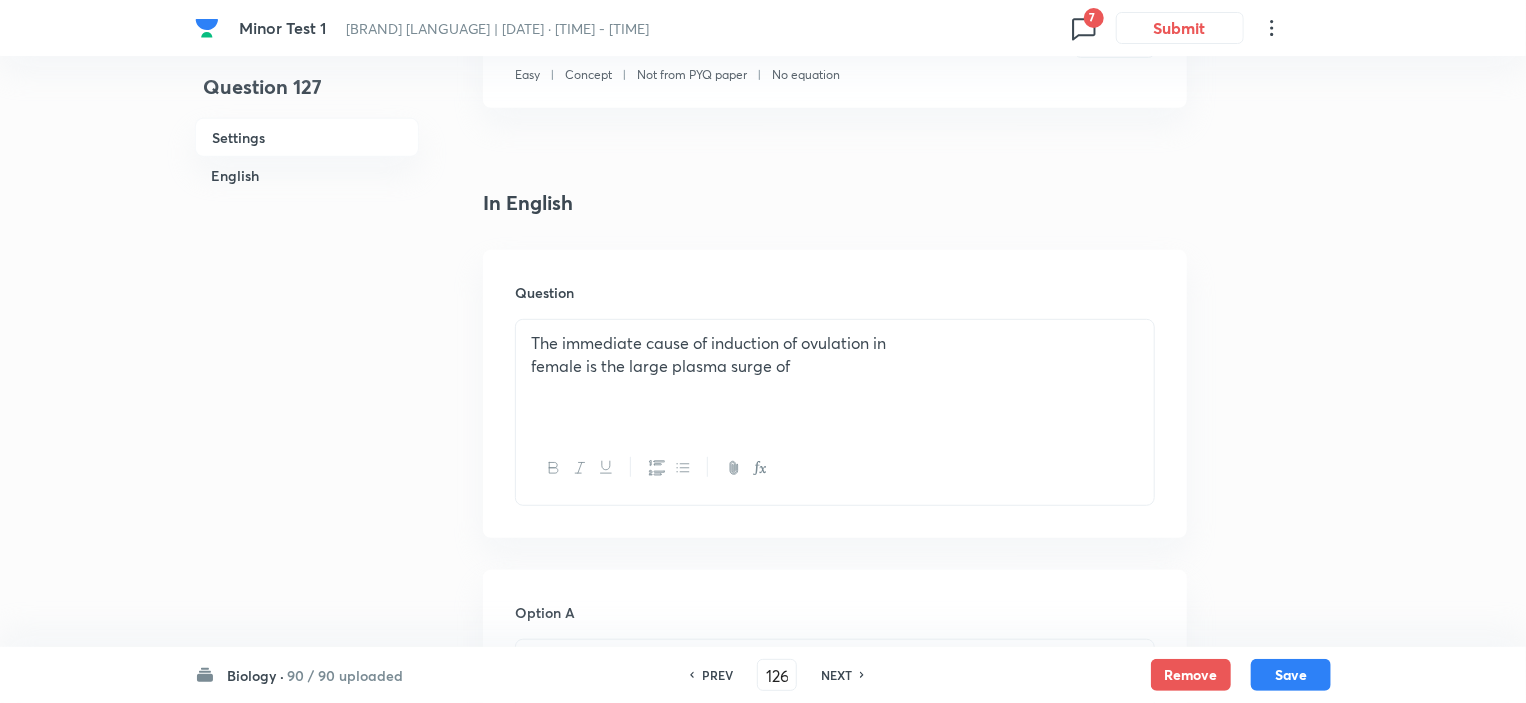checkbox on "false" 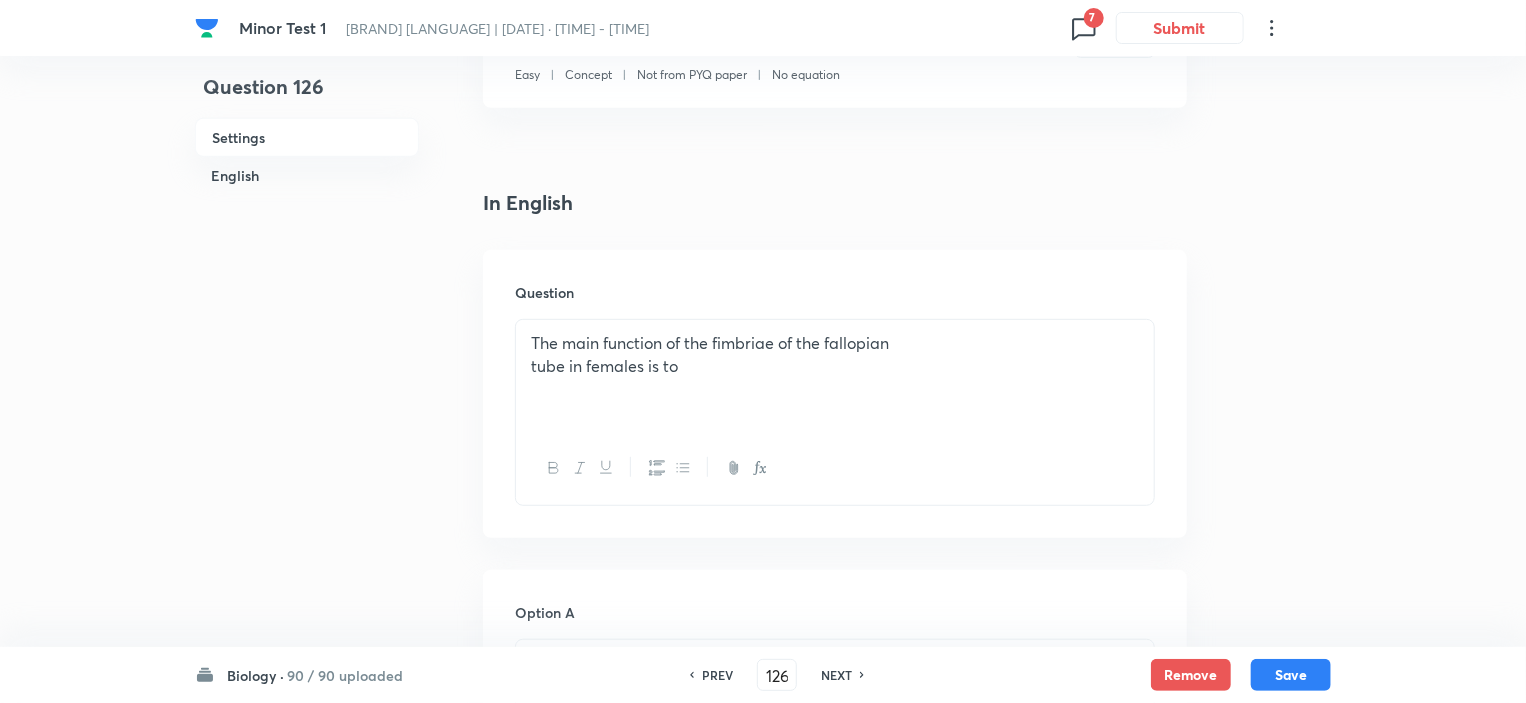 click on "PREV" at bounding box center [717, 675] 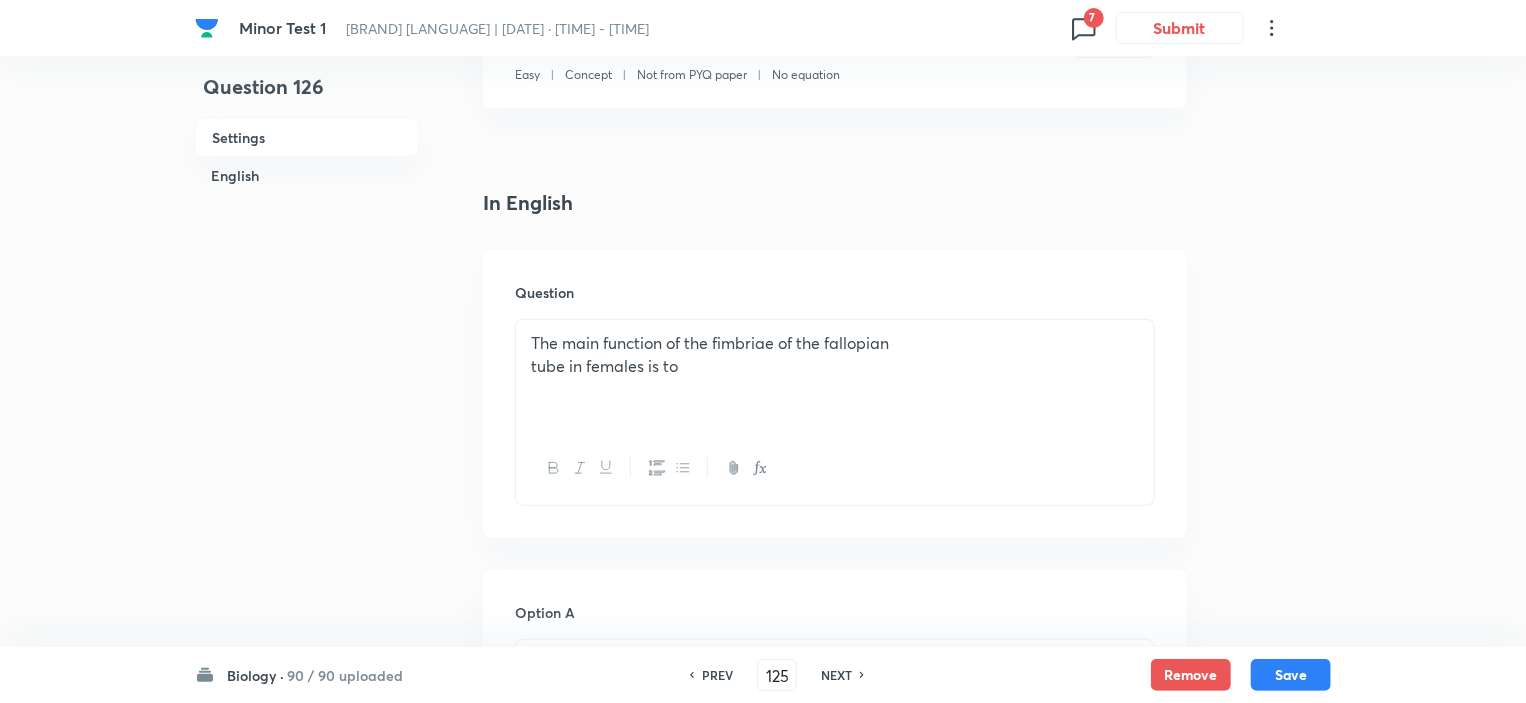 checkbox on "false" 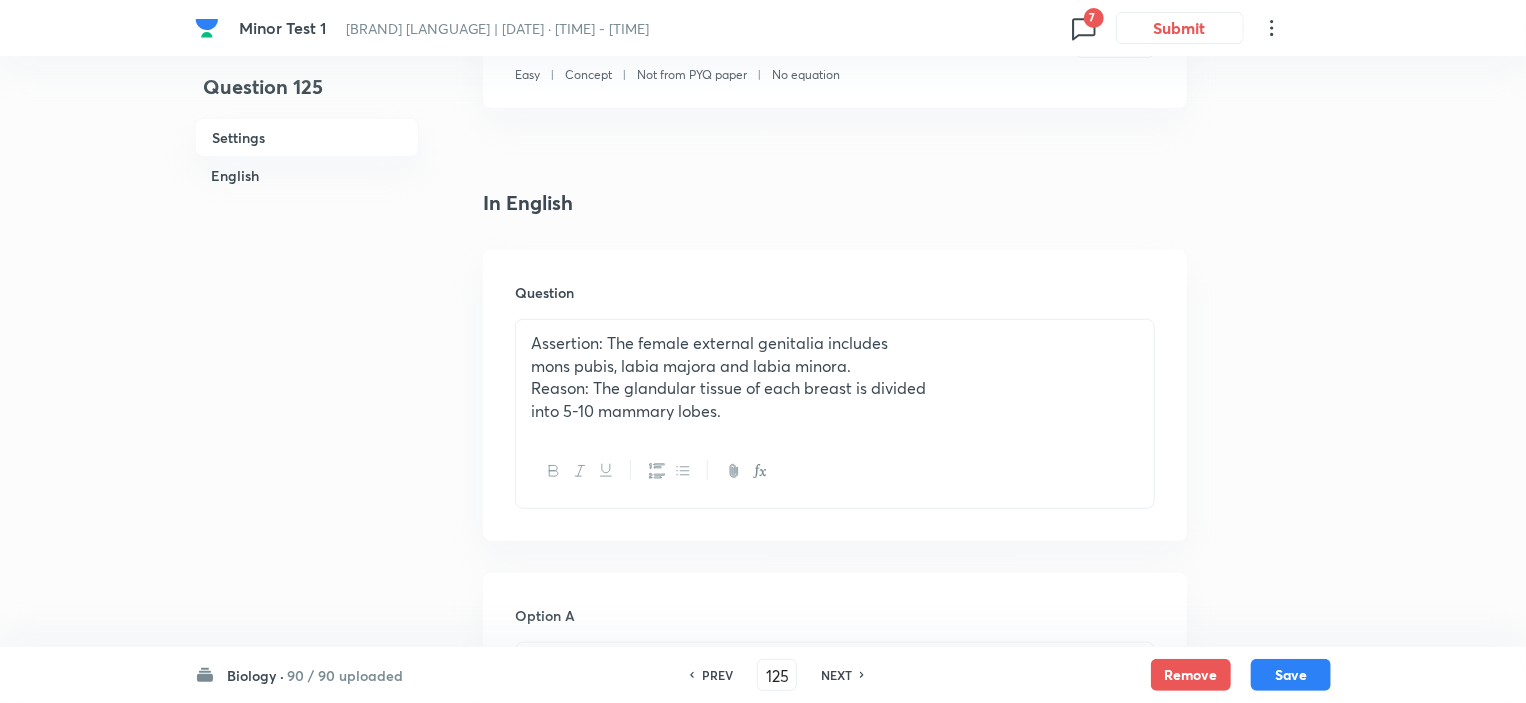 click on "NEXT" at bounding box center (839, 675) 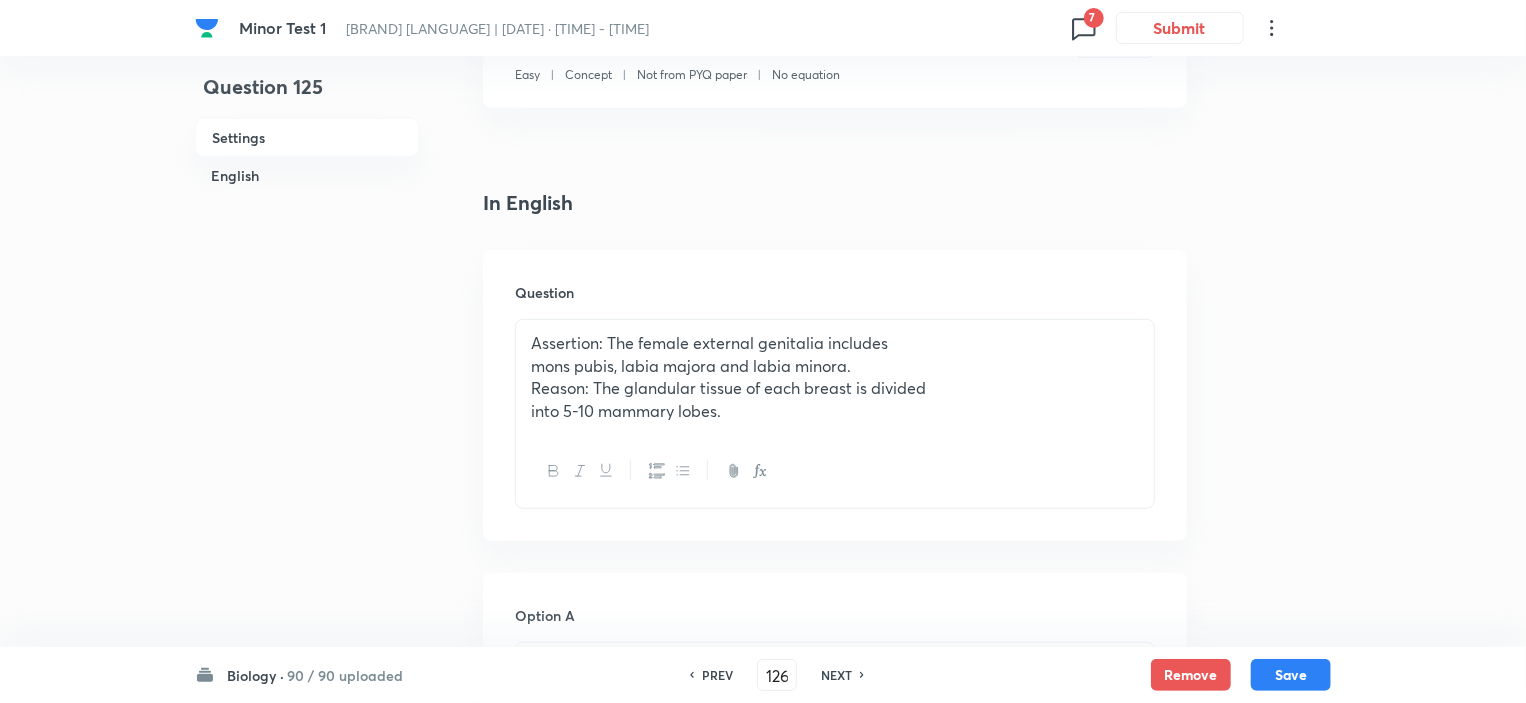 checkbox on "false" 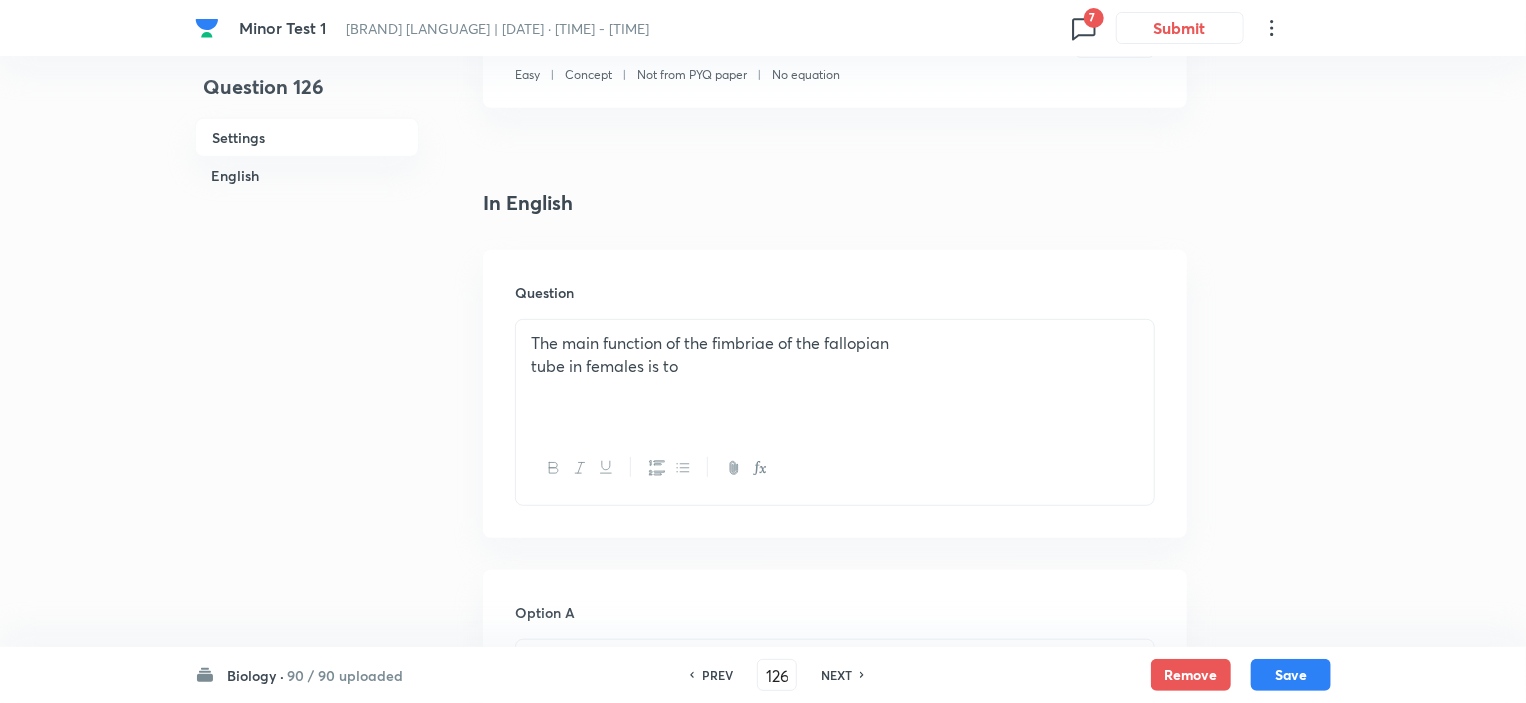 checkbox on "true" 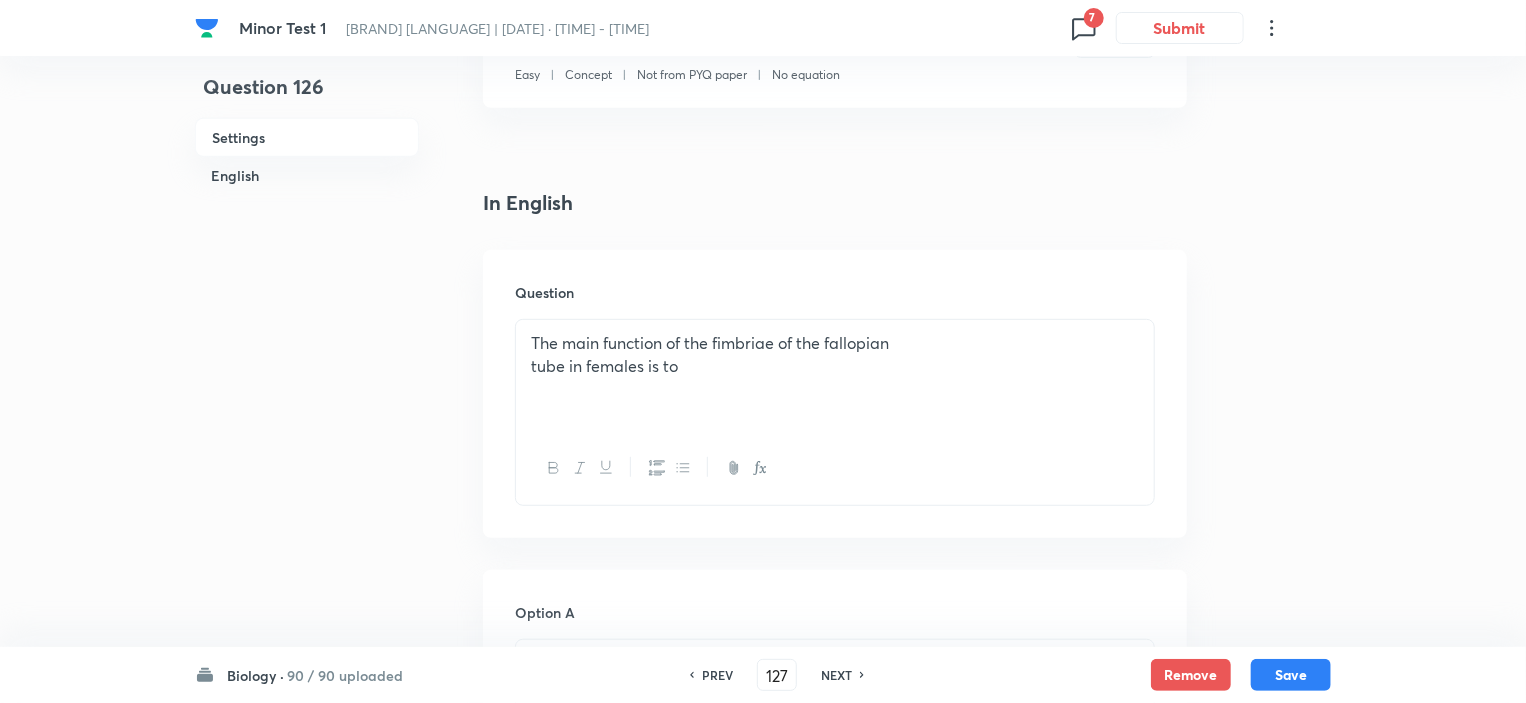 checkbox on "false" 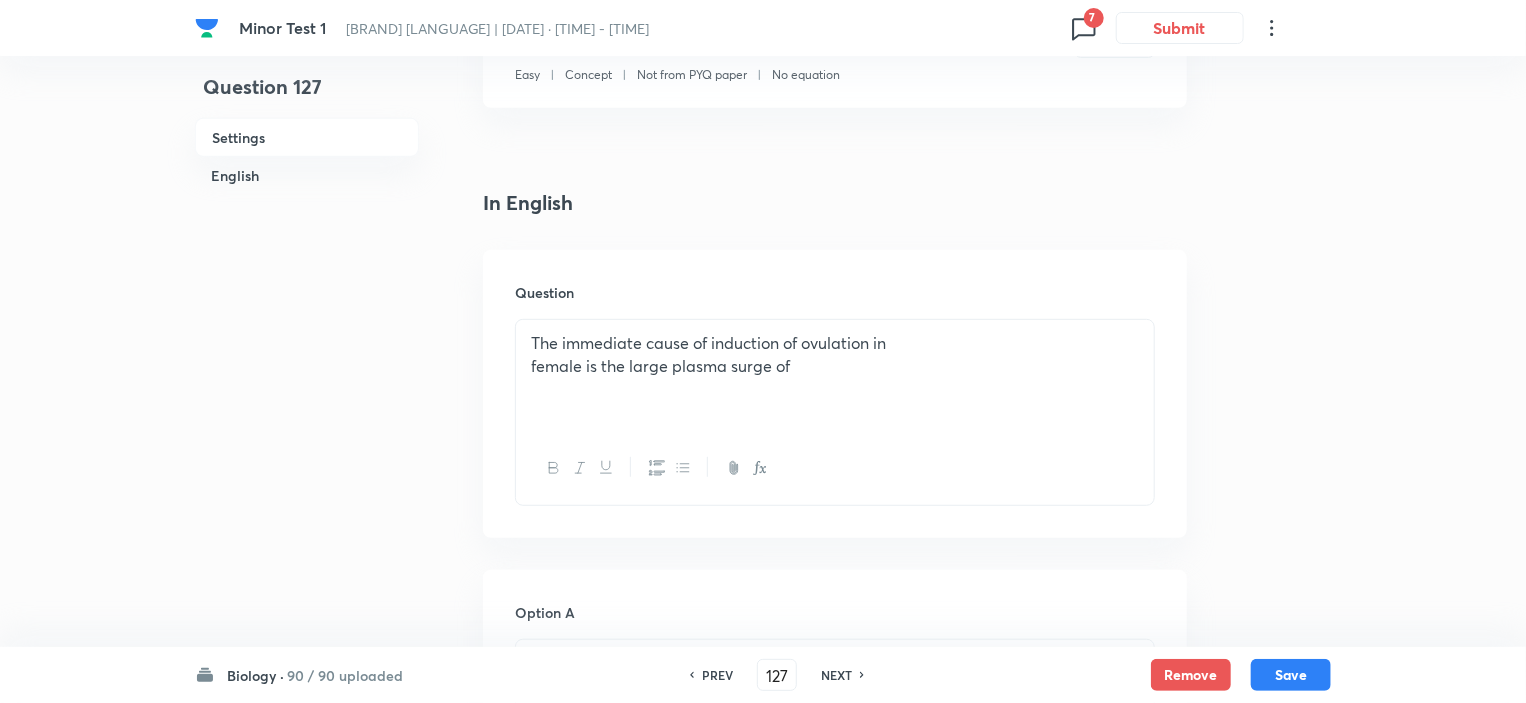 click on "NEXT" at bounding box center (836, 675) 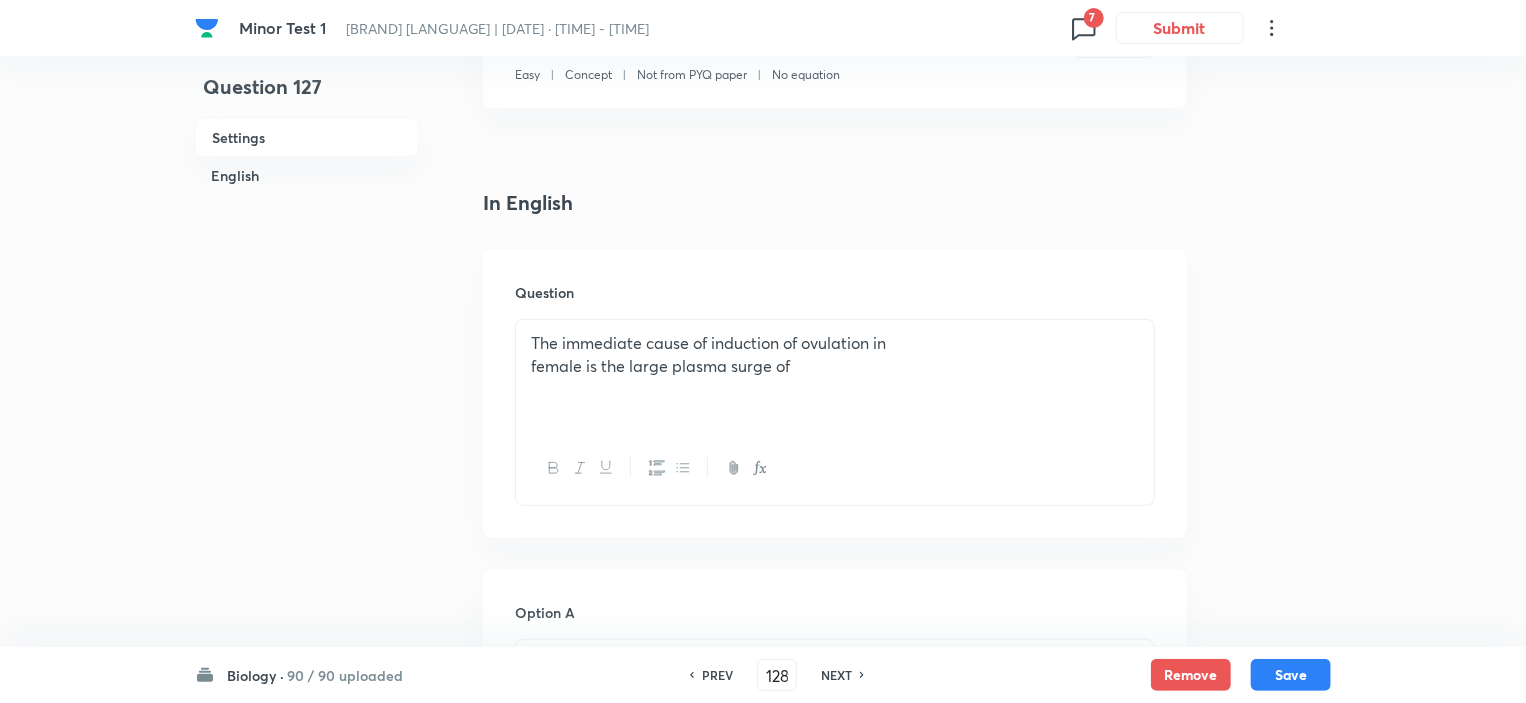 checkbox on "false" 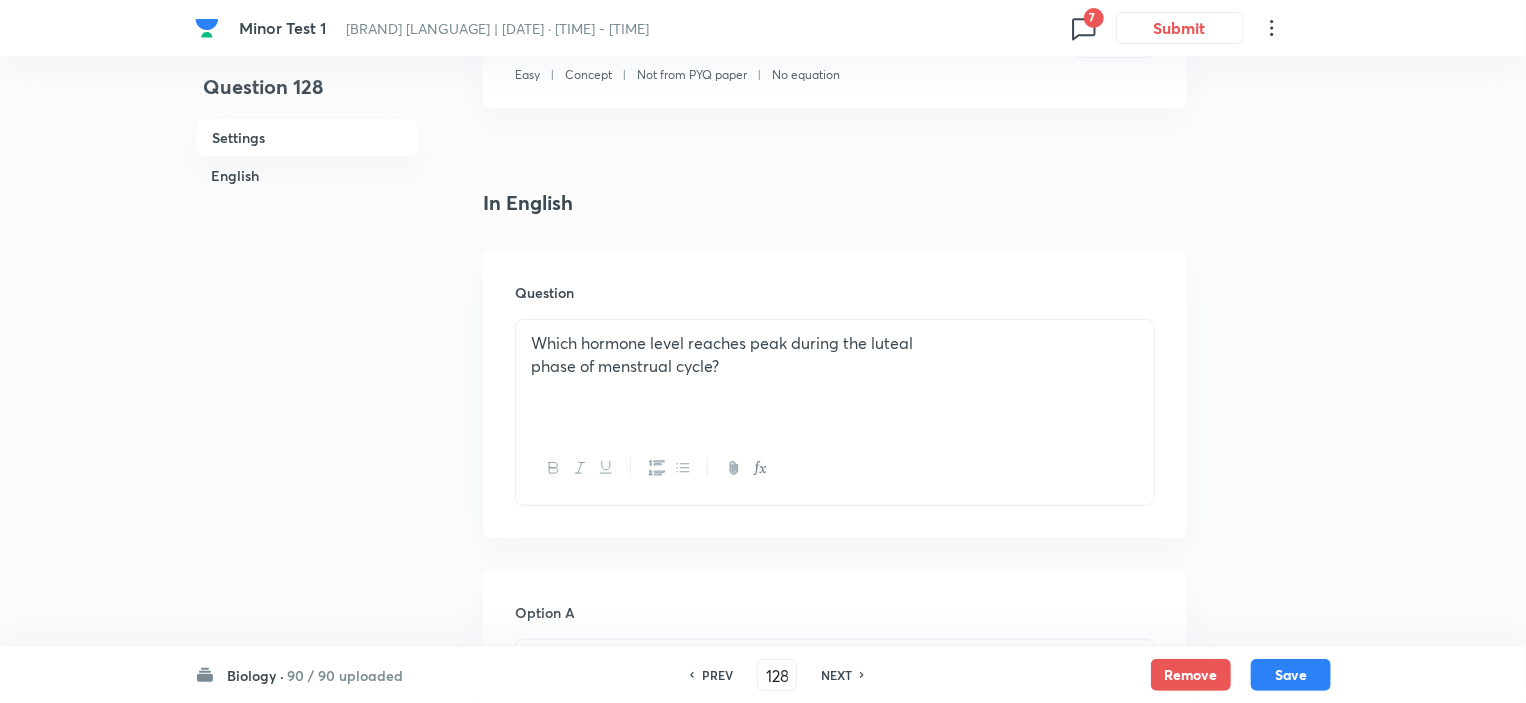 click on "NEXT" at bounding box center [836, 675] 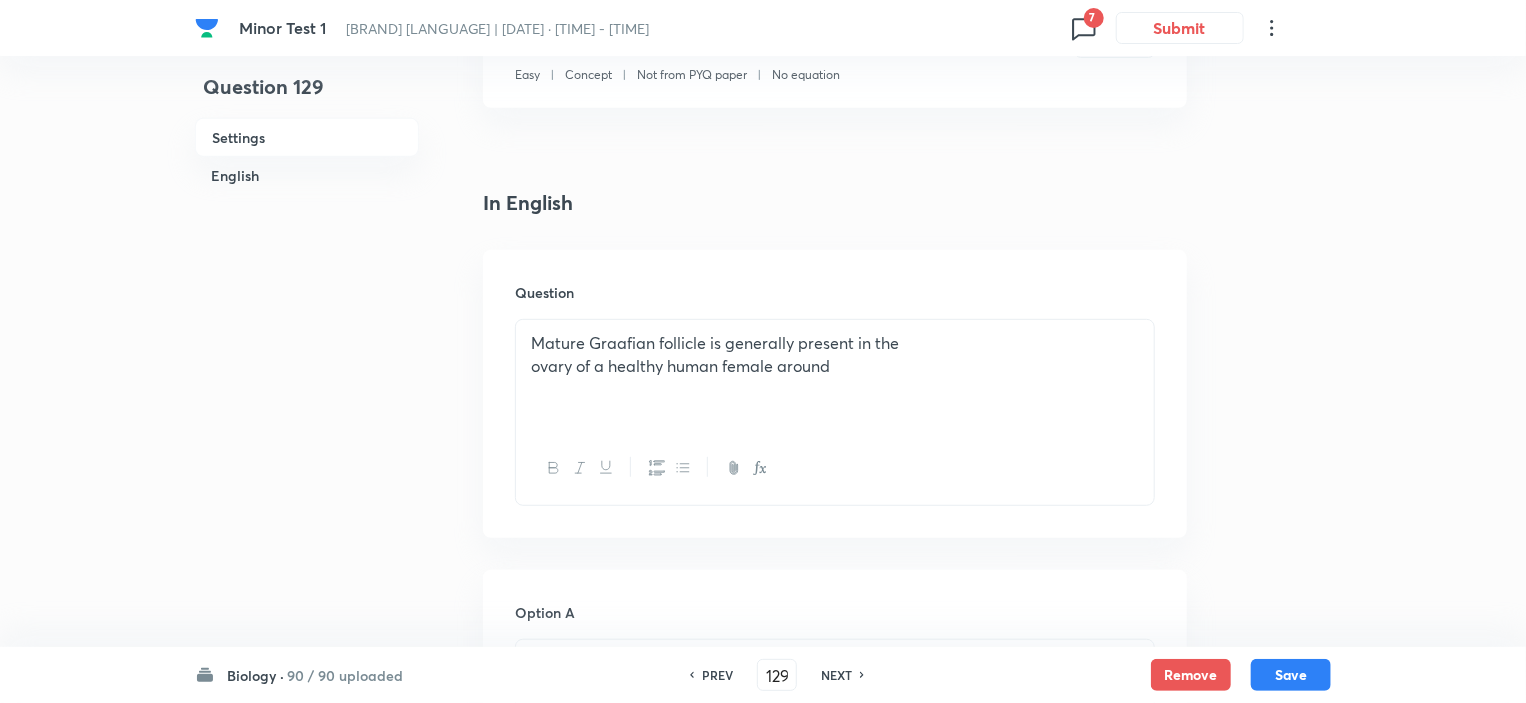 checkbox on "true" 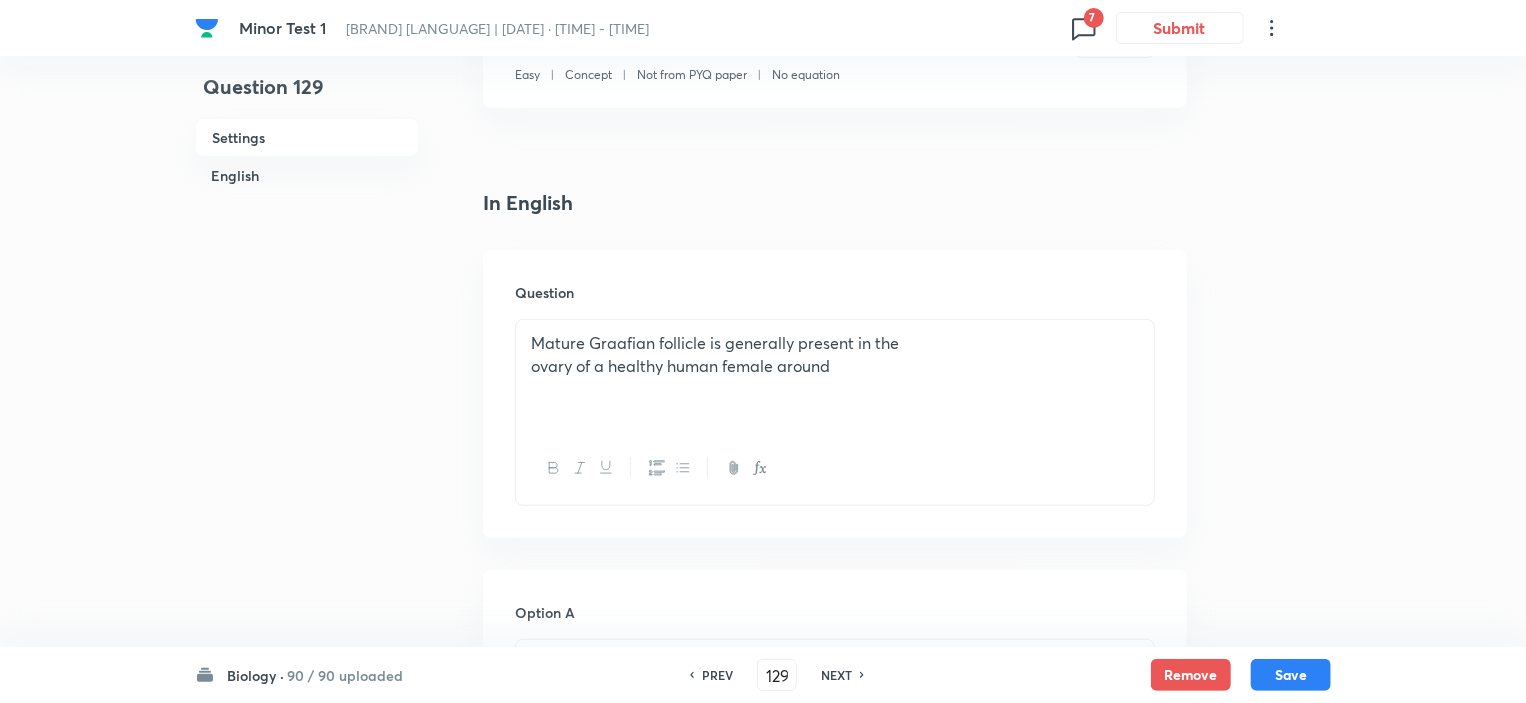 click on "NEXT" at bounding box center (836, 675) 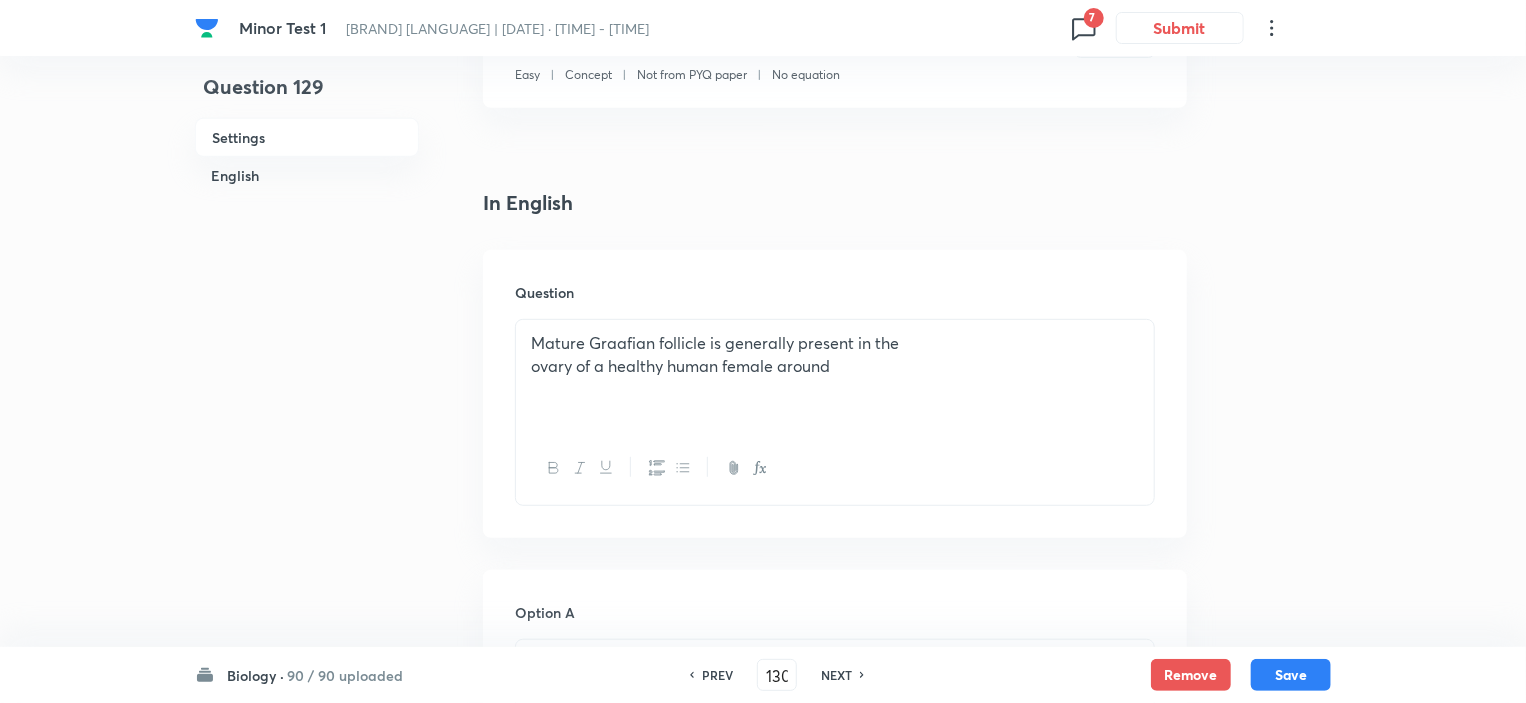 checkbox on "true" 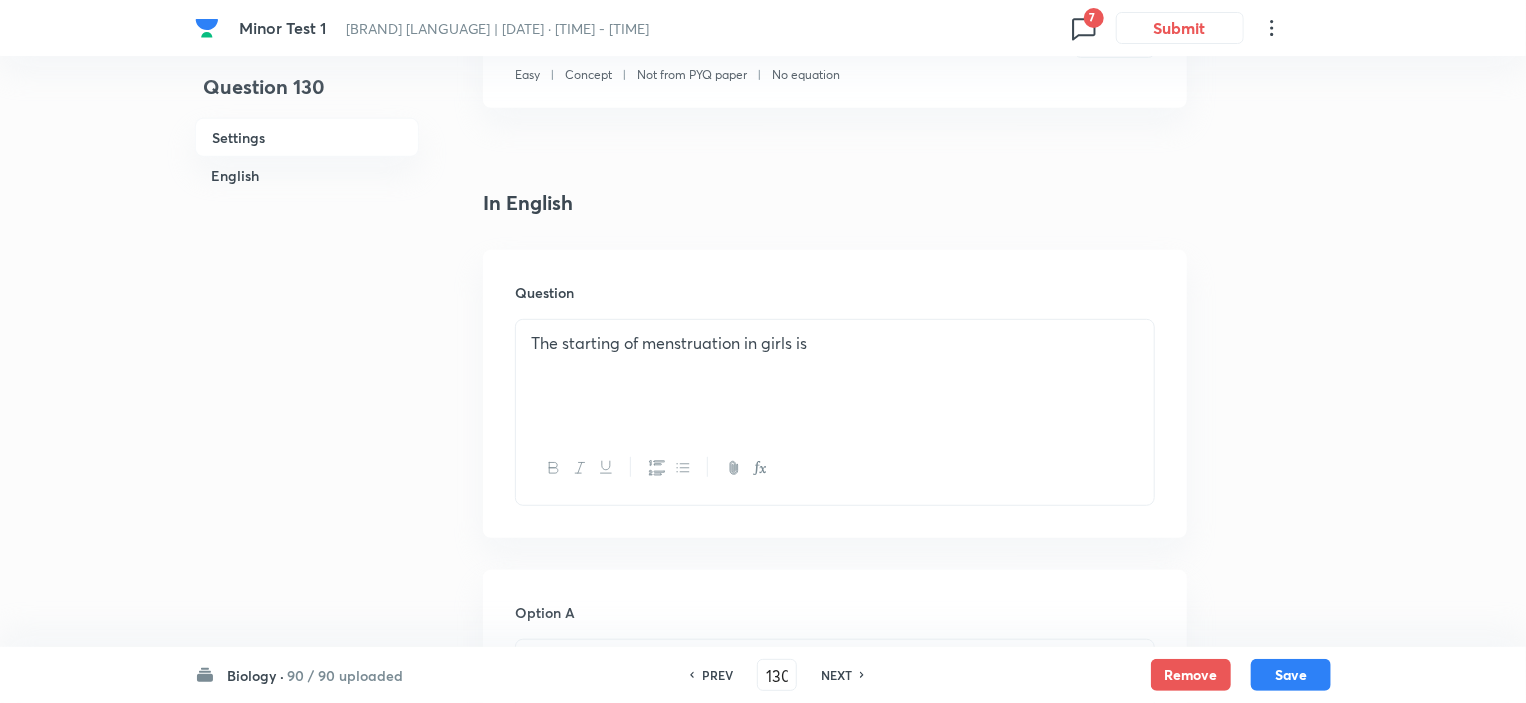 click on "NEXT" at bounding box center (836, 675) 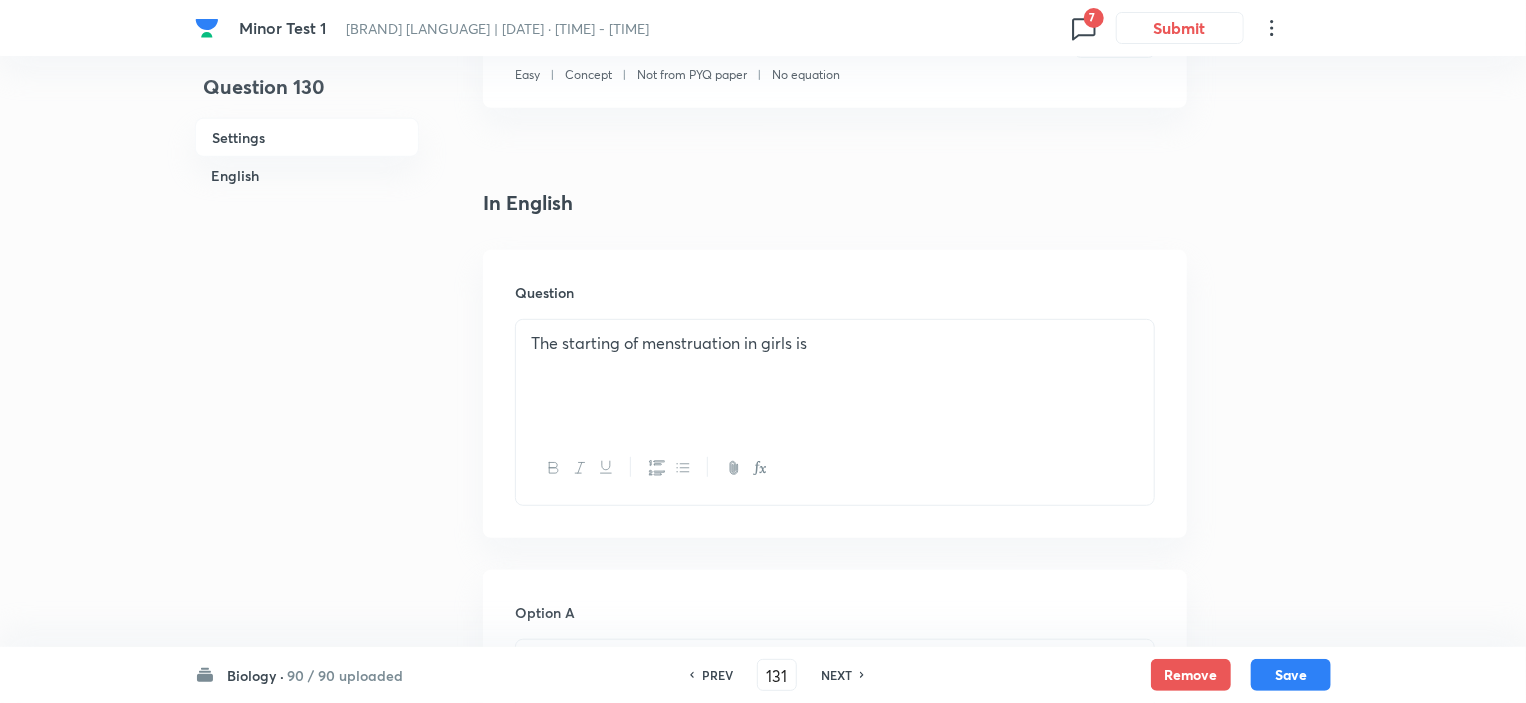 checkbox on "true" 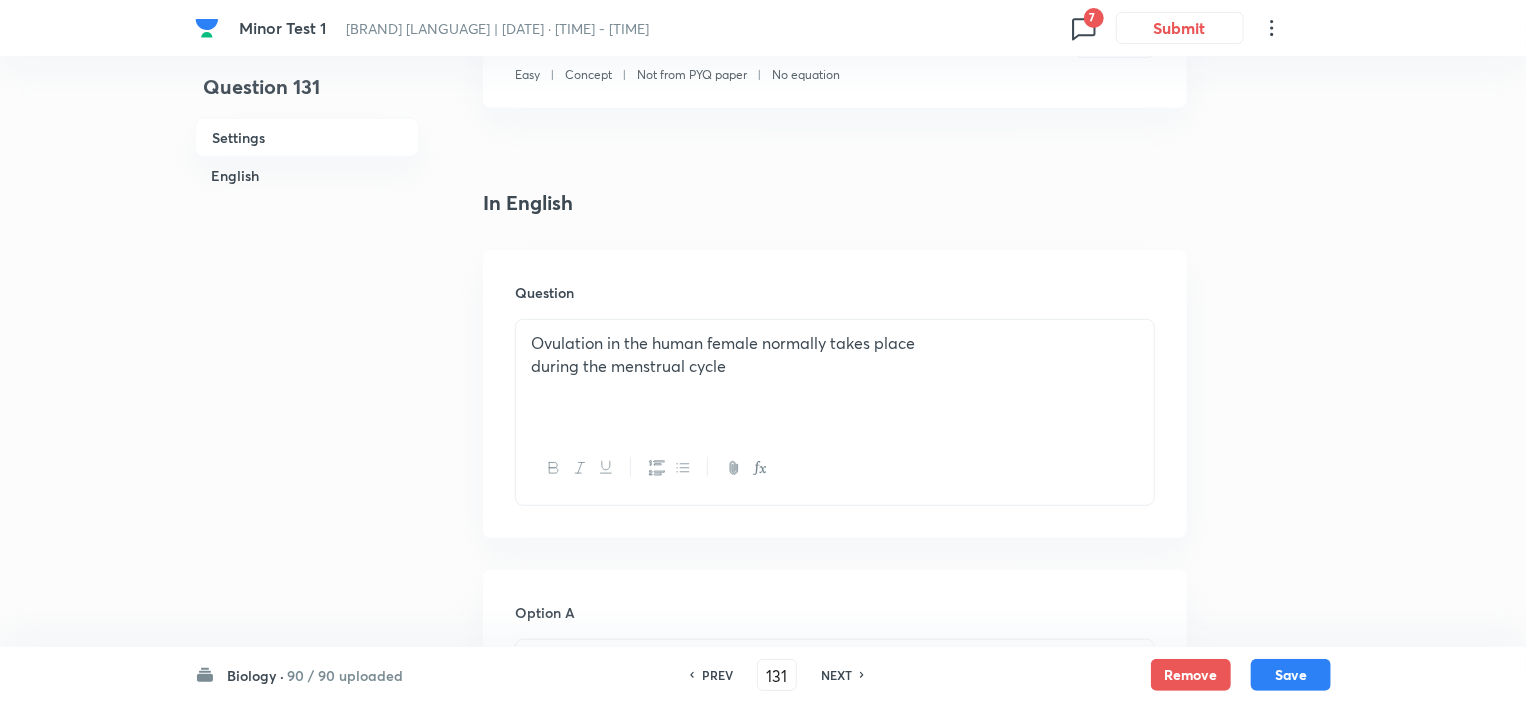 click on "NEXT" at bounding box center [836, 675] 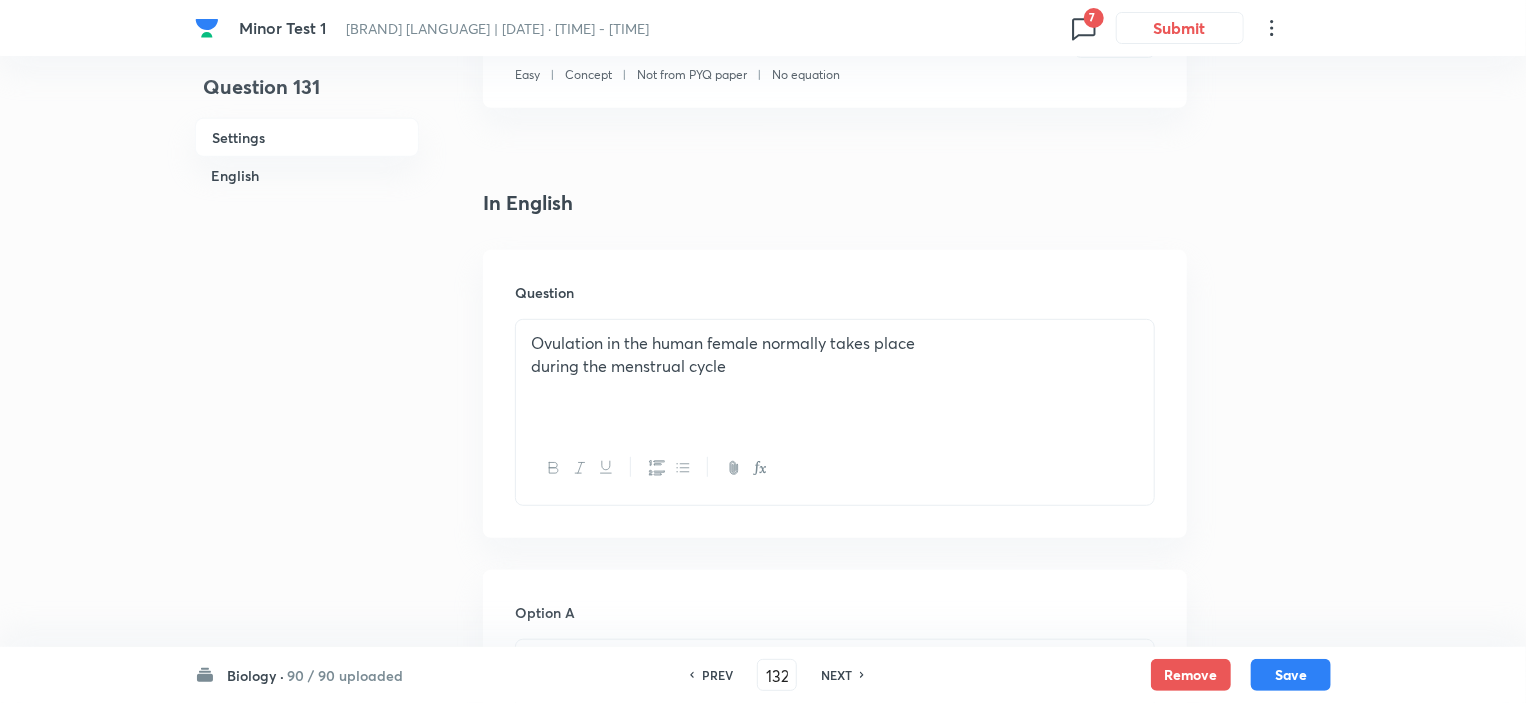 checkbox on "false" 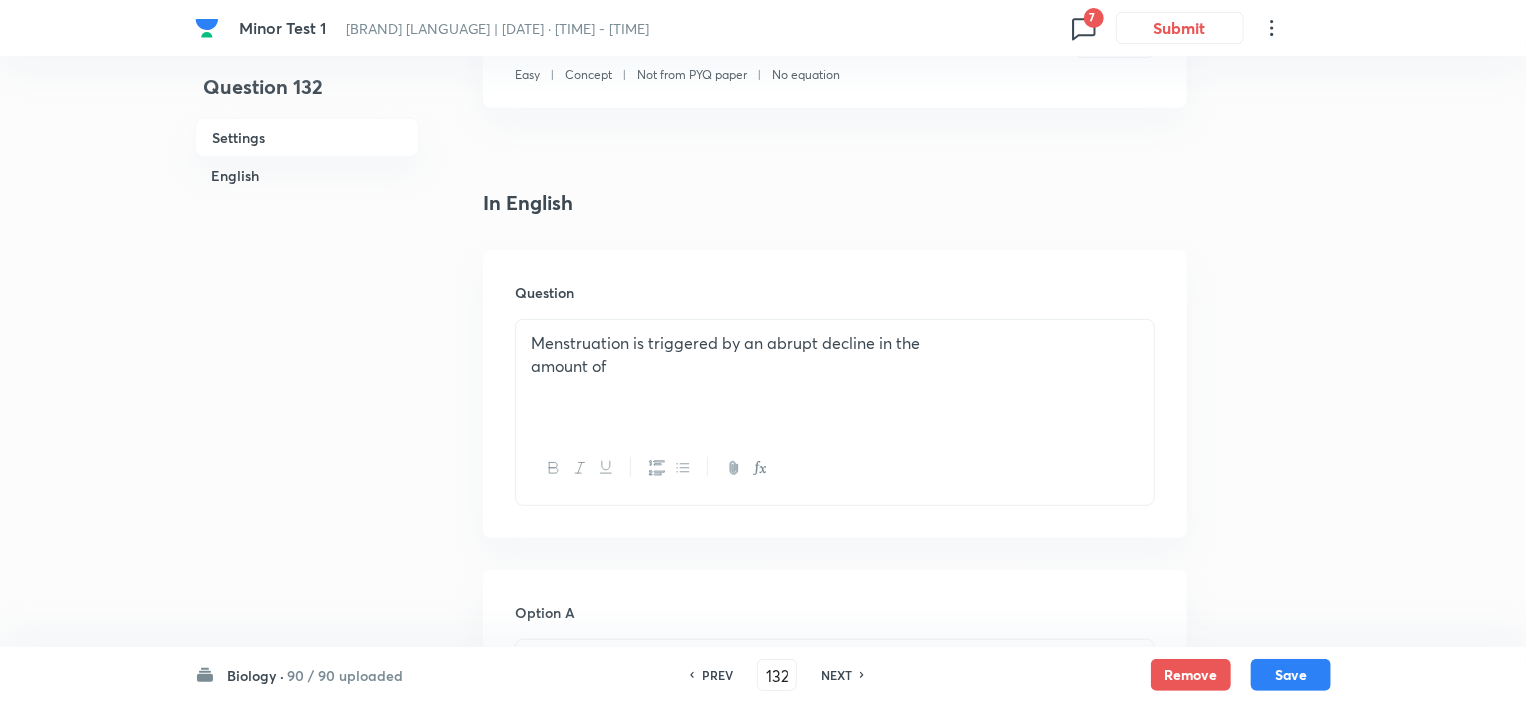 click on "NEXT" at bounding box center (836, 675) 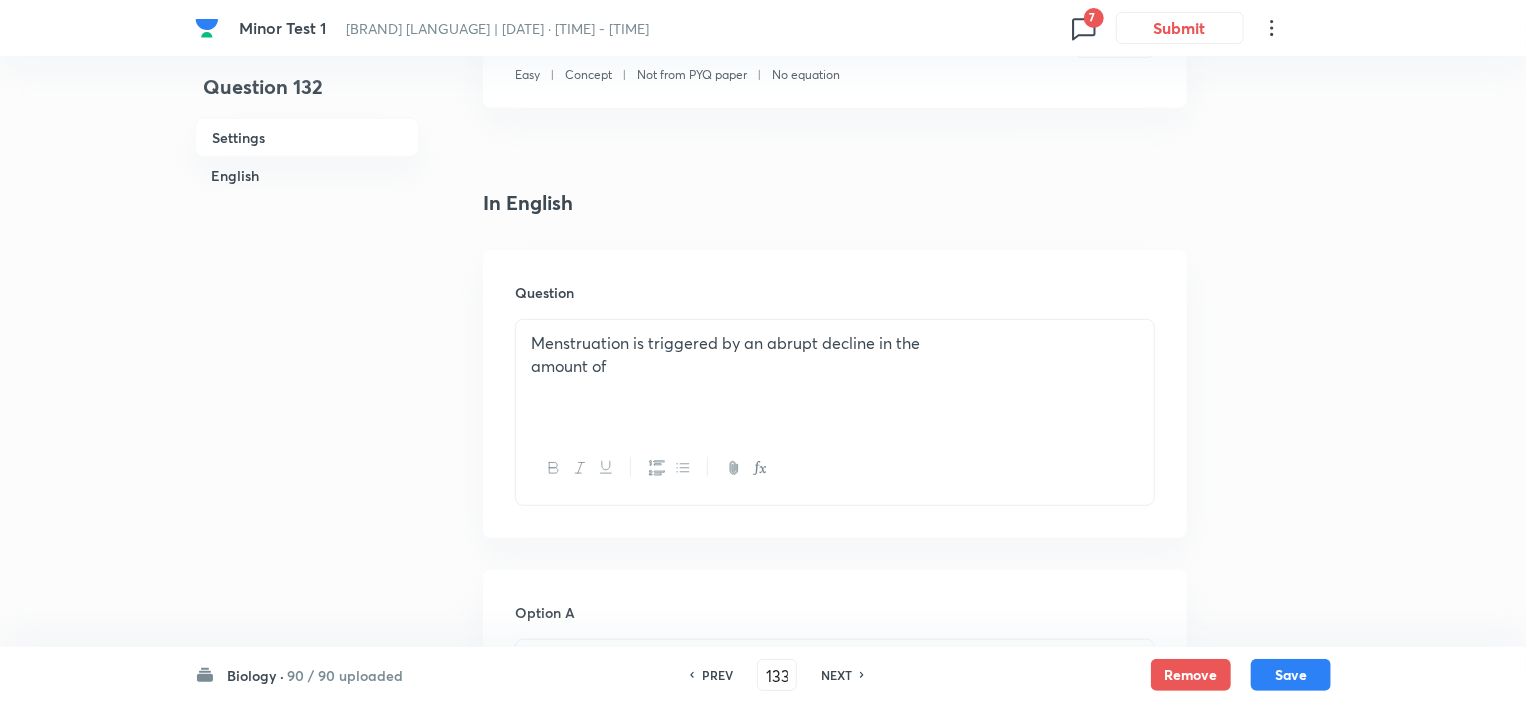checkbox on "false" 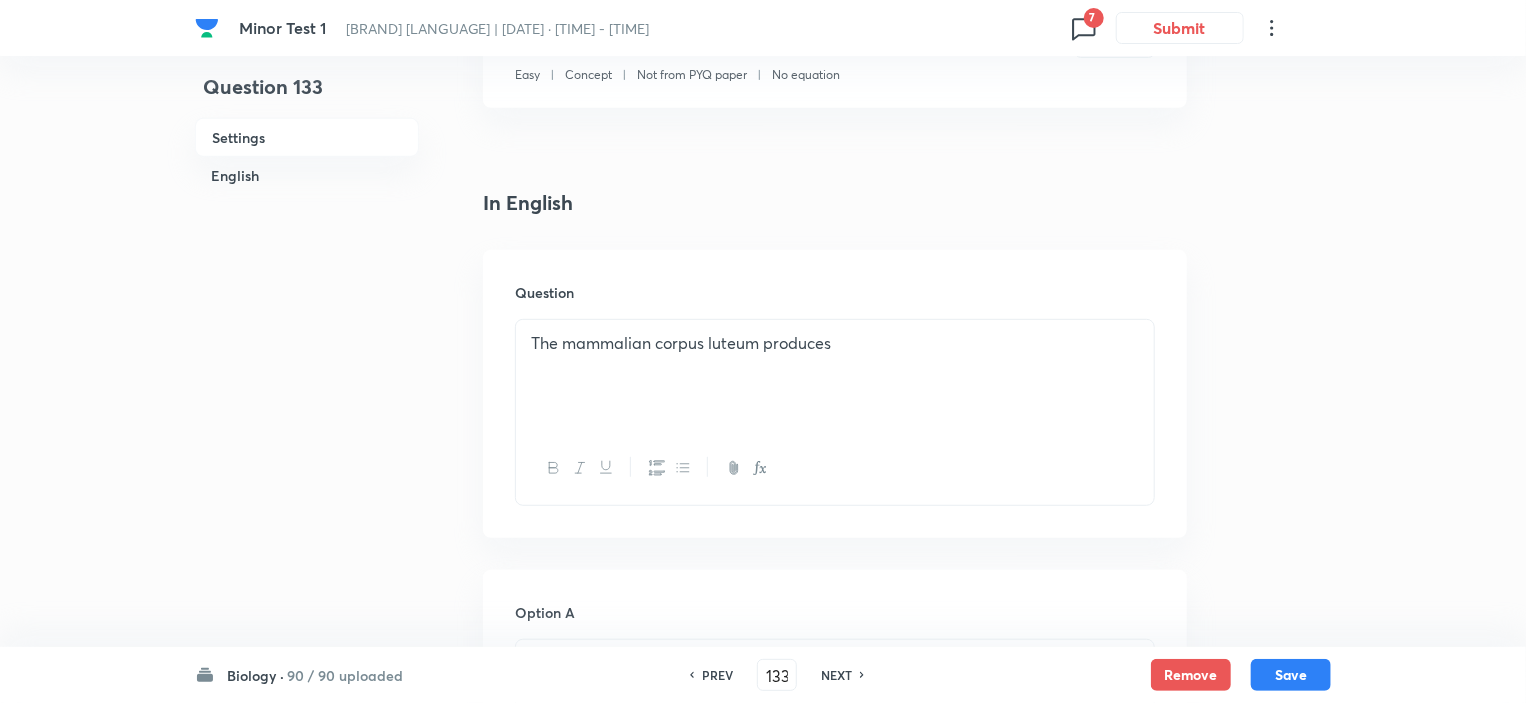 click on "NEXT" at bounding box center (836, 675) 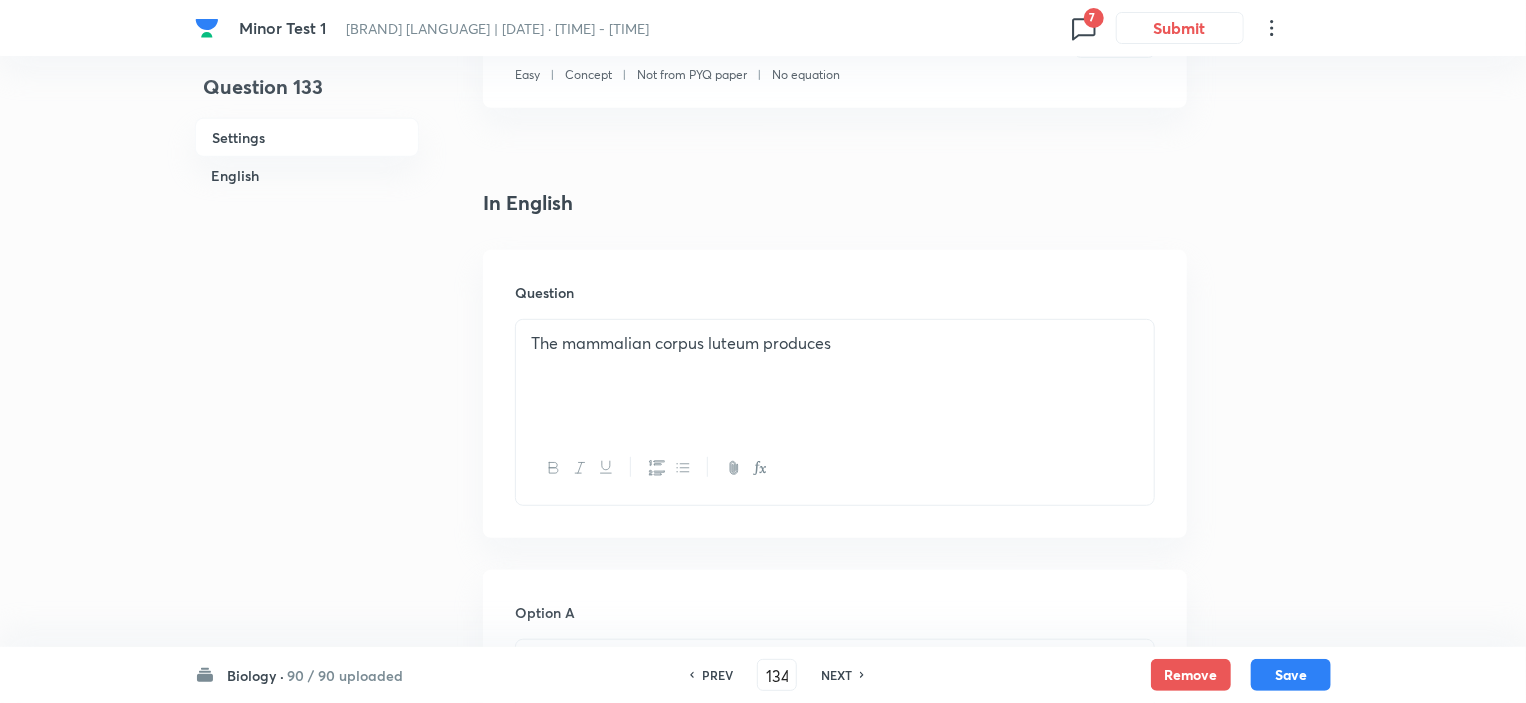 checkbox on "true" 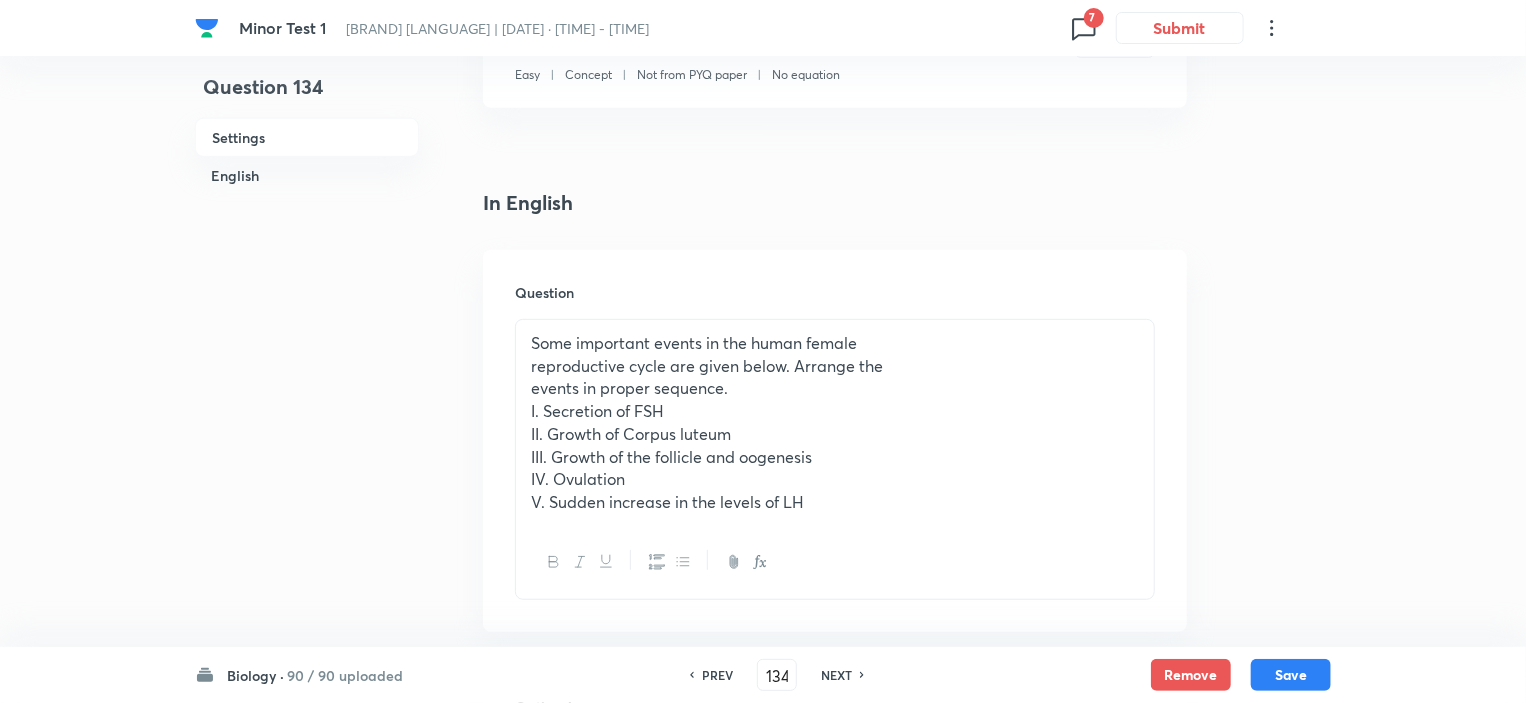 click on "NEXT" at bounding box center (836, 675) 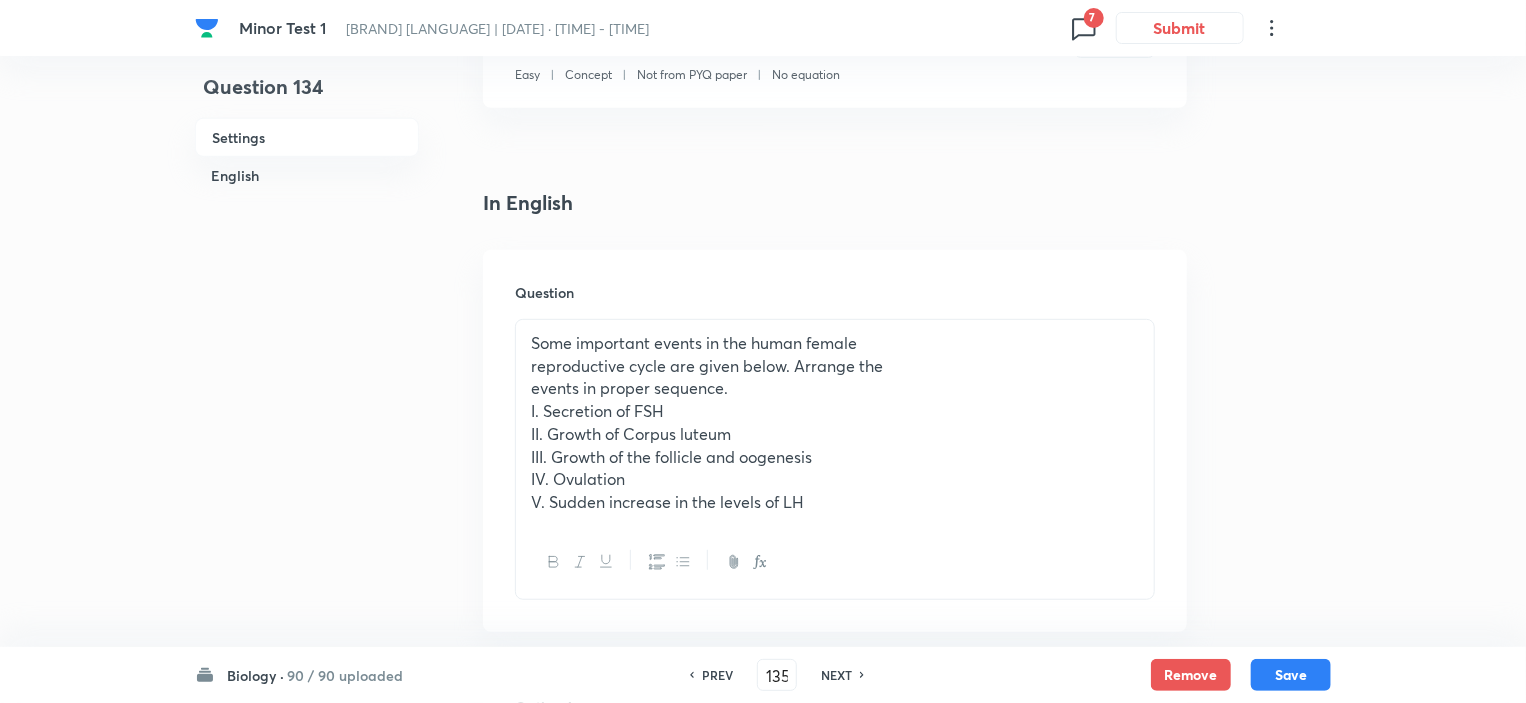 checkbox on "true" 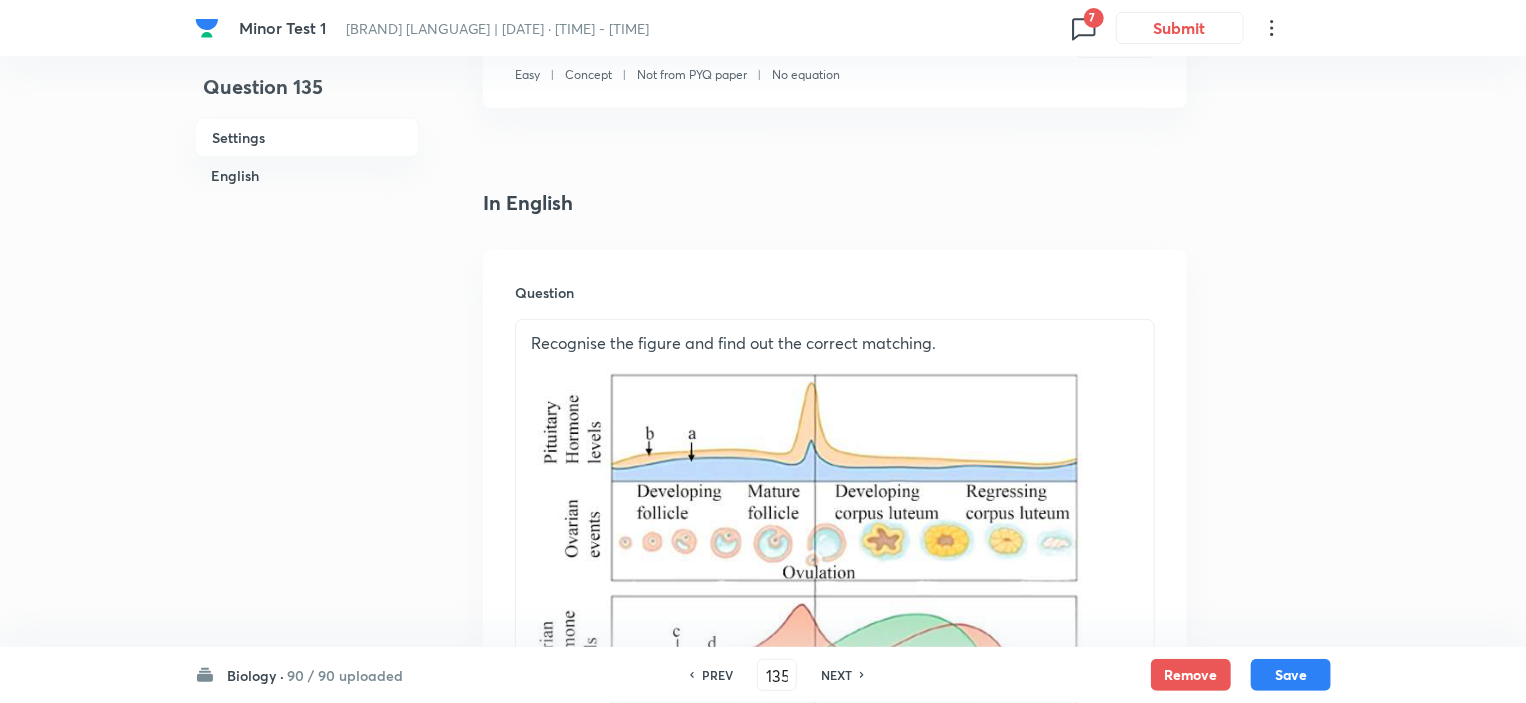 click on "NEXT" at bounding box center (836, 675) 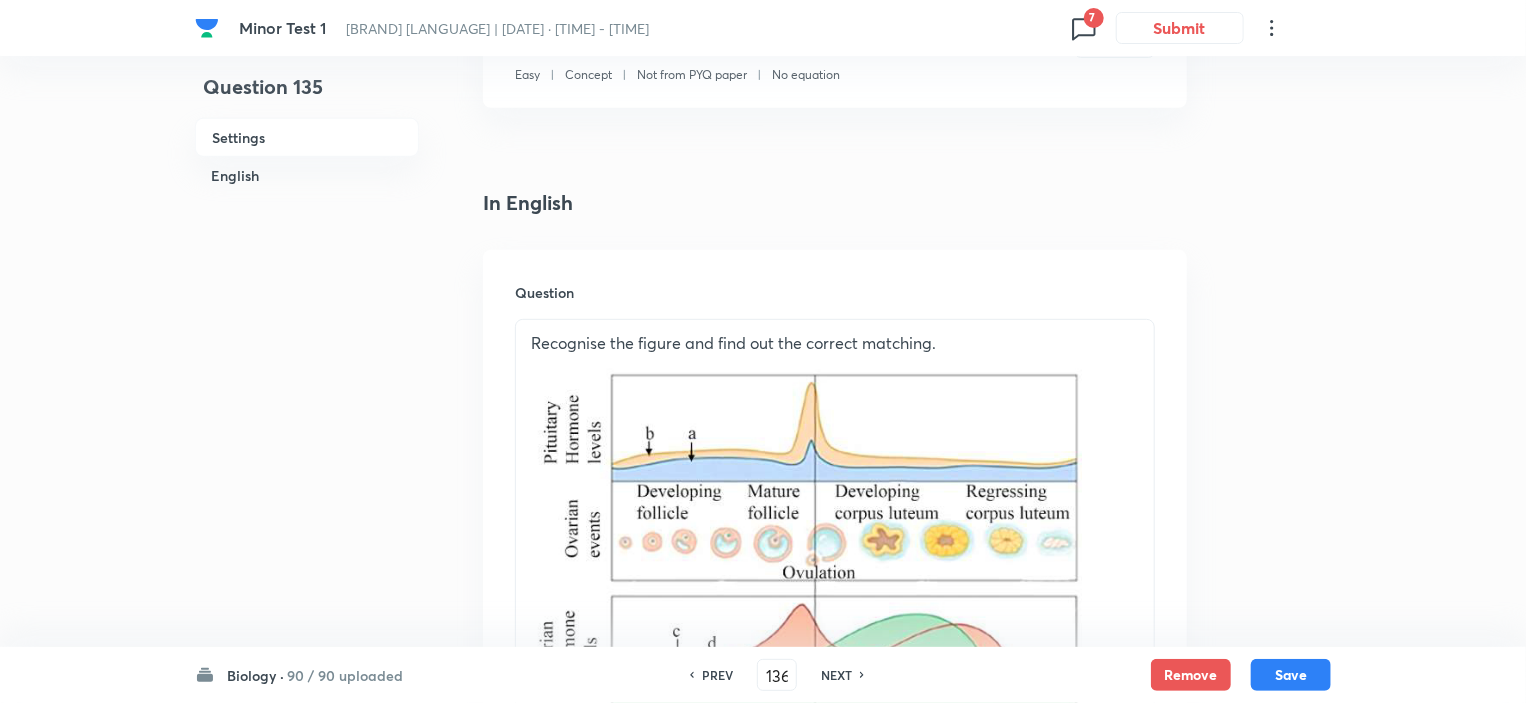 checkbox on "false" 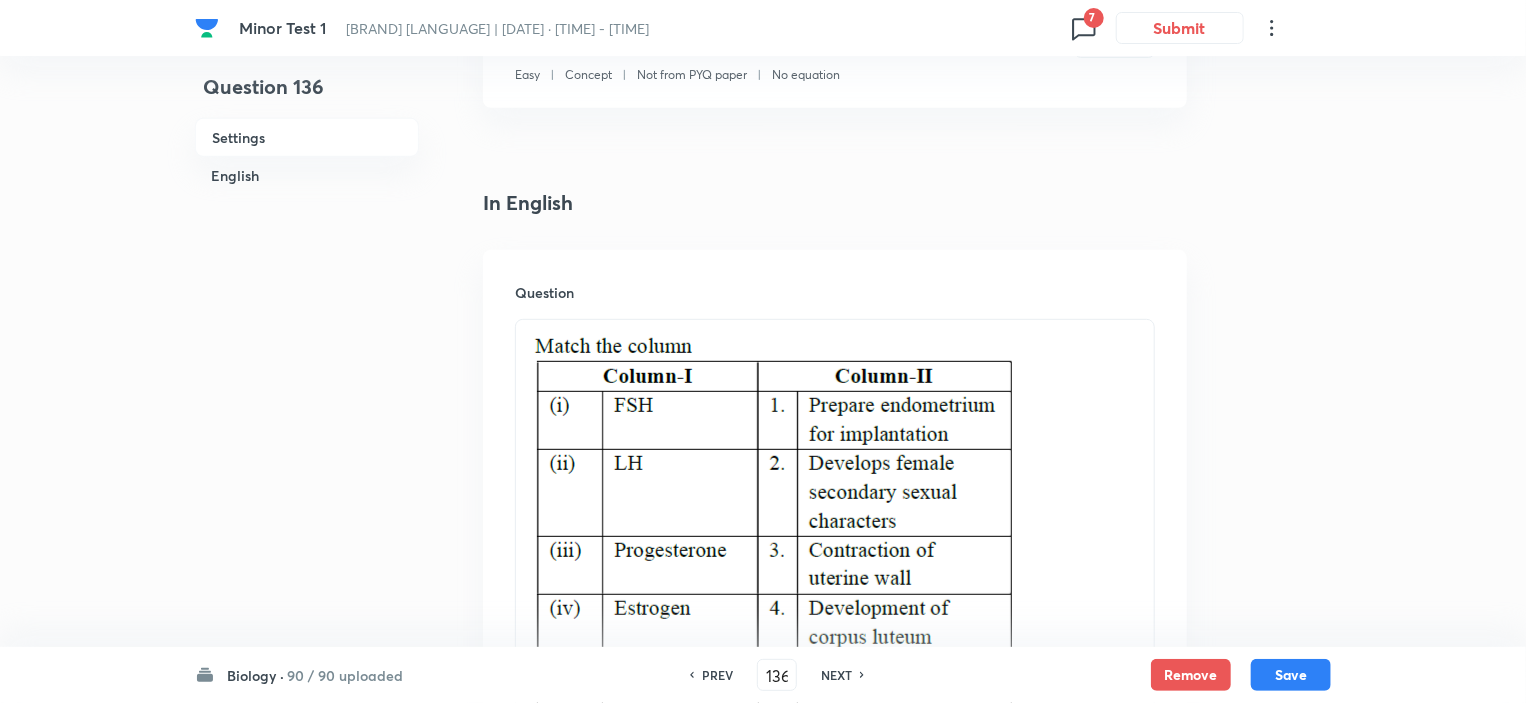 click on "NEXT" at bounding box center (836, 675) 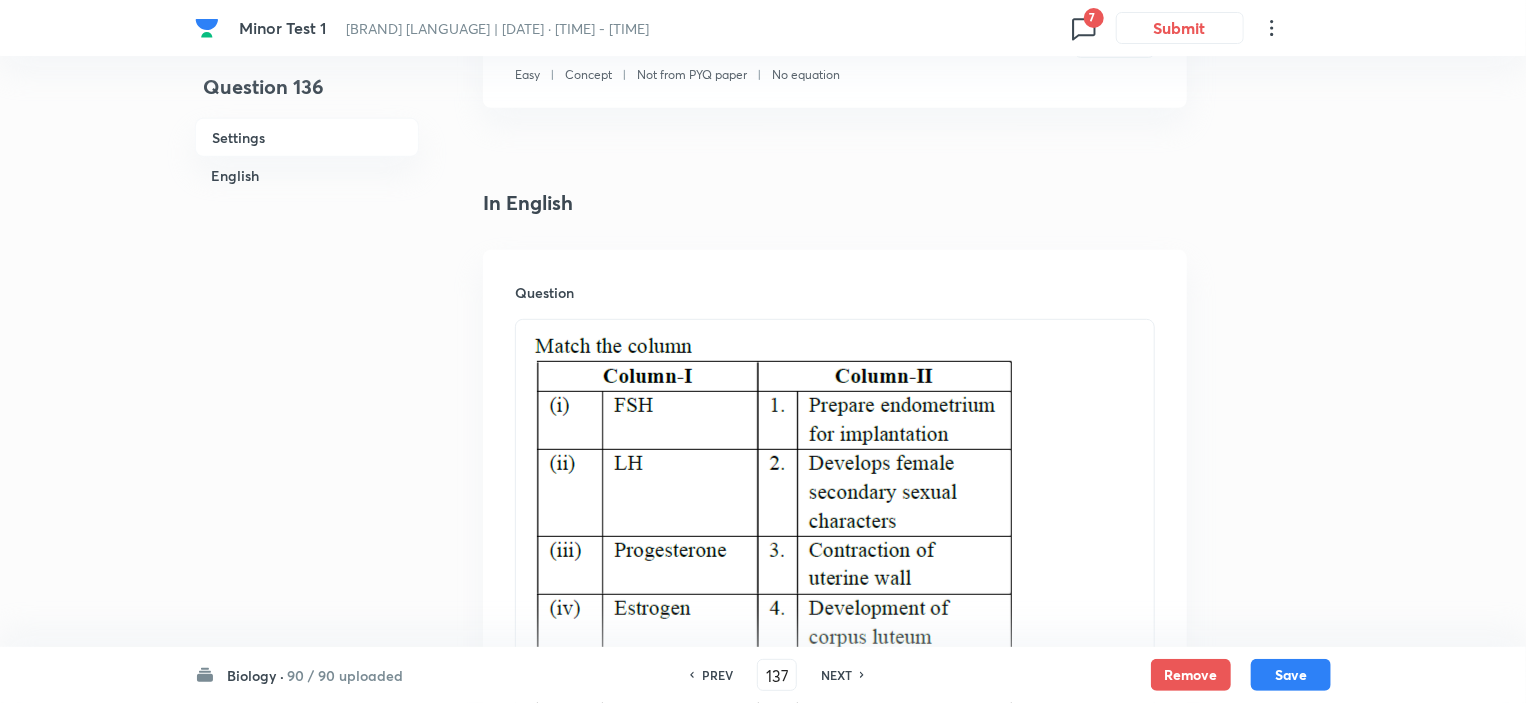 checkbox on "false" 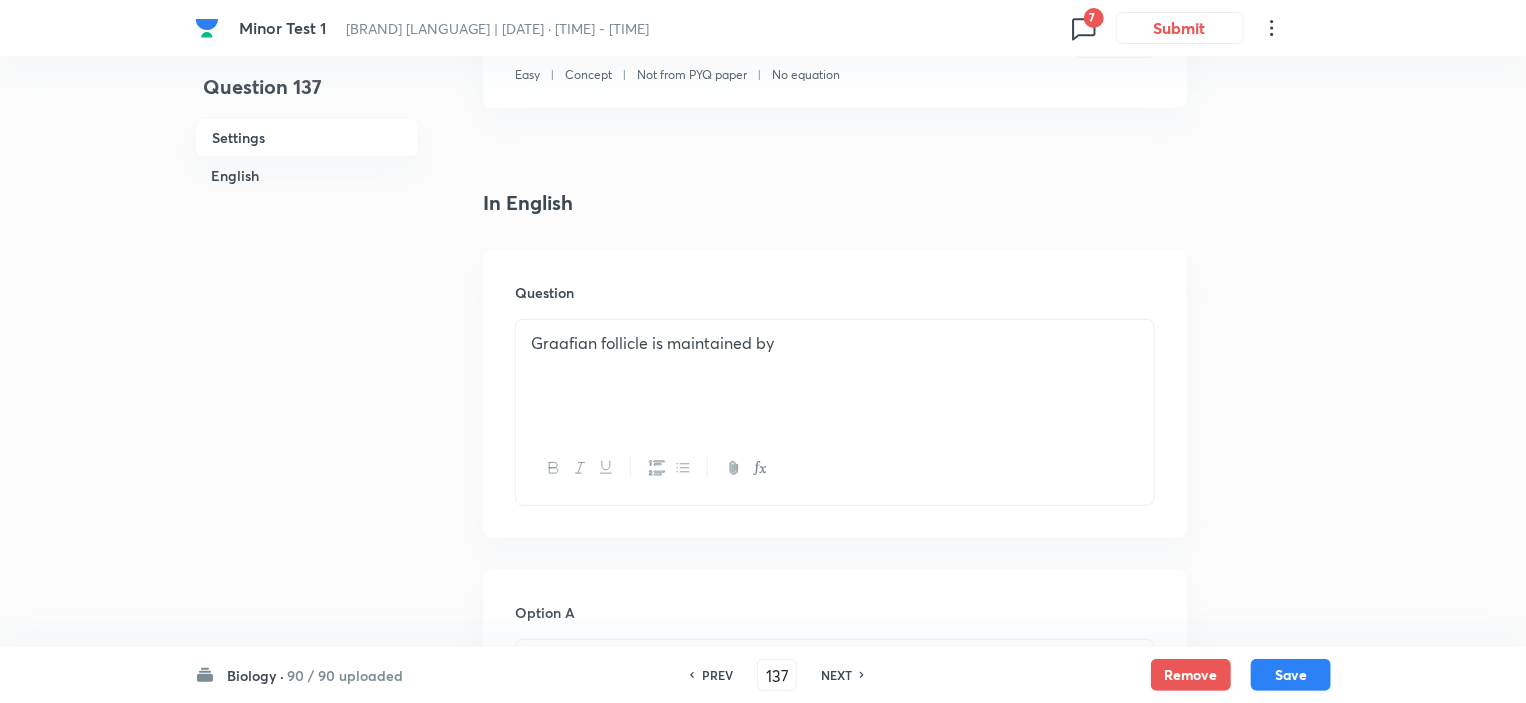 checkbox on "true" 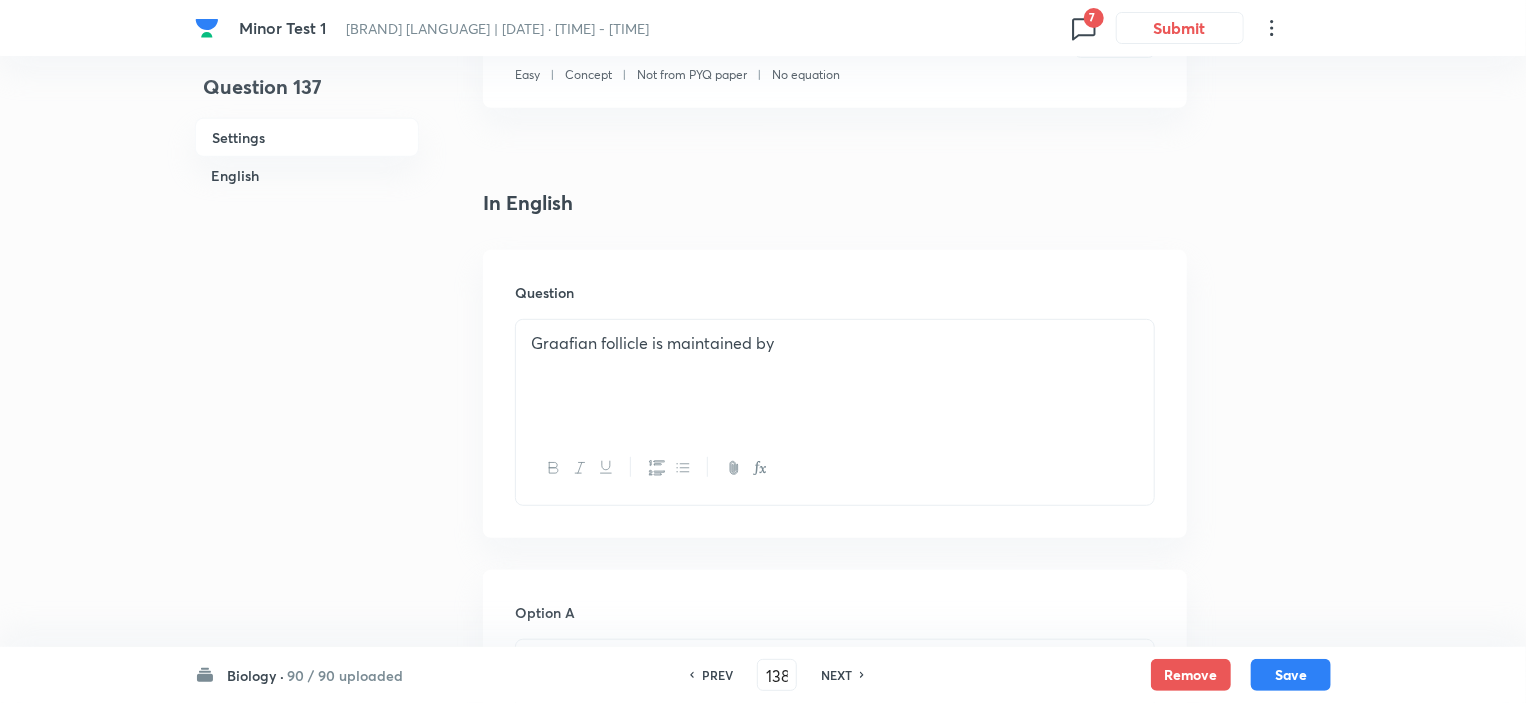 checkbox on "true" 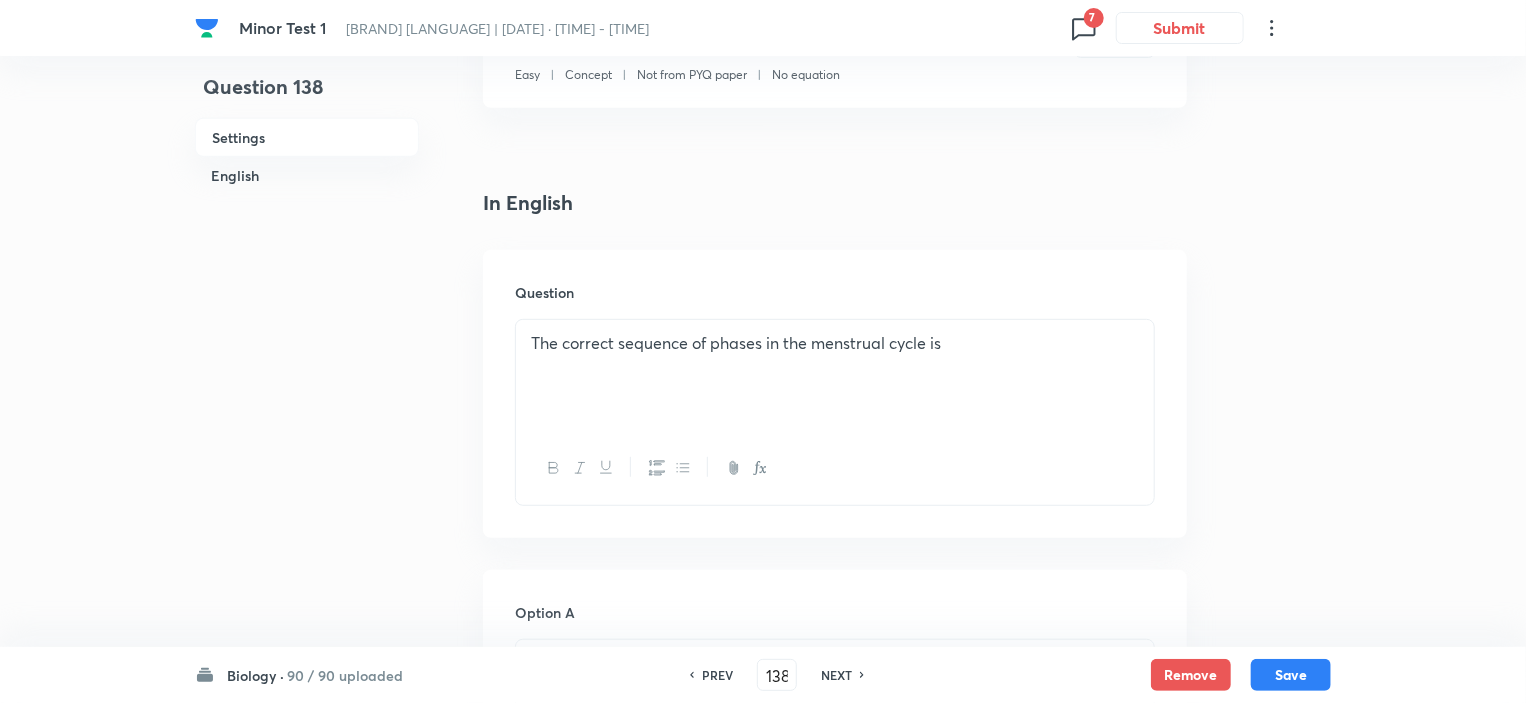 click on "NEXT" at bounding box center (836, 675) 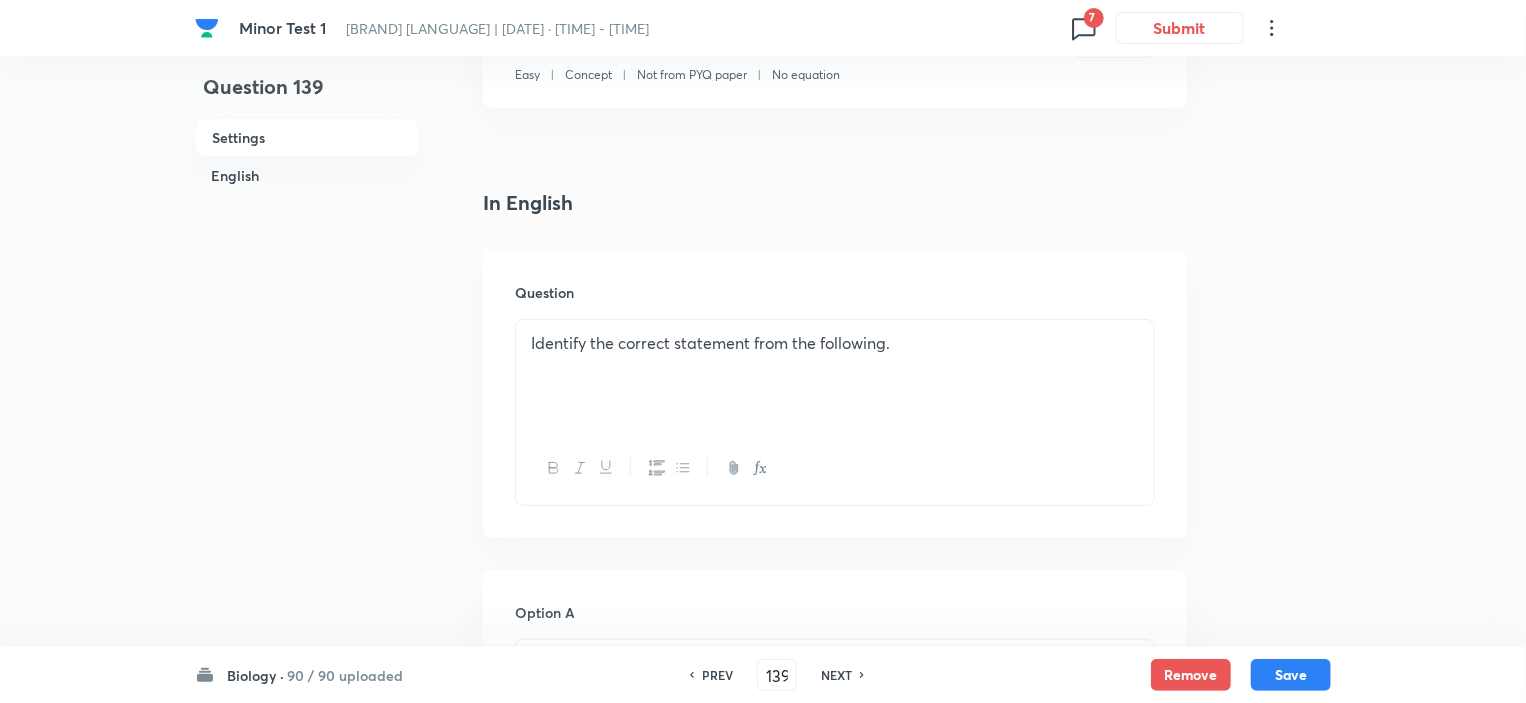 checkbox on "true" 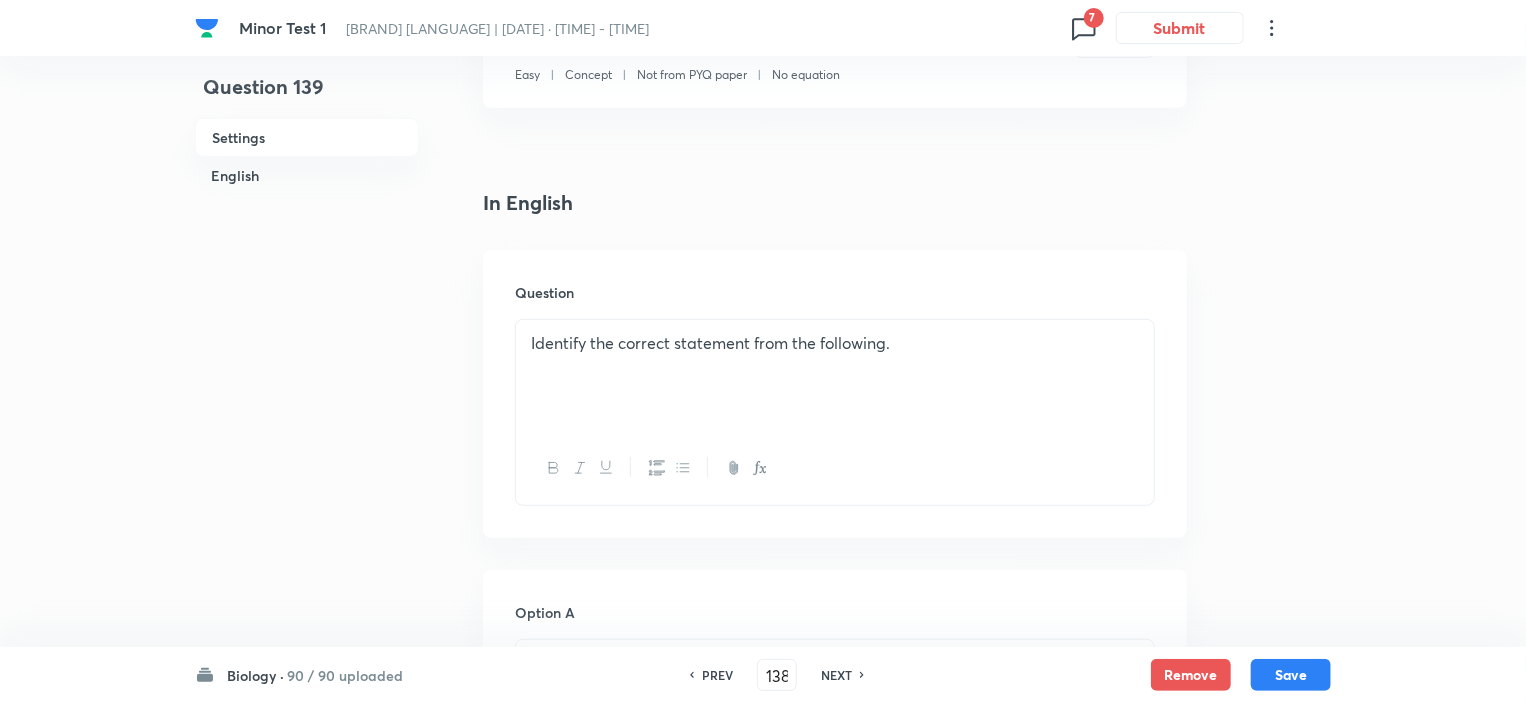checkbox on "true" 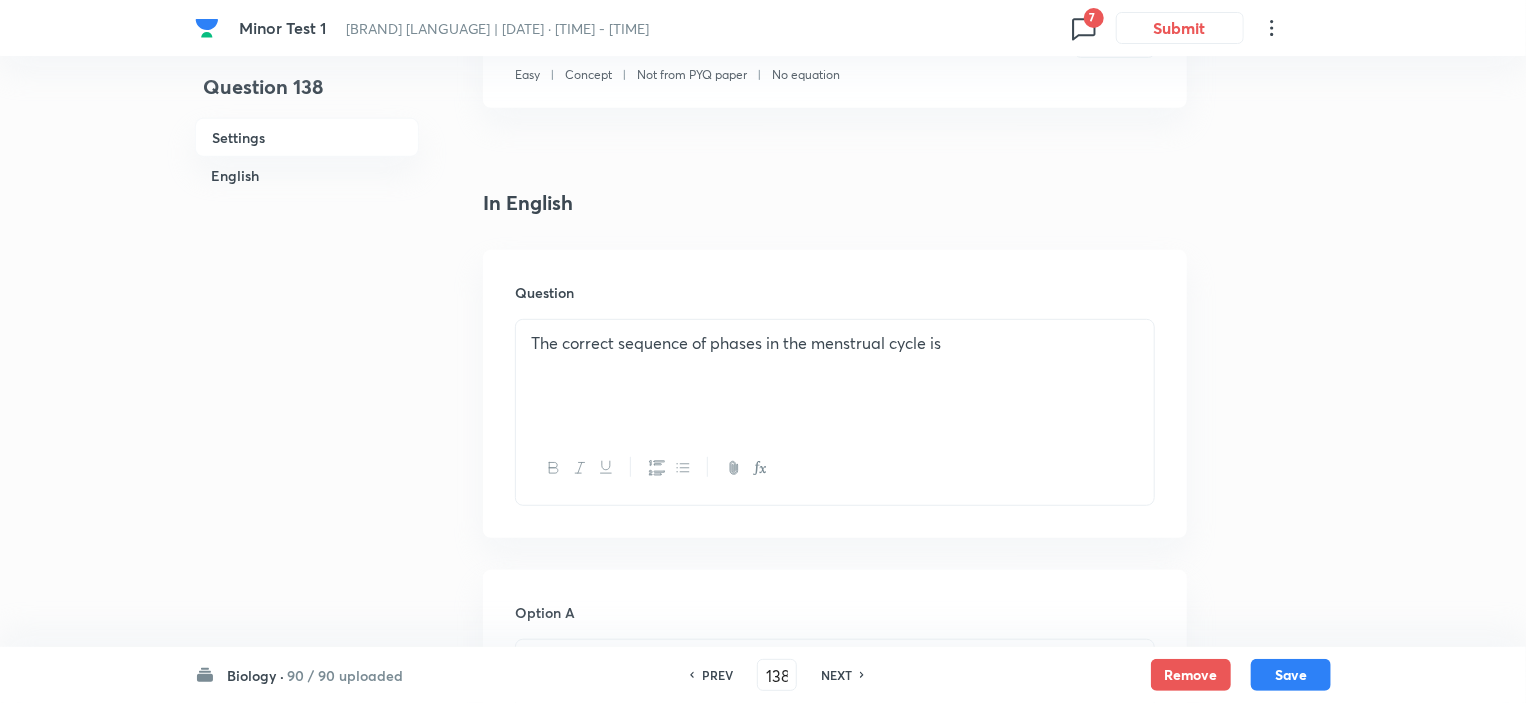 click on "NEXT" at bounding box center [836, 675] 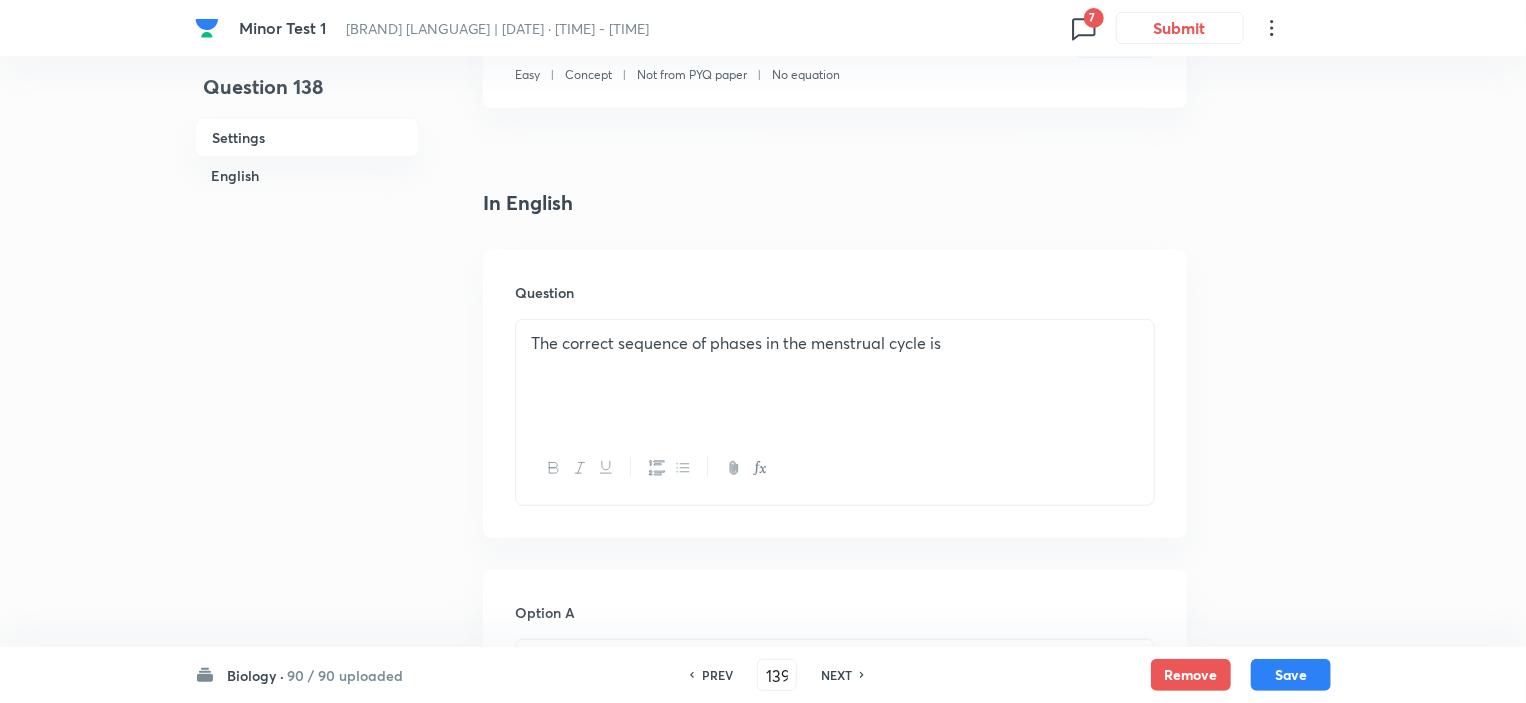 checkbox on "true" 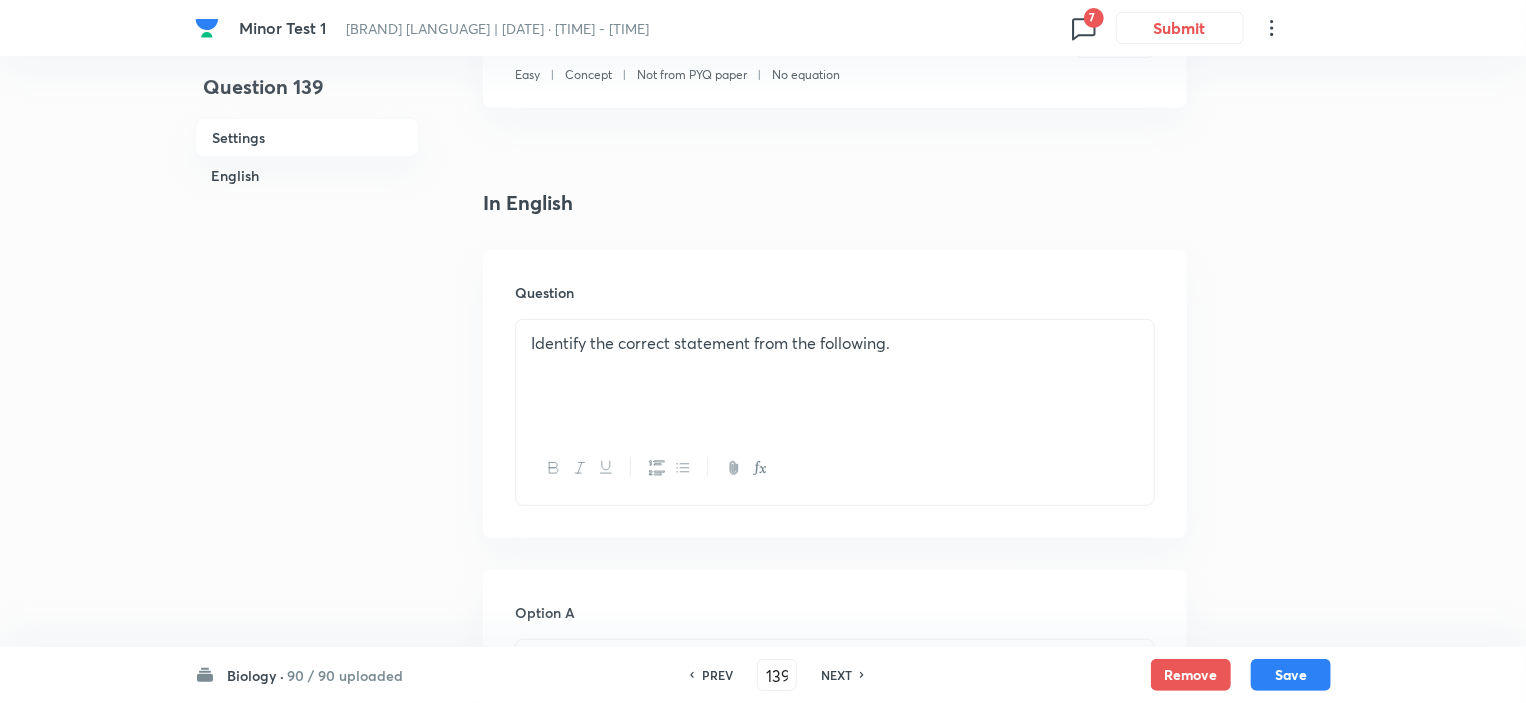 click on "NEXT" at bounding box center [836, 675] 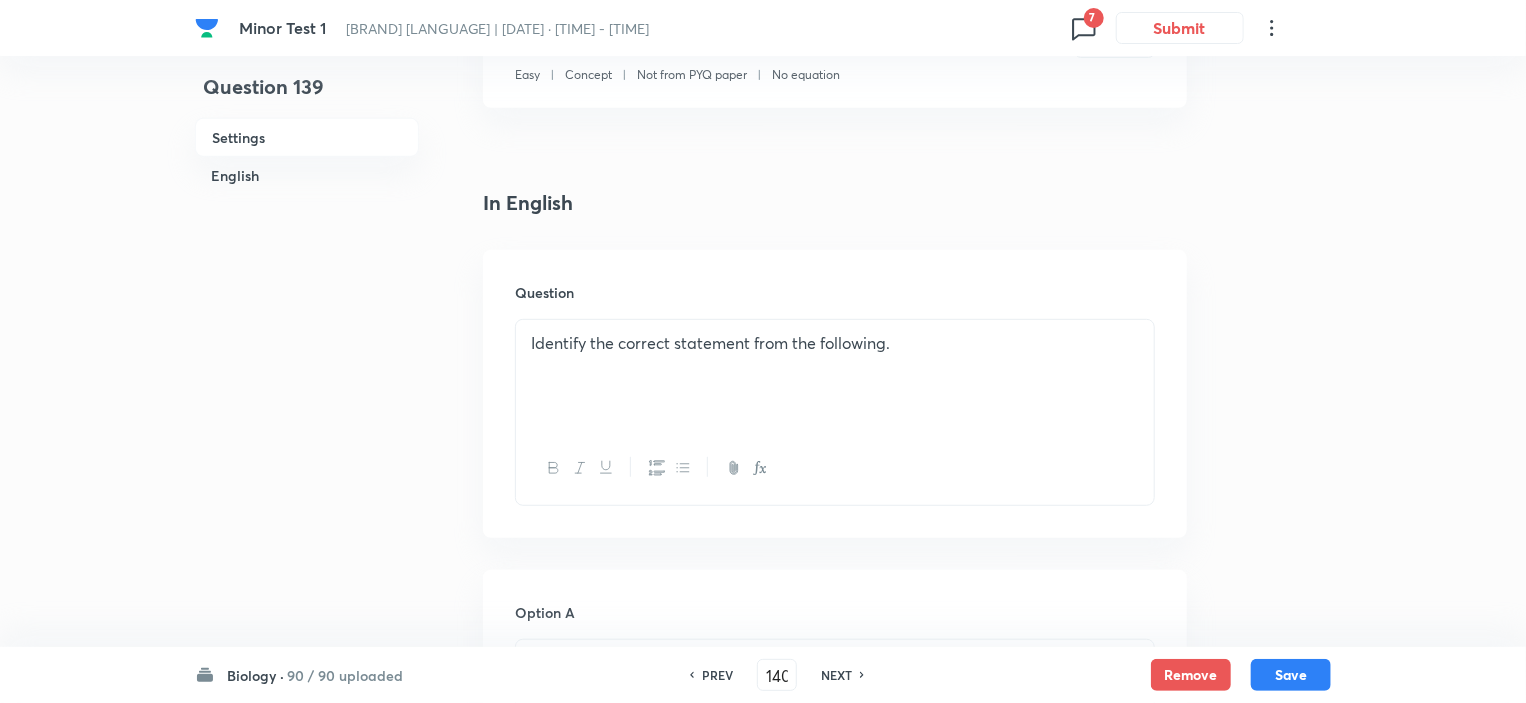 checkbox on "false" 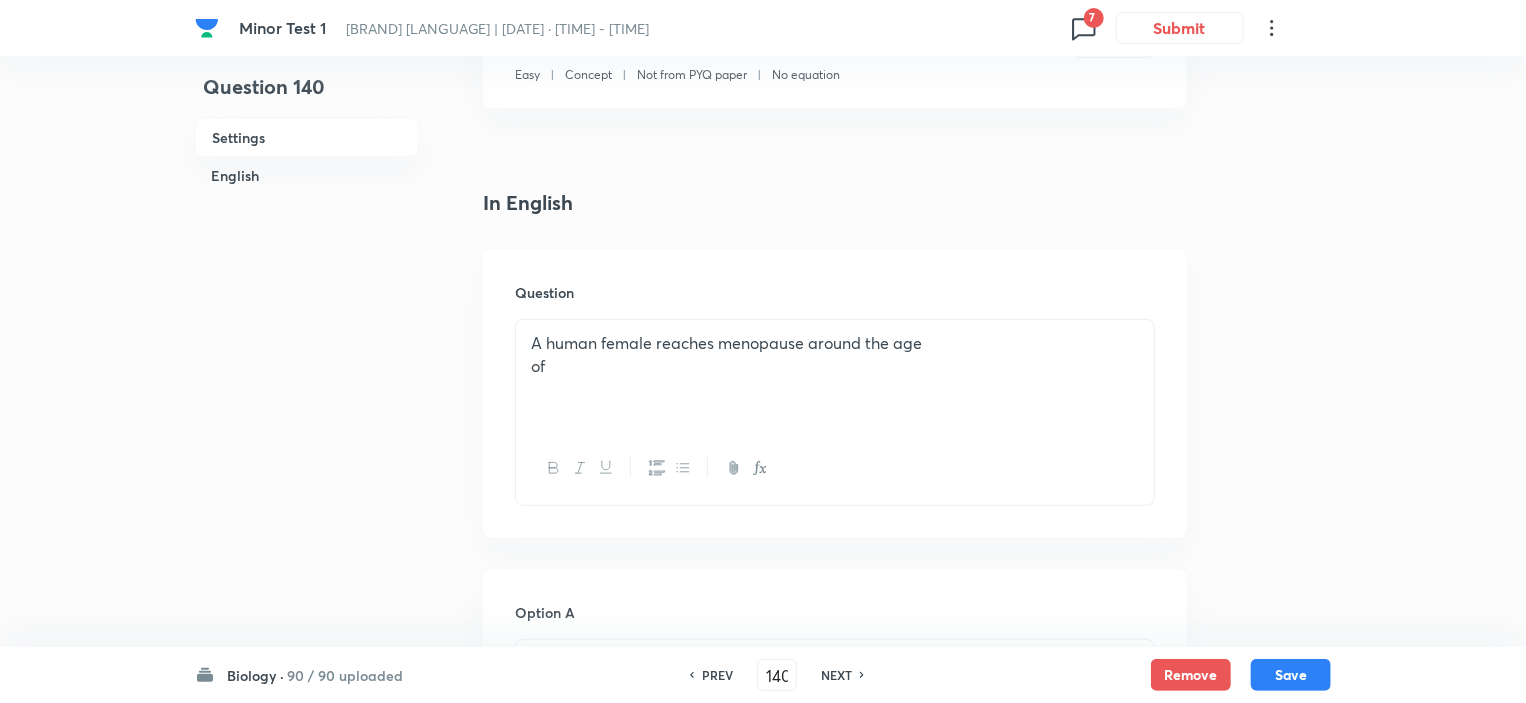 click on "NEXT" at bounding box center (836, 675) 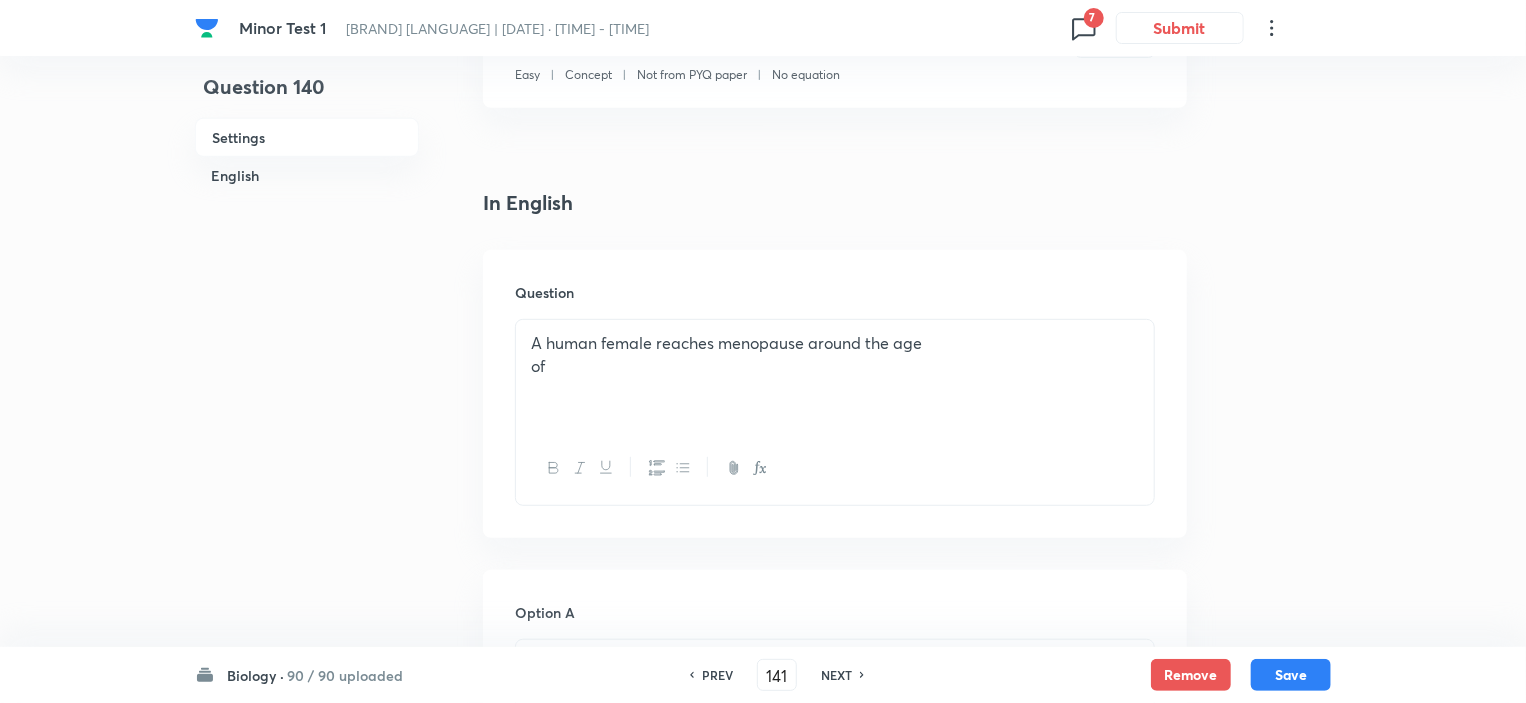 checkbox on "false" 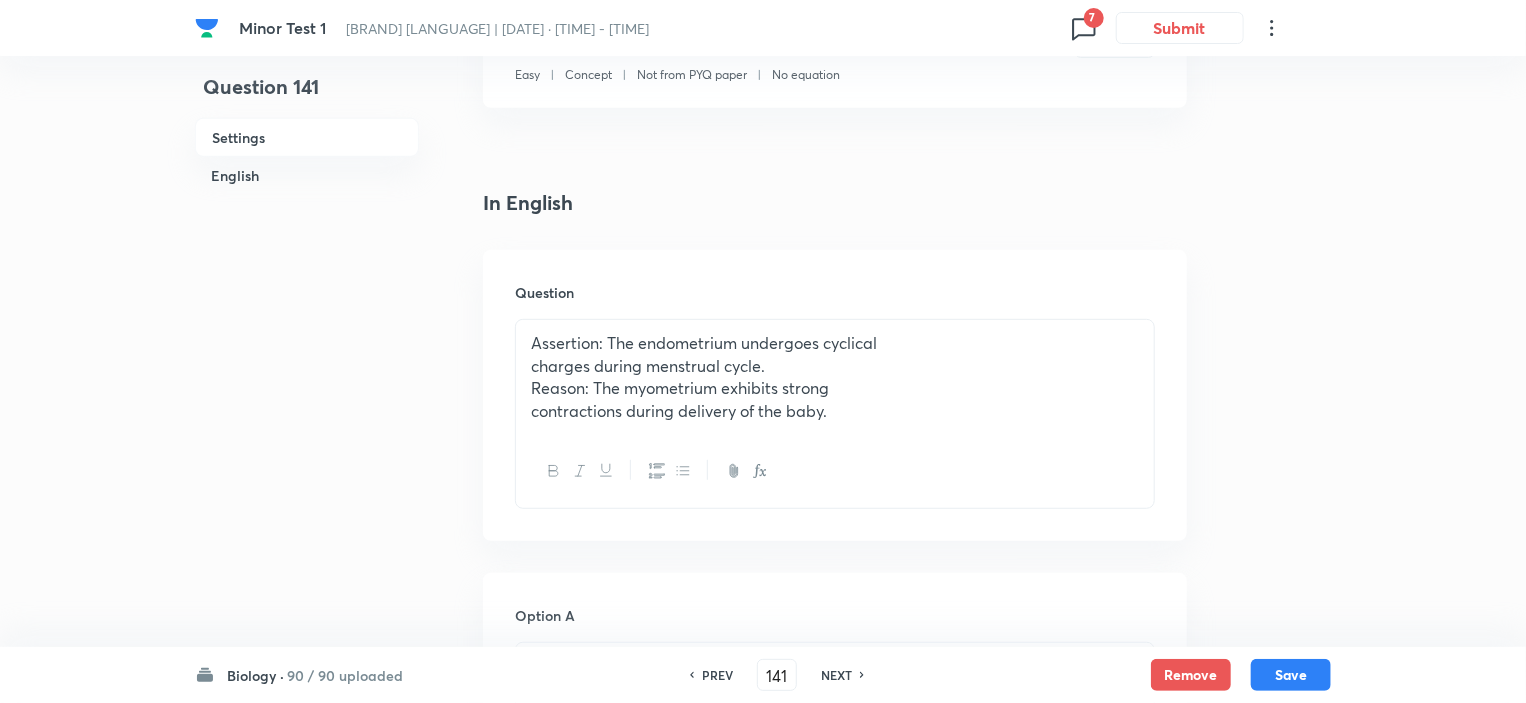 click 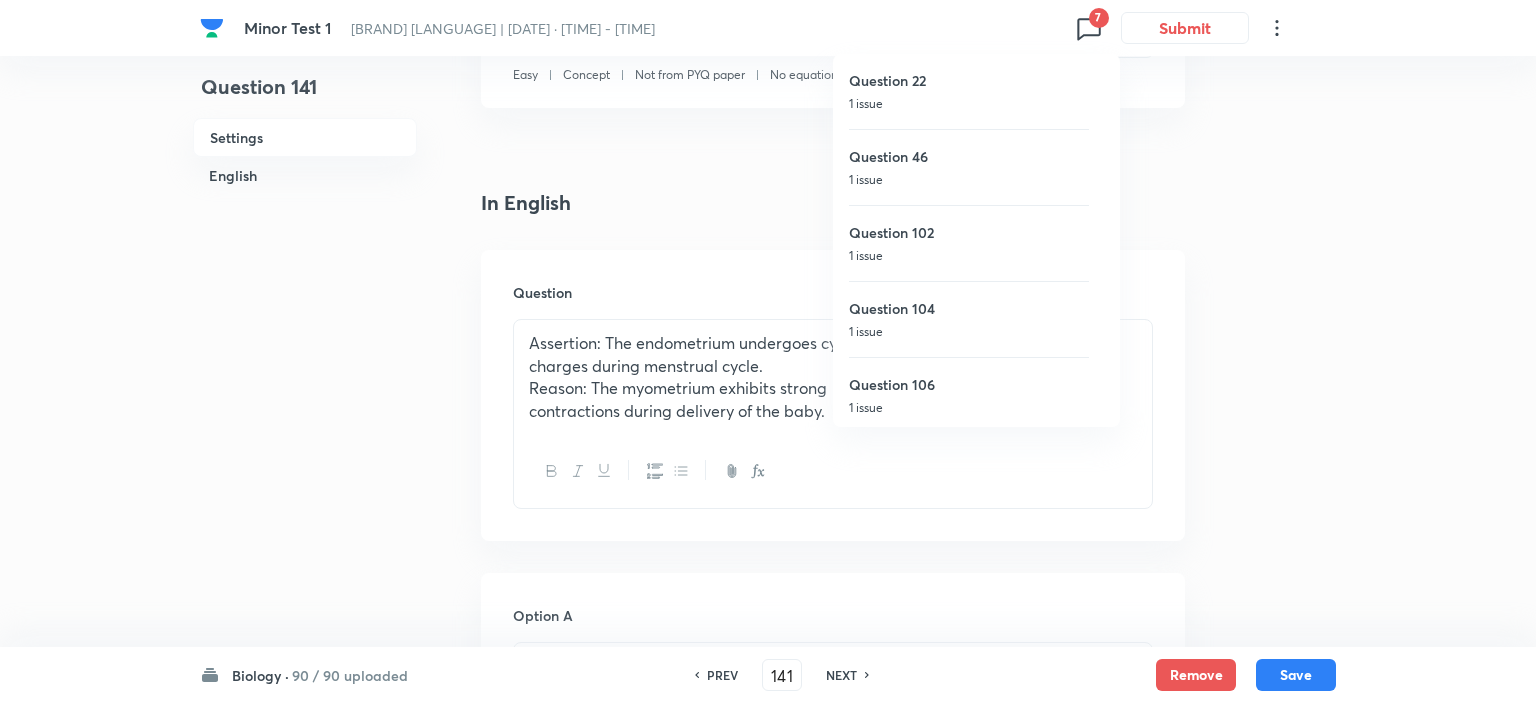 scroll, scrollTop: 156, scrollLeft: 0, axis: vertical 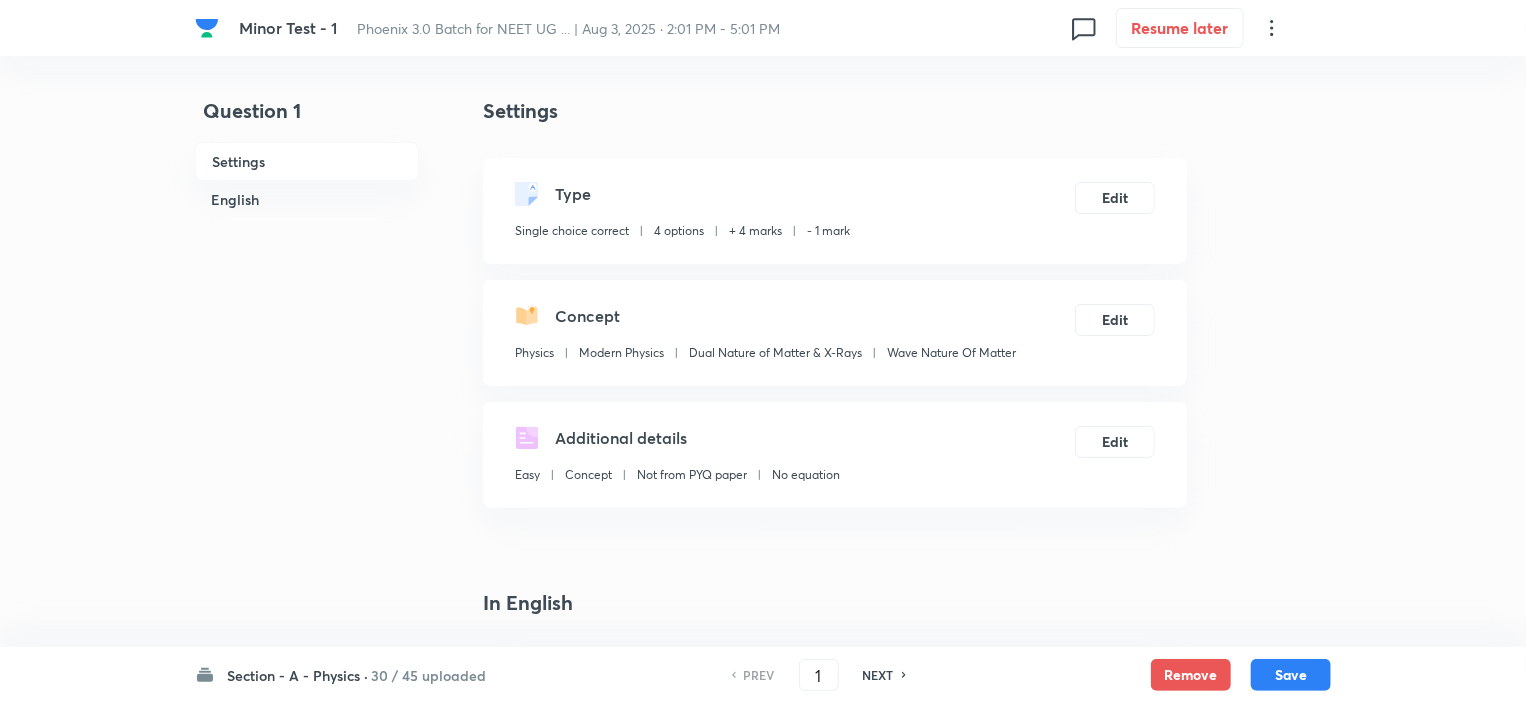 click on "Section - A - Physics ·" at bounding box center [297, 675] 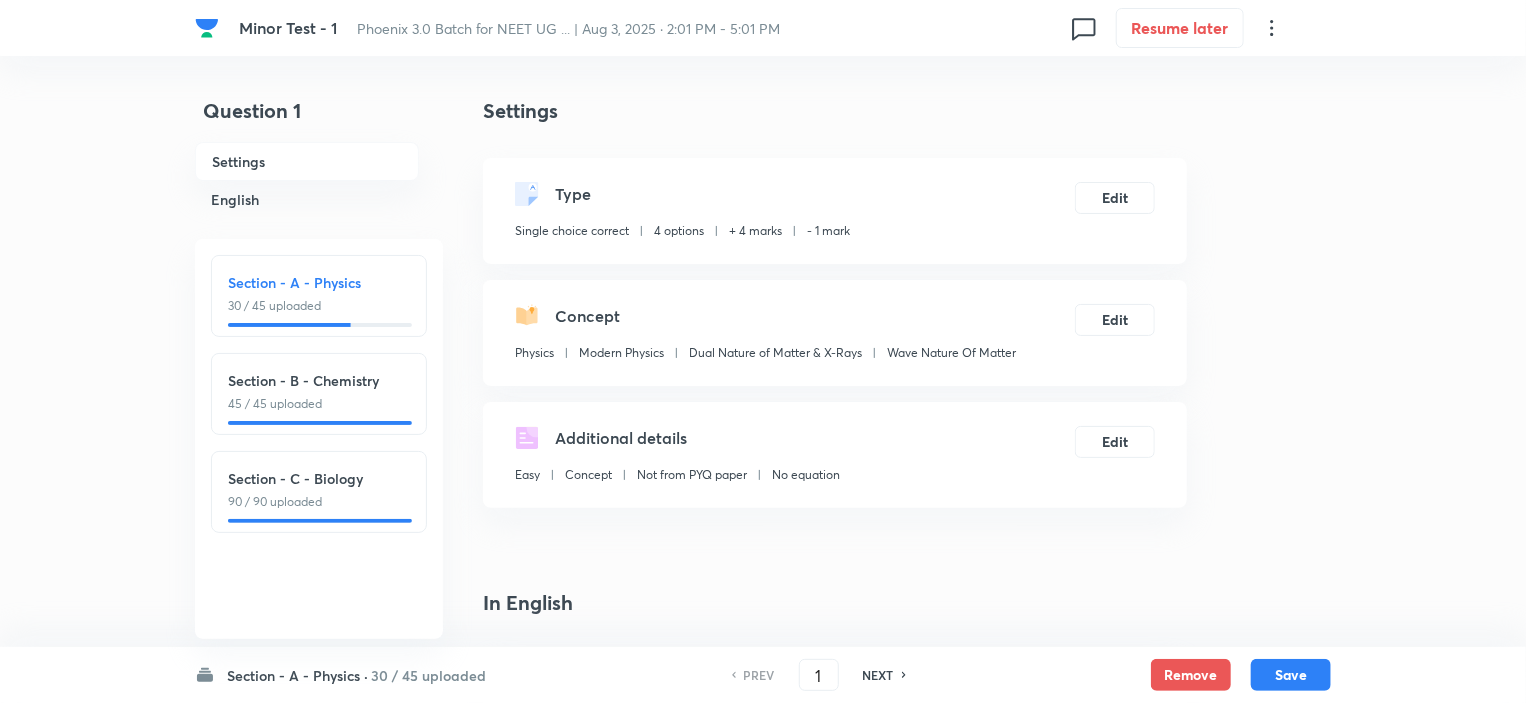 click on "Section - C - Biology 90 / 90 uploaded" at bounding box center (319, 489) 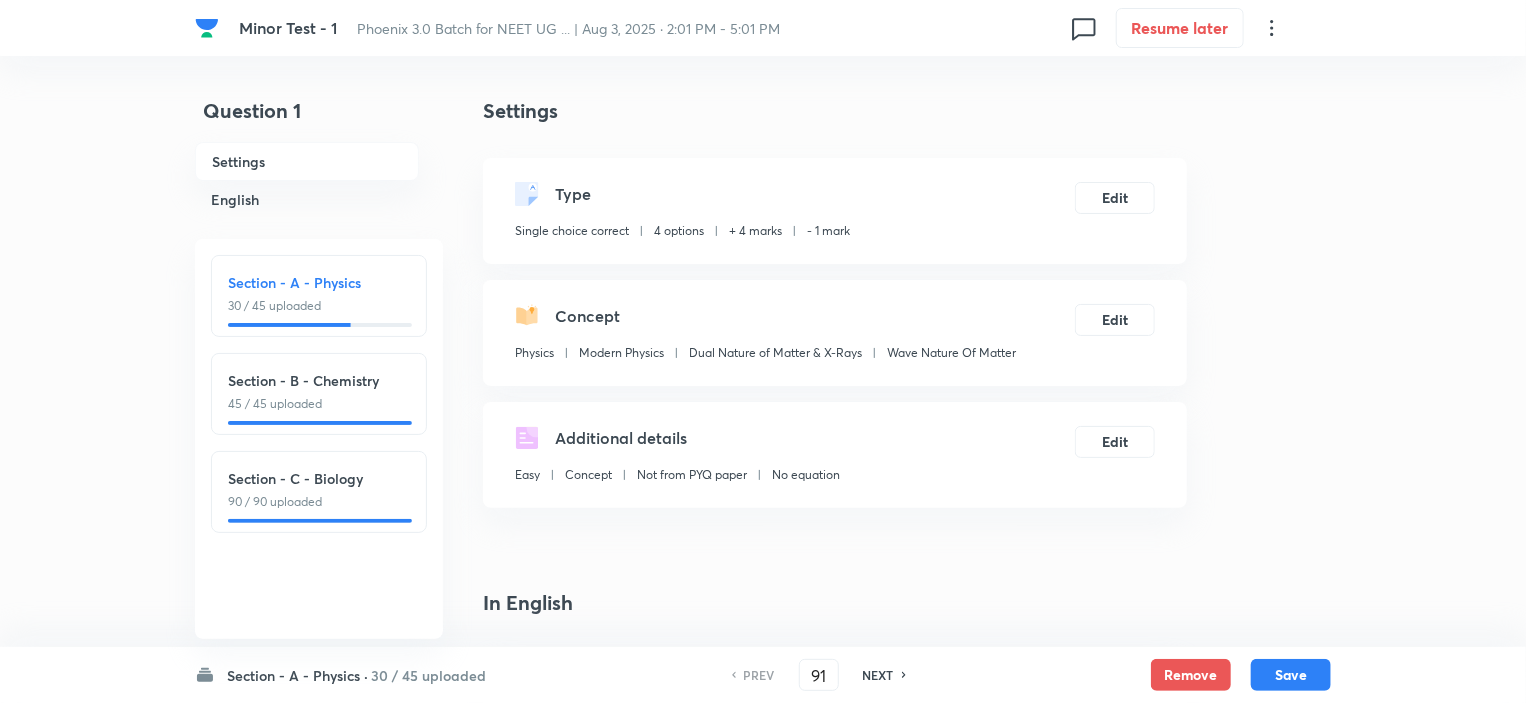 checkbox on "true" 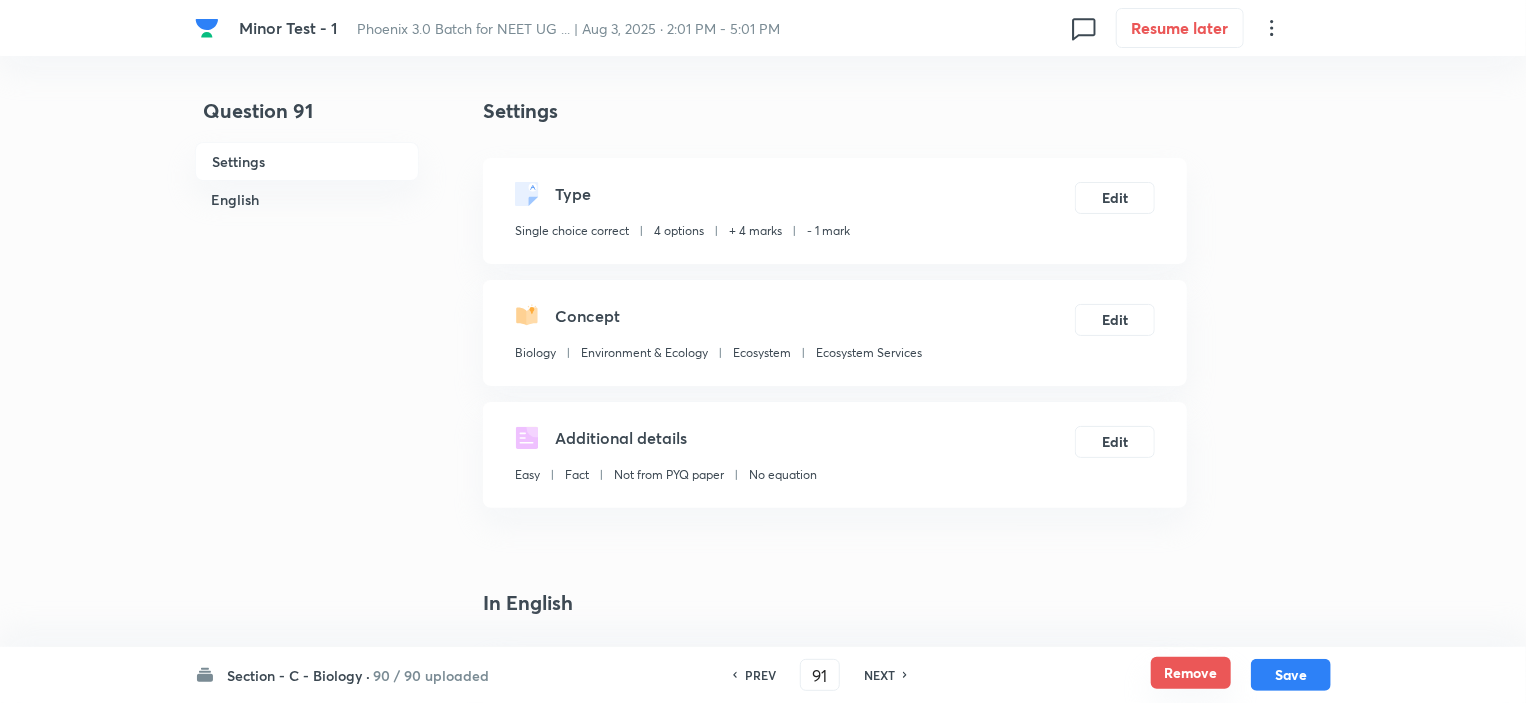 click on "Remove" at bounding box center (1191, 673) 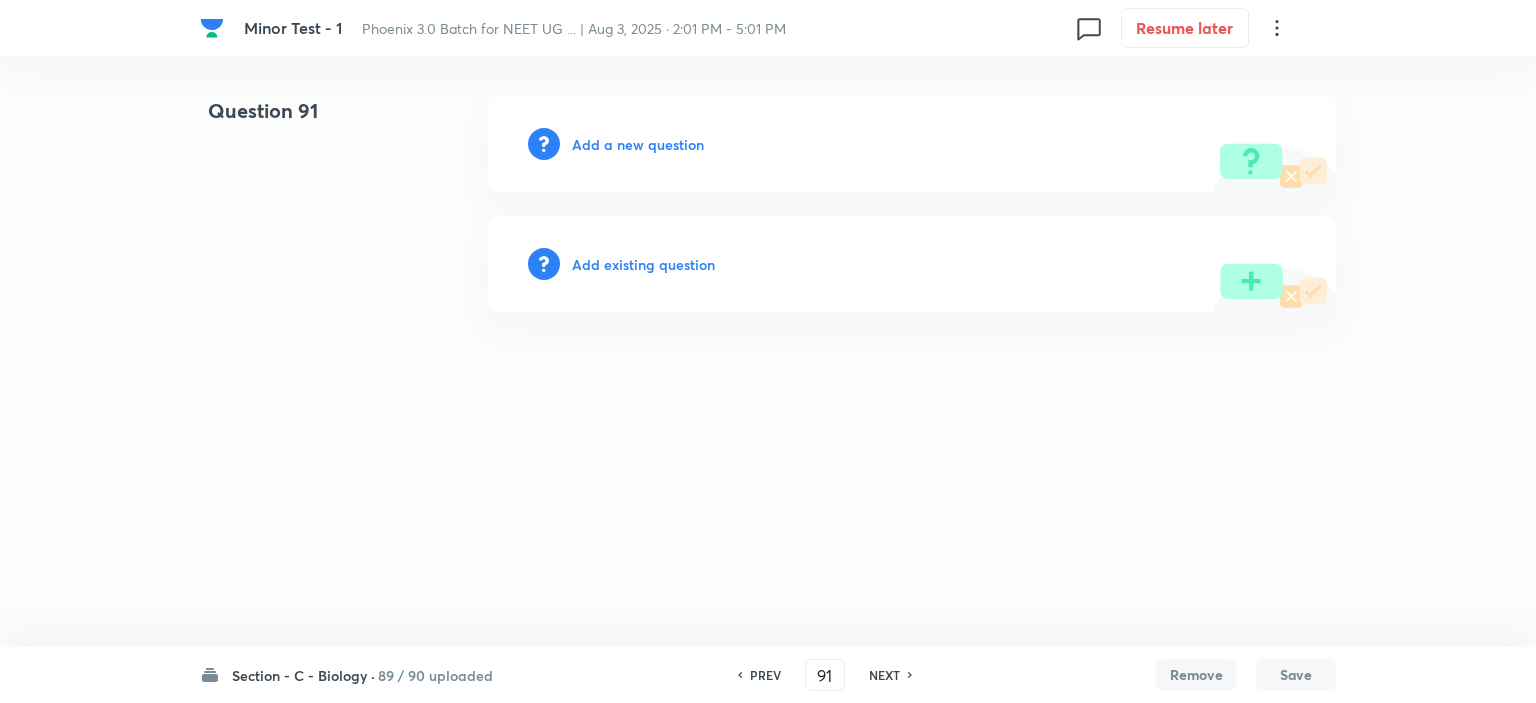 type 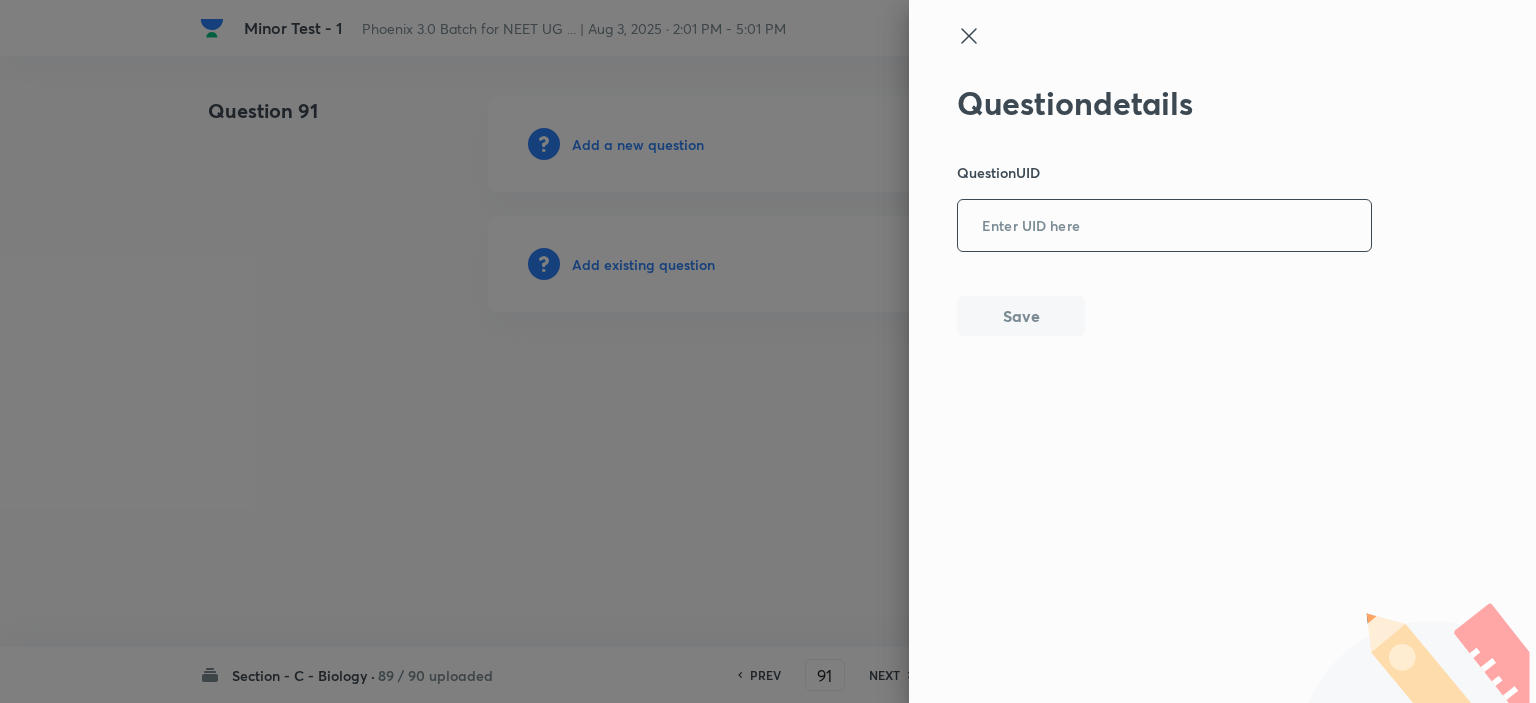 click at bounding box center (1164, 226) 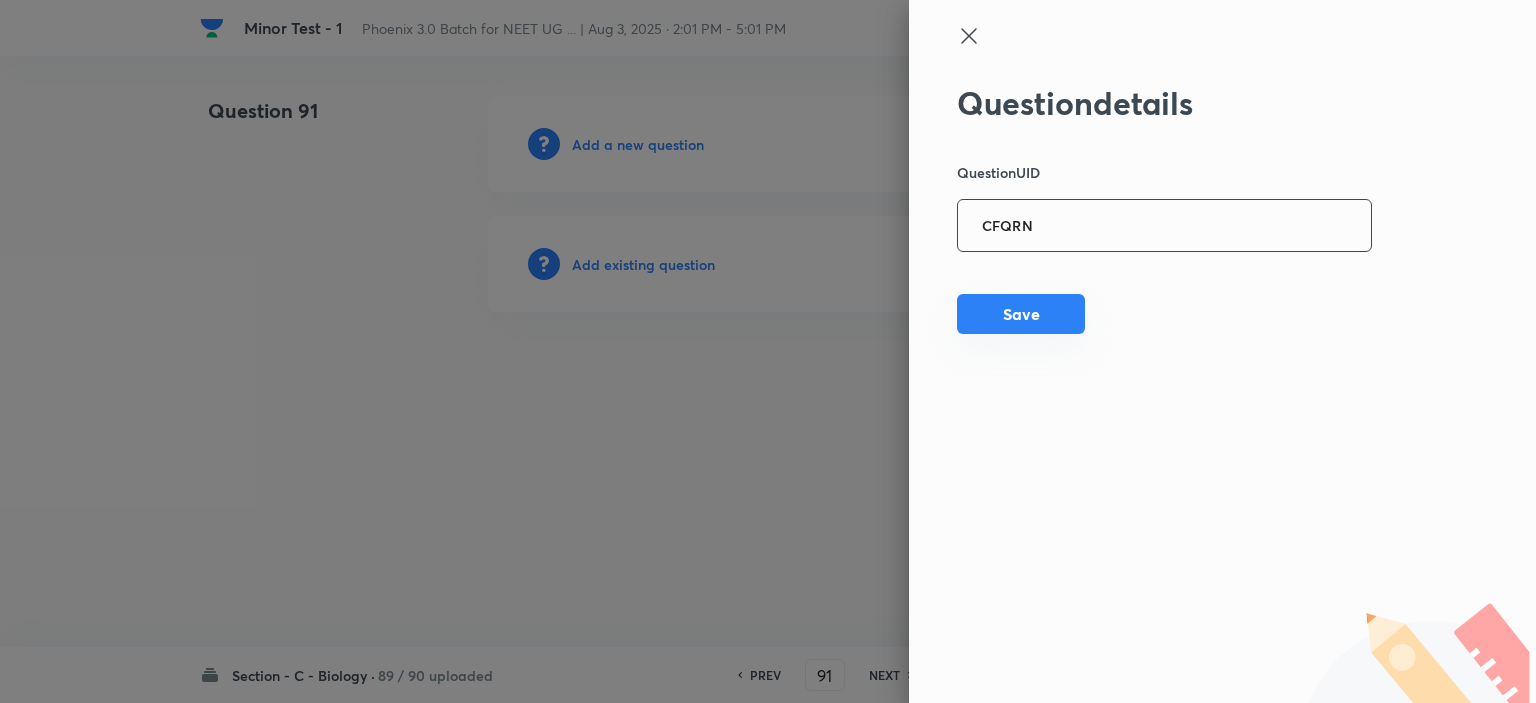 type on "CFQRN" 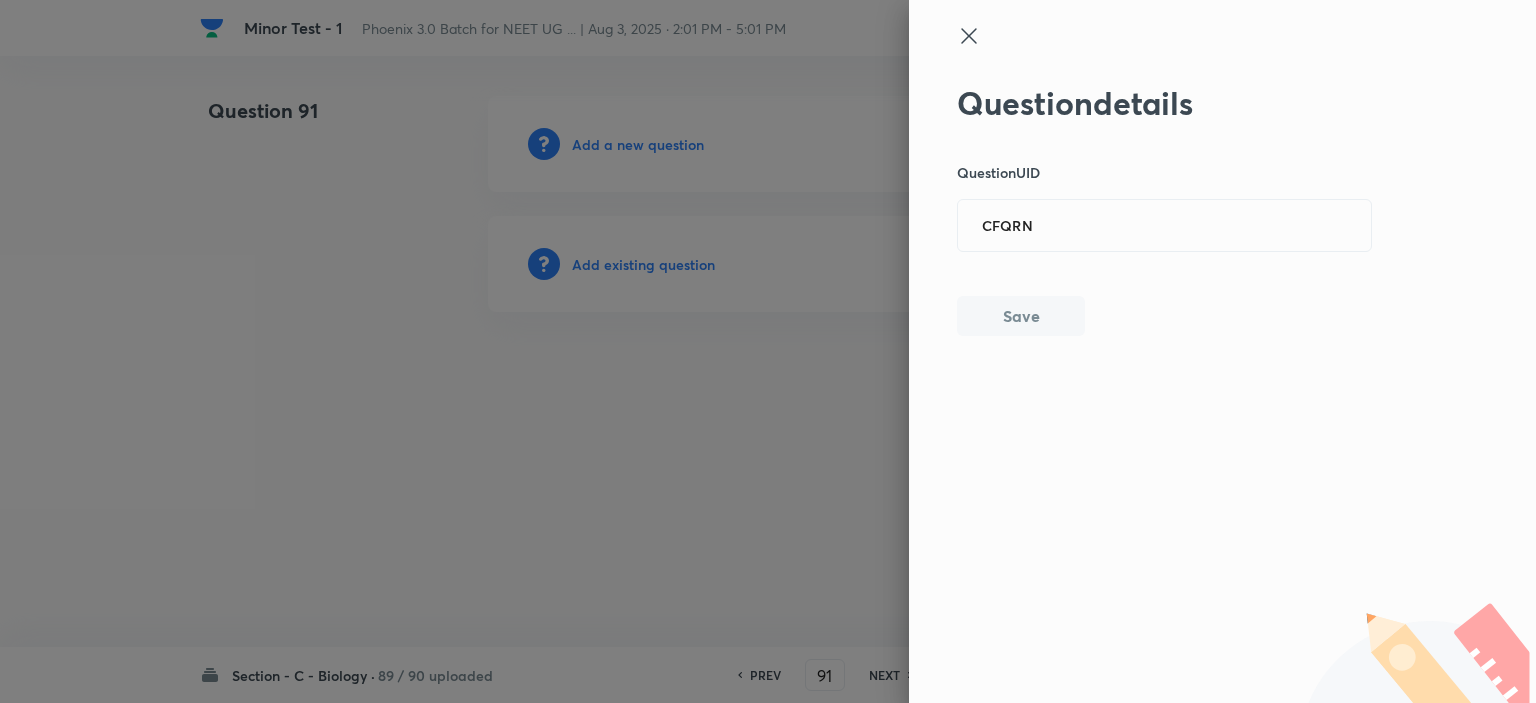 type 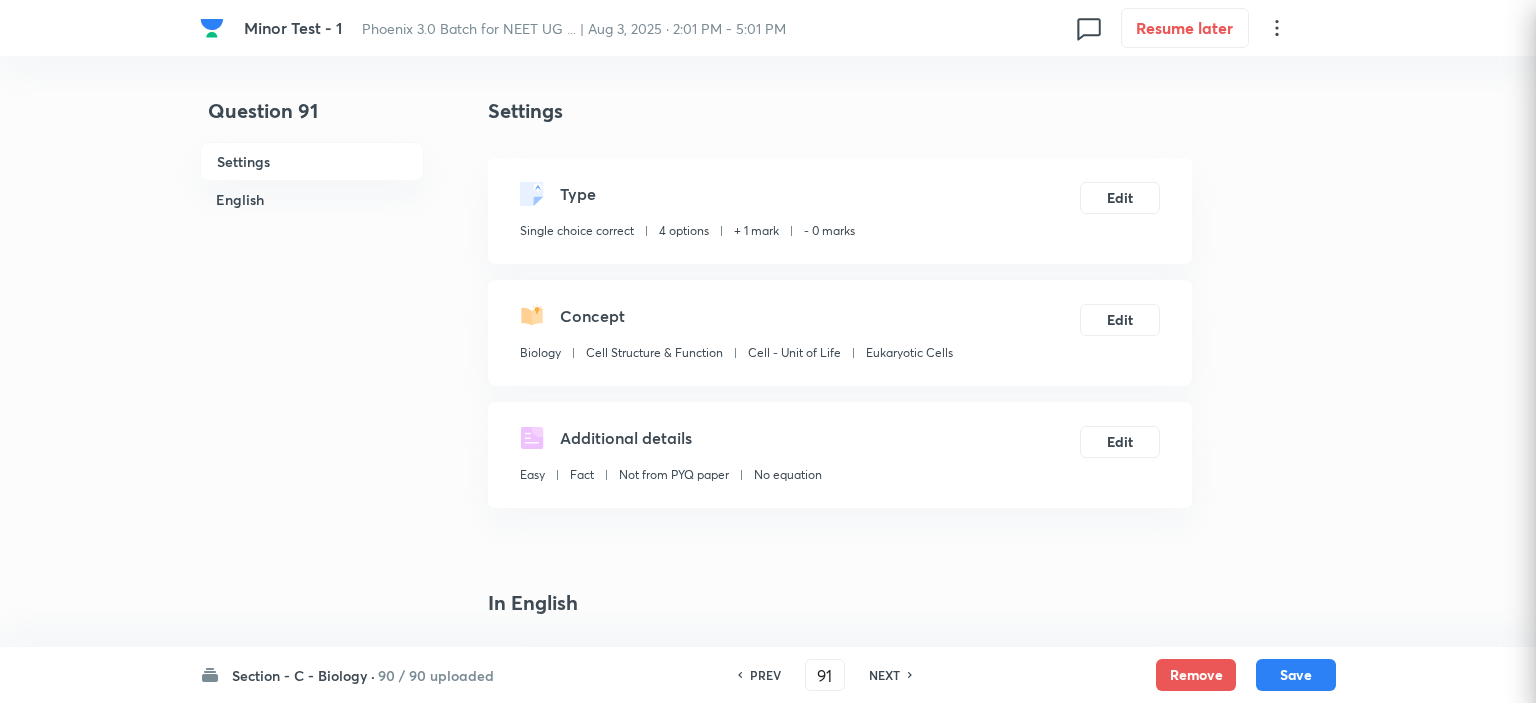 checkbox on "true" 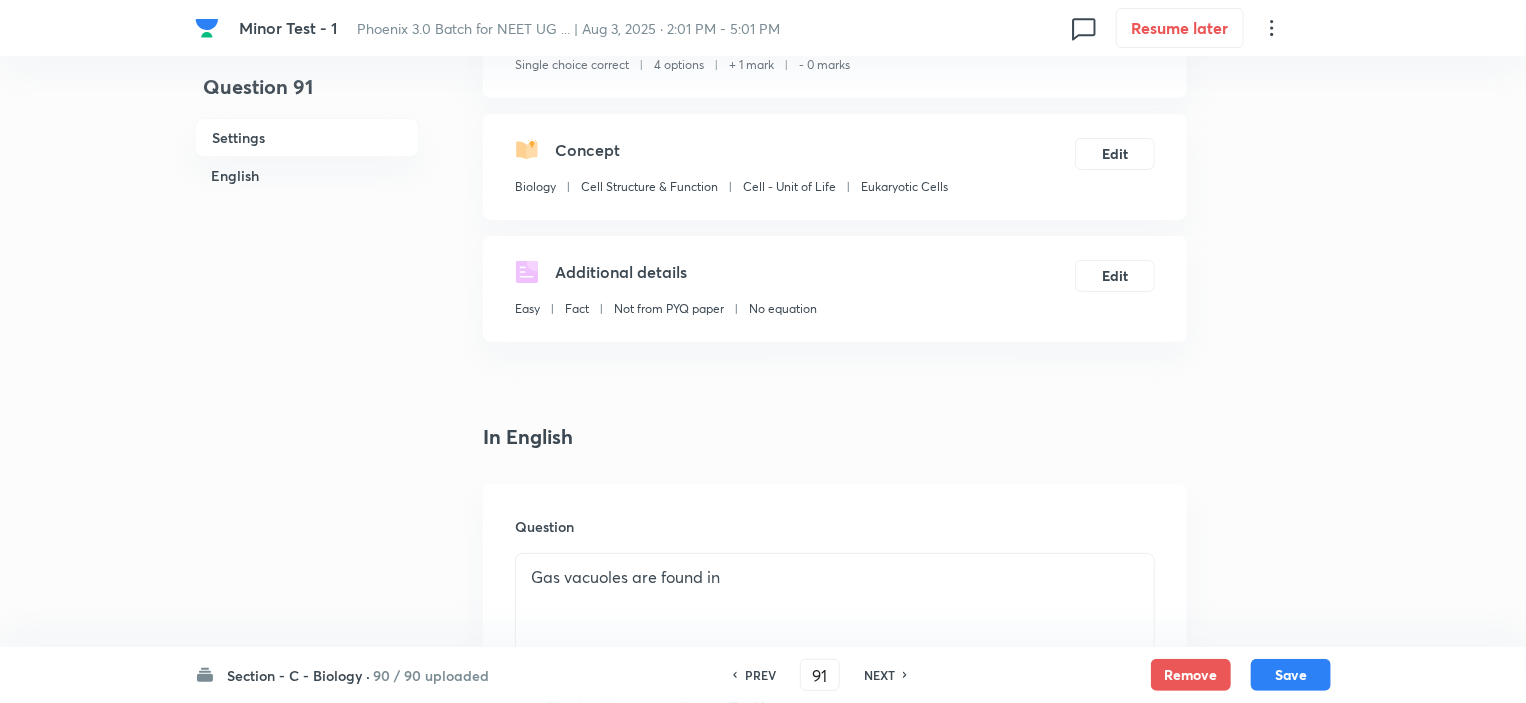 scroll, scrollTop: 200, scrollLeft: 0, axis: vertical 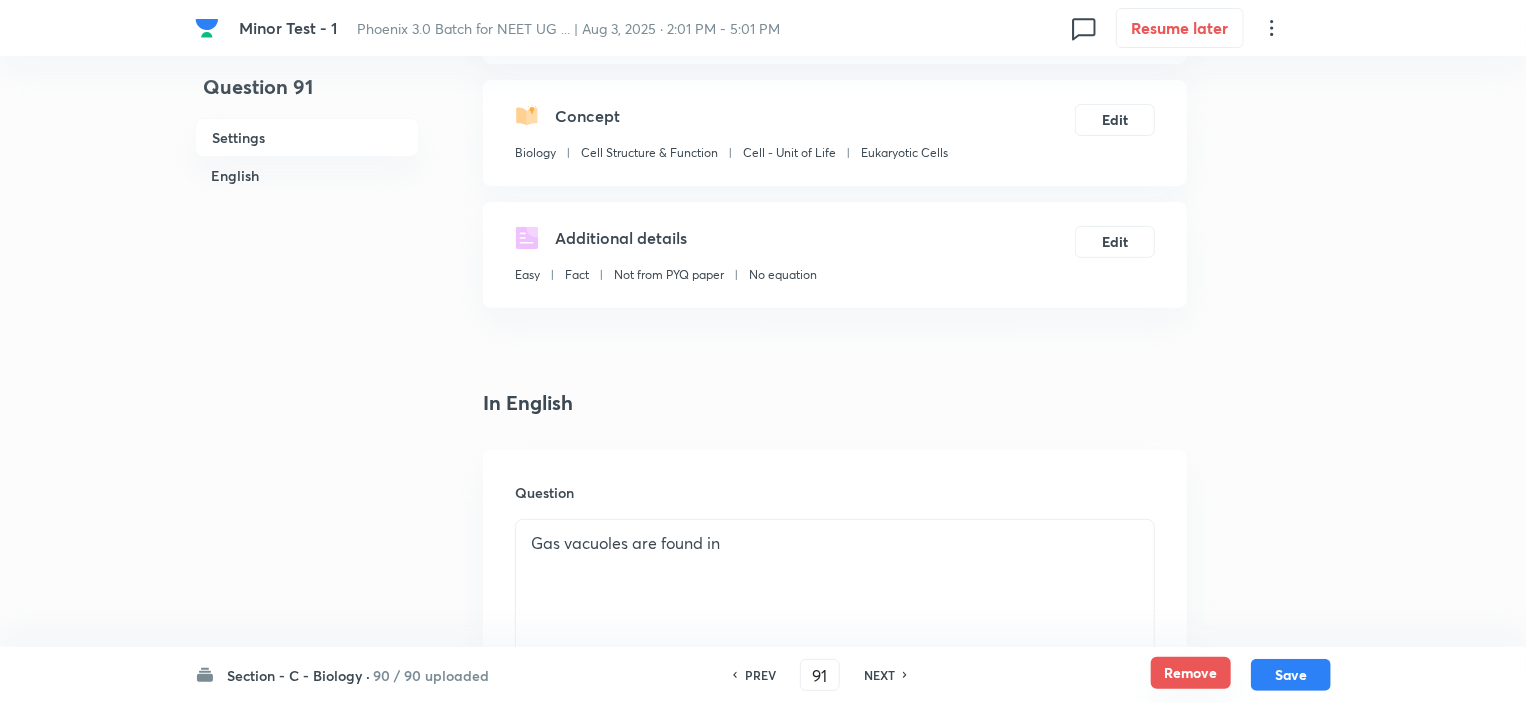 click on "Remove" at bounding box center (1191, 673) 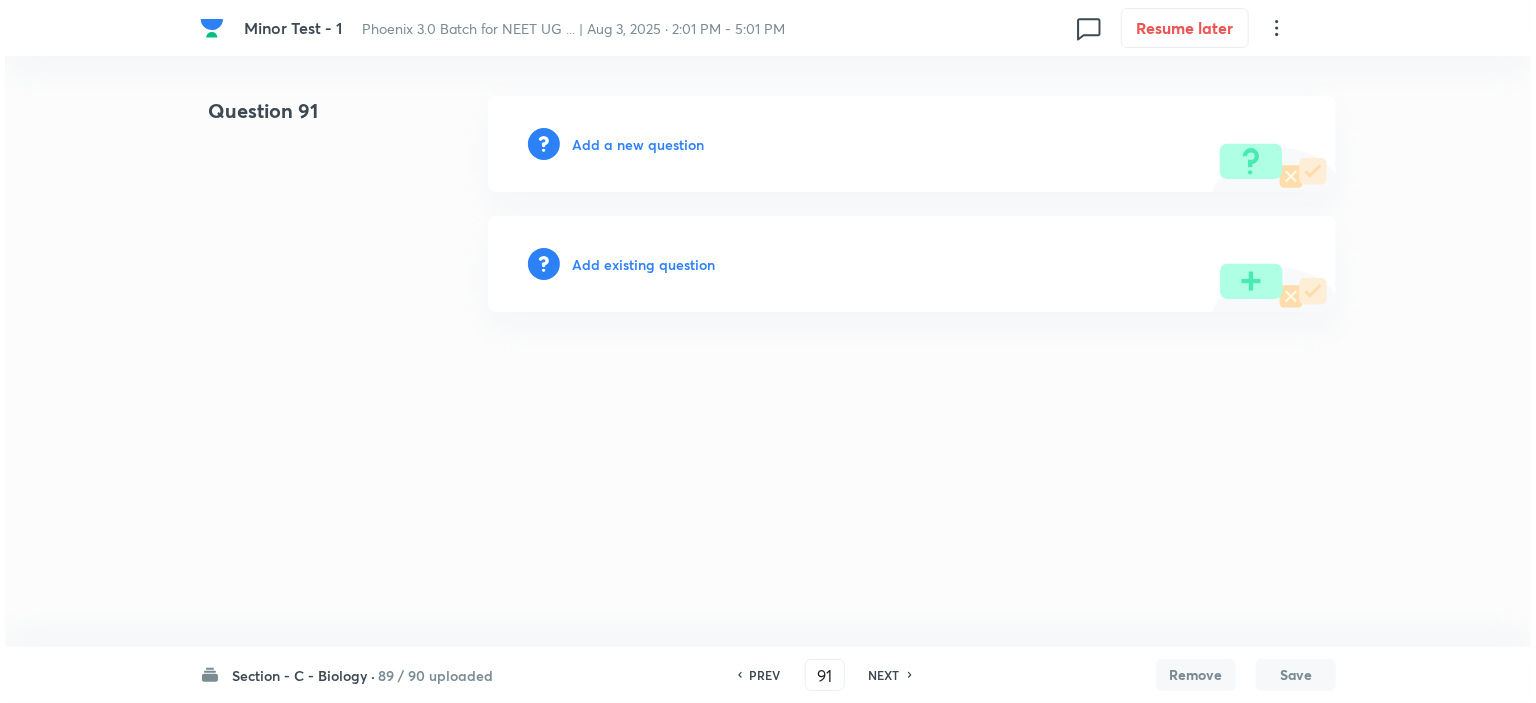 scroll, scrollTop: 0, scrollLeft: 0, axis: both 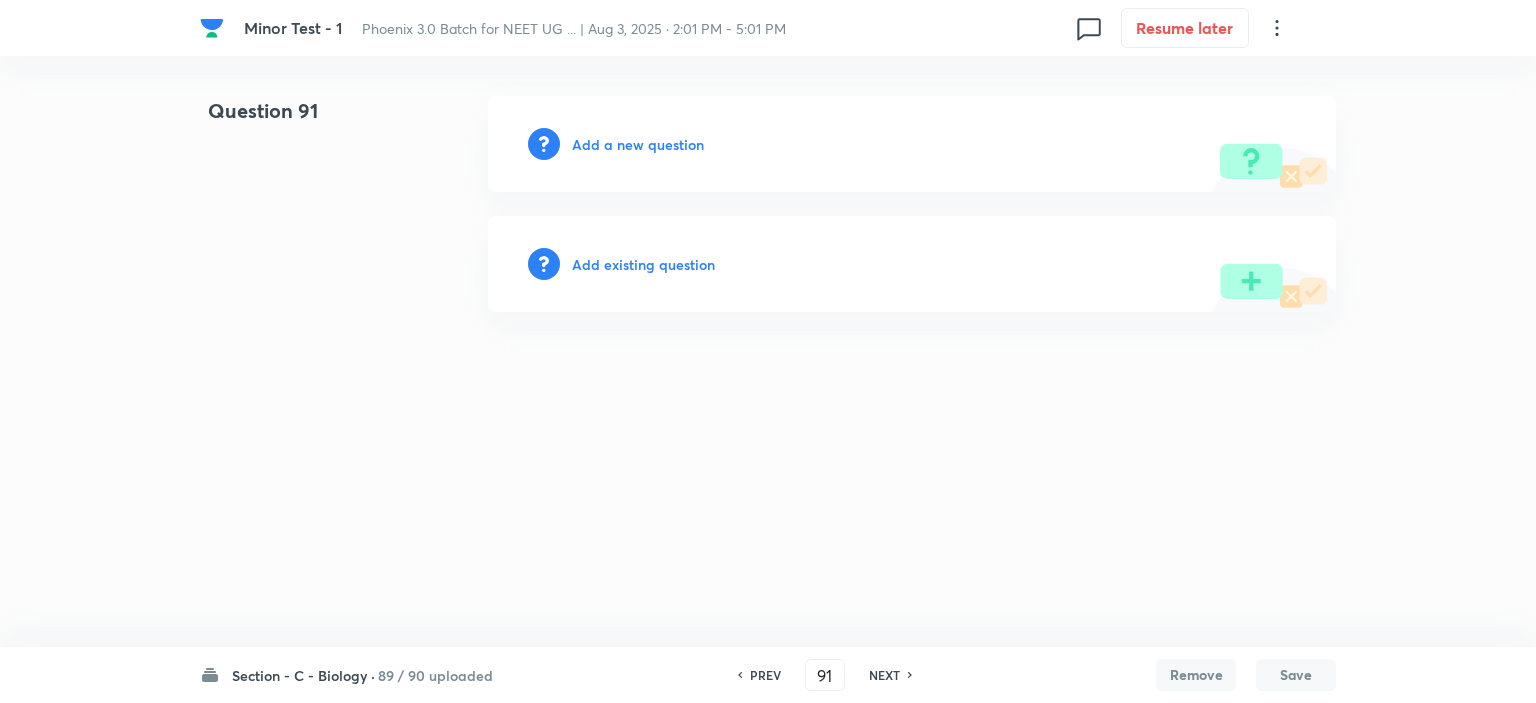 click on "NEXT" at bounding box center (884, 675) 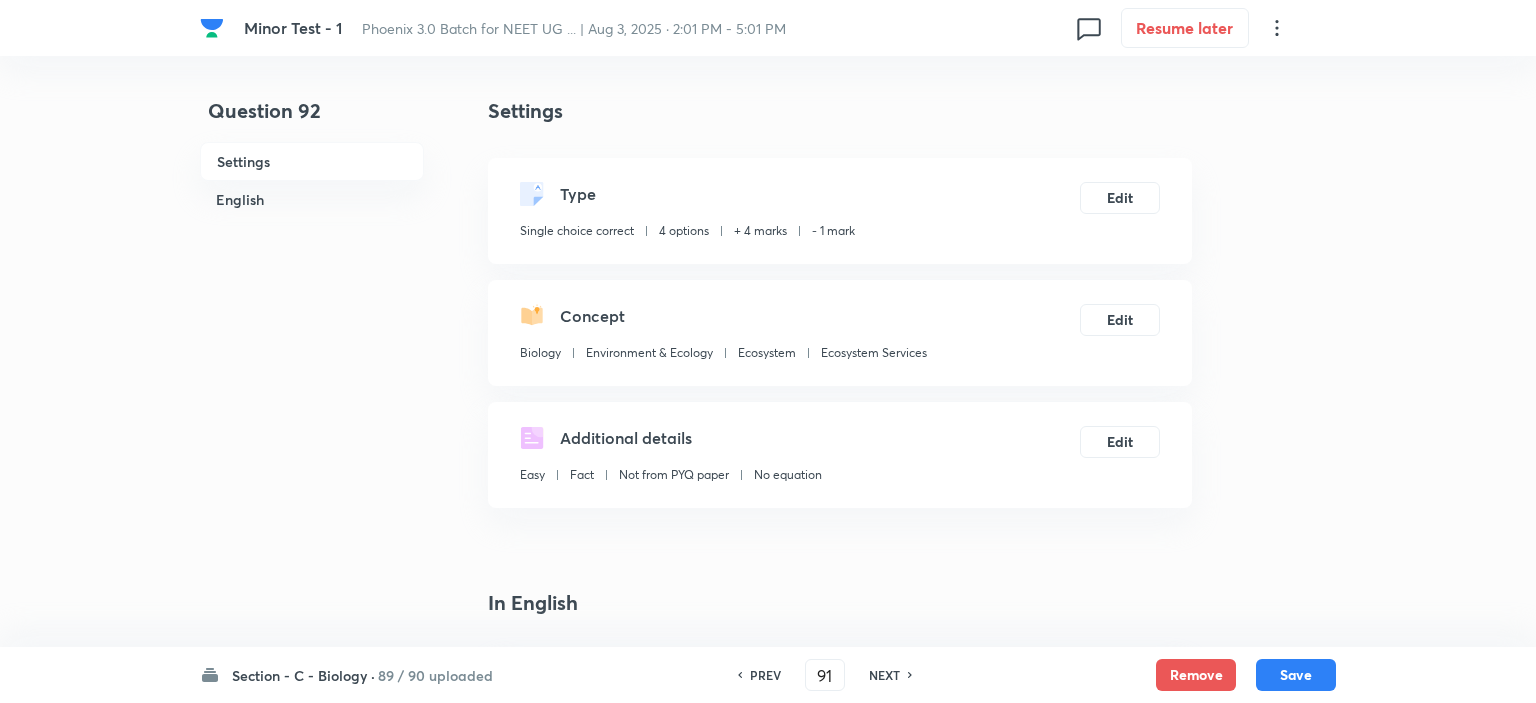 type on "92" 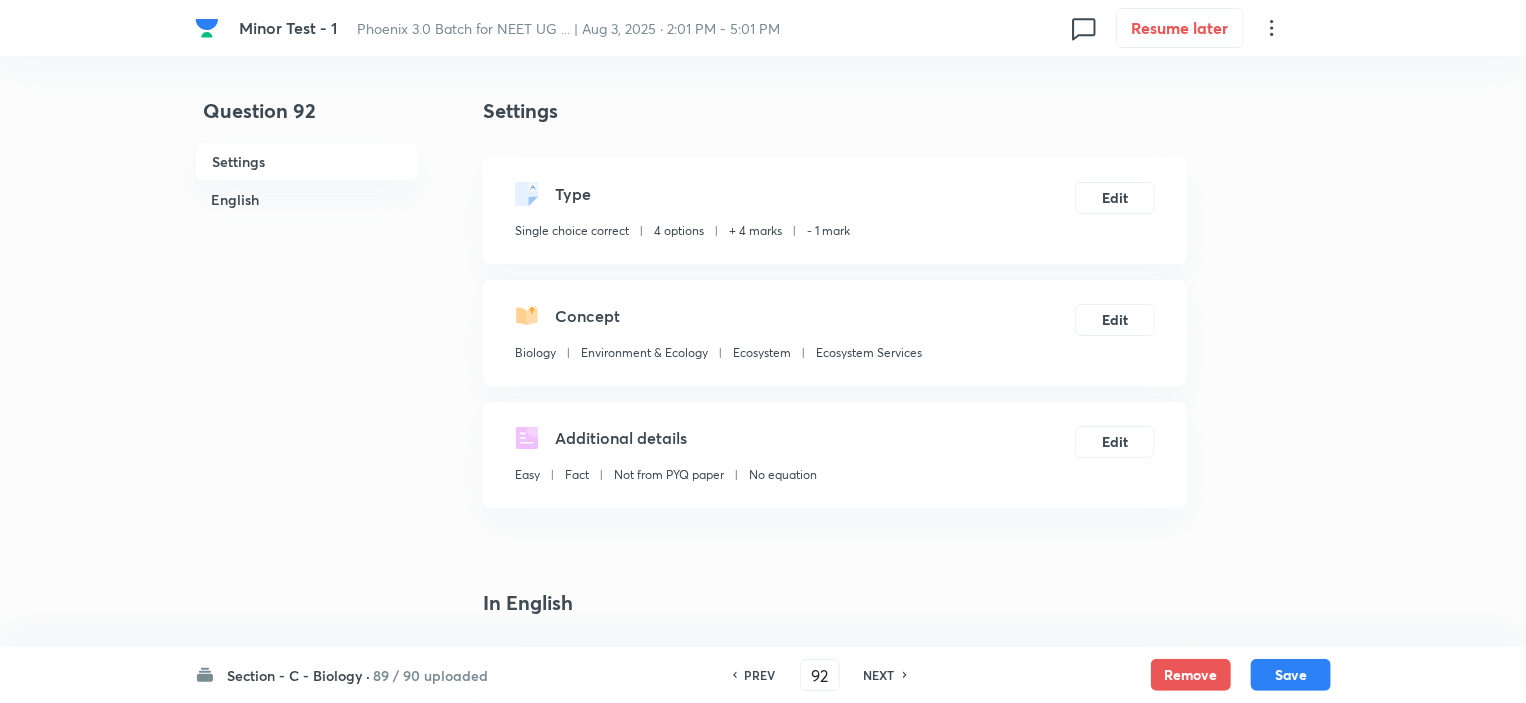 checkbox on "true" 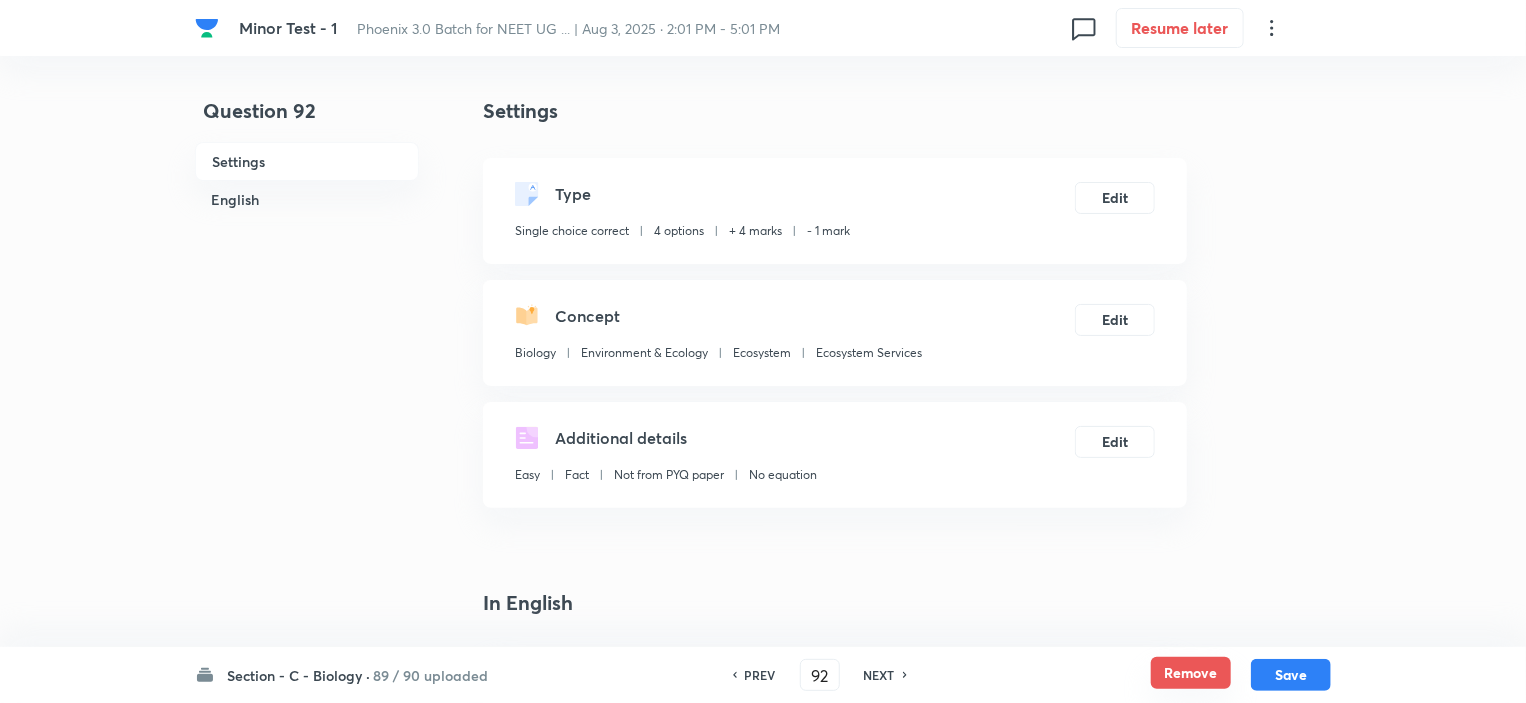click on "Remove" at bounding box center (1191, 673) 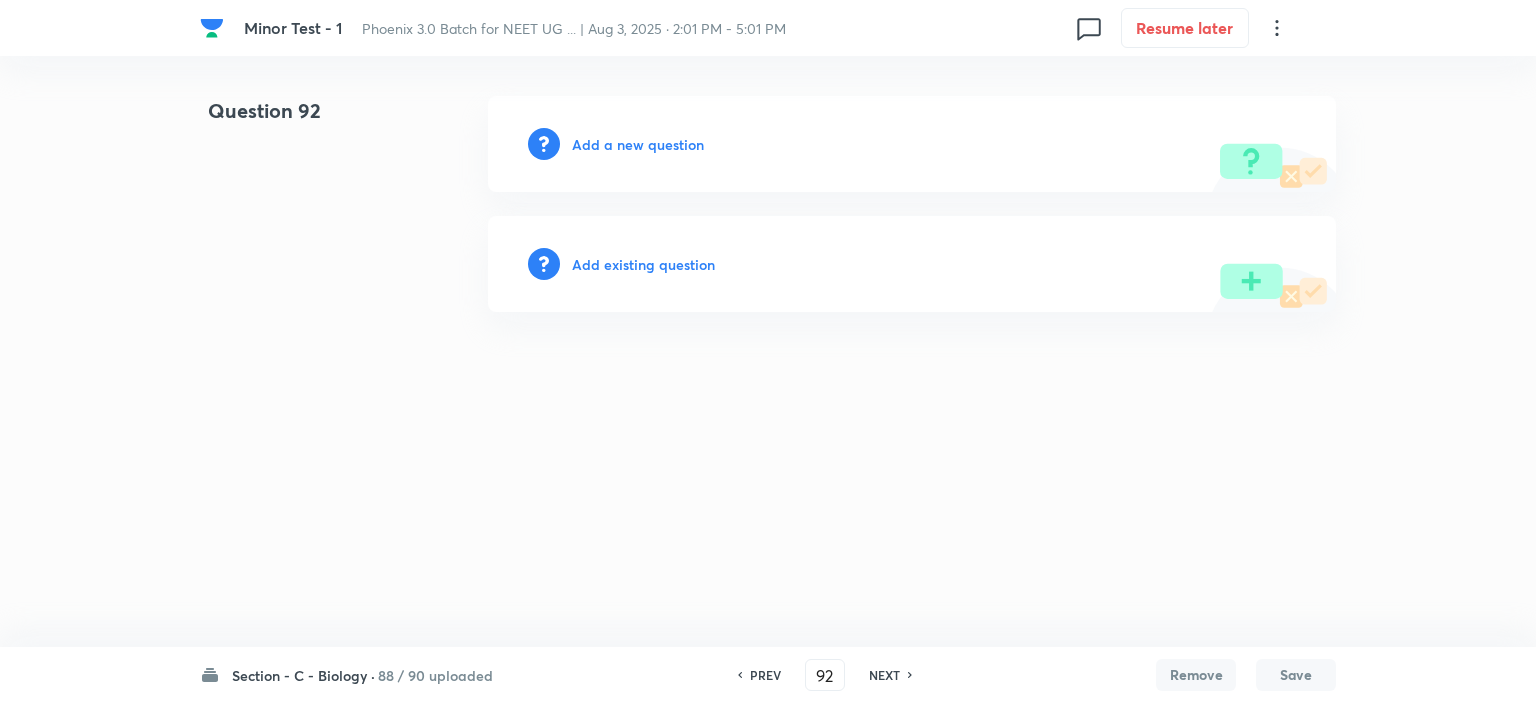 click on "NEXT" at bounding box center (884, 675) 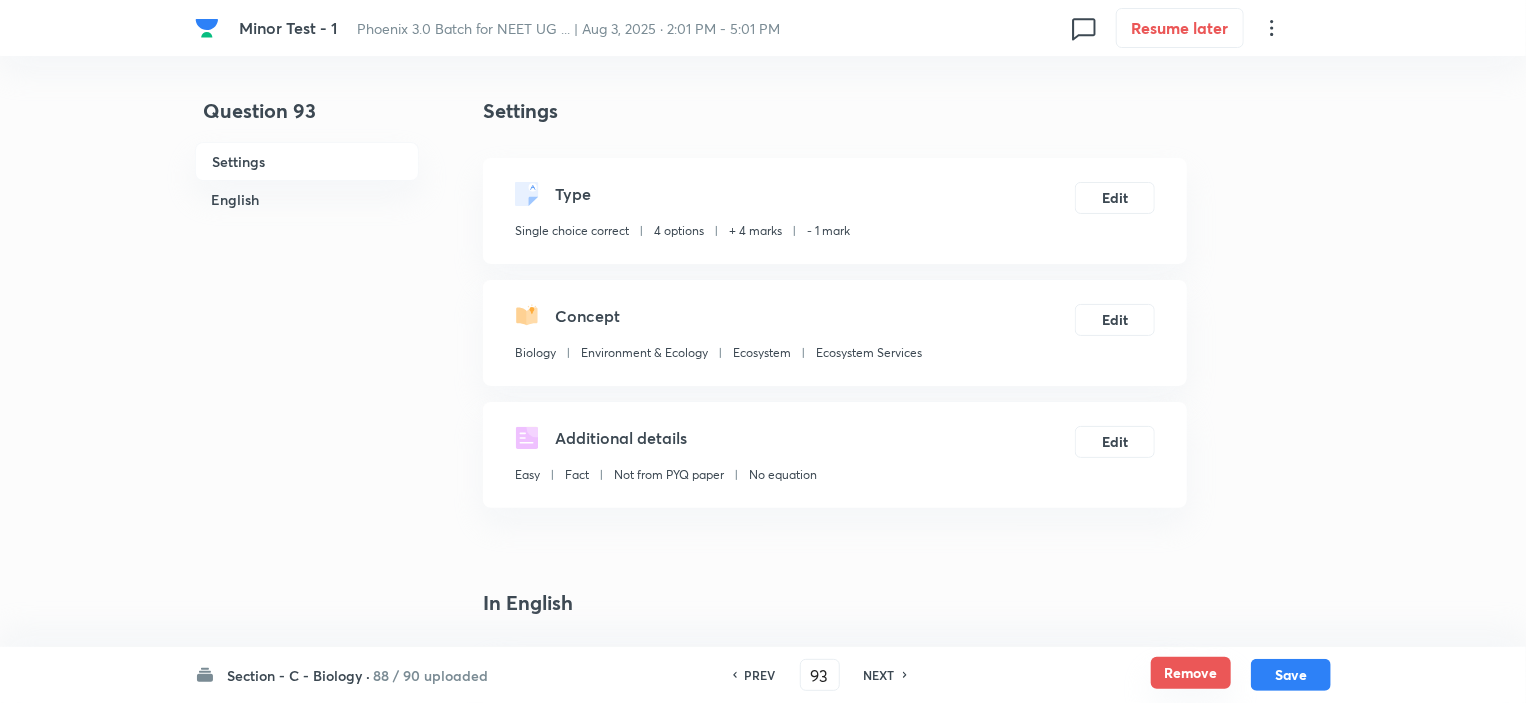 click on "Remove" at bounding box center (1191, 673) 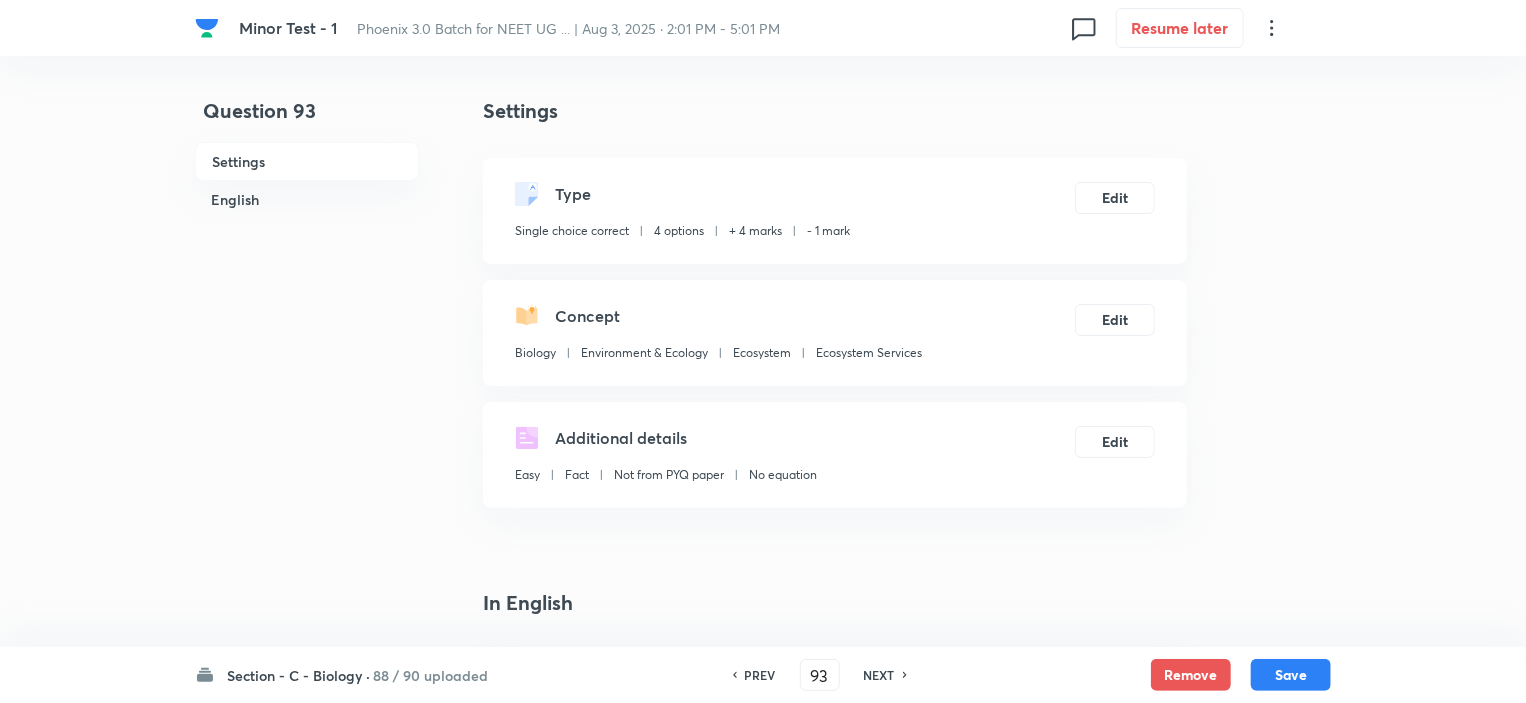 click on "NEXT" at bounding box center [879, 675] 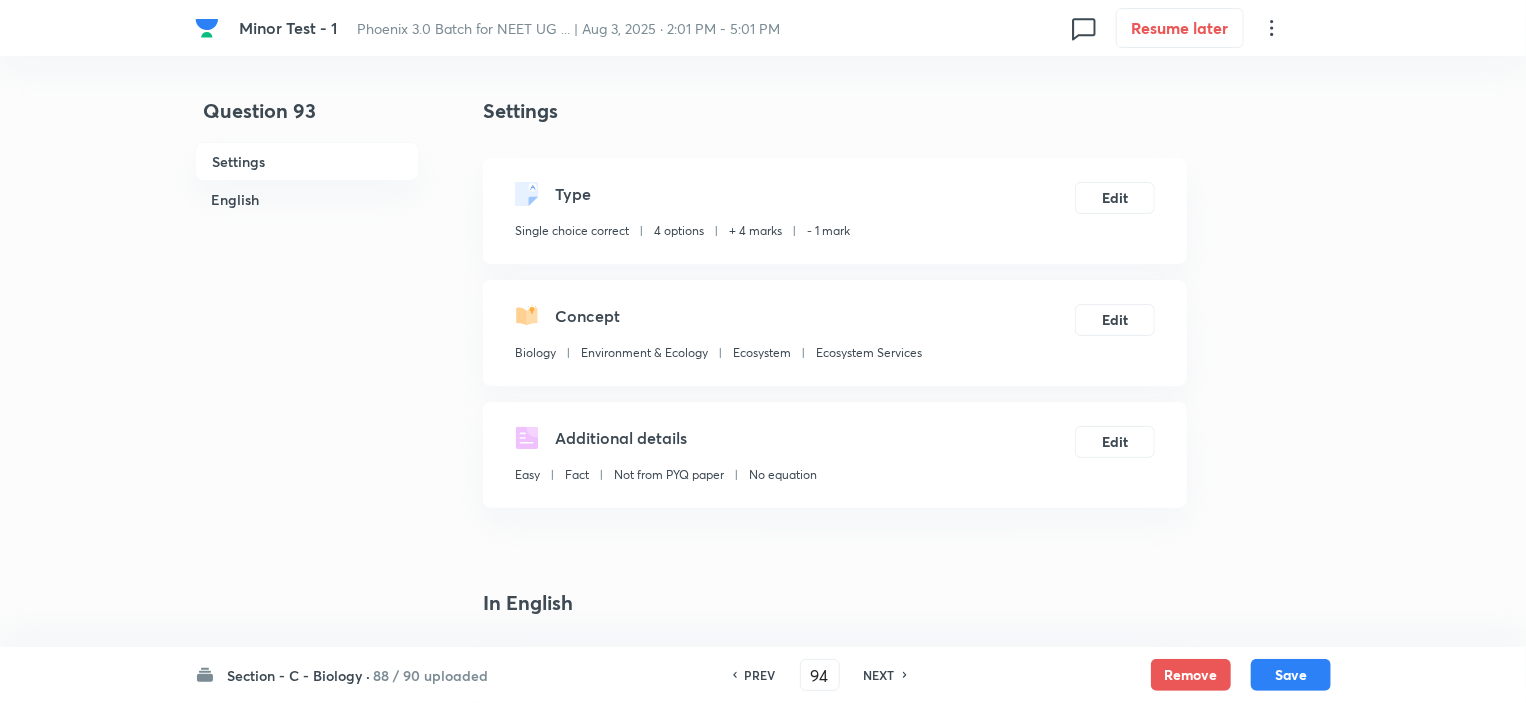 checkbox on "false" 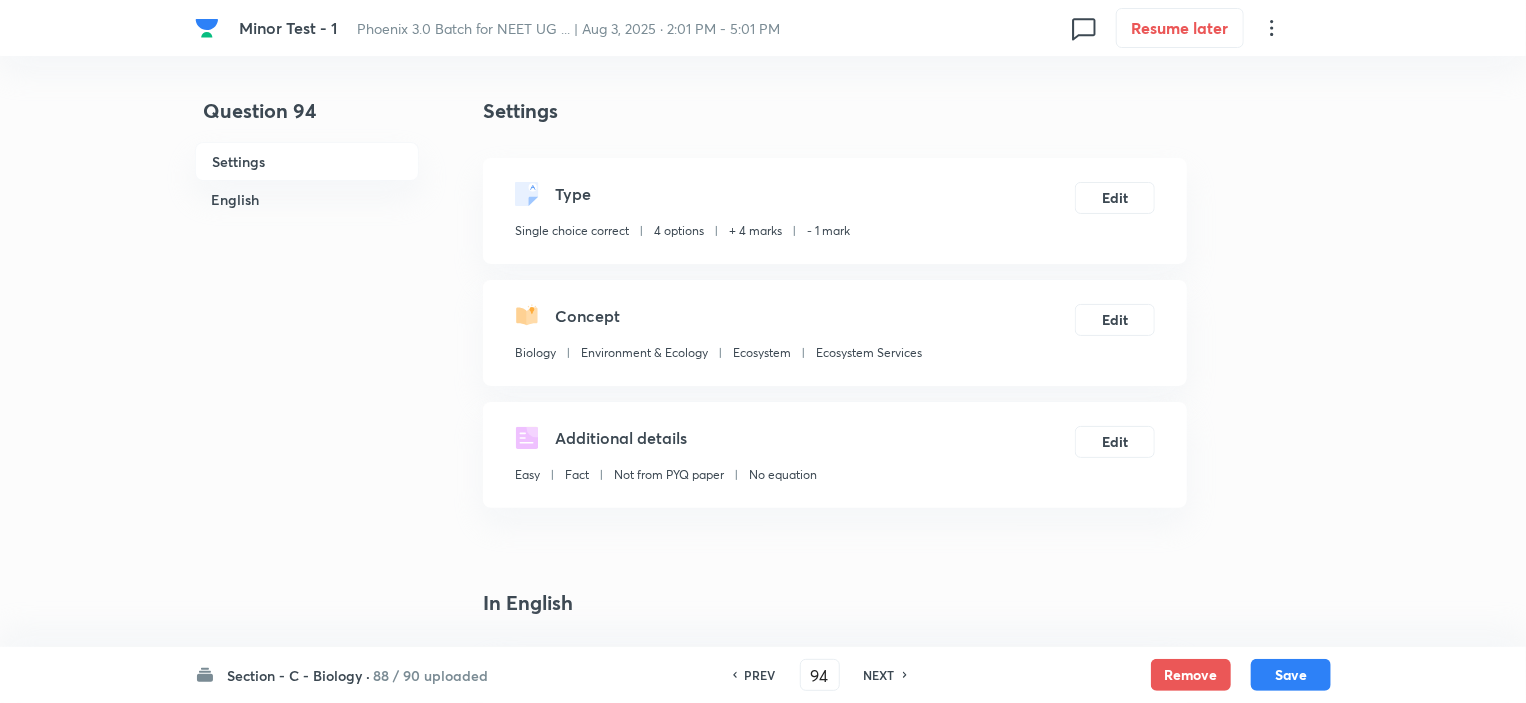 checkbox on "false" 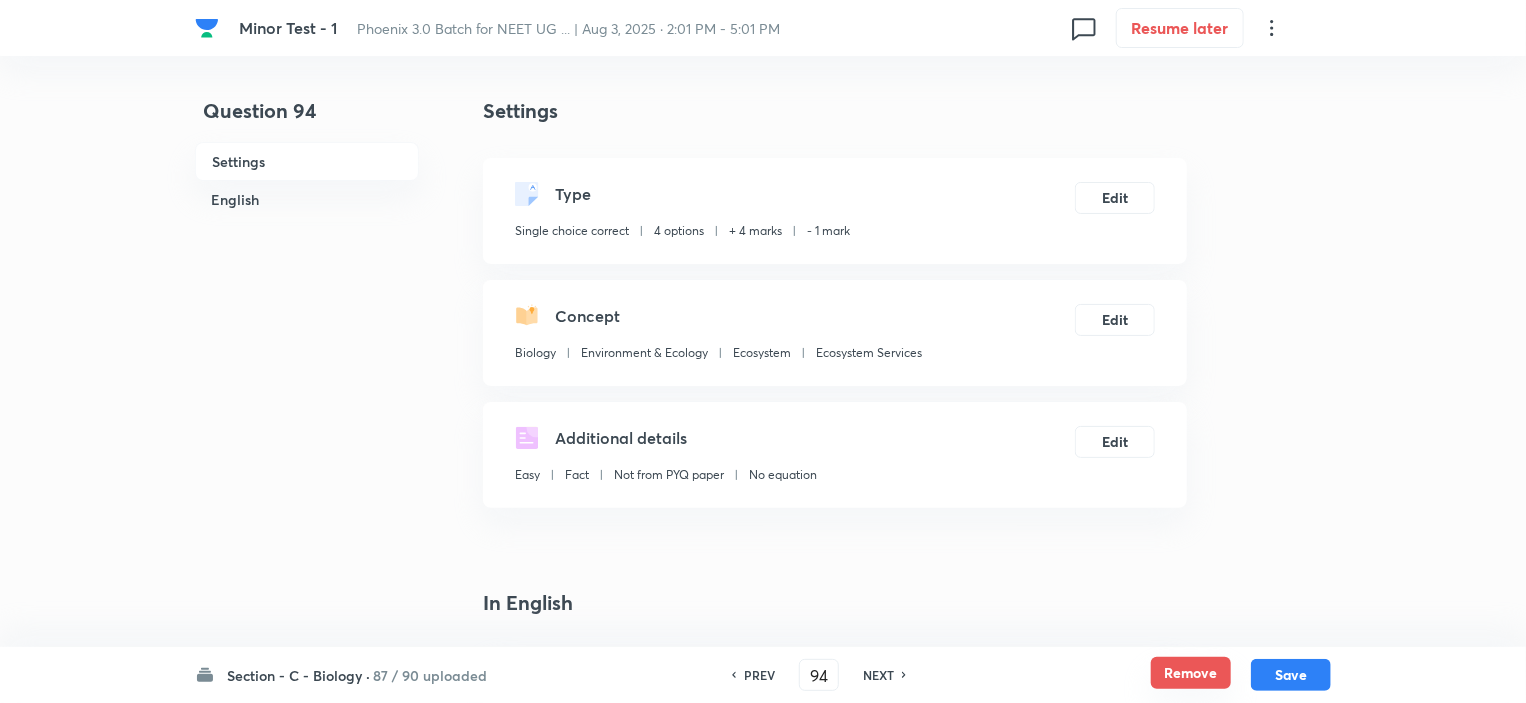 click on "Remove" at bounding box center [1191, 673] 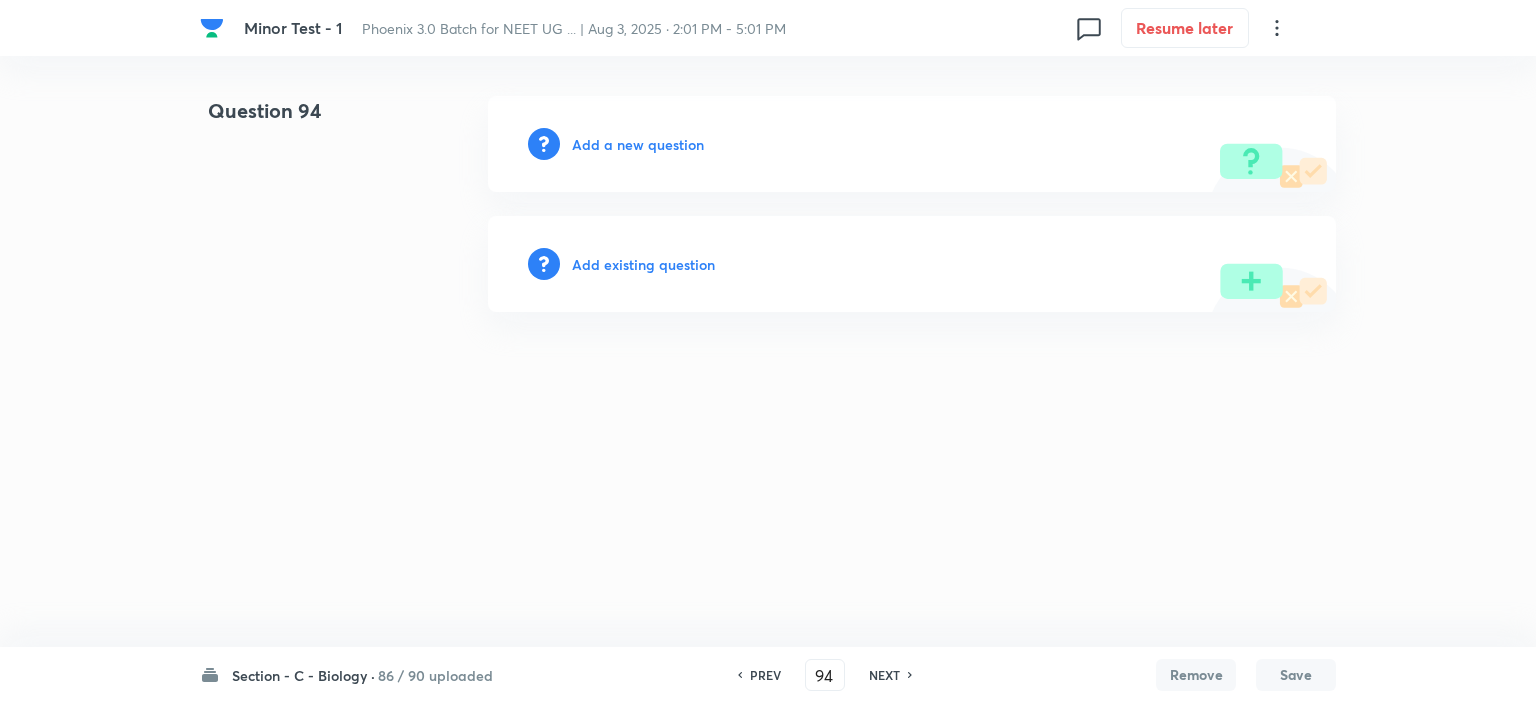 click on "NEXT" at bounding box center [884, 675] 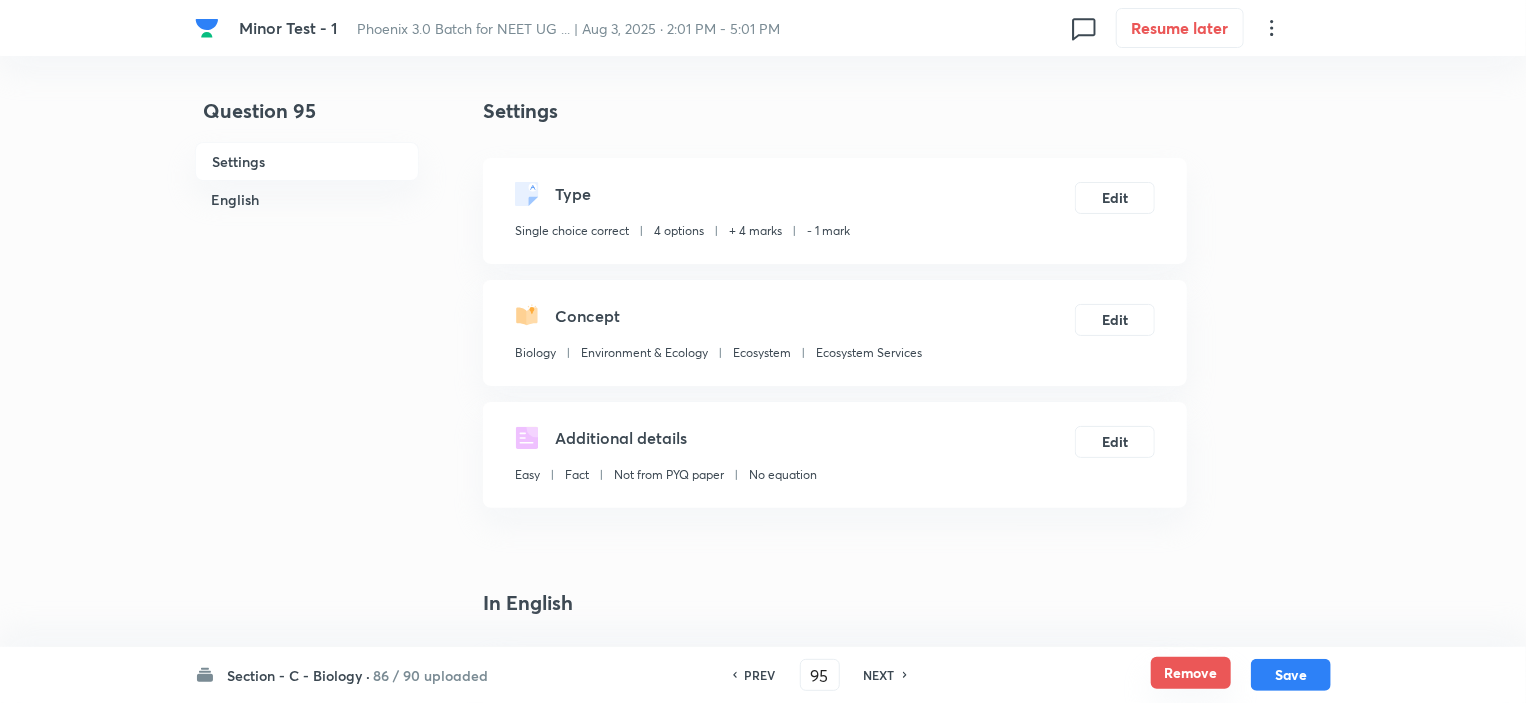 click on "Remove" at bounding box center (1191, 673) 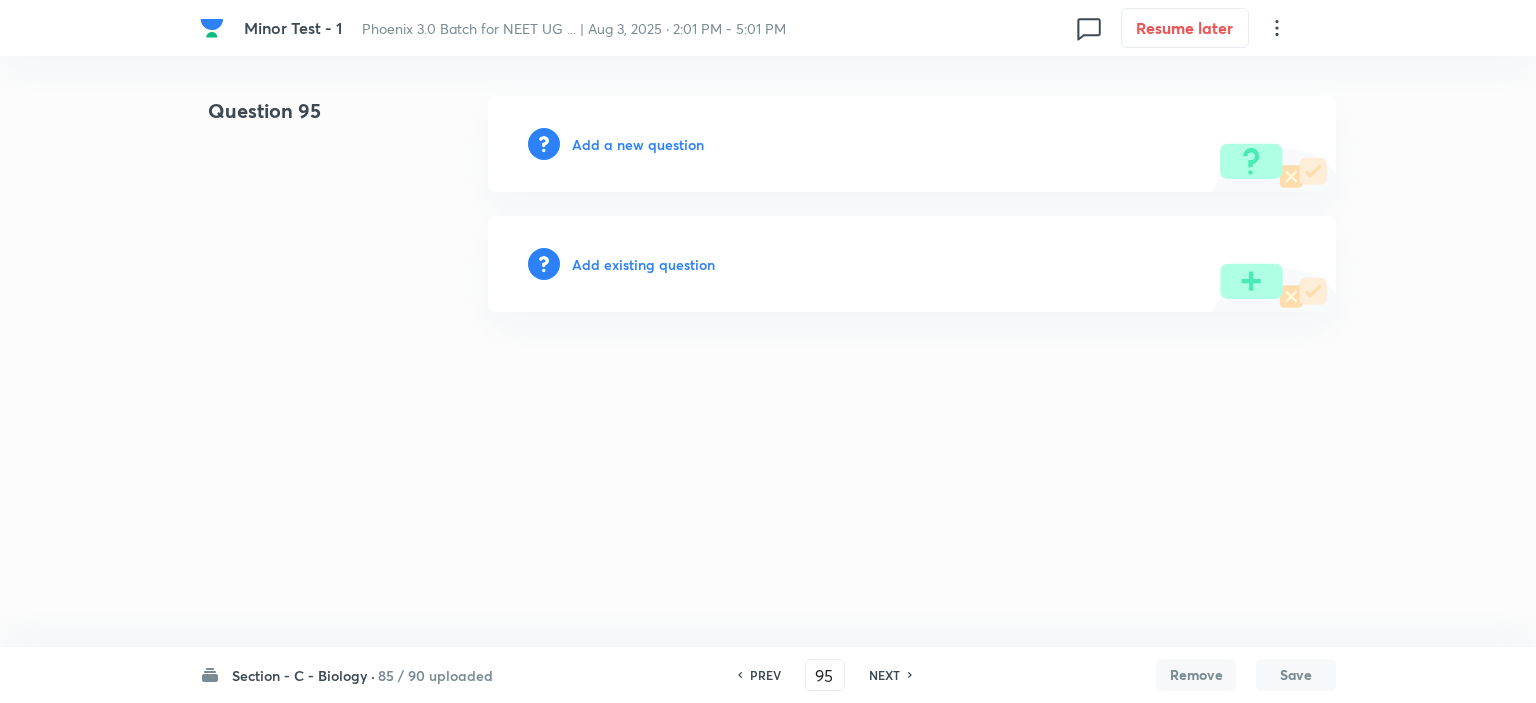 click on "NEXT" at bounding box center (884, 675) 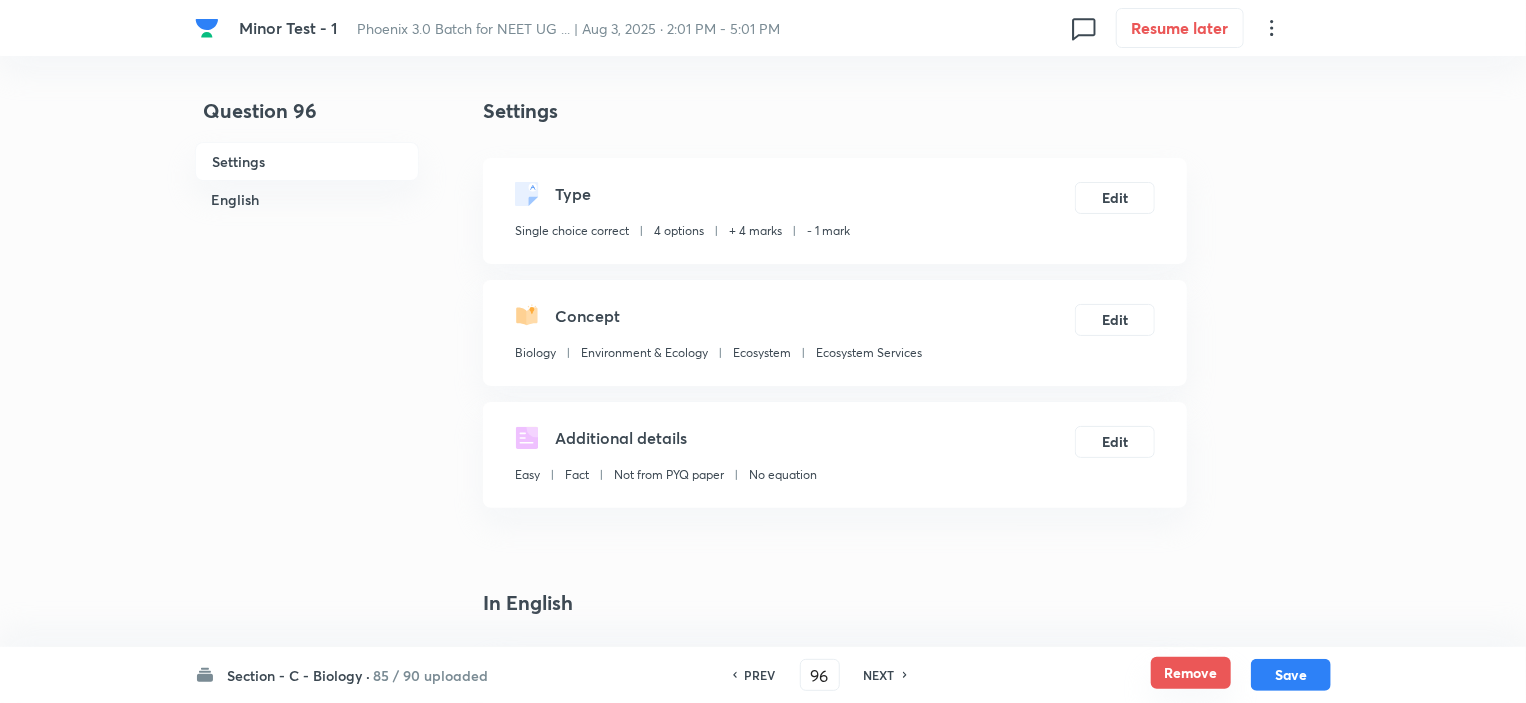 click on "Remove" at bounding box center [1191, 673] 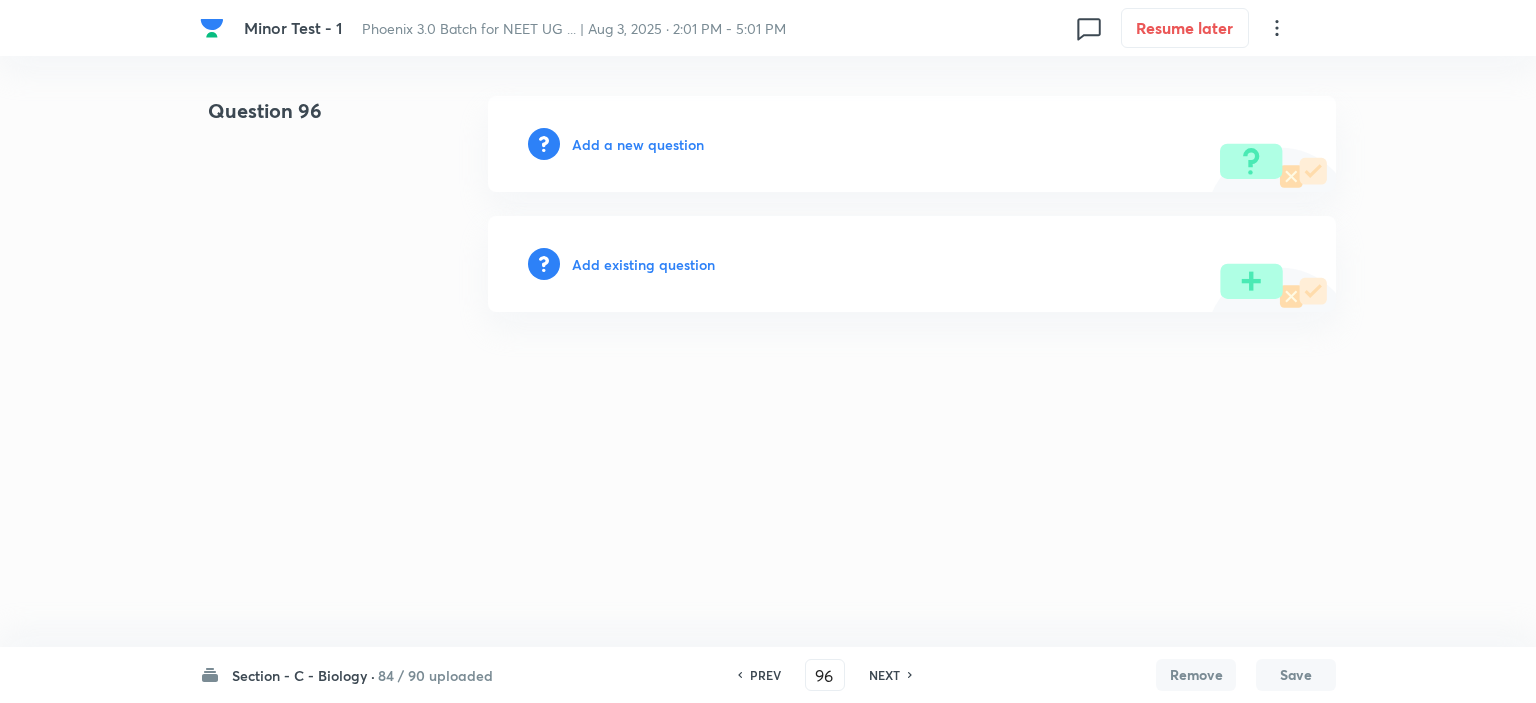 click on "NEXT" at bounding box center [884, 675] 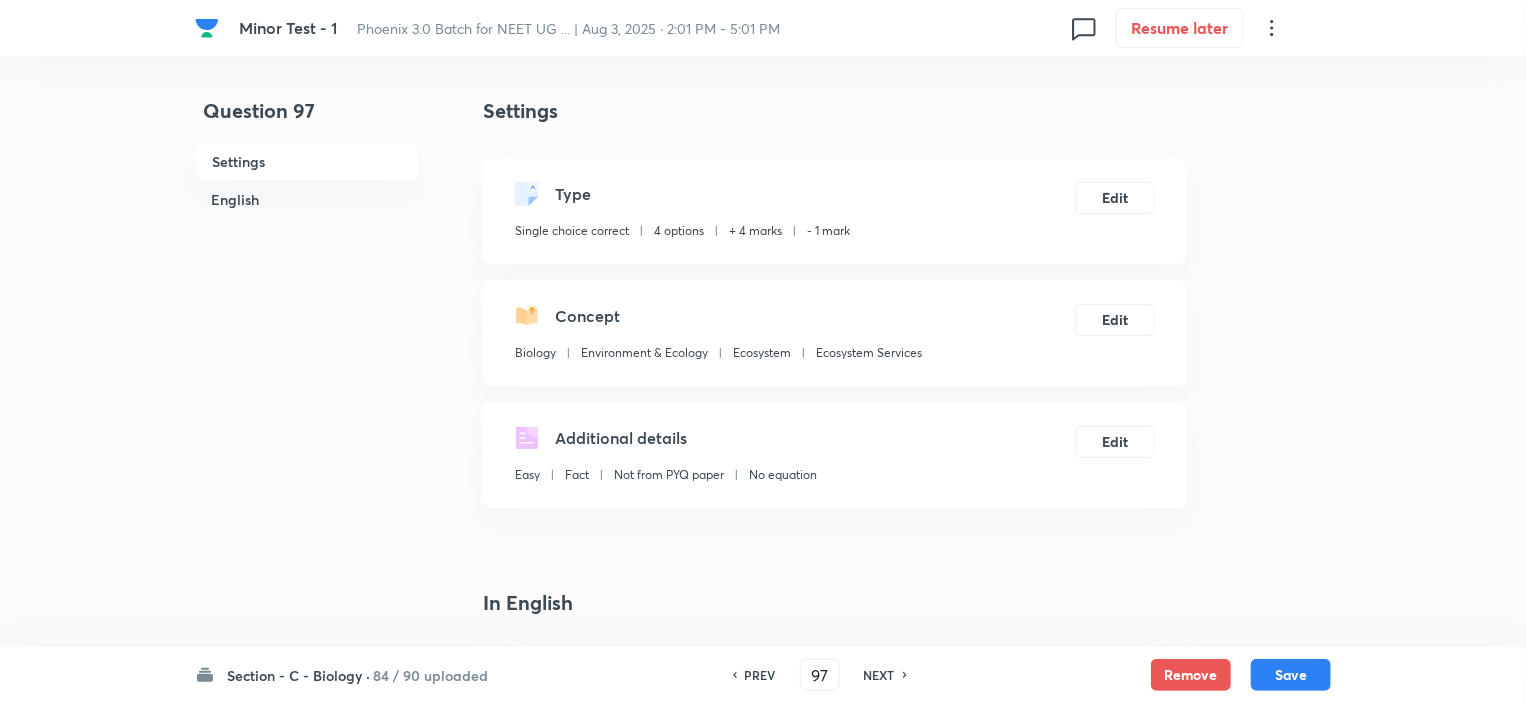 checkbox on "true" 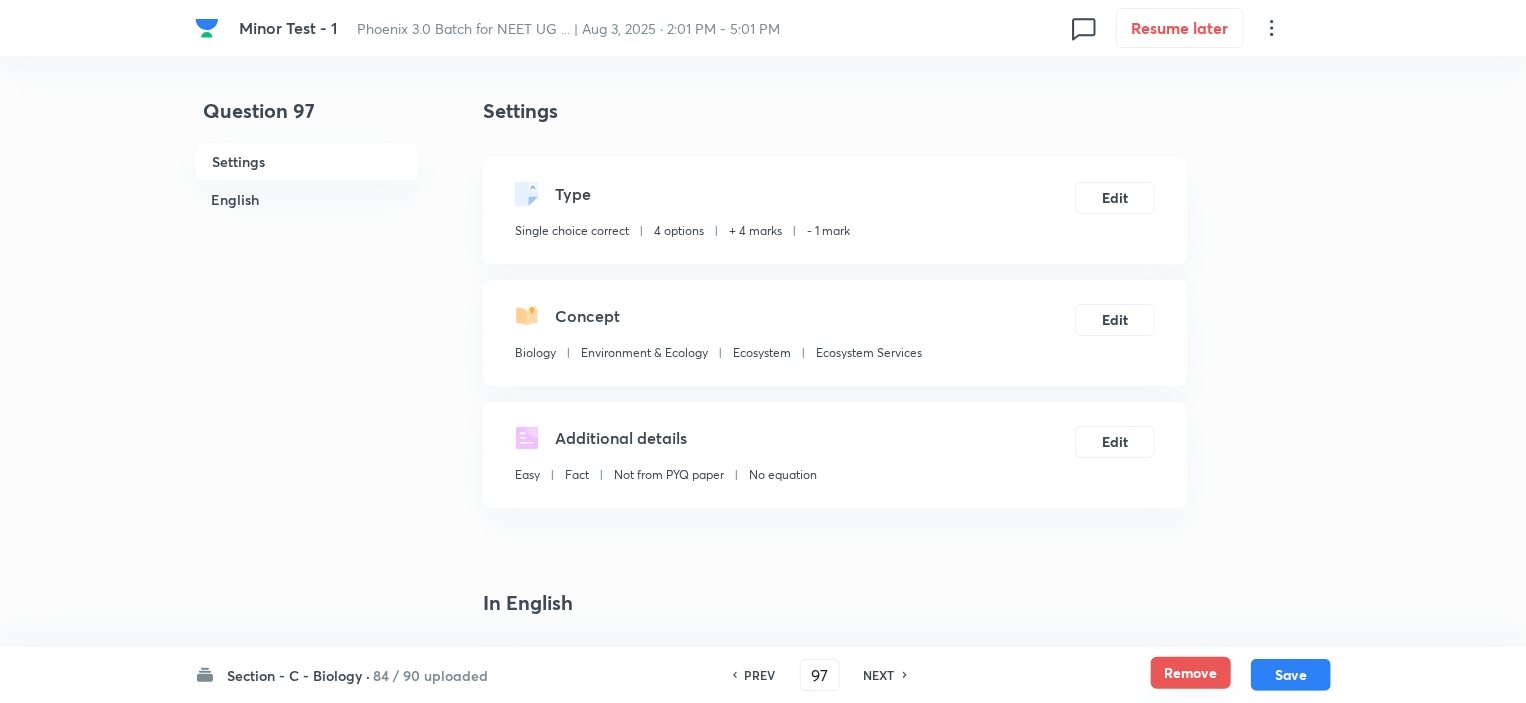 click on "Remove" at bounding box center [1191, 673] 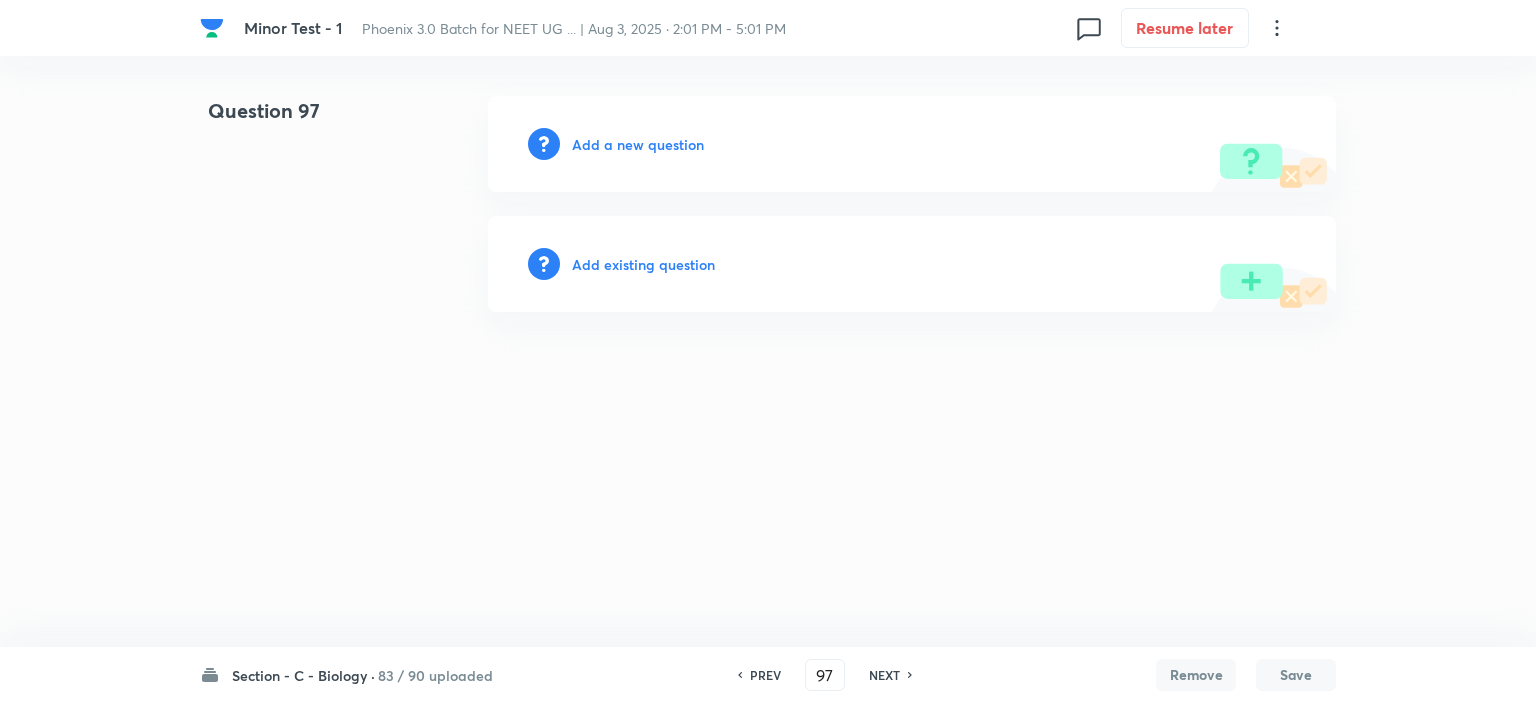 click on "NEXT" at bounding box center (884, 675) 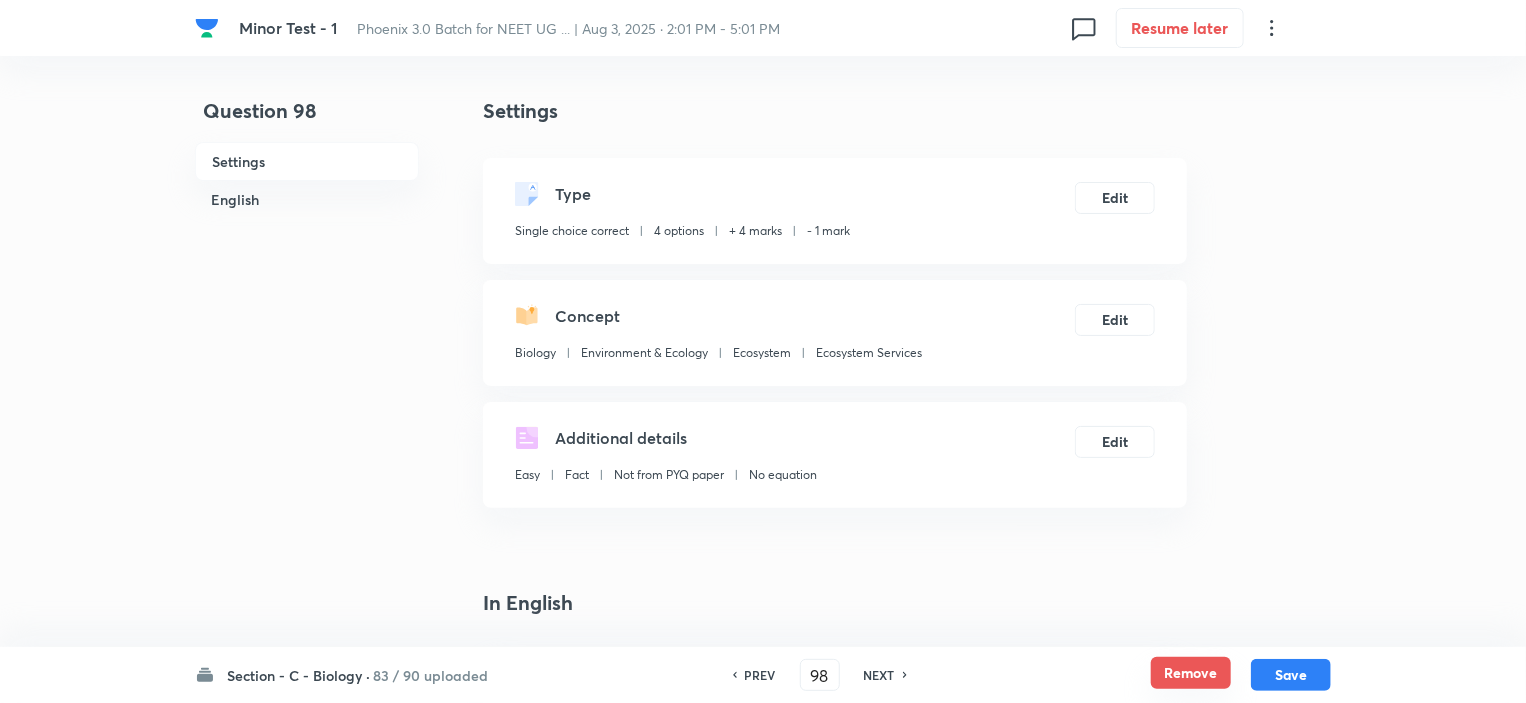 click on "Remove" at bounding box center [1191, 673] 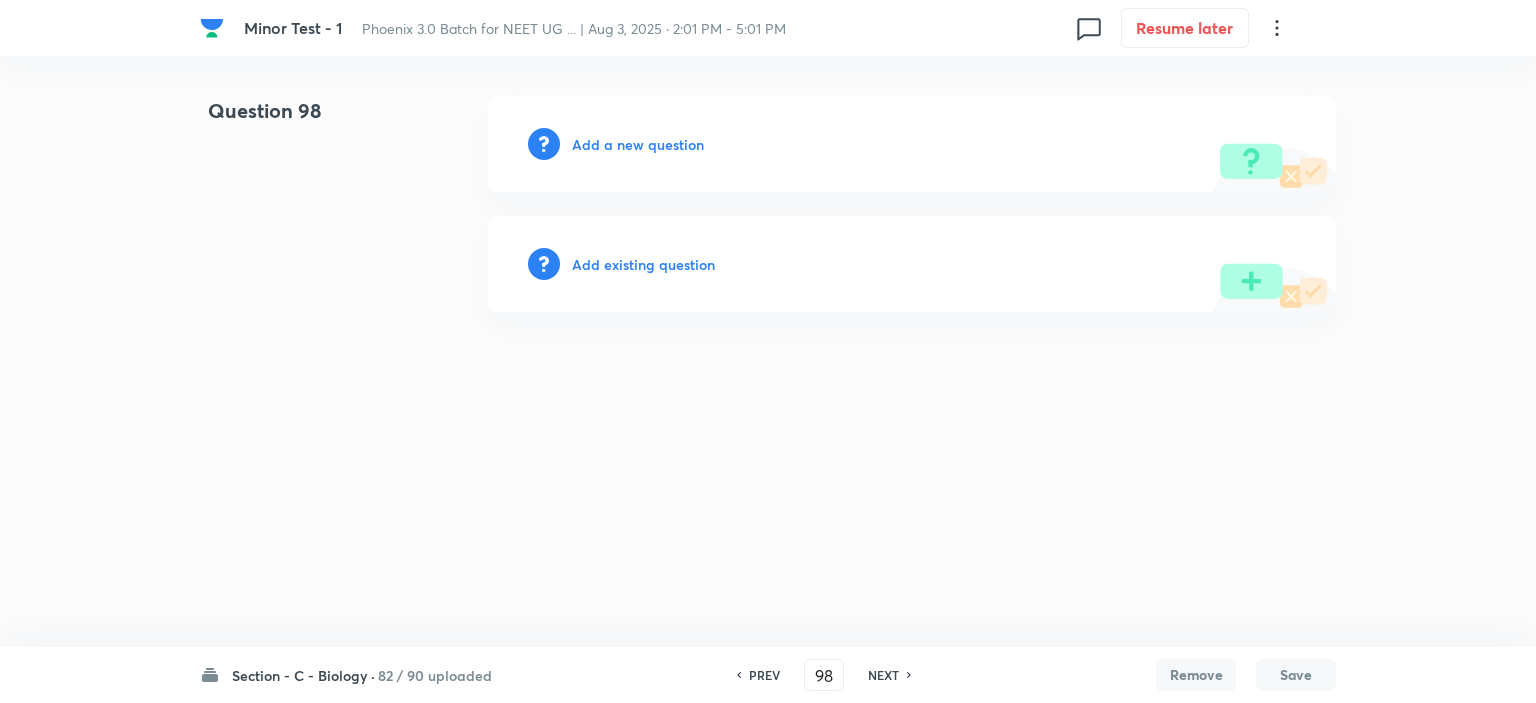 click on "NEXT" at bounding box center [883, 675] 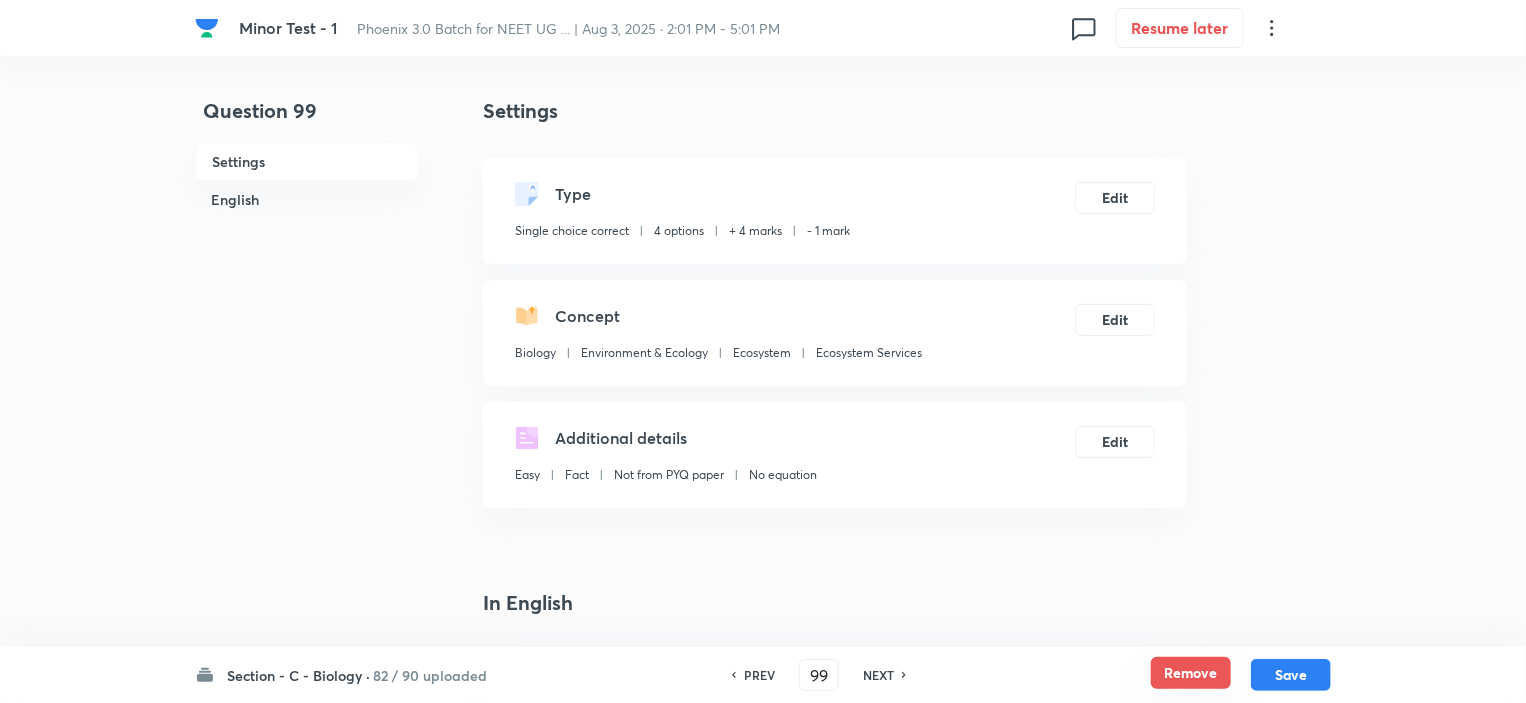 click on "Remove" at bounding box center [1191, 673] 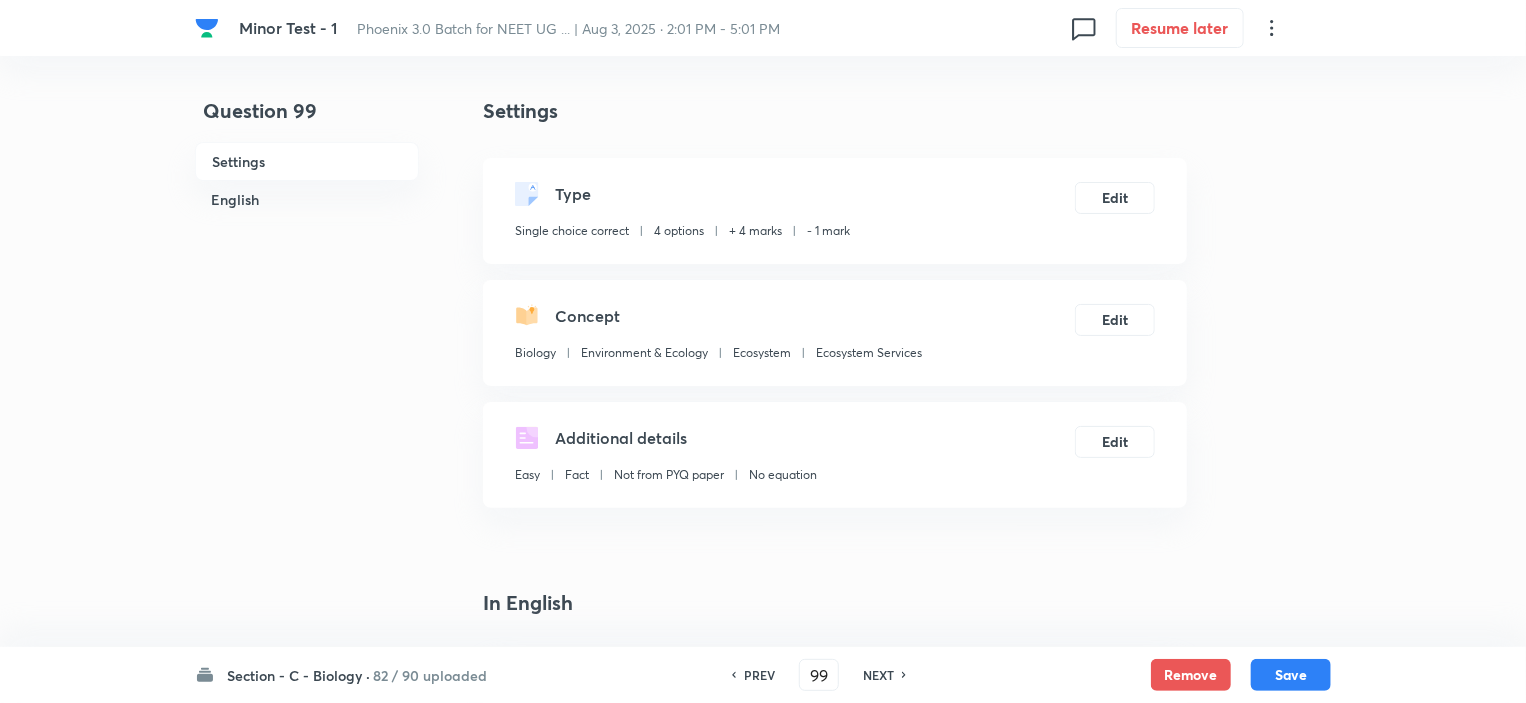 click on "NEXT" at bounding box center (878, 675) 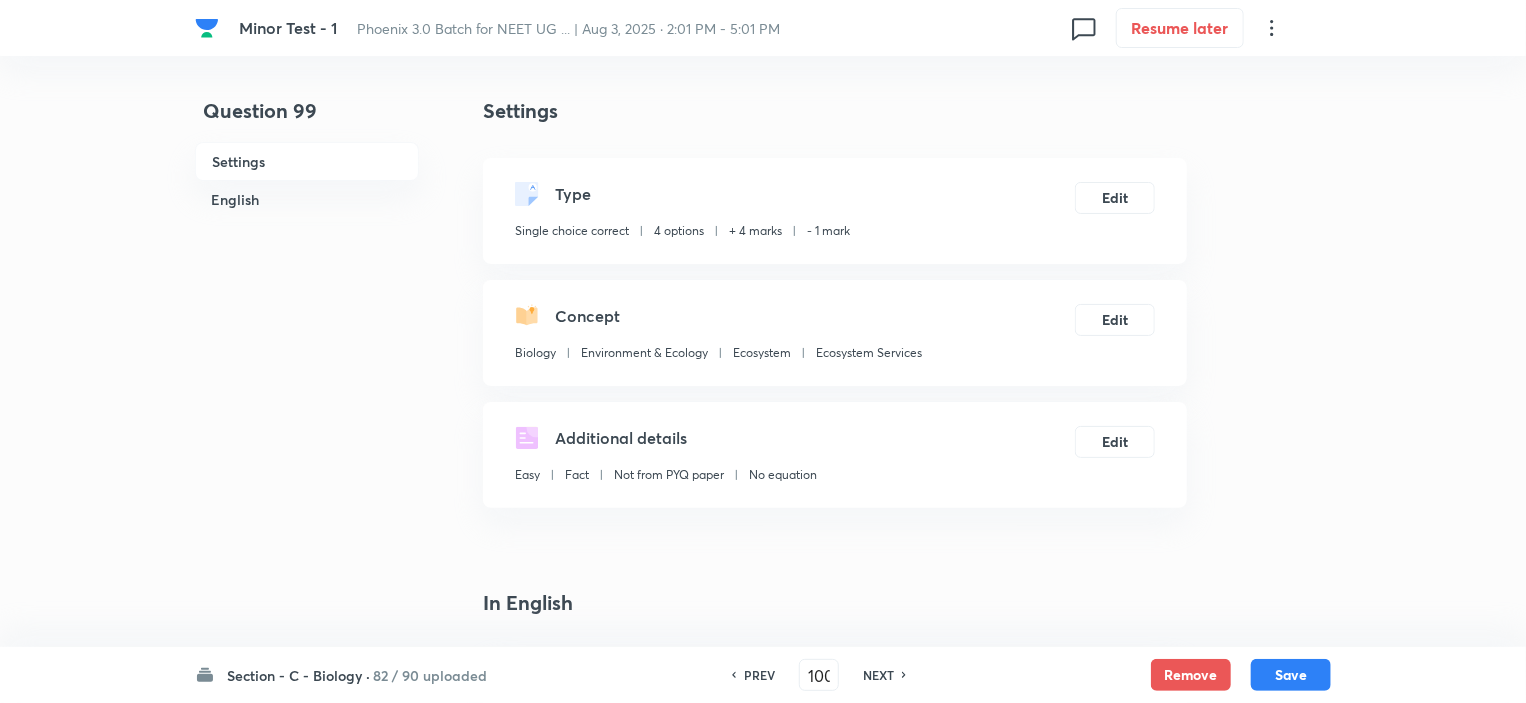 checkbox on "false" 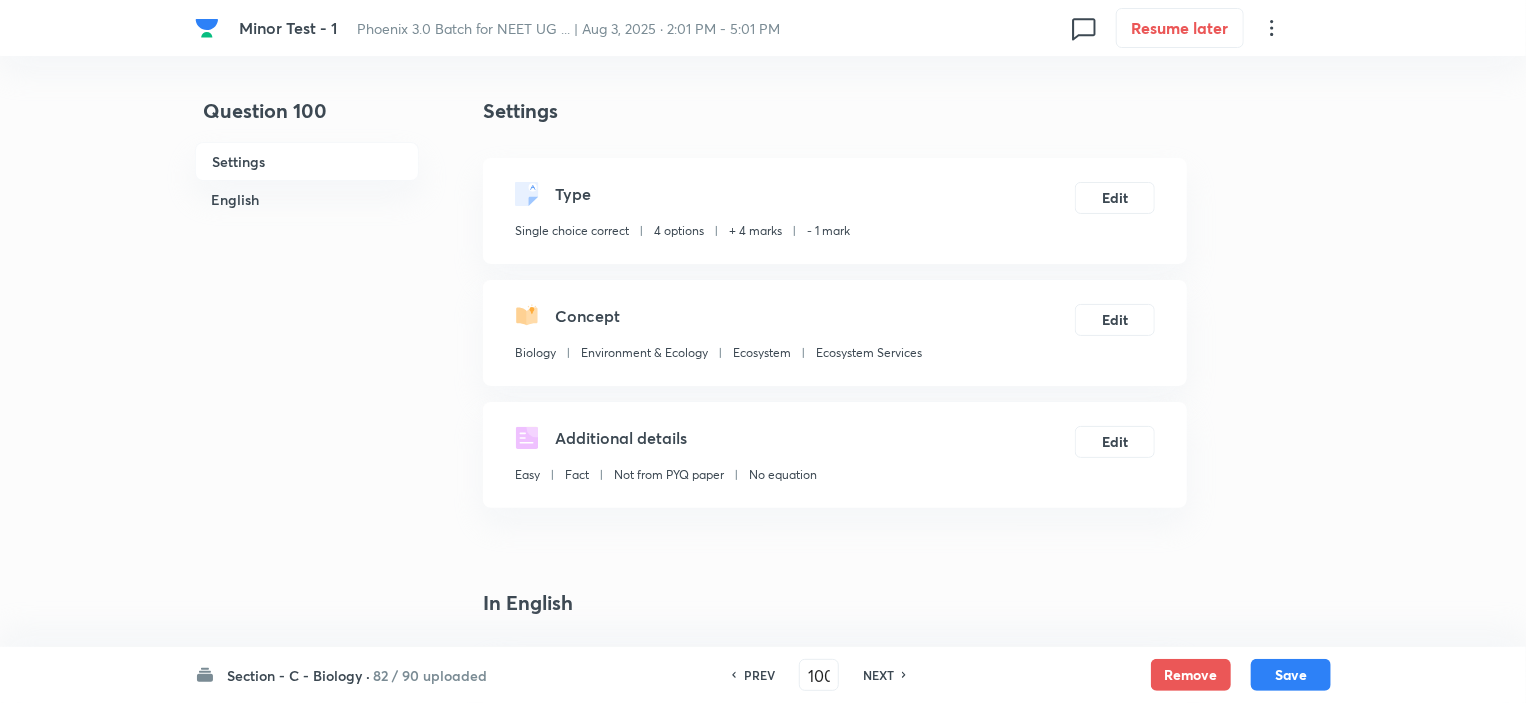 checkbox on "false" 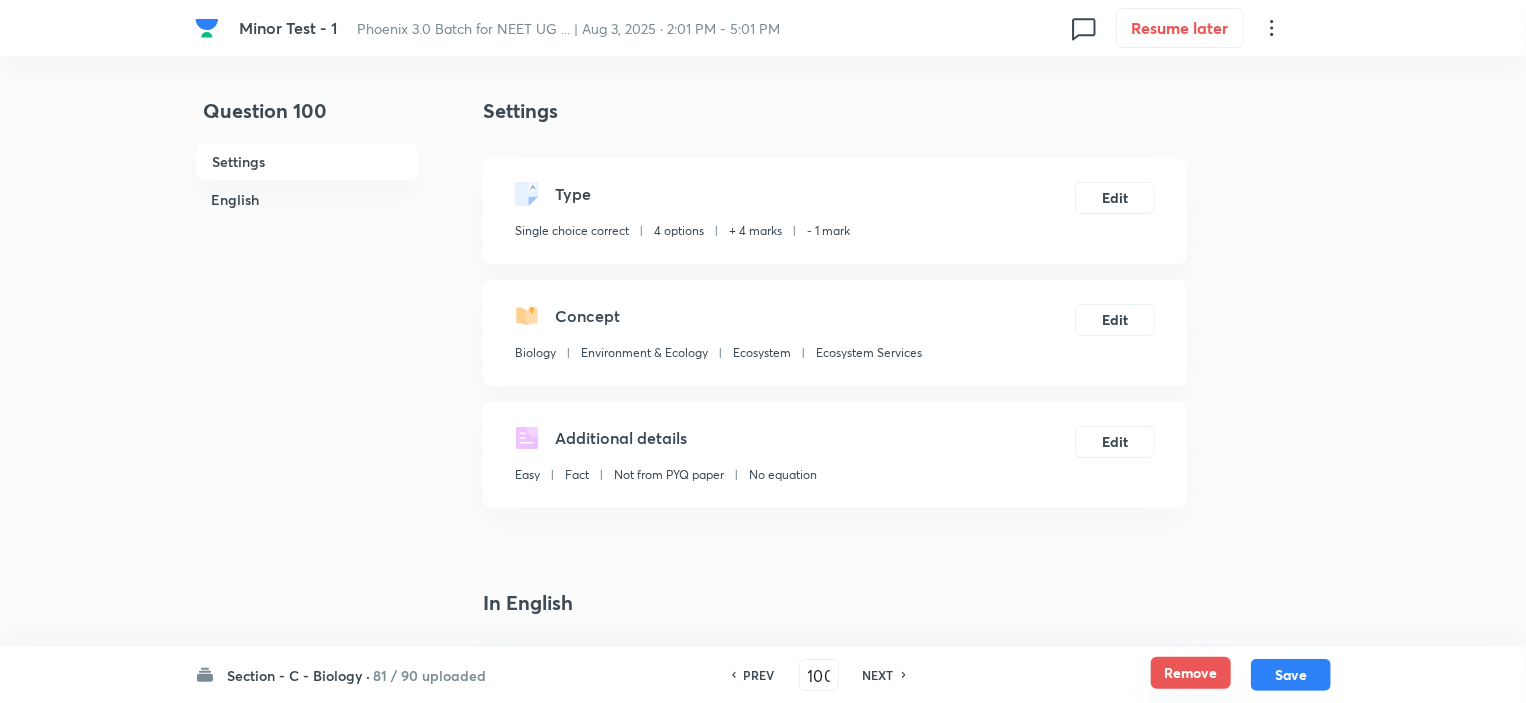 click on "Remove" at bounding box center [1191, 673] 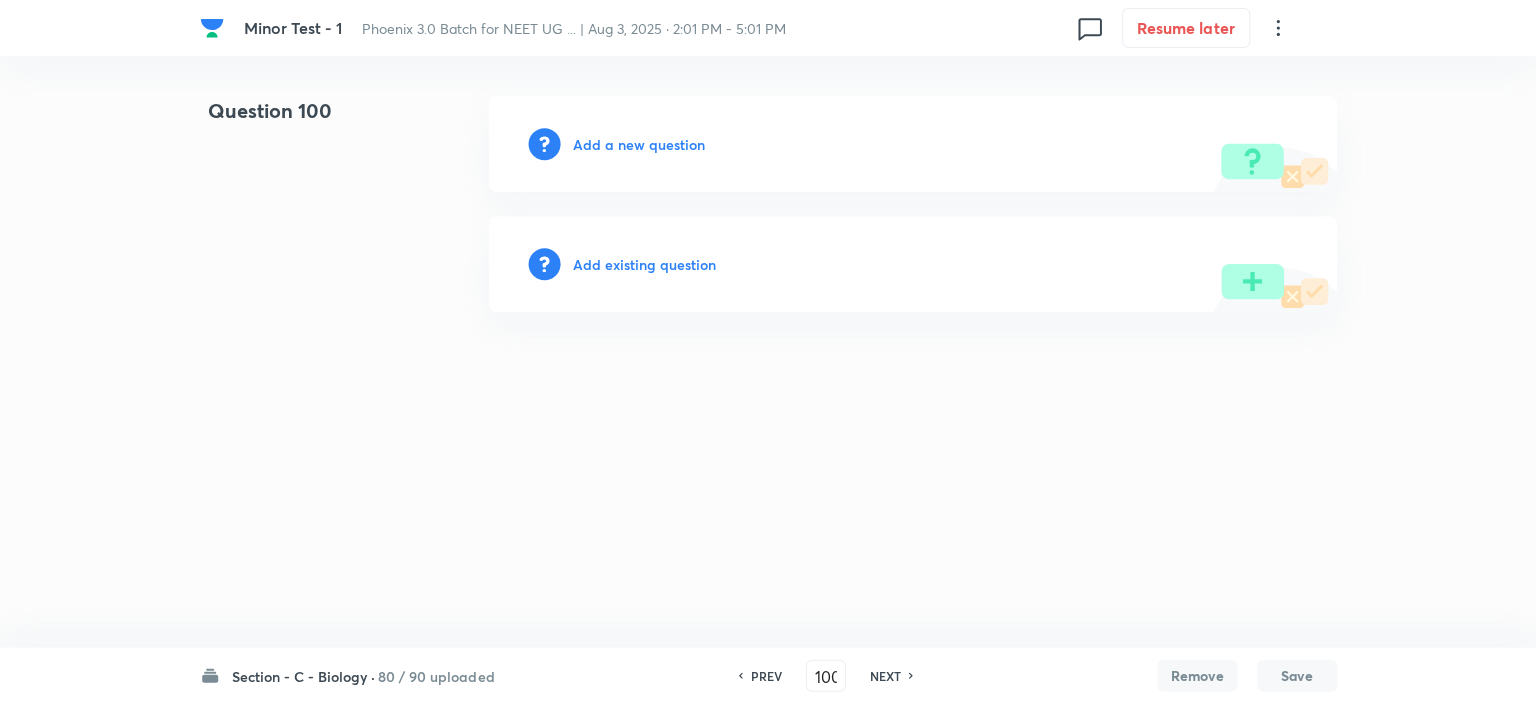 click on "NEXT" at bounding box center [887, 675] 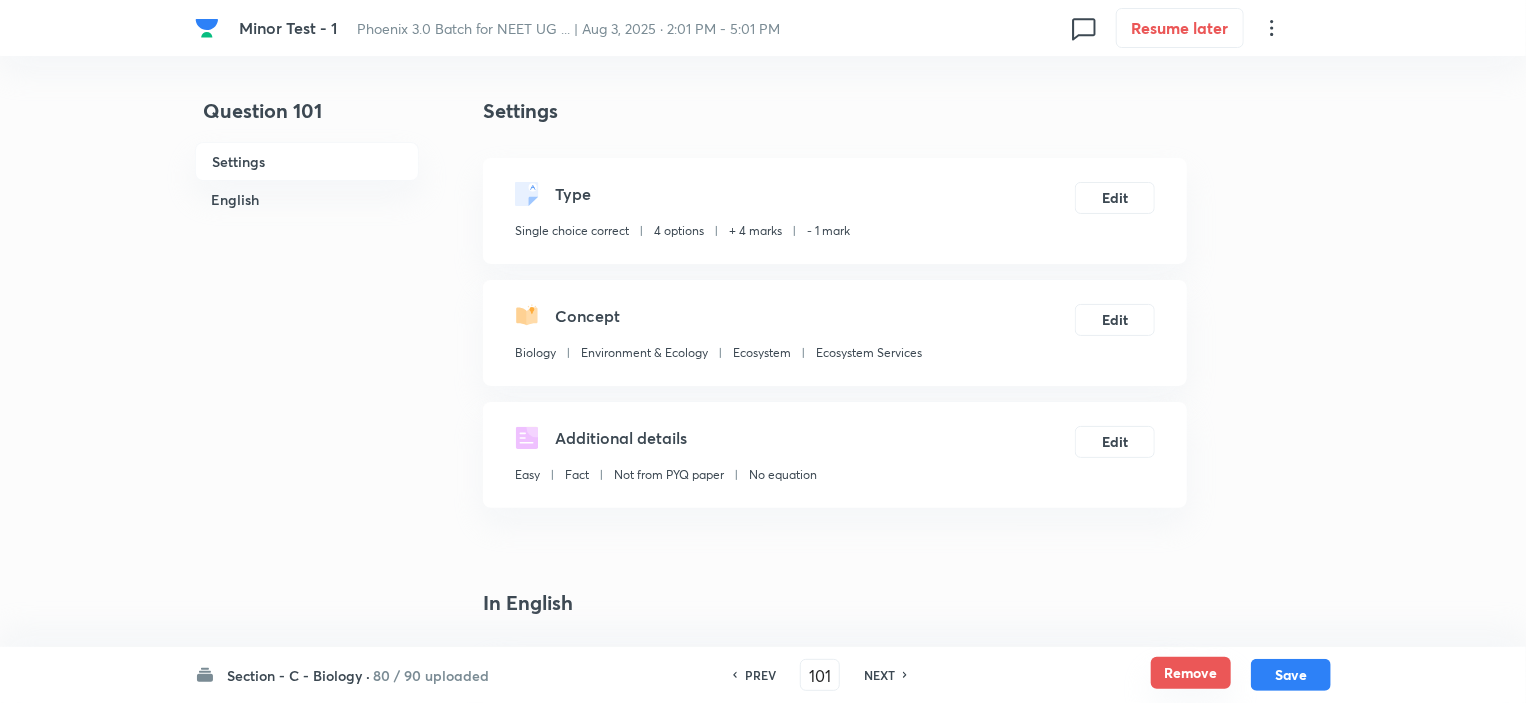 click on "Remove" at bounding box center (1191, 673) 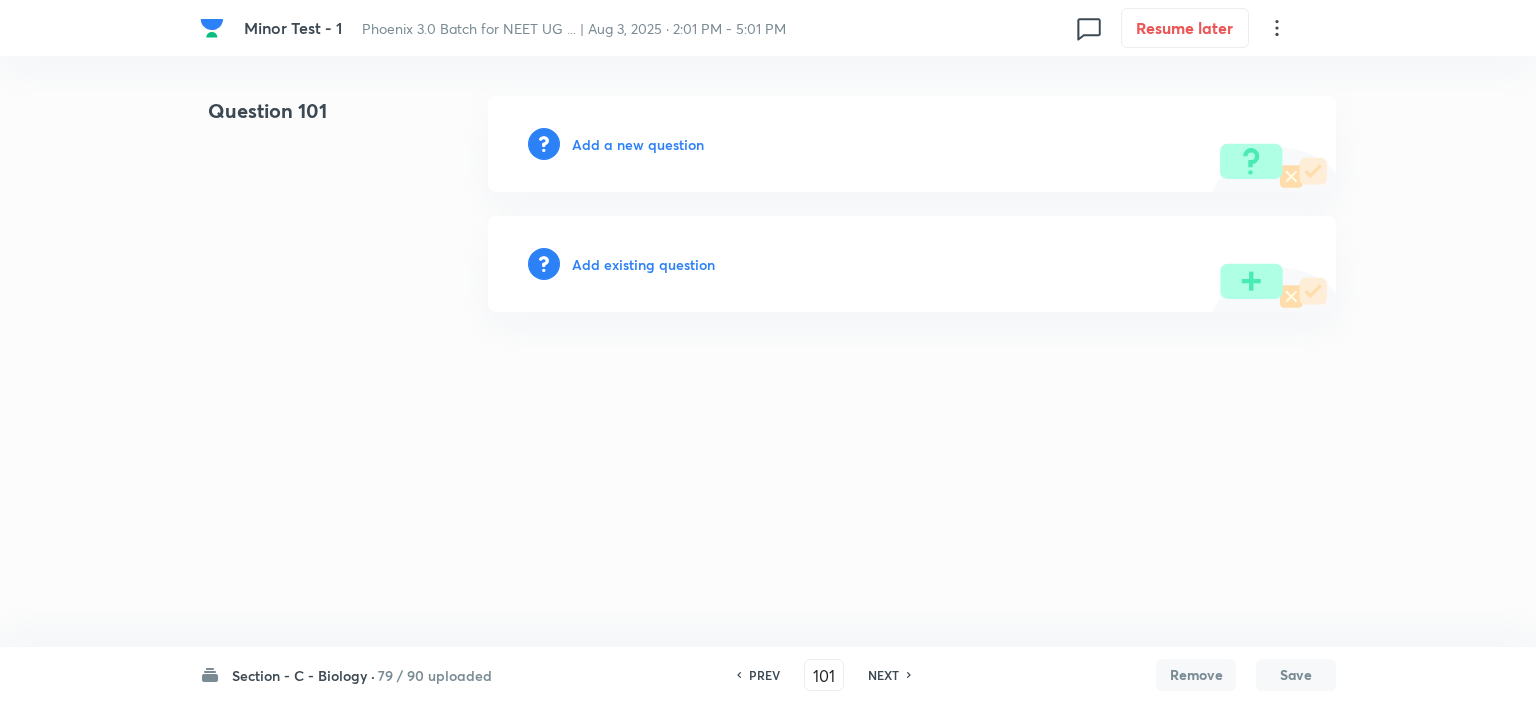 click on "NEXT" at bounding box center (886, 675) 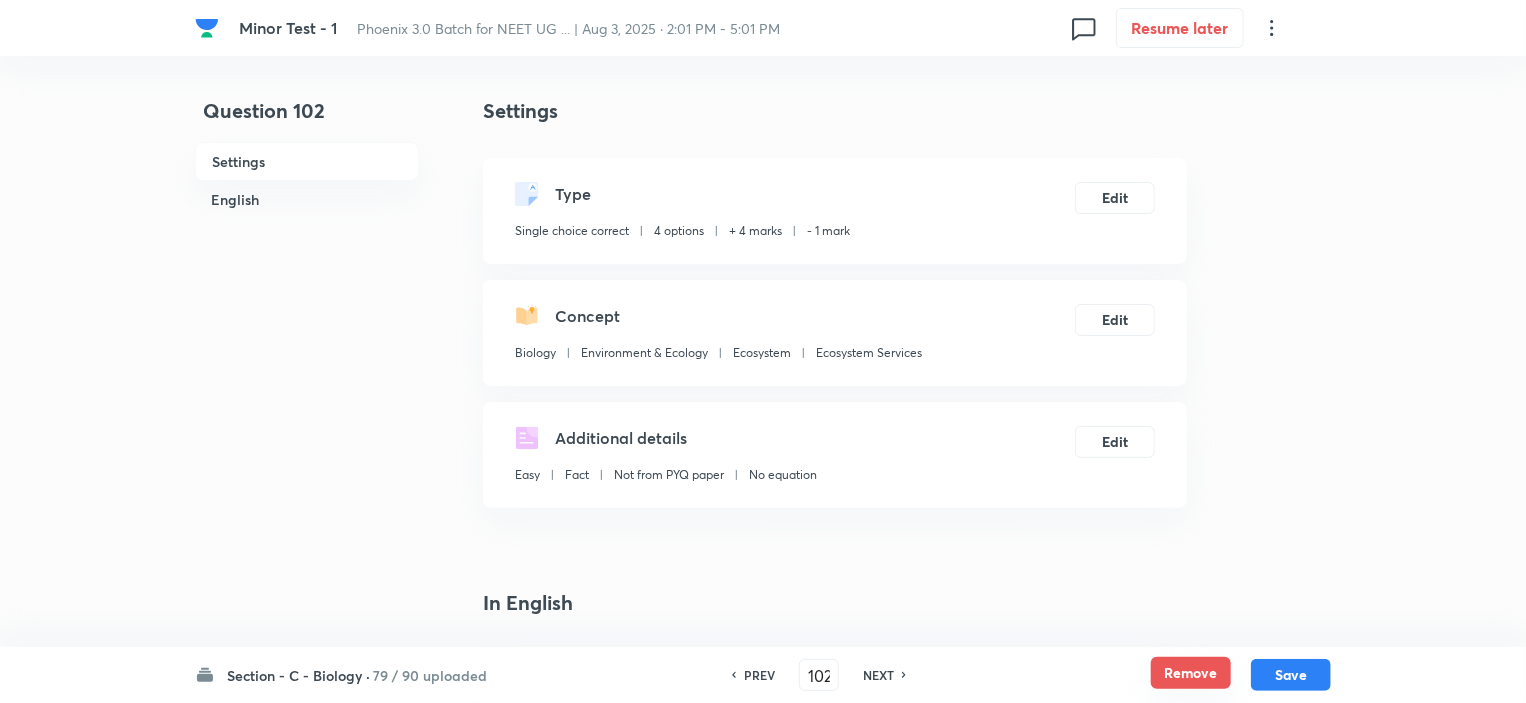 click on "Remove" at bounding box center (1191, 673) 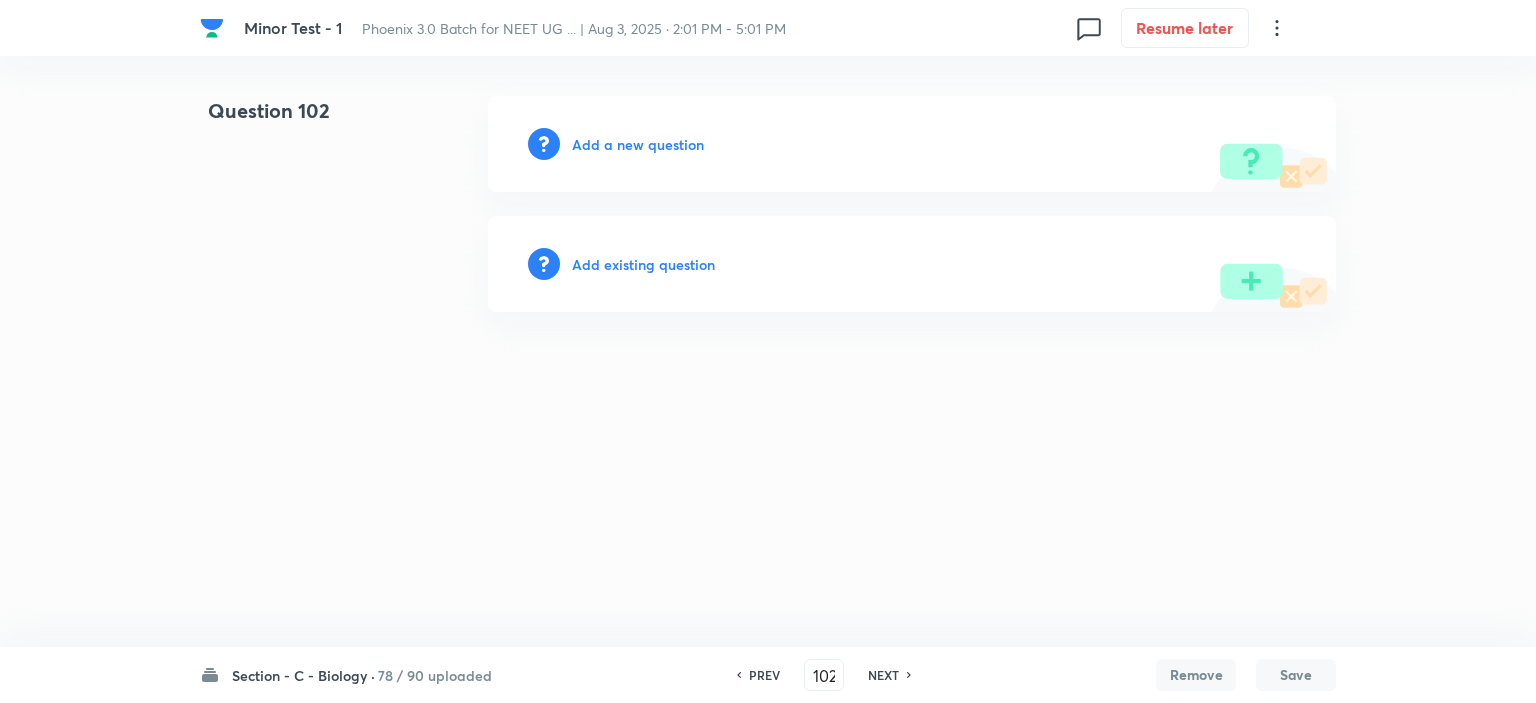 click on "NEXT" at bounding box center [883, 675] 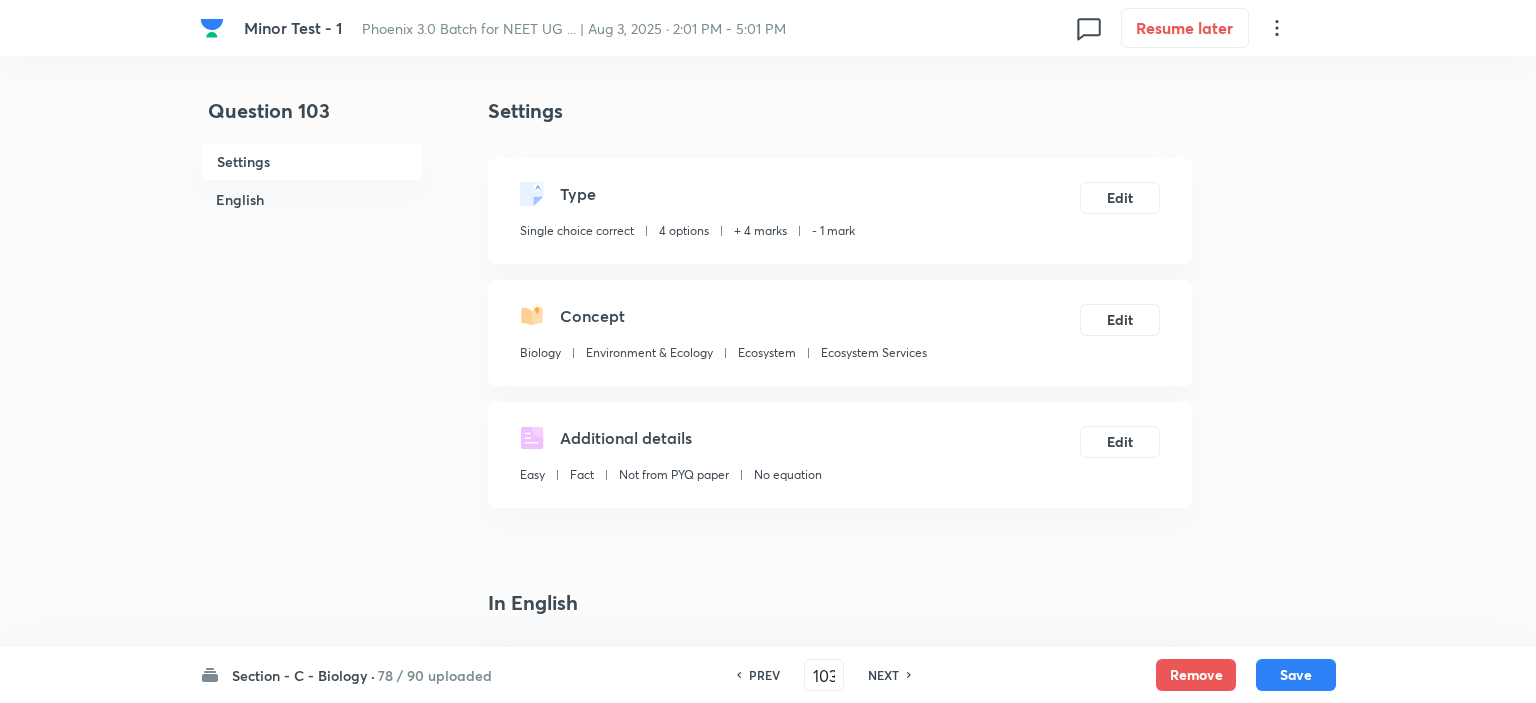 checkbox on "true" 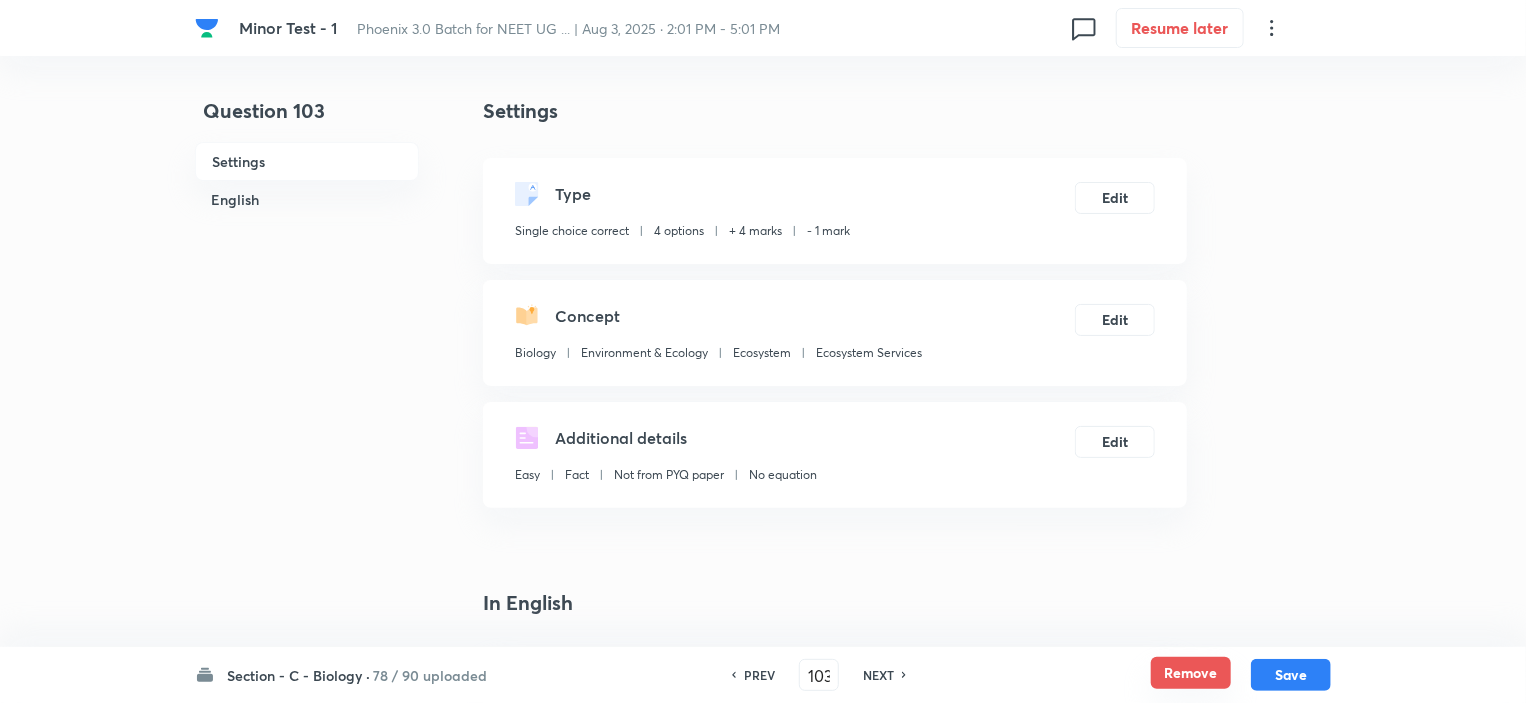 click on "Remove" at bounding box center [1191, 673] 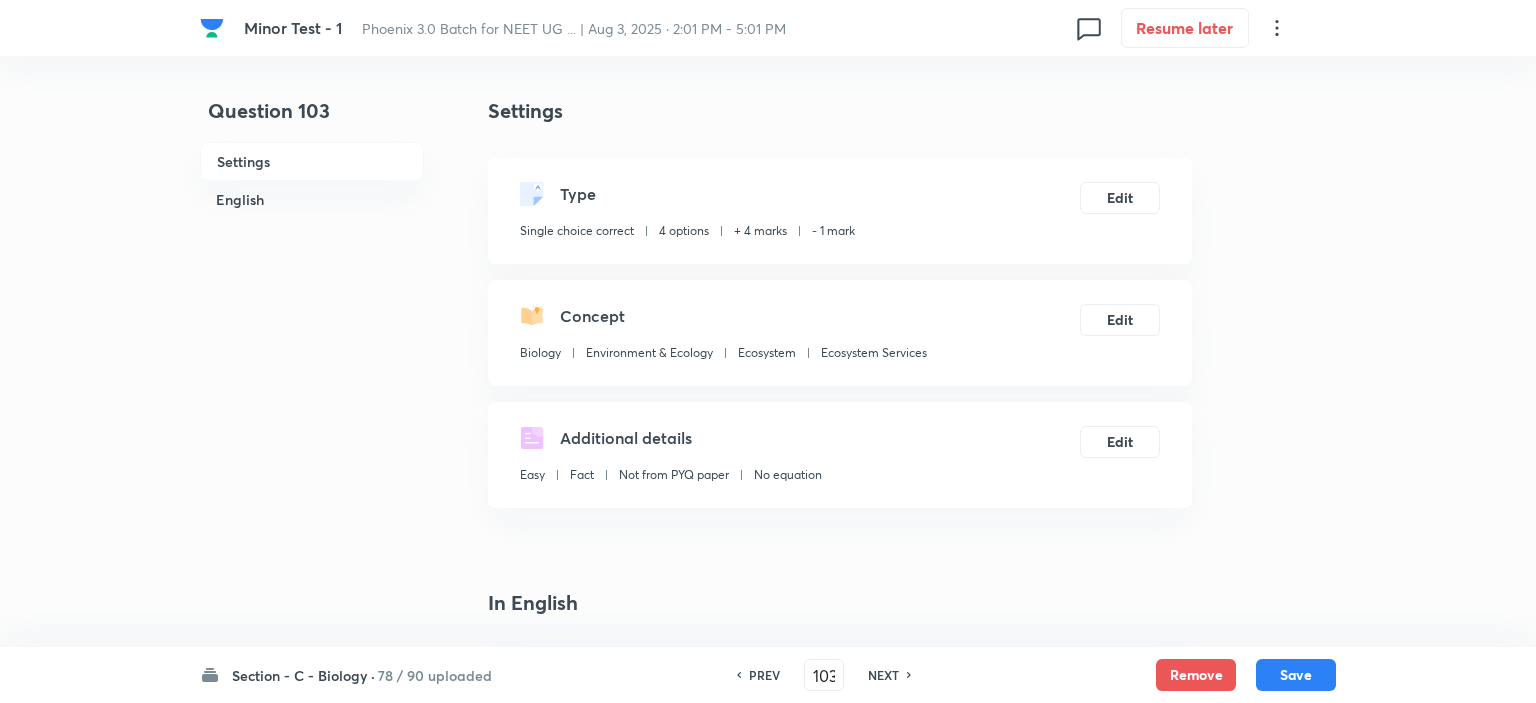 click on "NEXT" at bounding box center [883, 675] 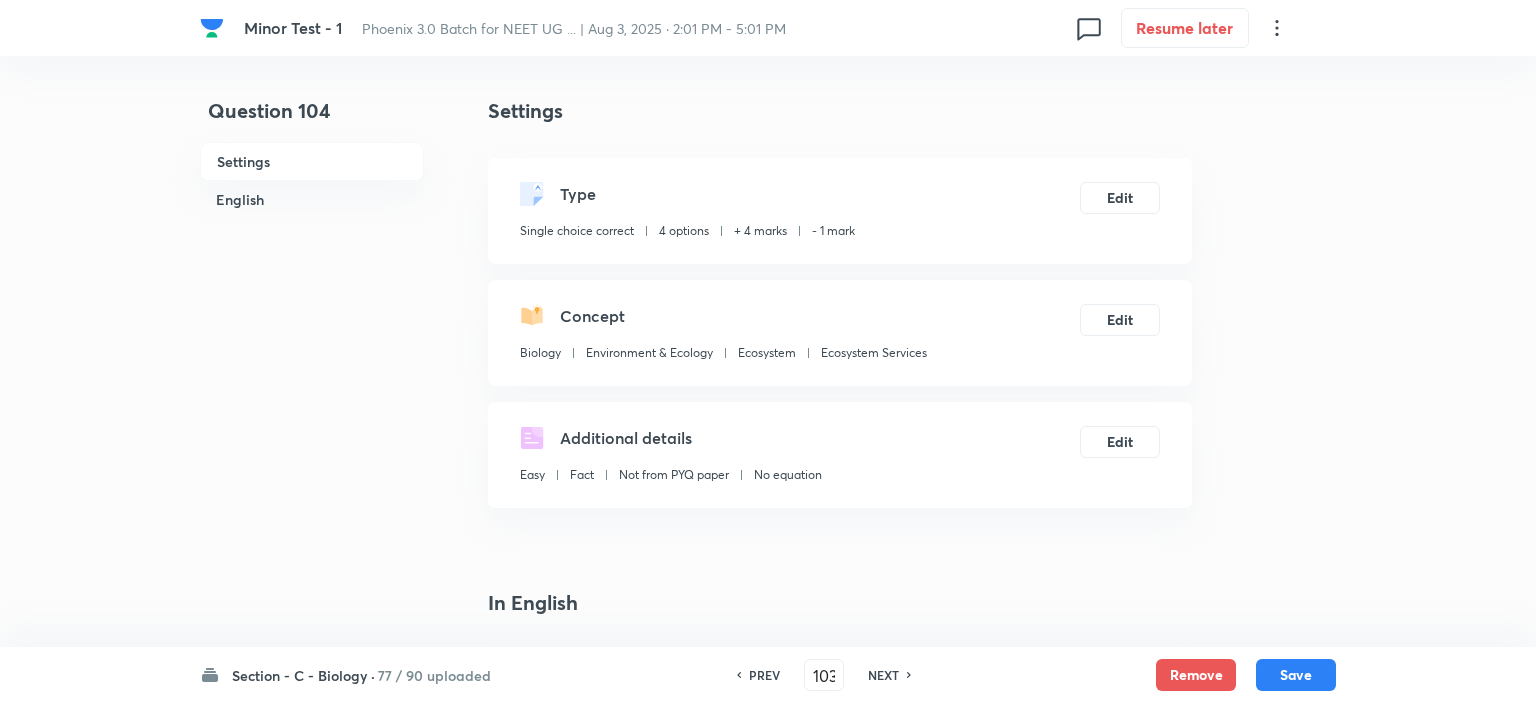 type on "104" 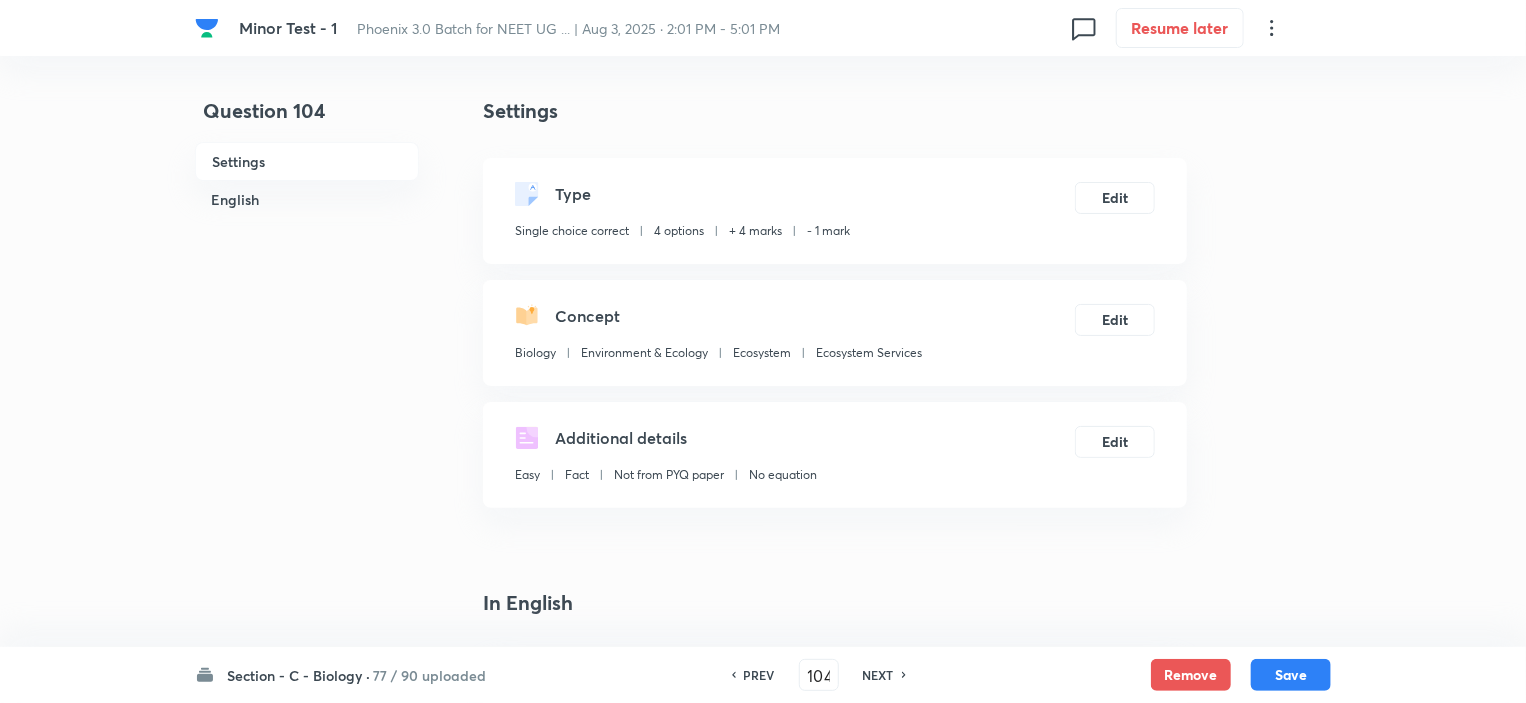 checkbox on "true" 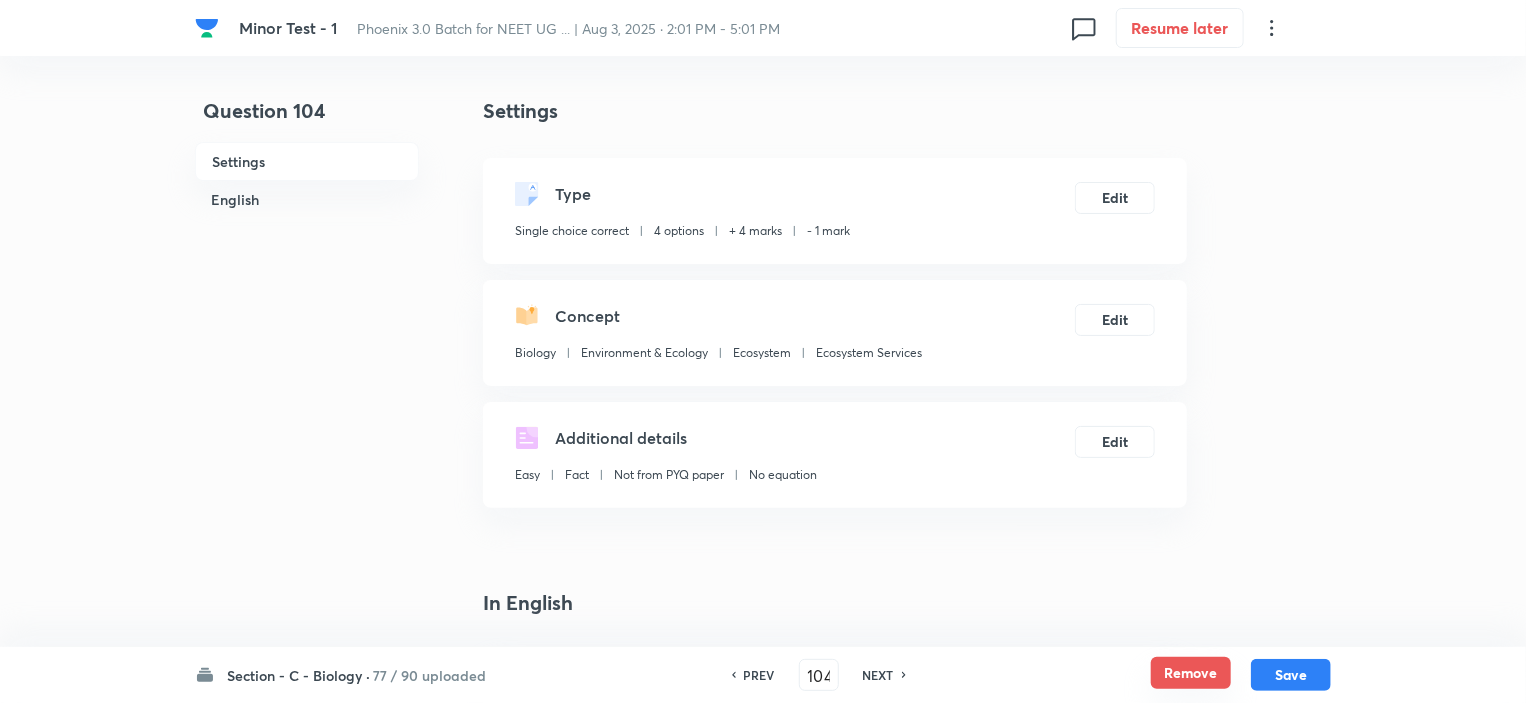 click on "Remove" at bounding box center [1191, 673] 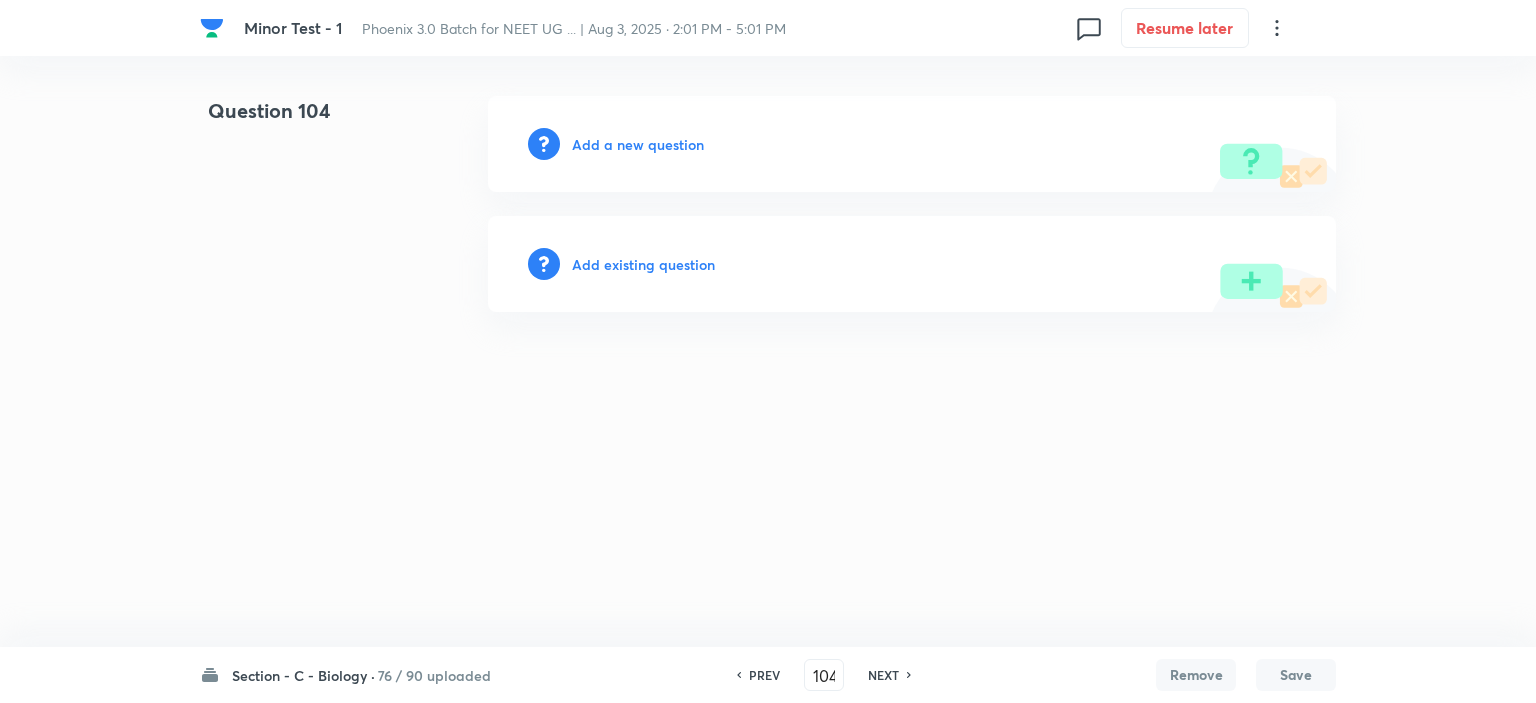 click on "NEXT" at bounding box center (883, 675) 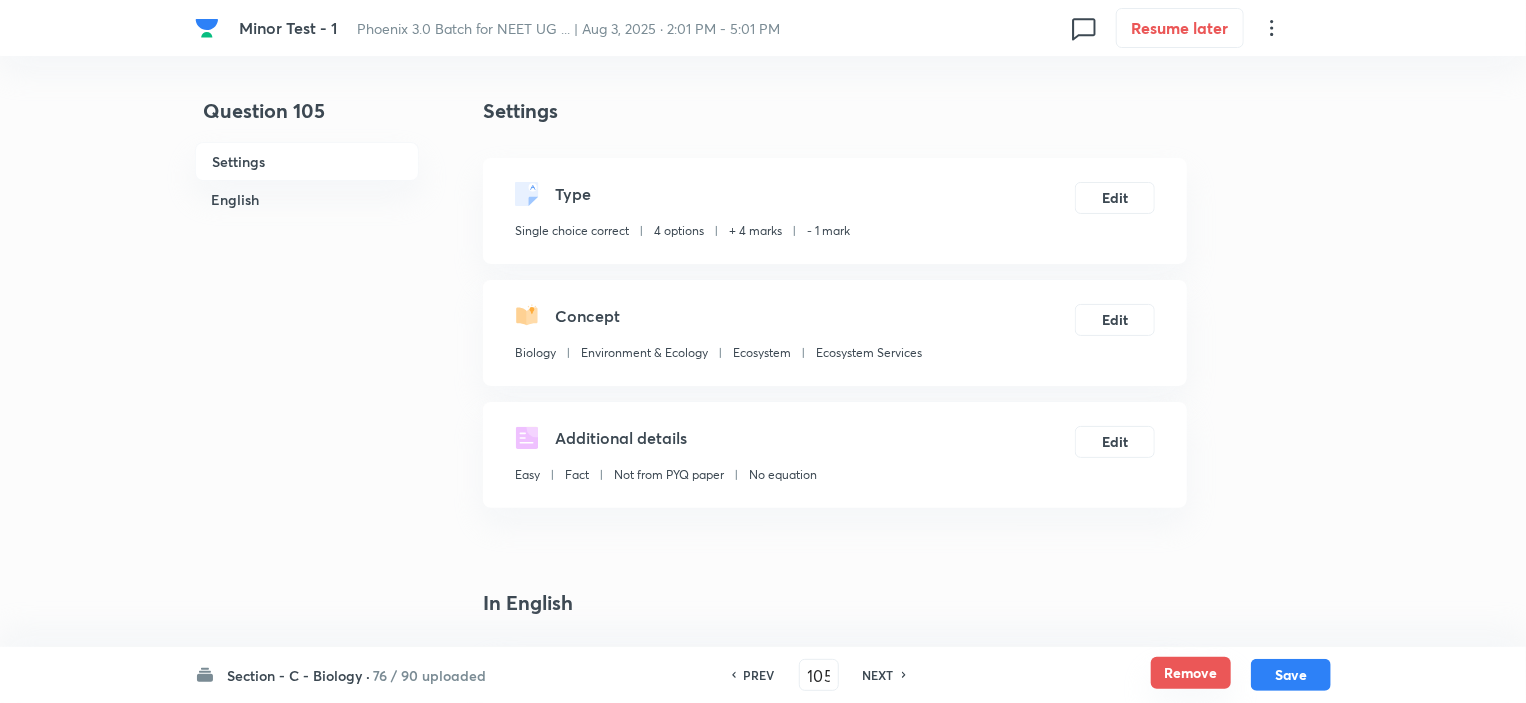 click on "Remove" at bounding box center [1191, 673] 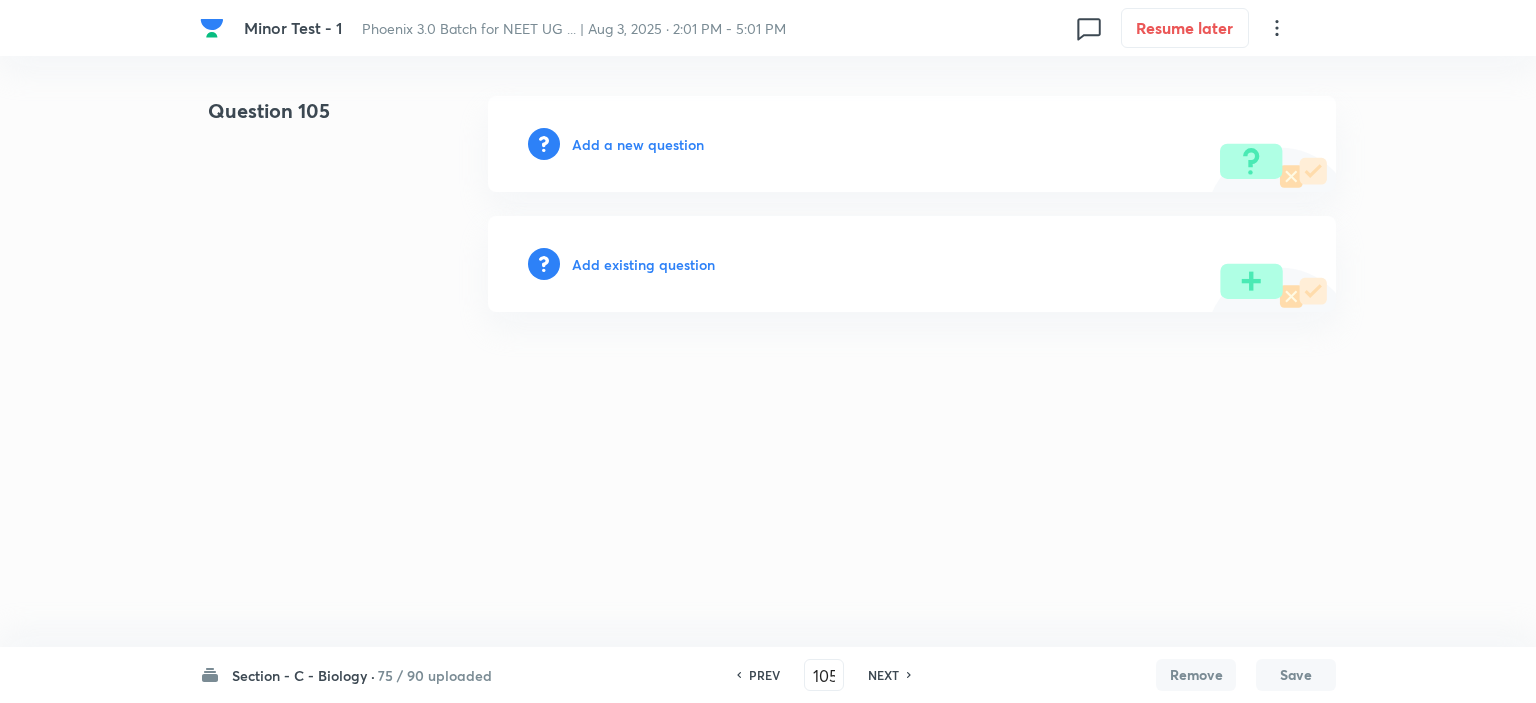 click on "NEXT" at bounding box center [883, 675] 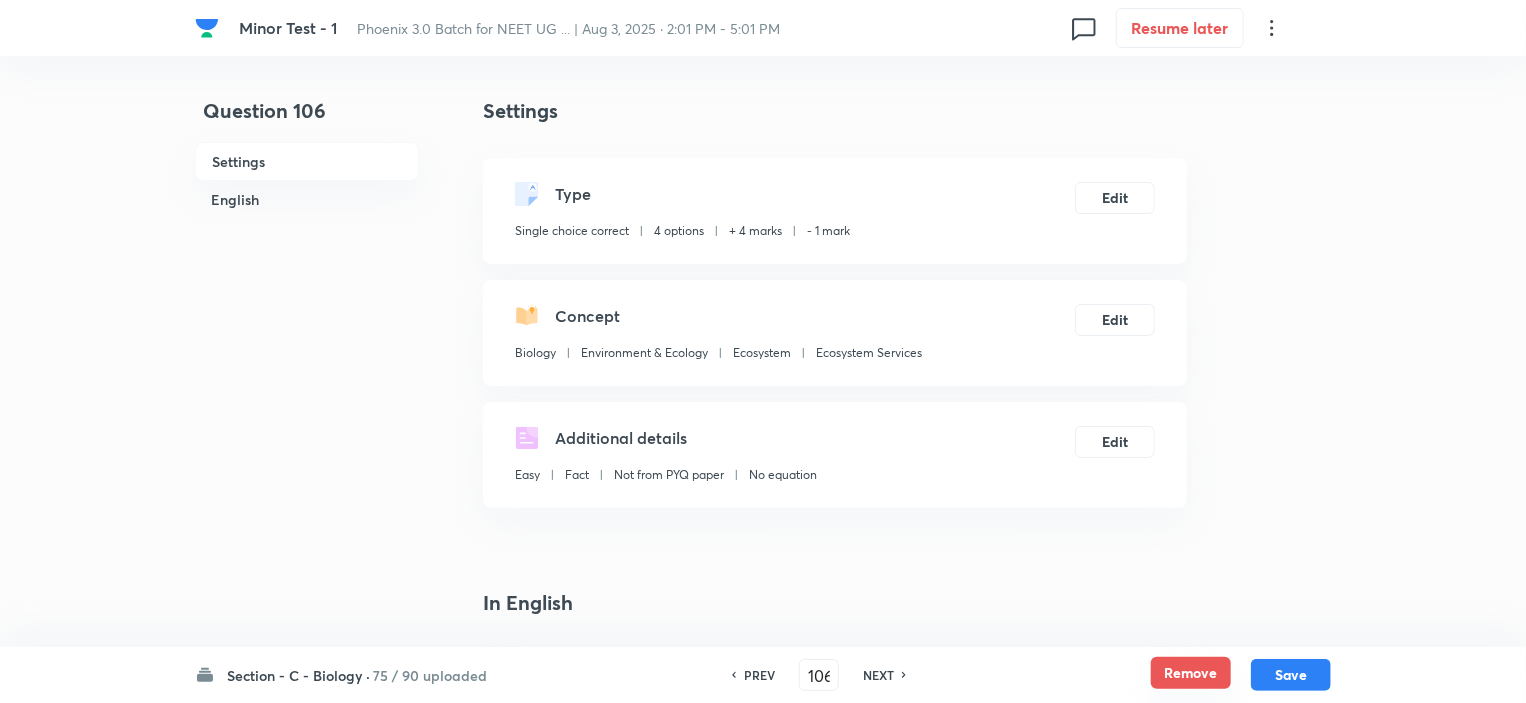 click on "Remove" at bounding box center (1191, 673) 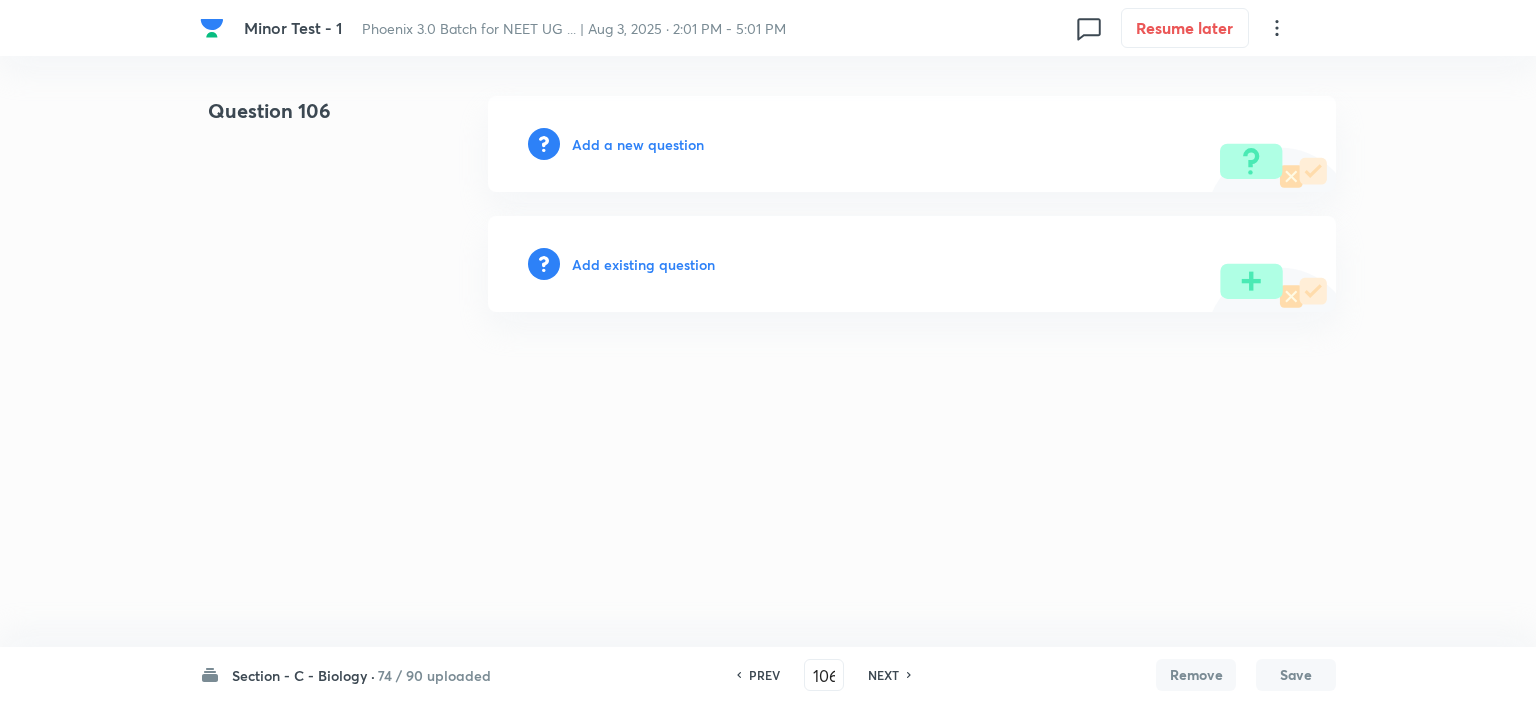 click on "NEXT" at bounding box center (883, 675) 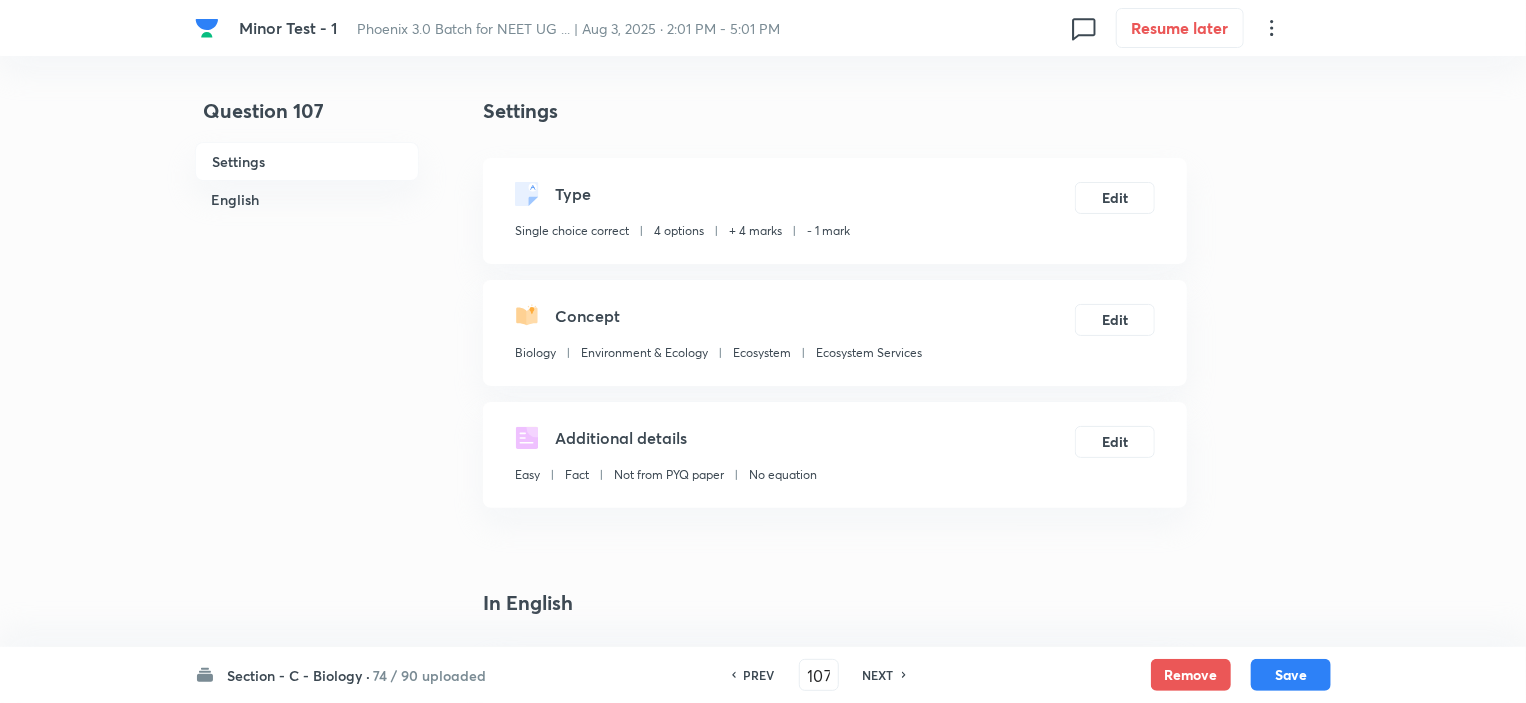 checkbox on "true" 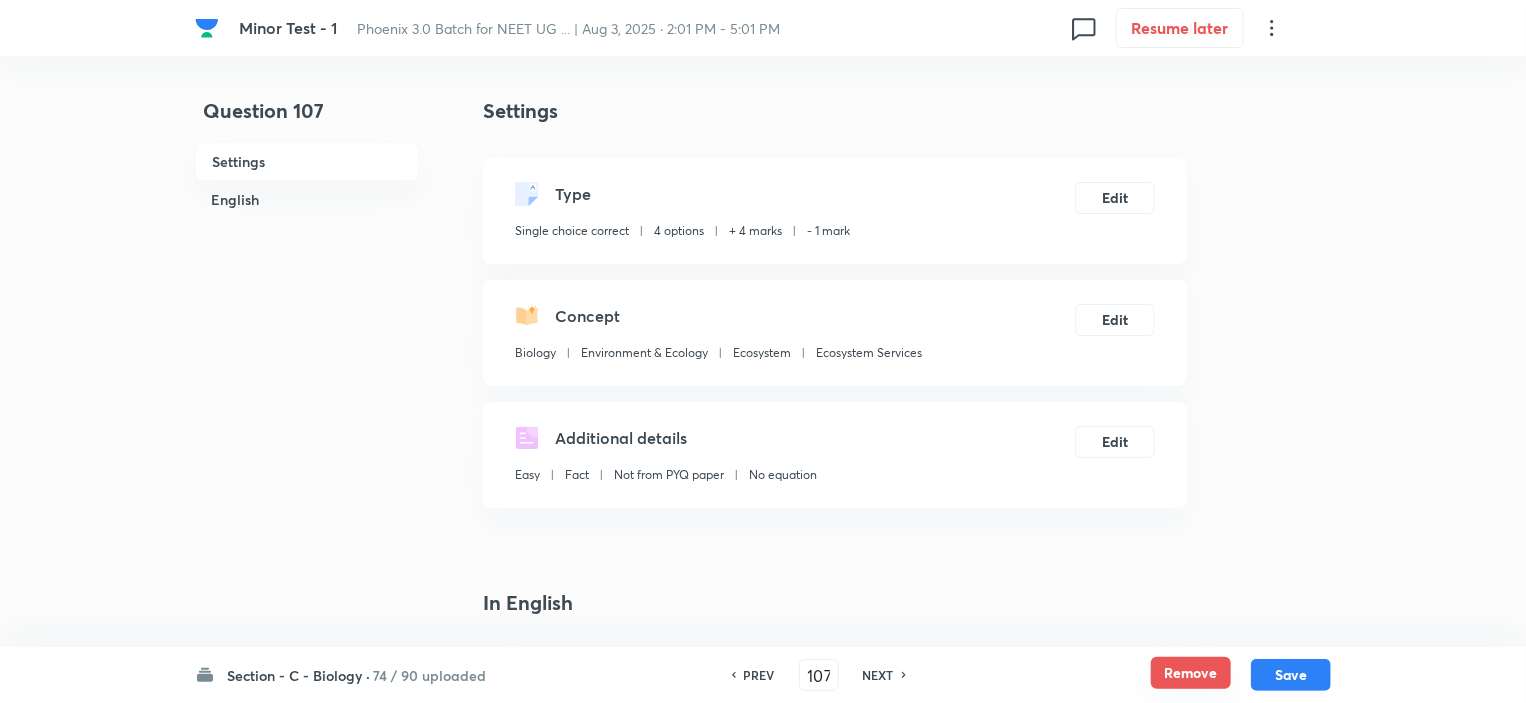 click on "Remove" at bounding box center (1191, 673) 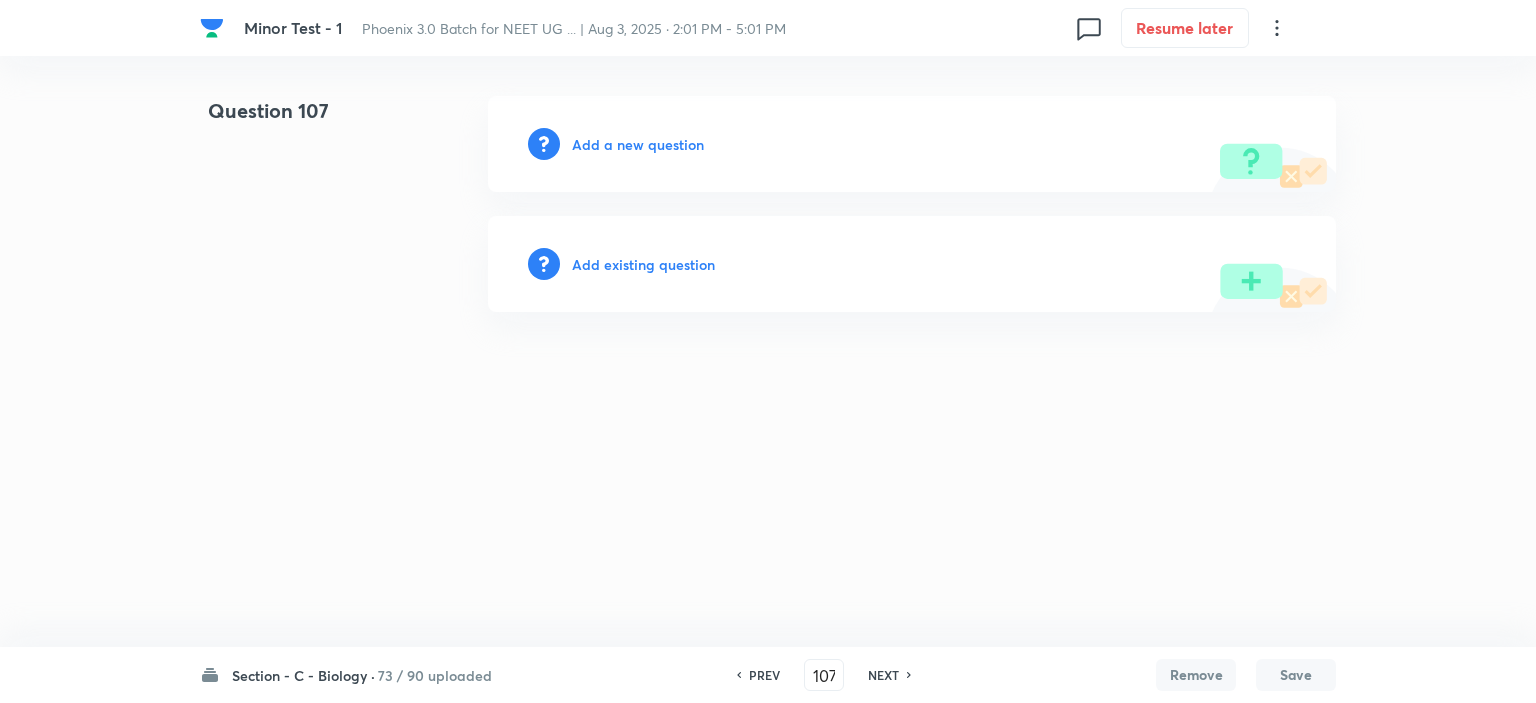 click on "NEXT" at bounding box center [886, 675] 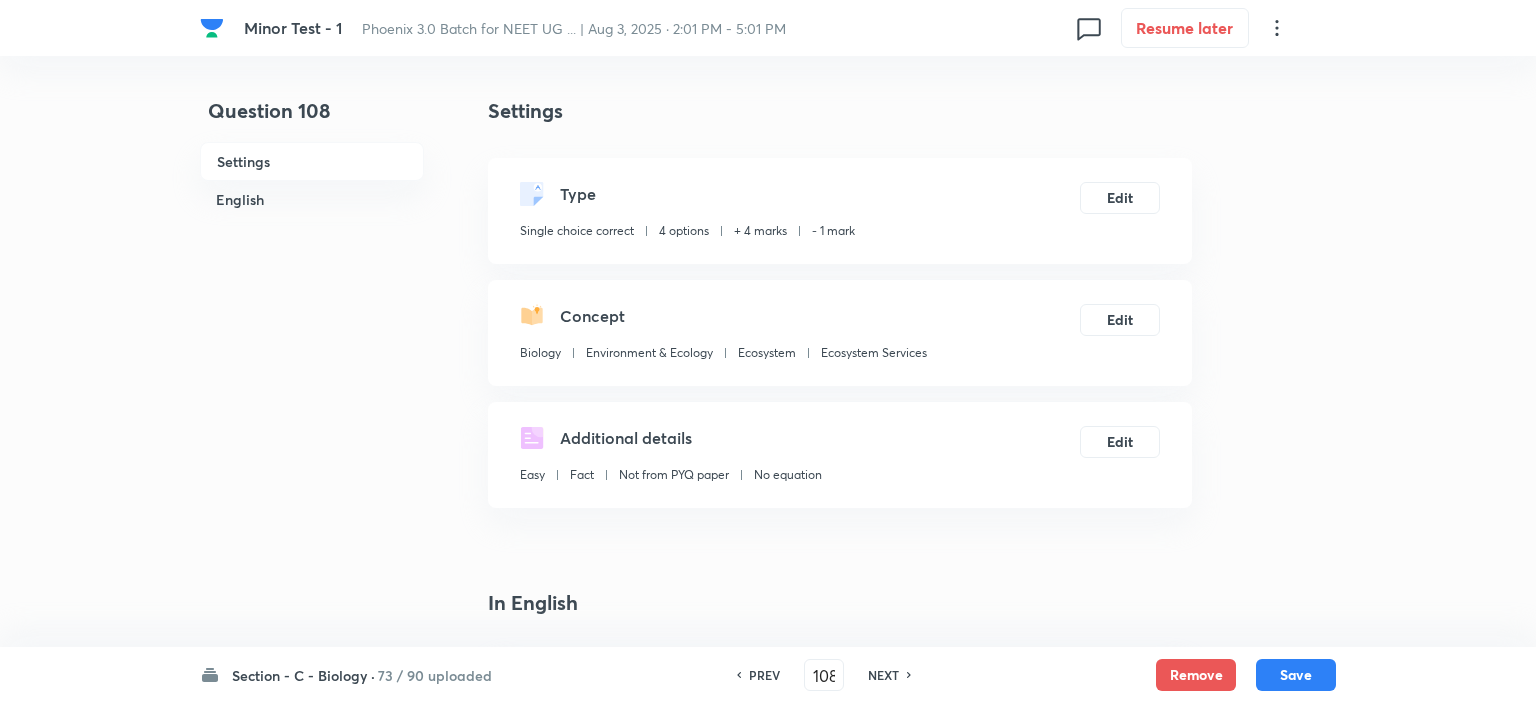 checkbox on "true" 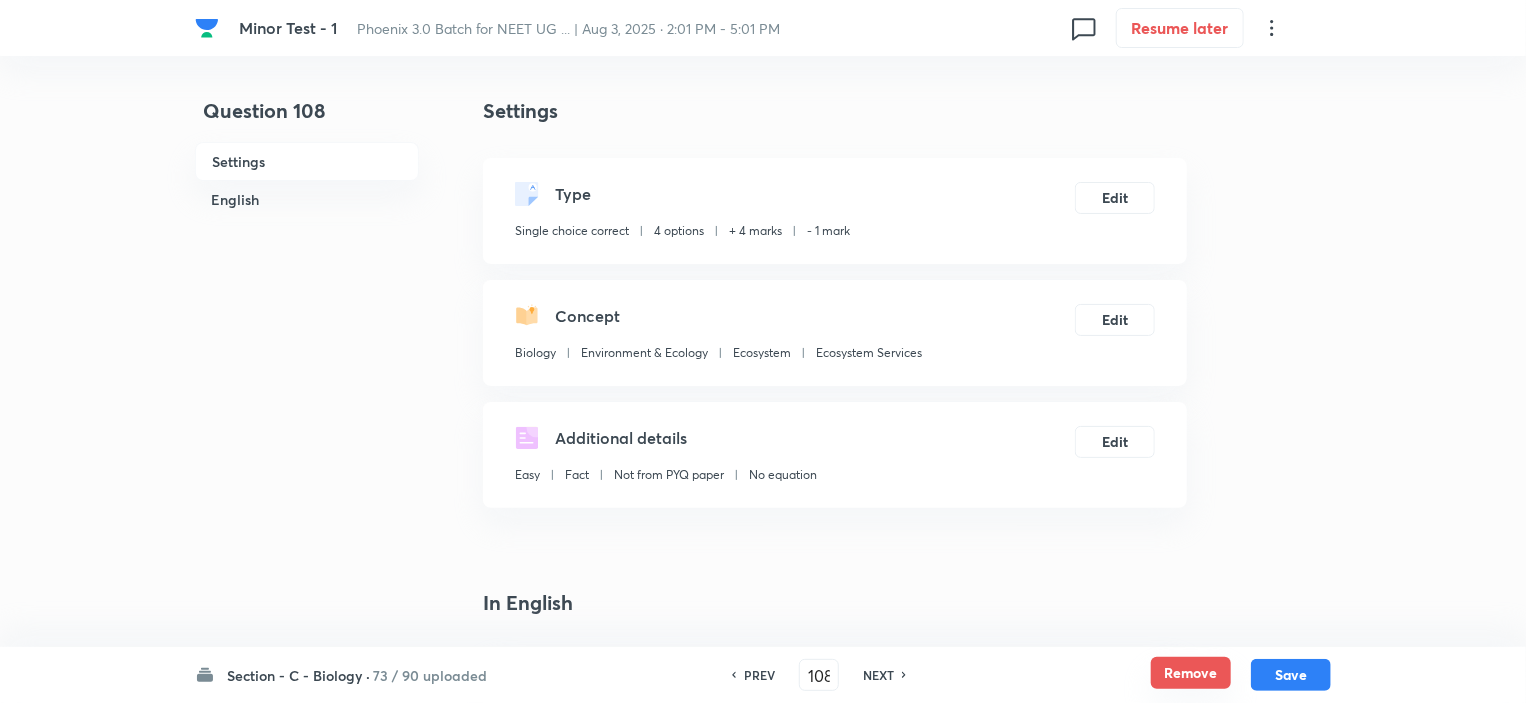 click on "Remove" at bounding box center [1191, 673] 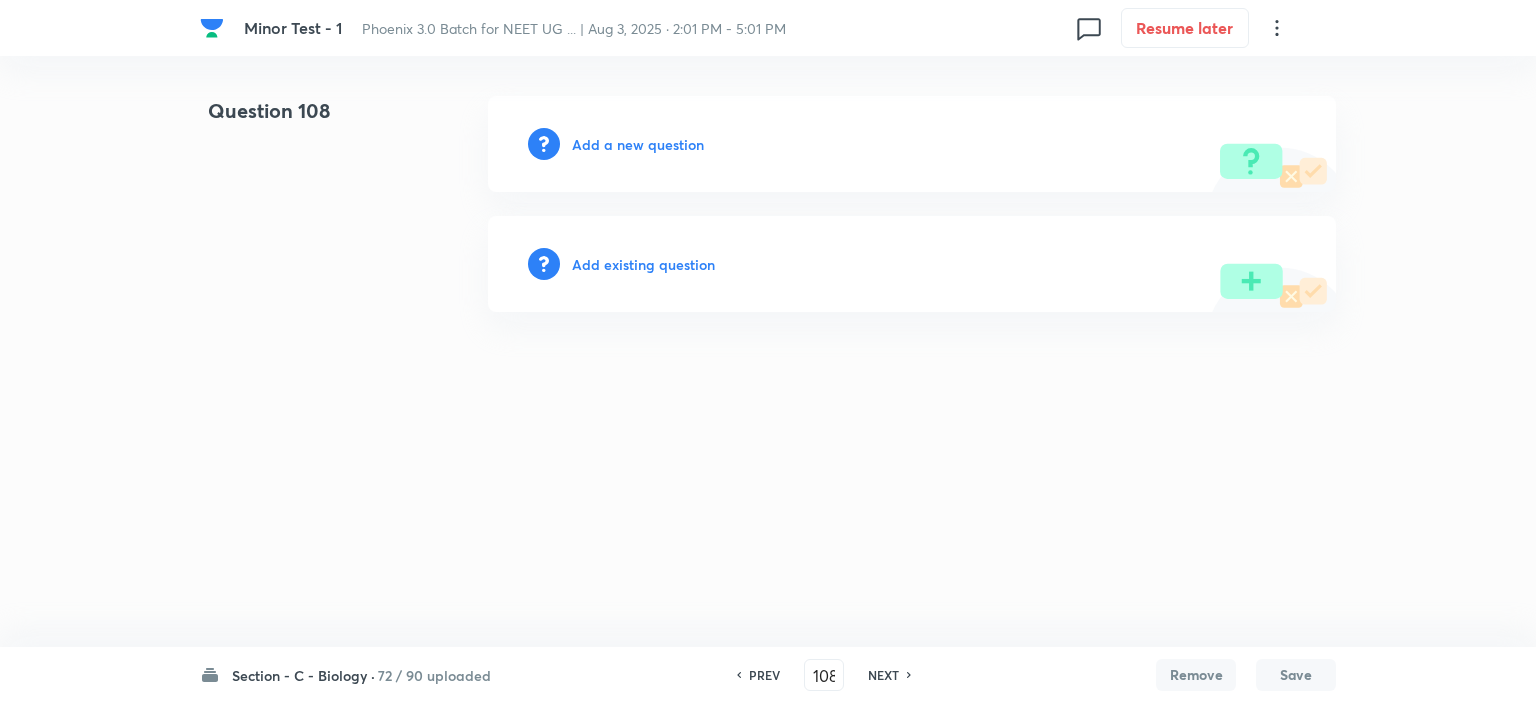 click on "NEXT" at bounding box center (883, 675) 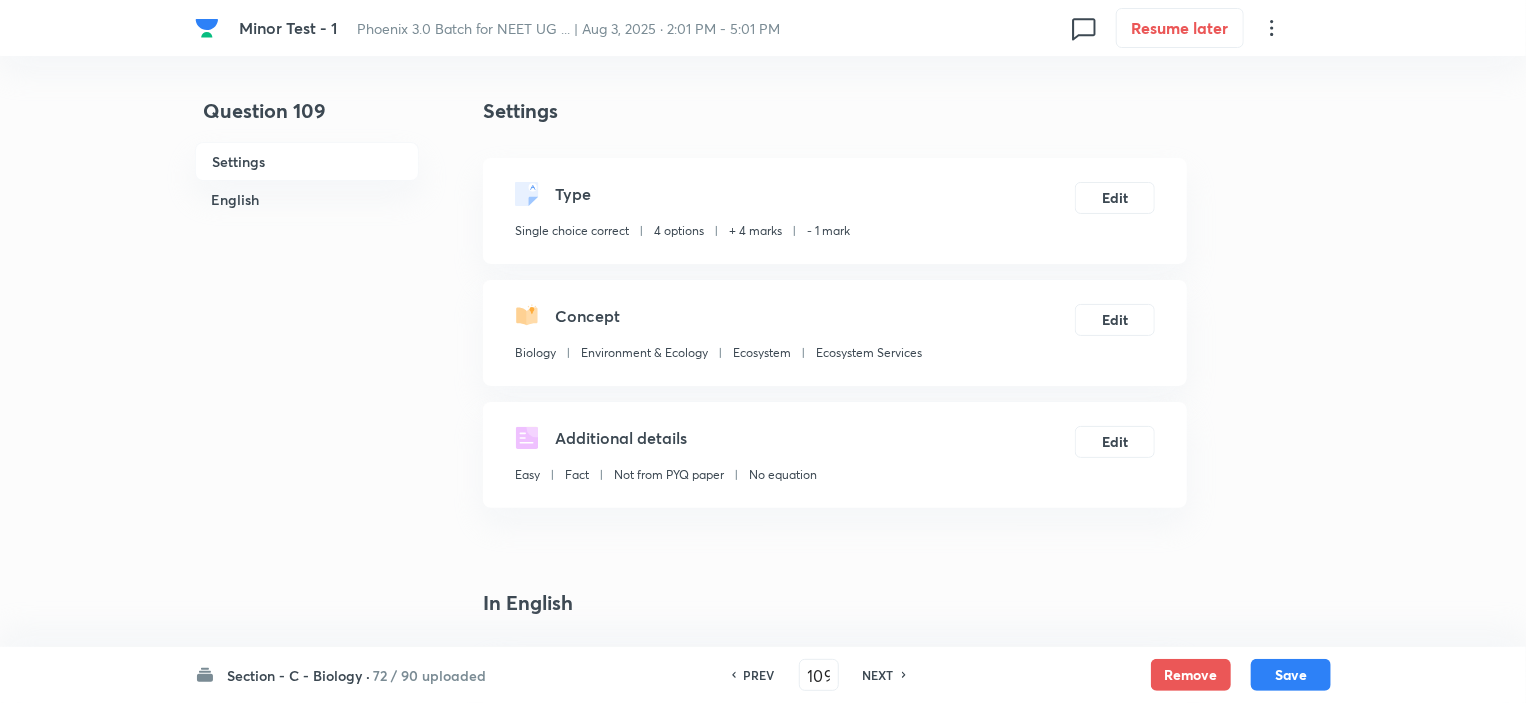 checkbox on "true" 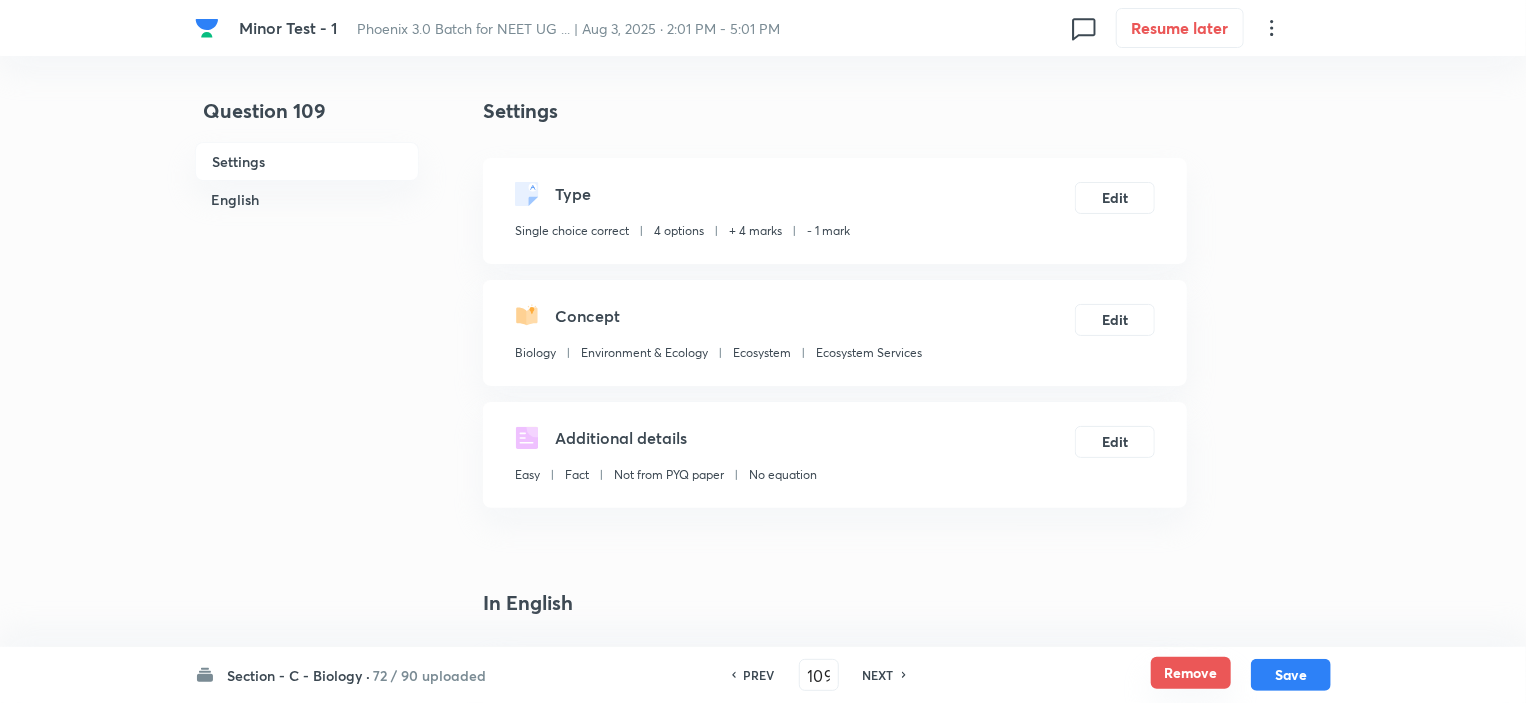 click on "Remove" at bounding box center [1191, 673] 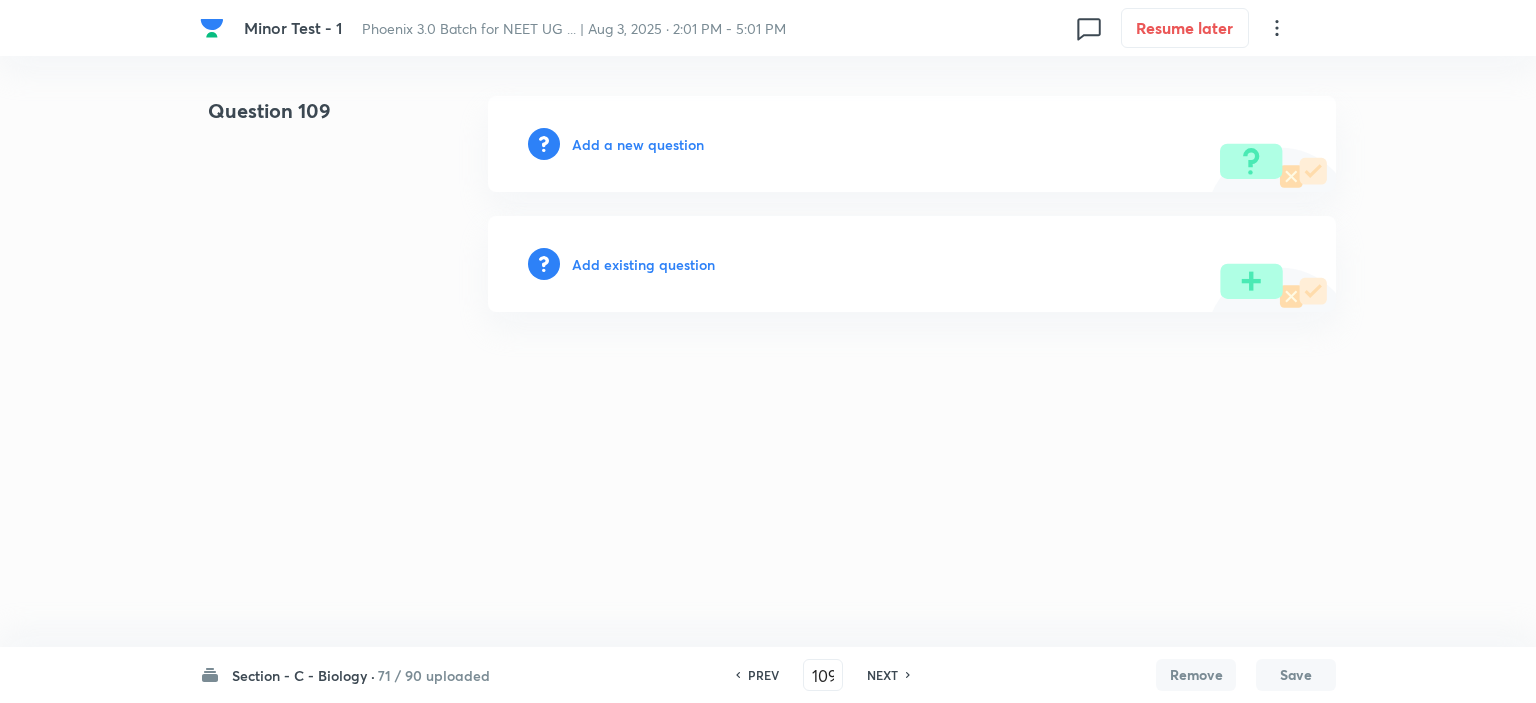 click on "NEXT" at bounding box center [882, 675] 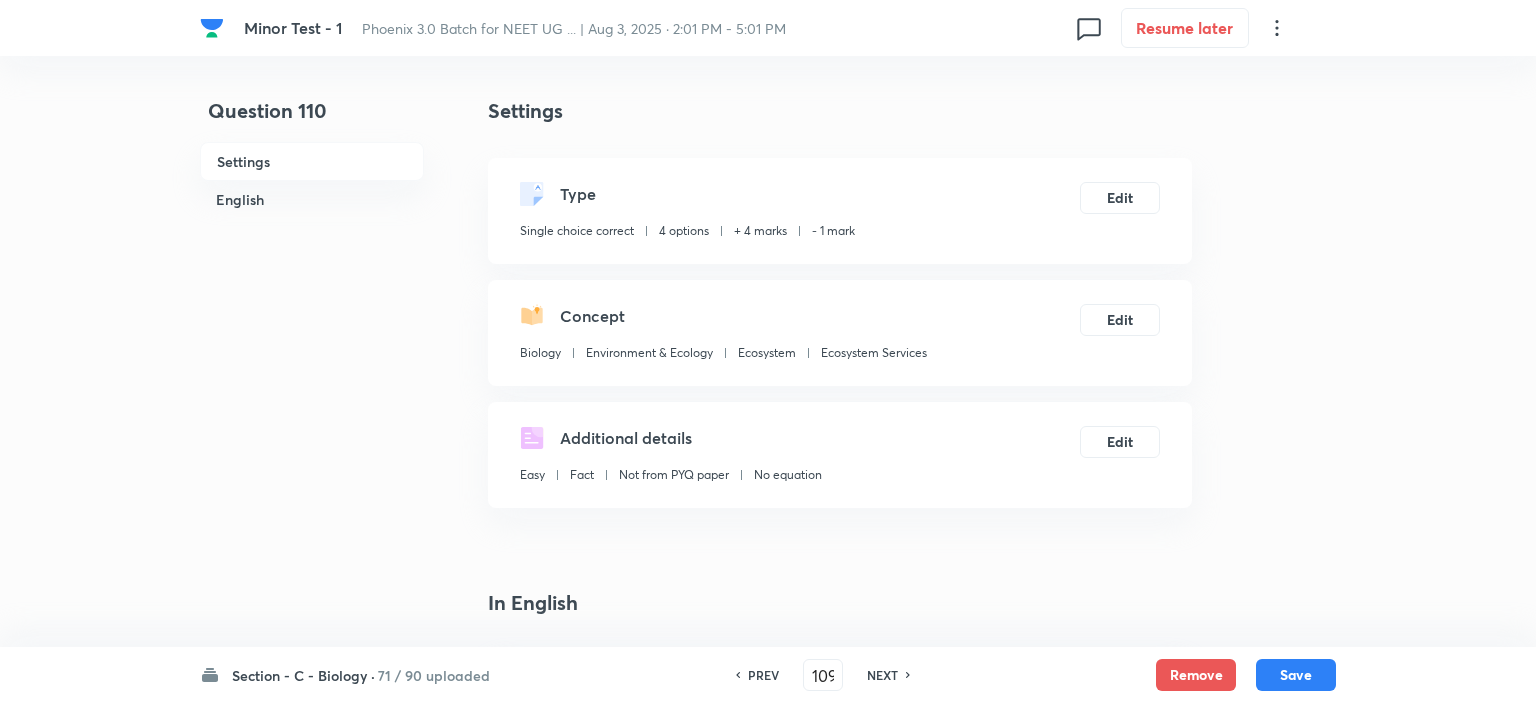 type on "110" 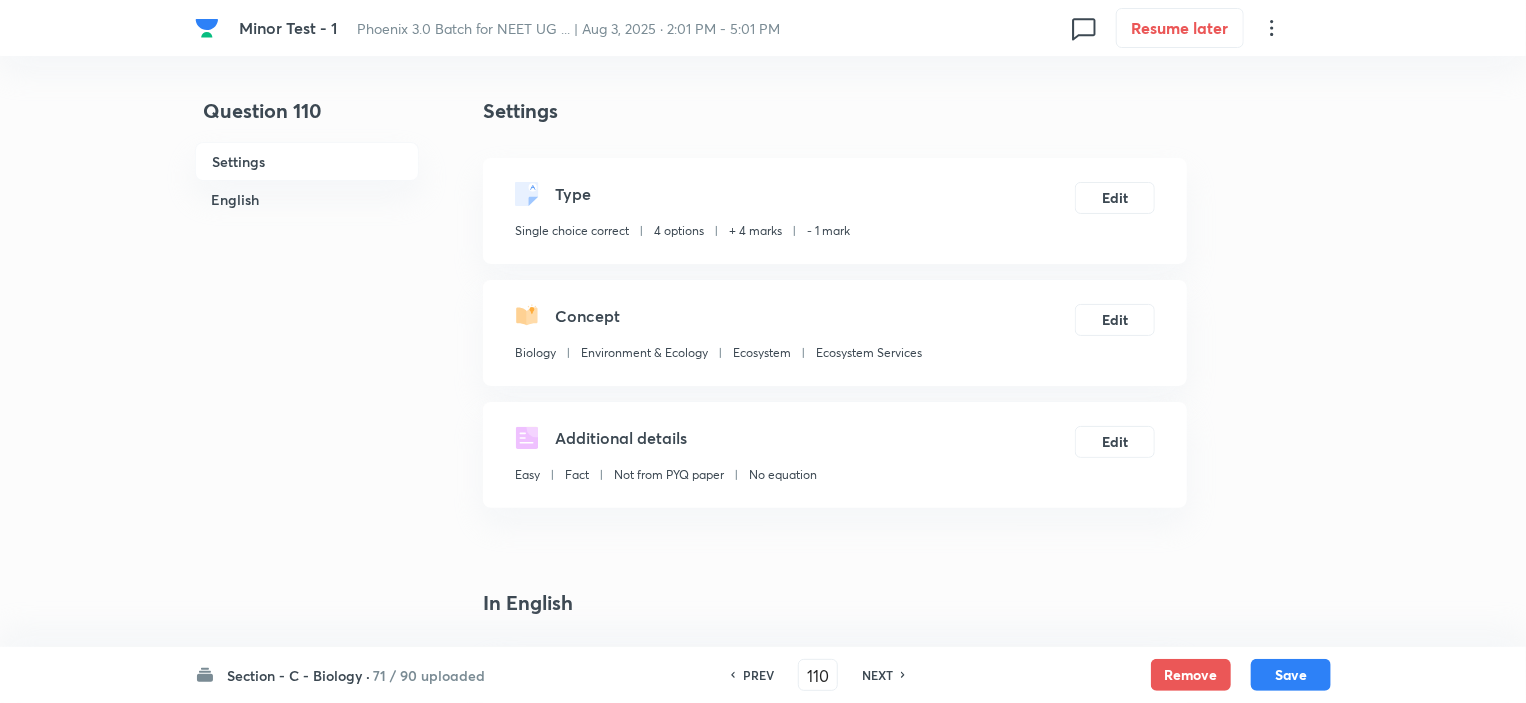 checkbox on "true" 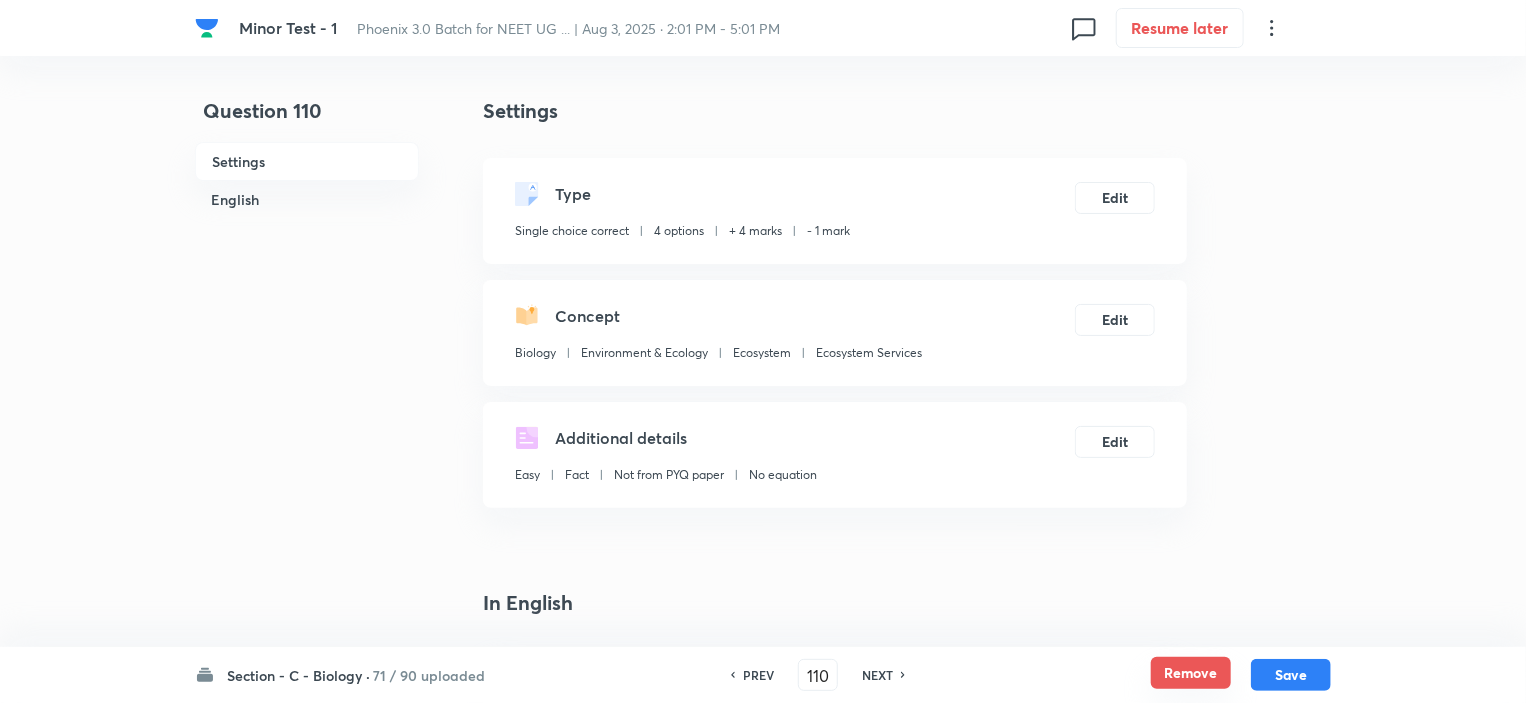click on "Remove" at bounding box center (1191, 673) 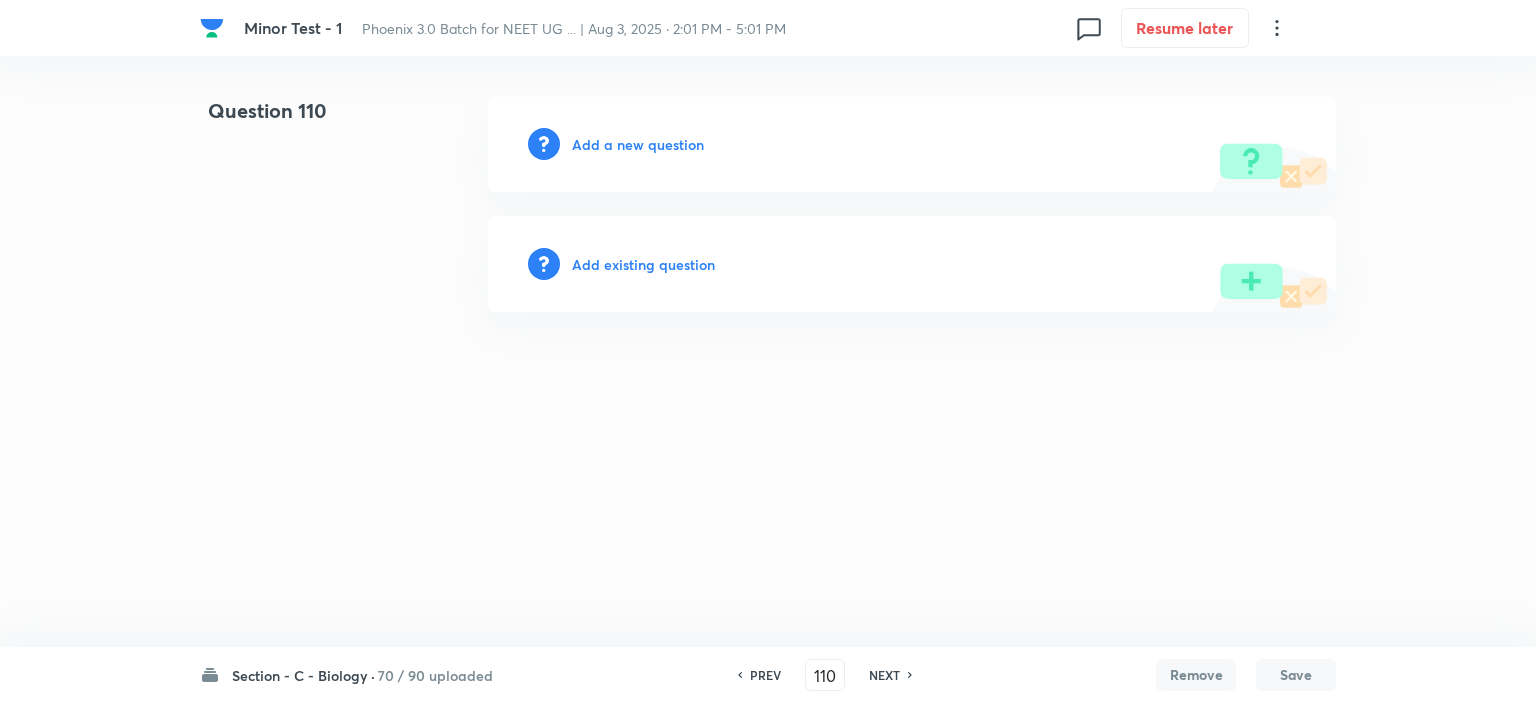 click on "NEXT" at bounding box center (884, 675) 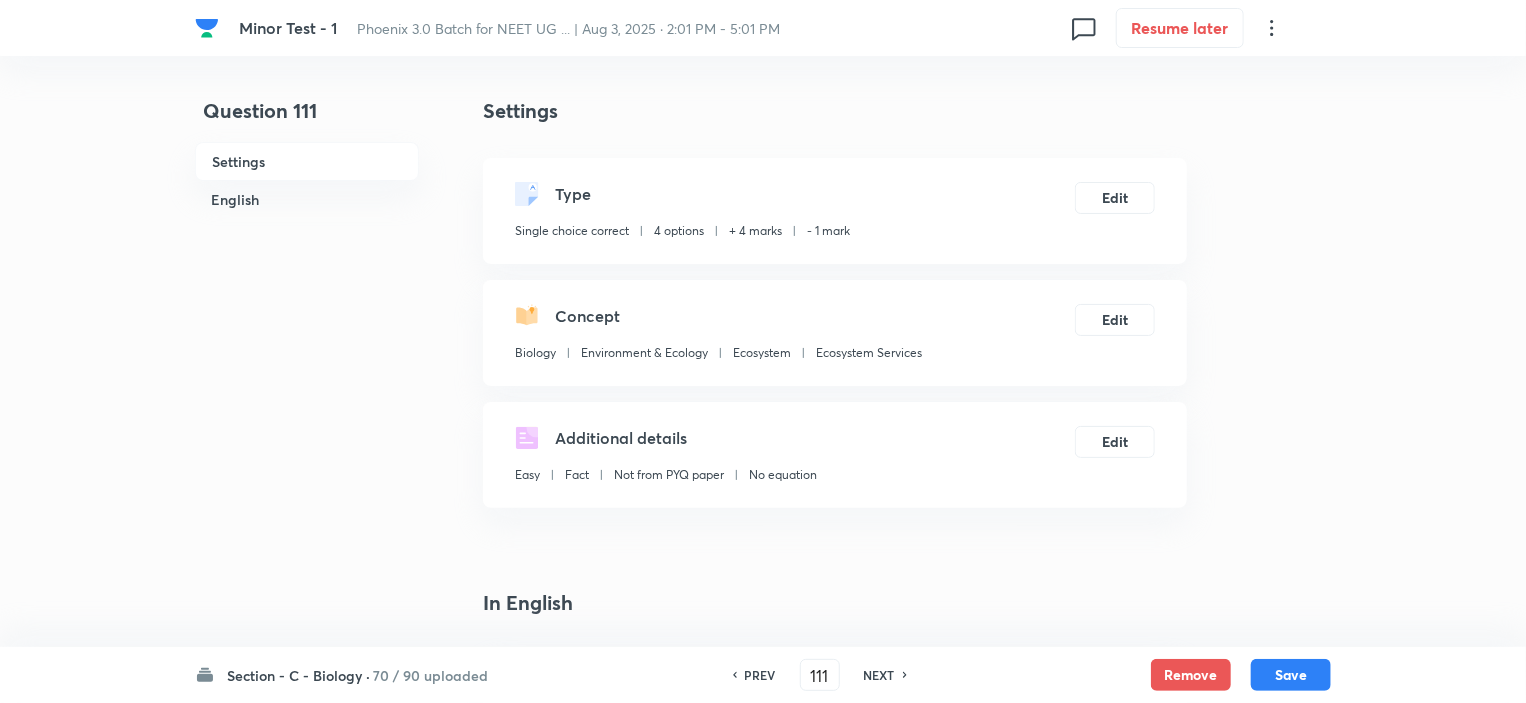 checkbox on "true" 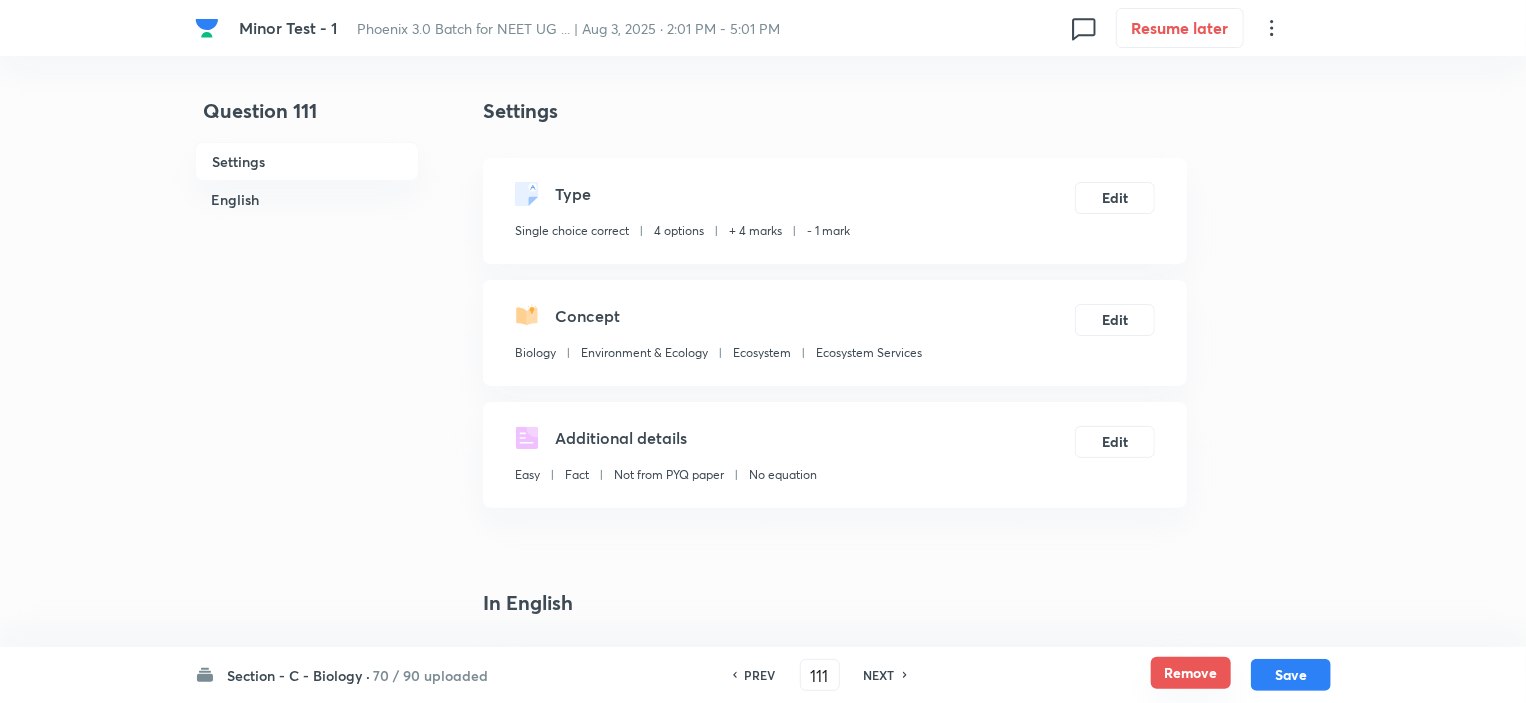 click on "Remove" at bounding box center [1191, 673] 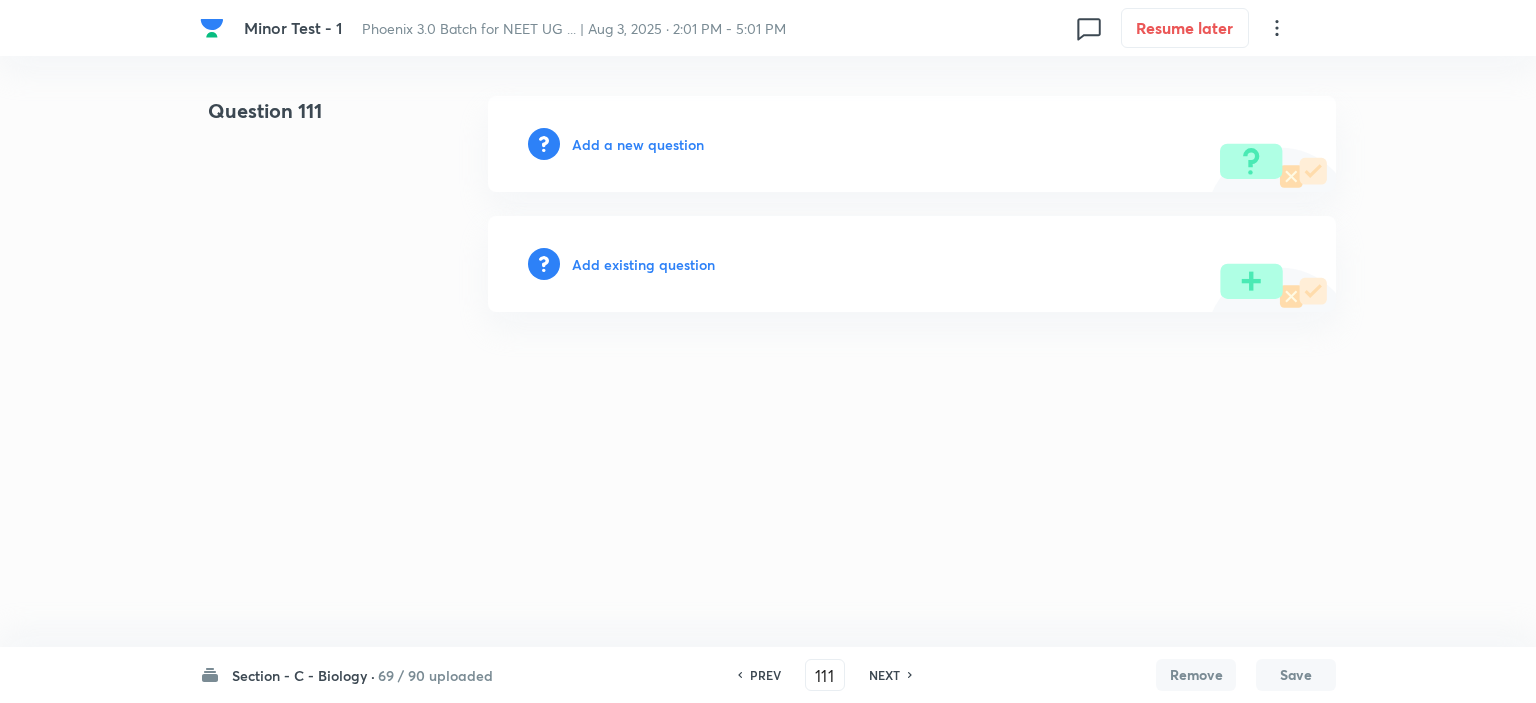 click on "NEXT" at bounding box center (884, 675) 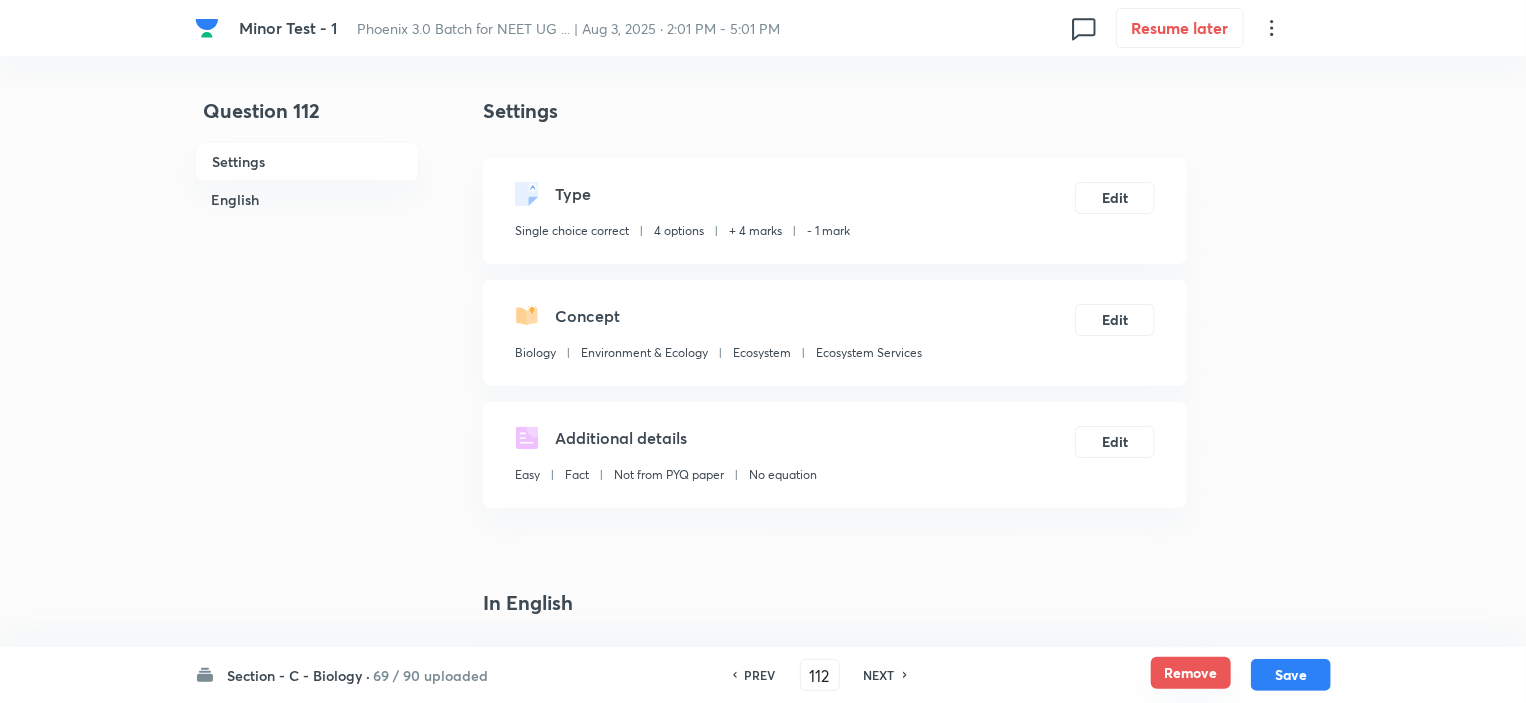 click on "Remove" at bounding box center [1191, 673] 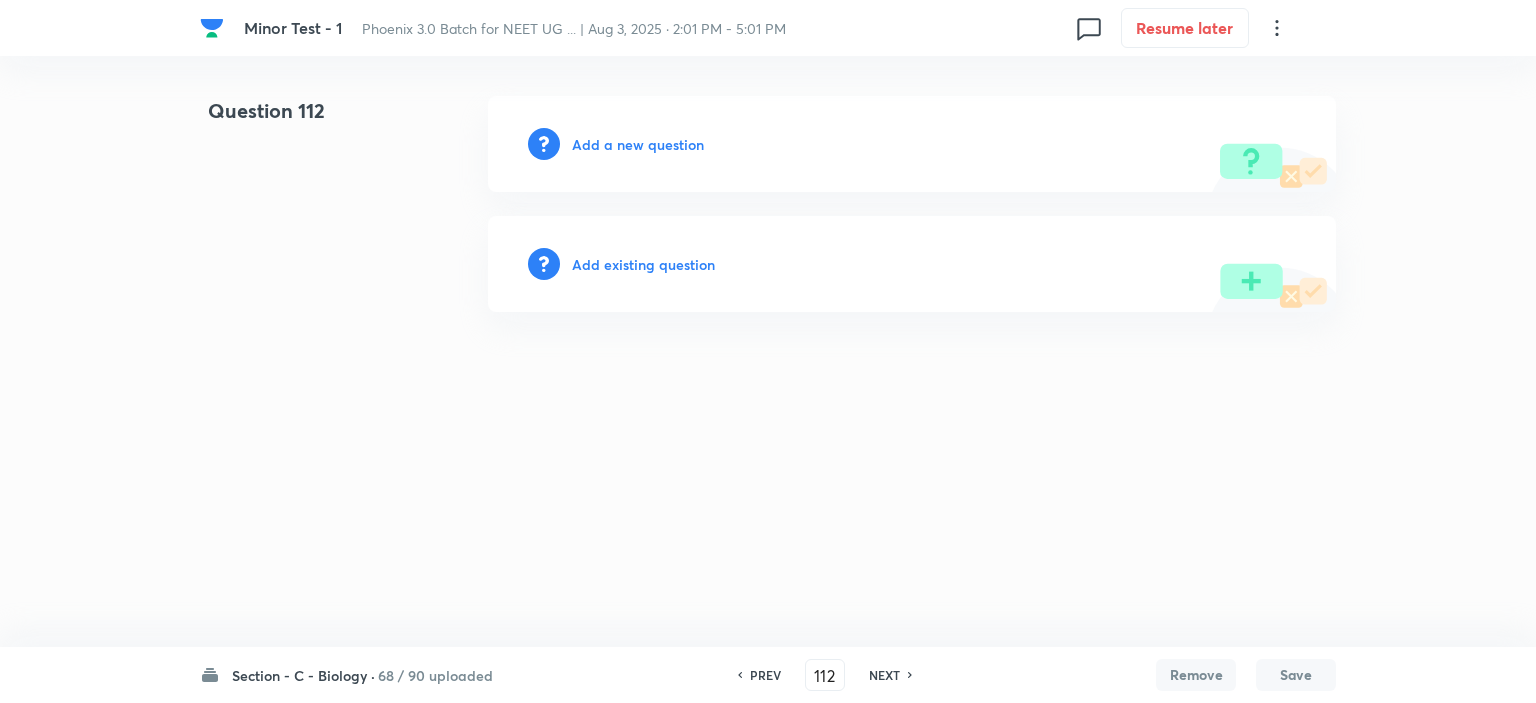 click on "NEXT" at bounding box center (884, 675) 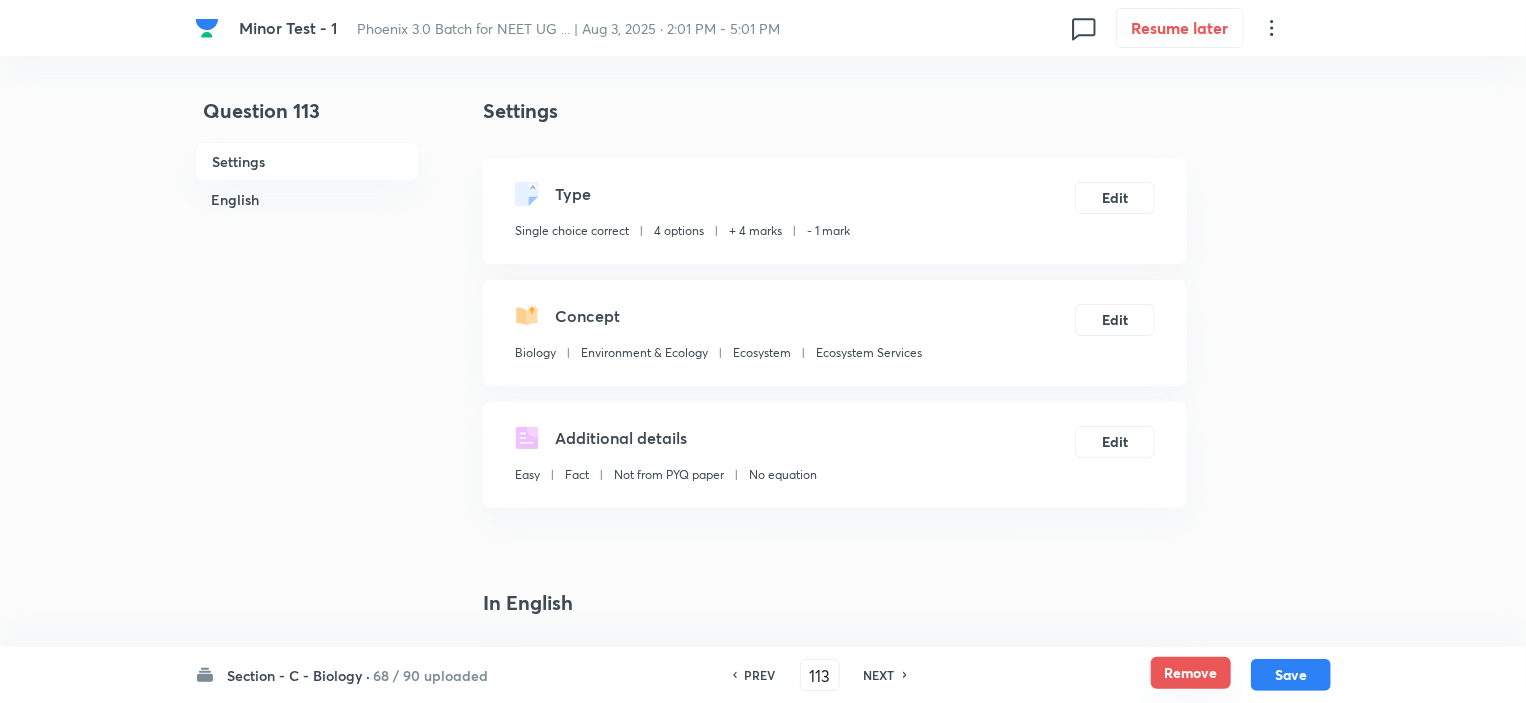 click on "Remove" at bounding box center (1191, 673) 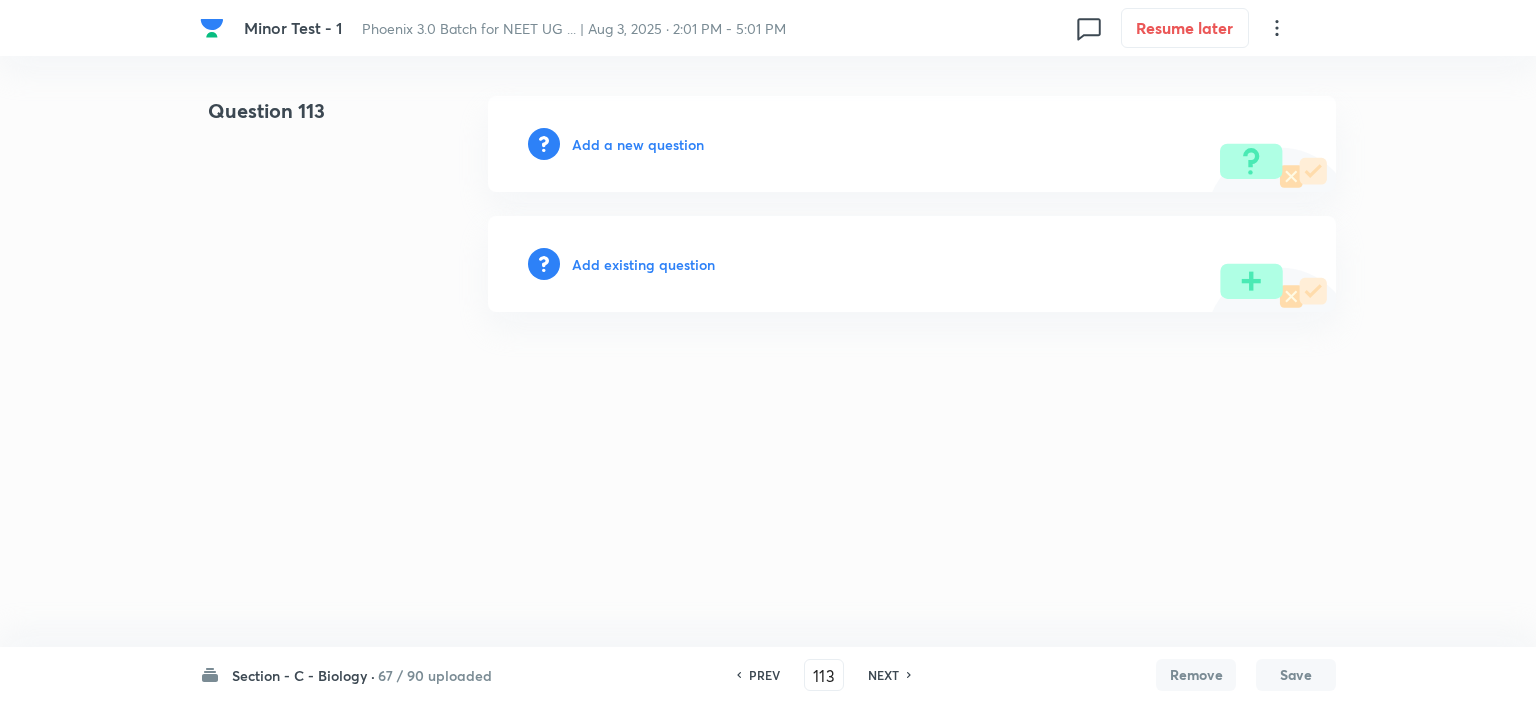 drag, startPoint x: 888, startPoint y: 676, endPoint x: 900, endPoint y: 677, distance: 12.0415945 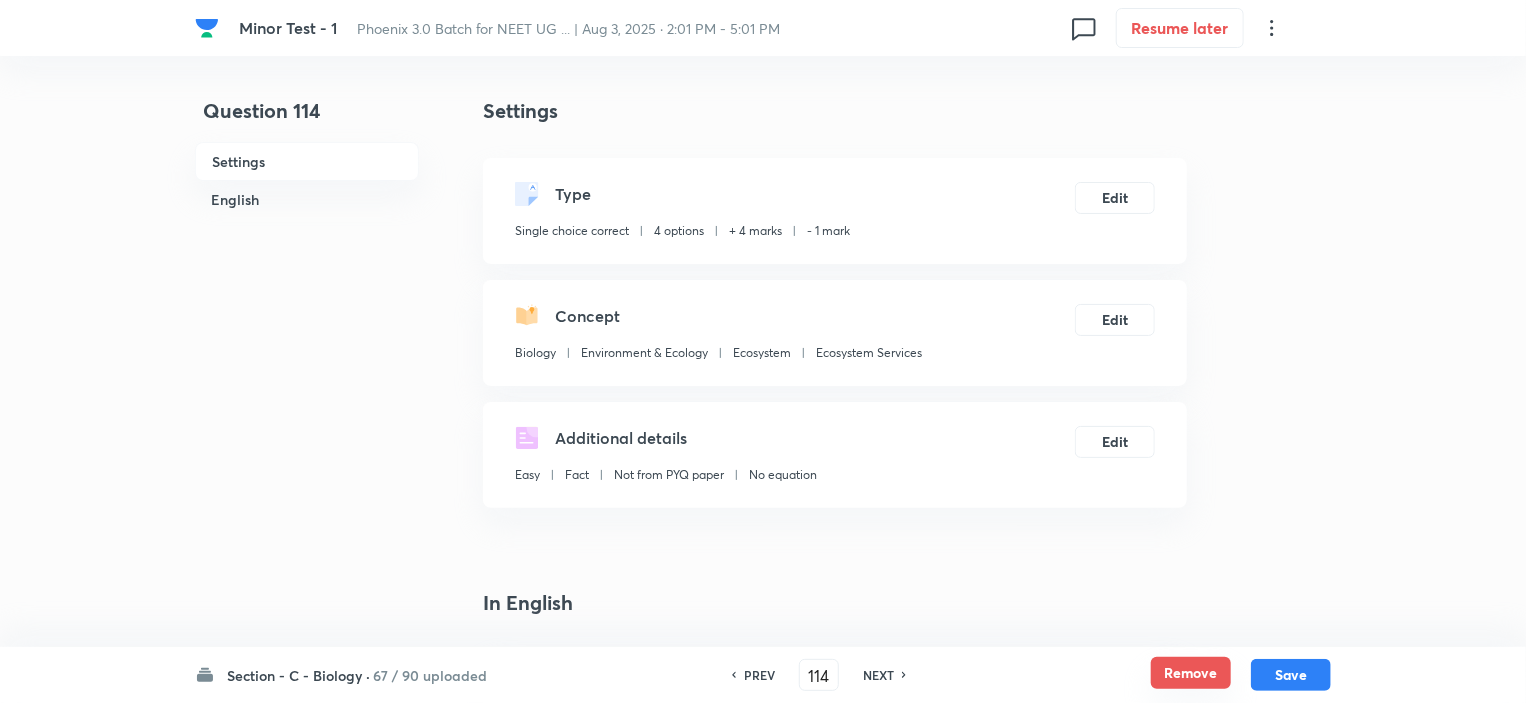 click on "Remove" at bounding box center (1191, 673) 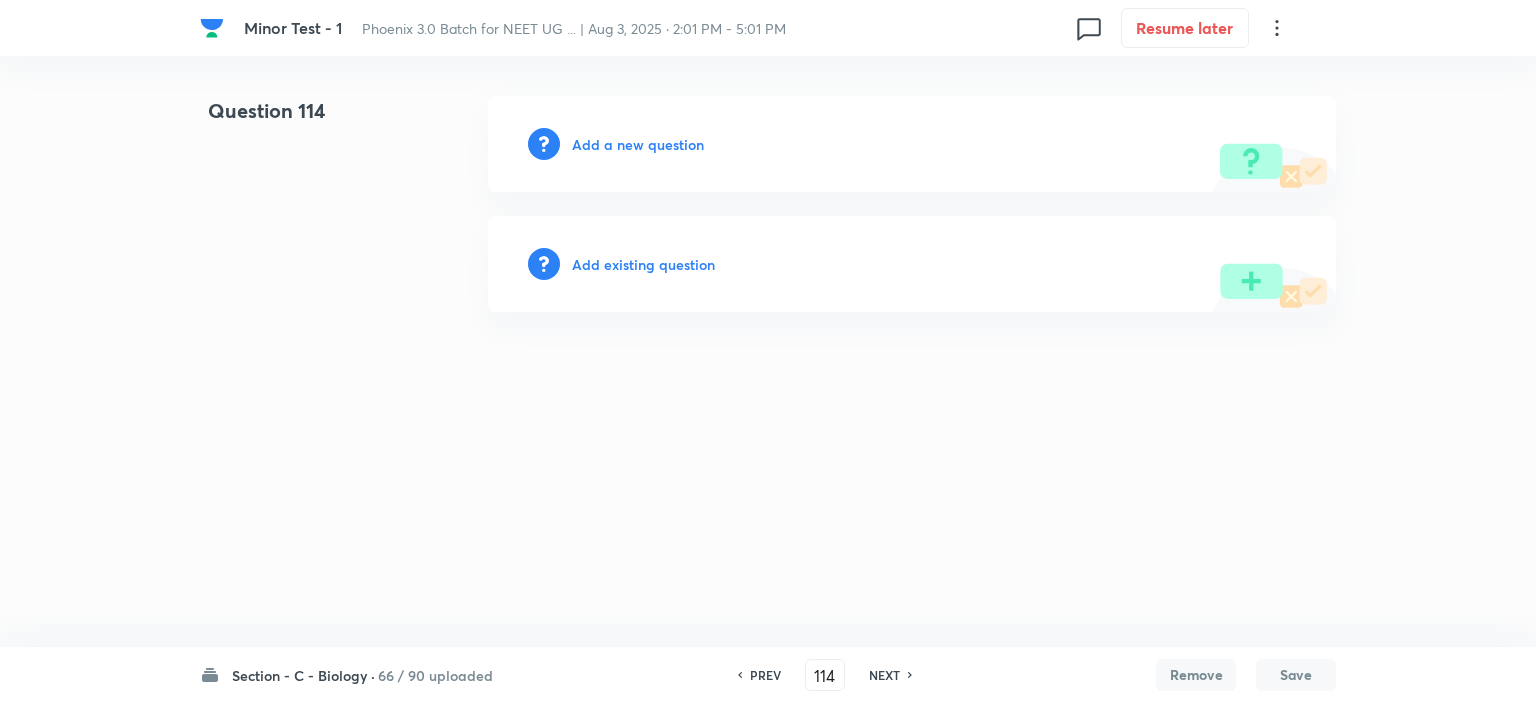 click on "NEXT" at bounding box center [884, 675] 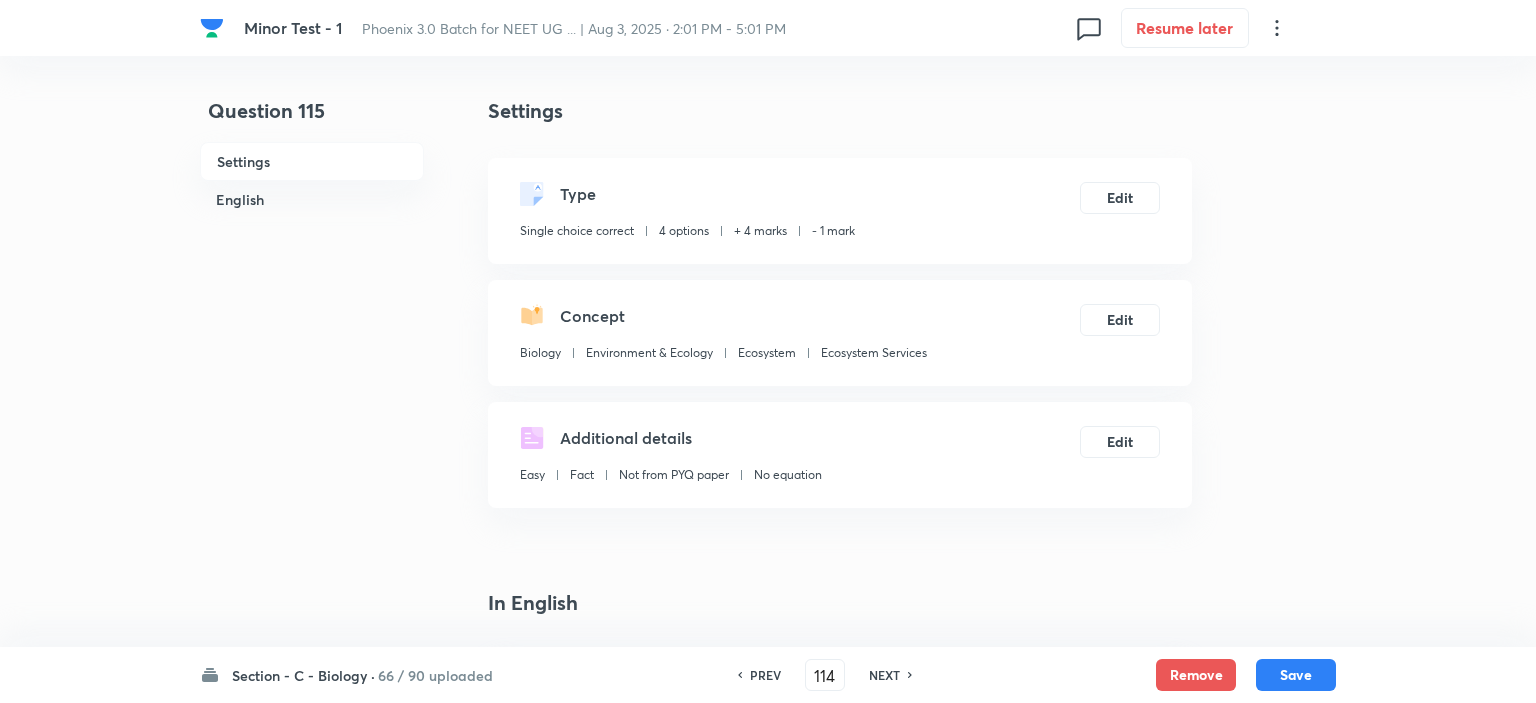 type on "115" 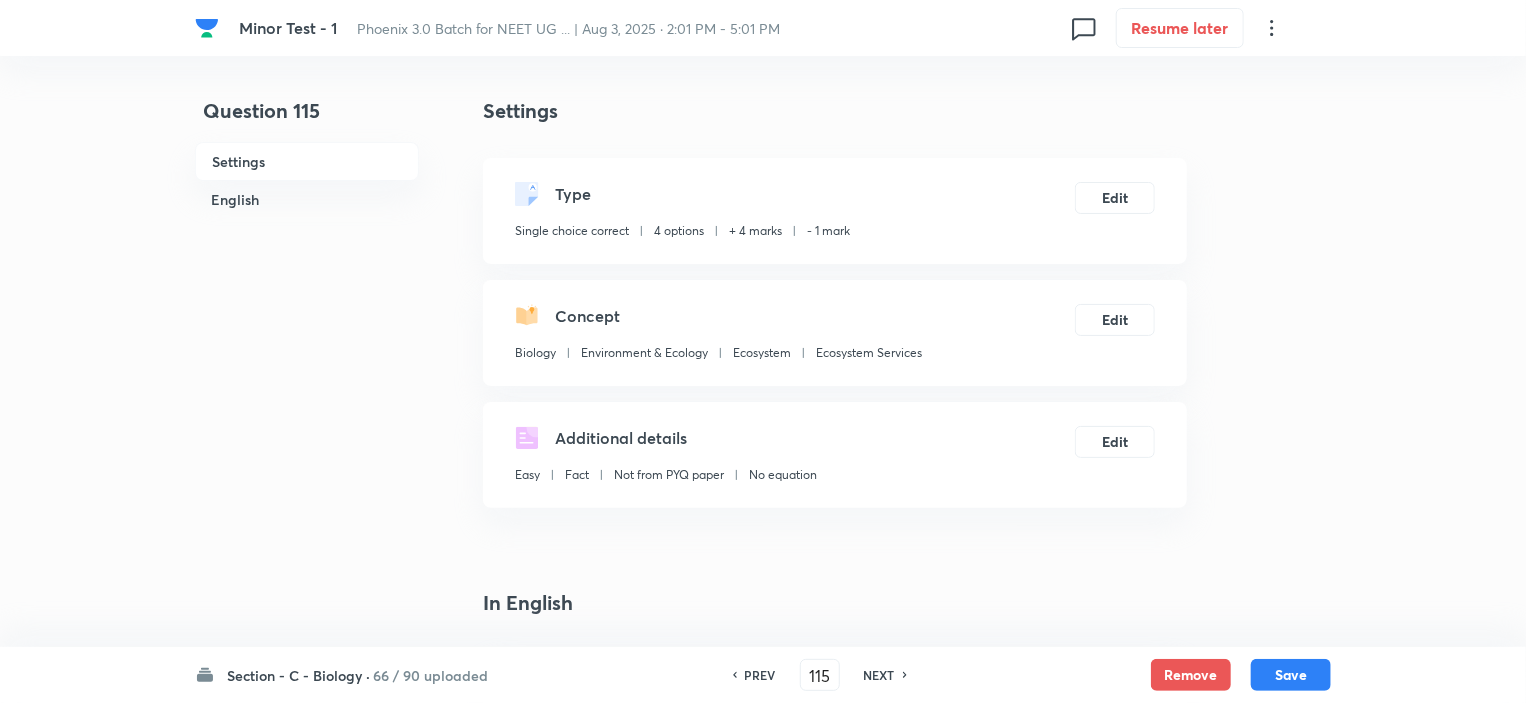checkbox on "true" 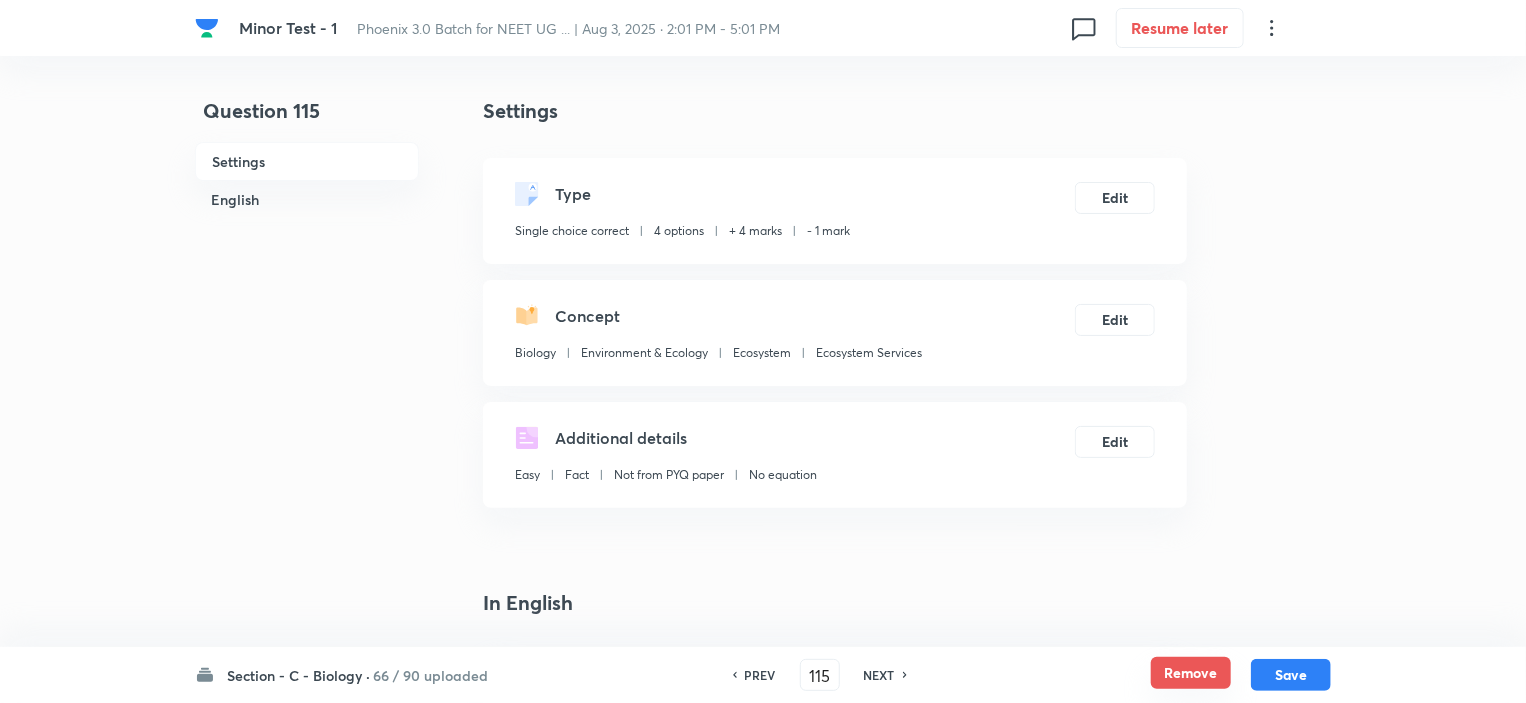 click on "Remove" at bounding box center (1191, 673) 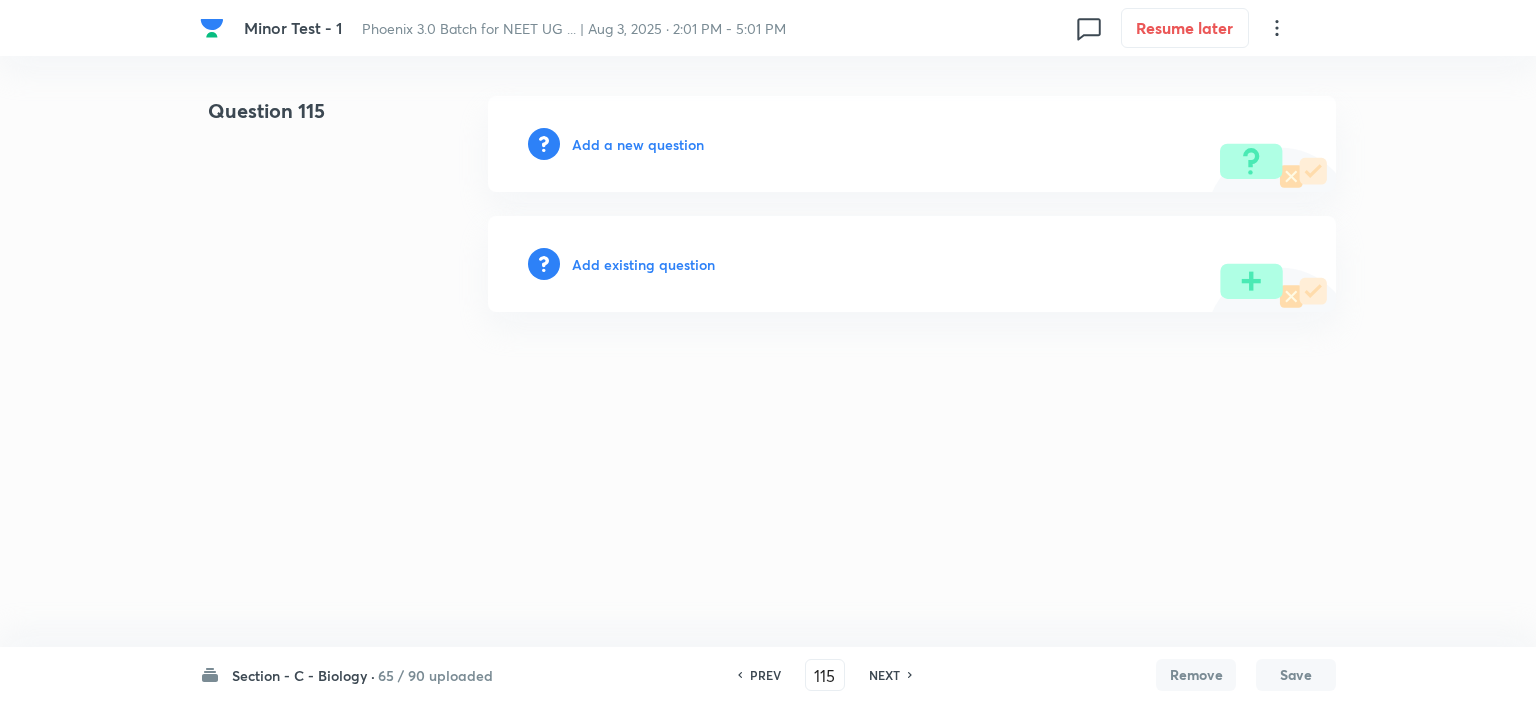 click on "NEXT" at bounding box center (884, 675) 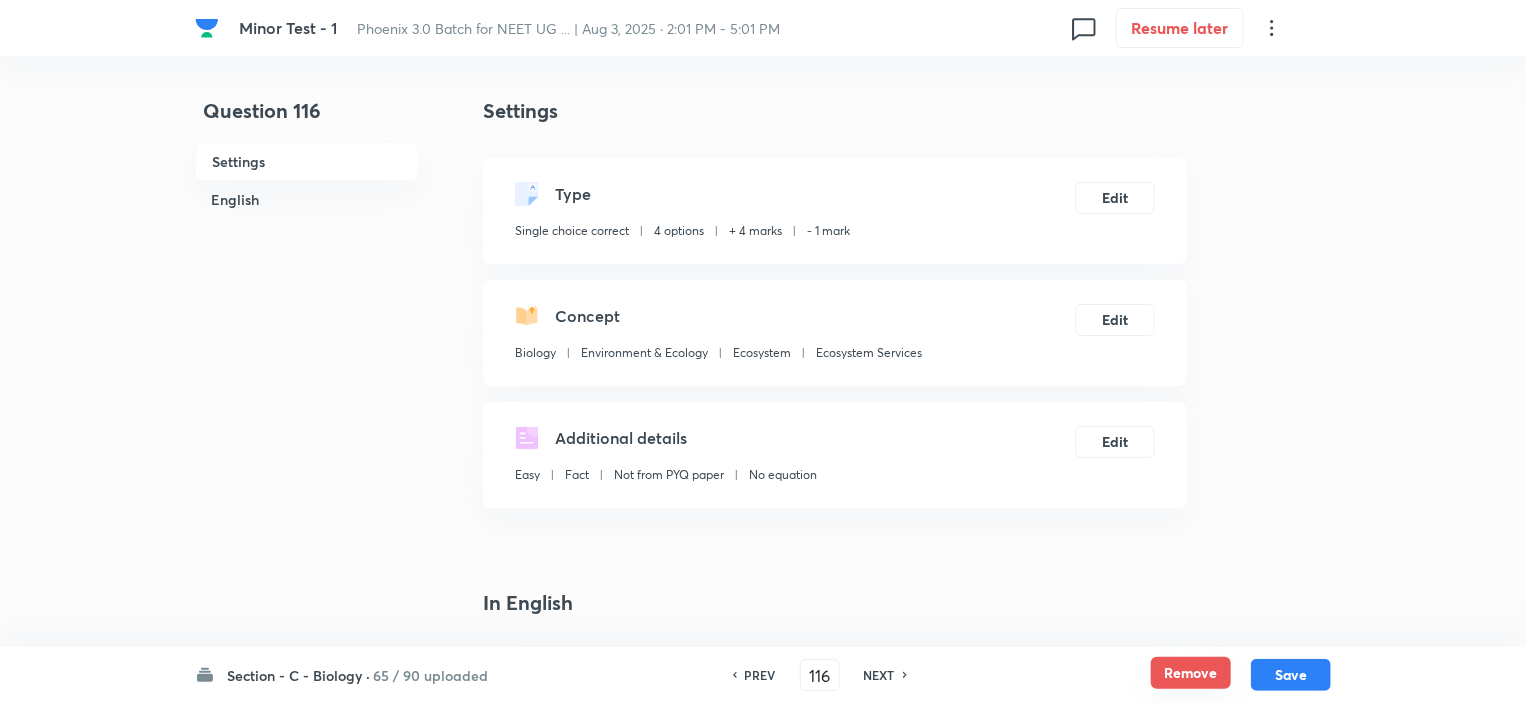 click on "Remove" at bounding box center (1191, 673) 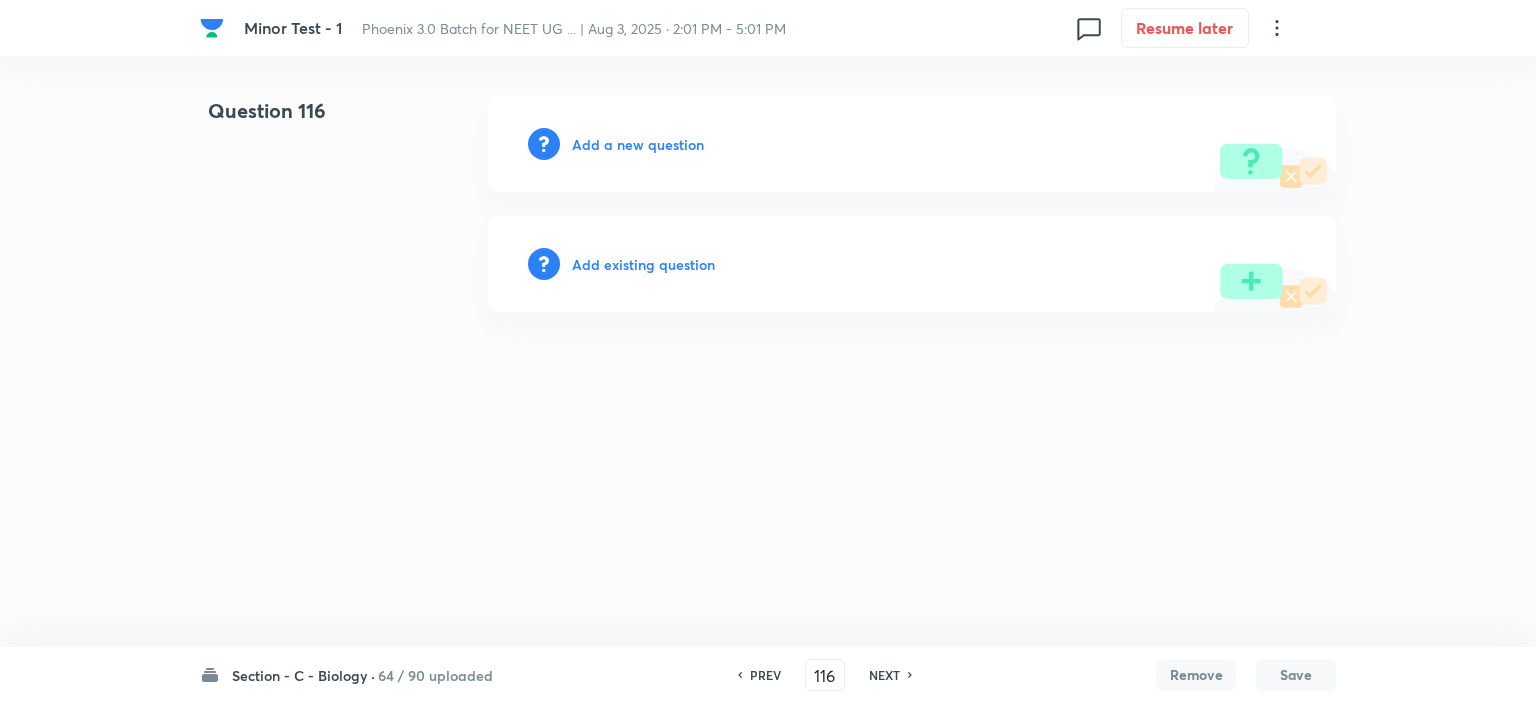 click on "NEXT" at bounding box center [884, 675] 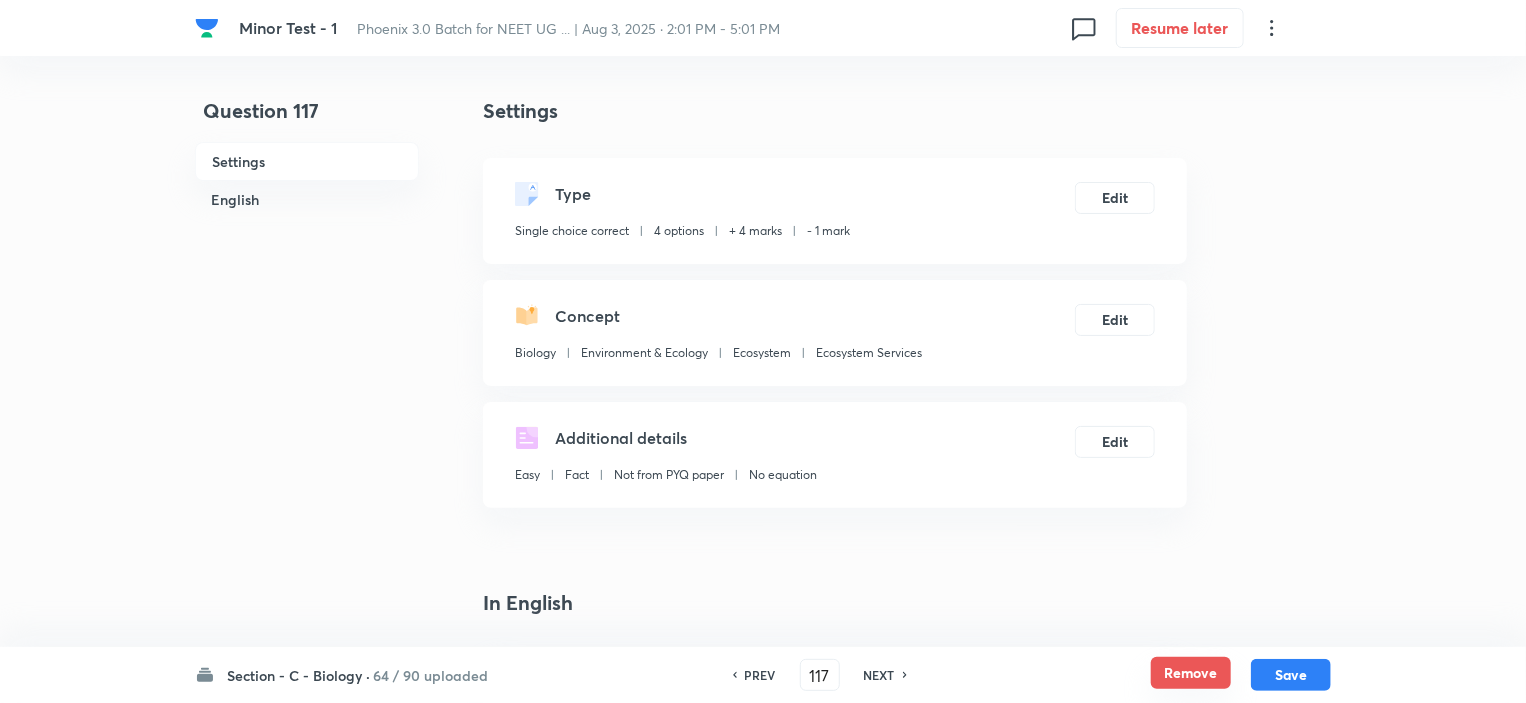 click on "Remove" at bounding box center [1191, 673] 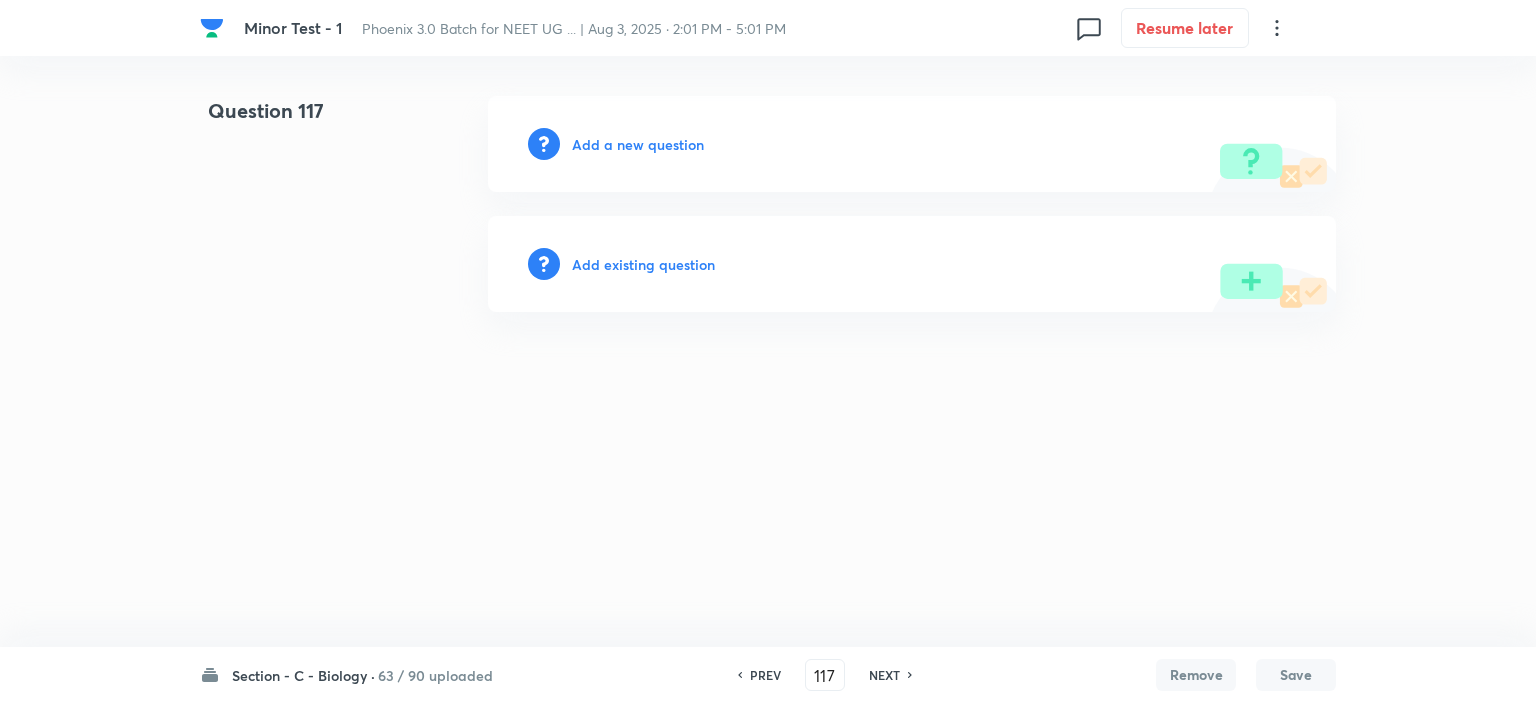 click on "NEXT" at bounding box center [884, 675] 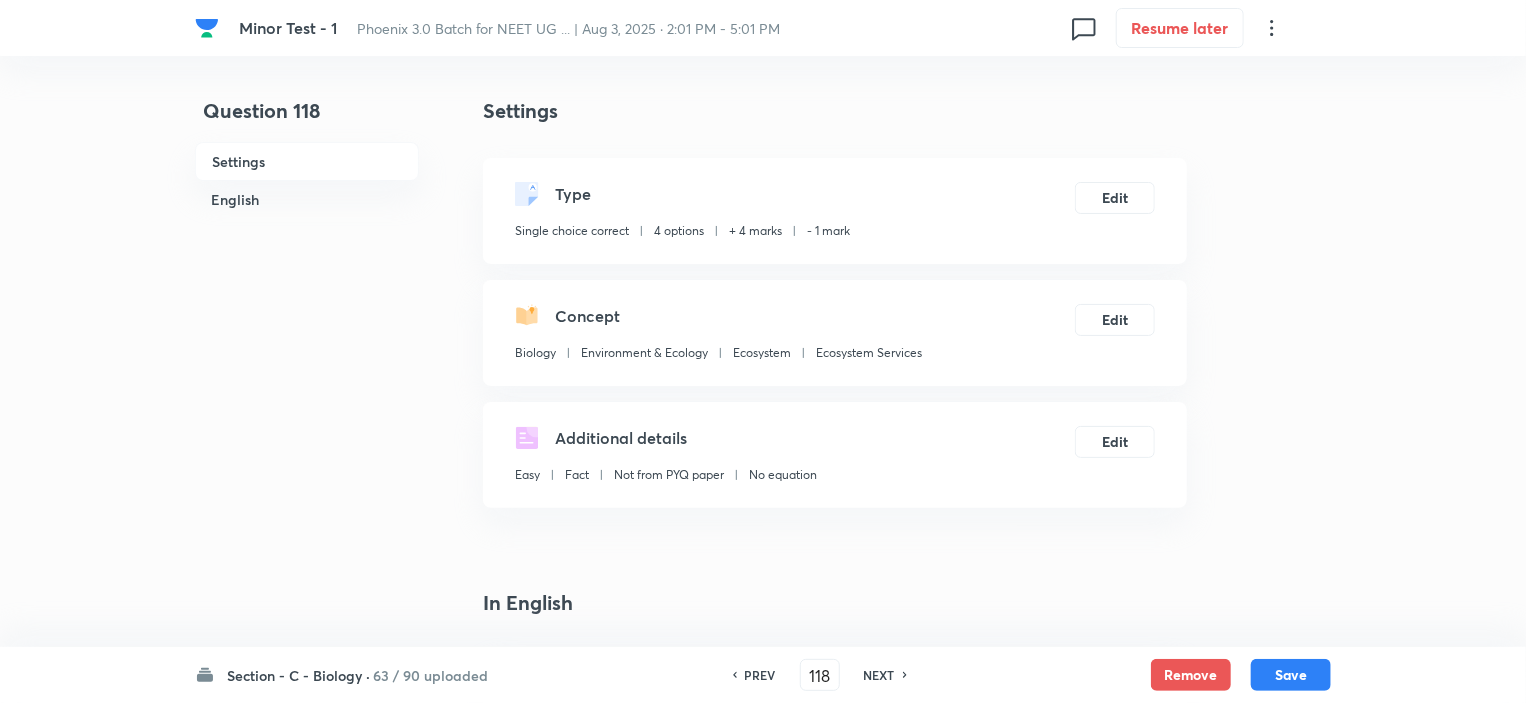 checkbox on "true" 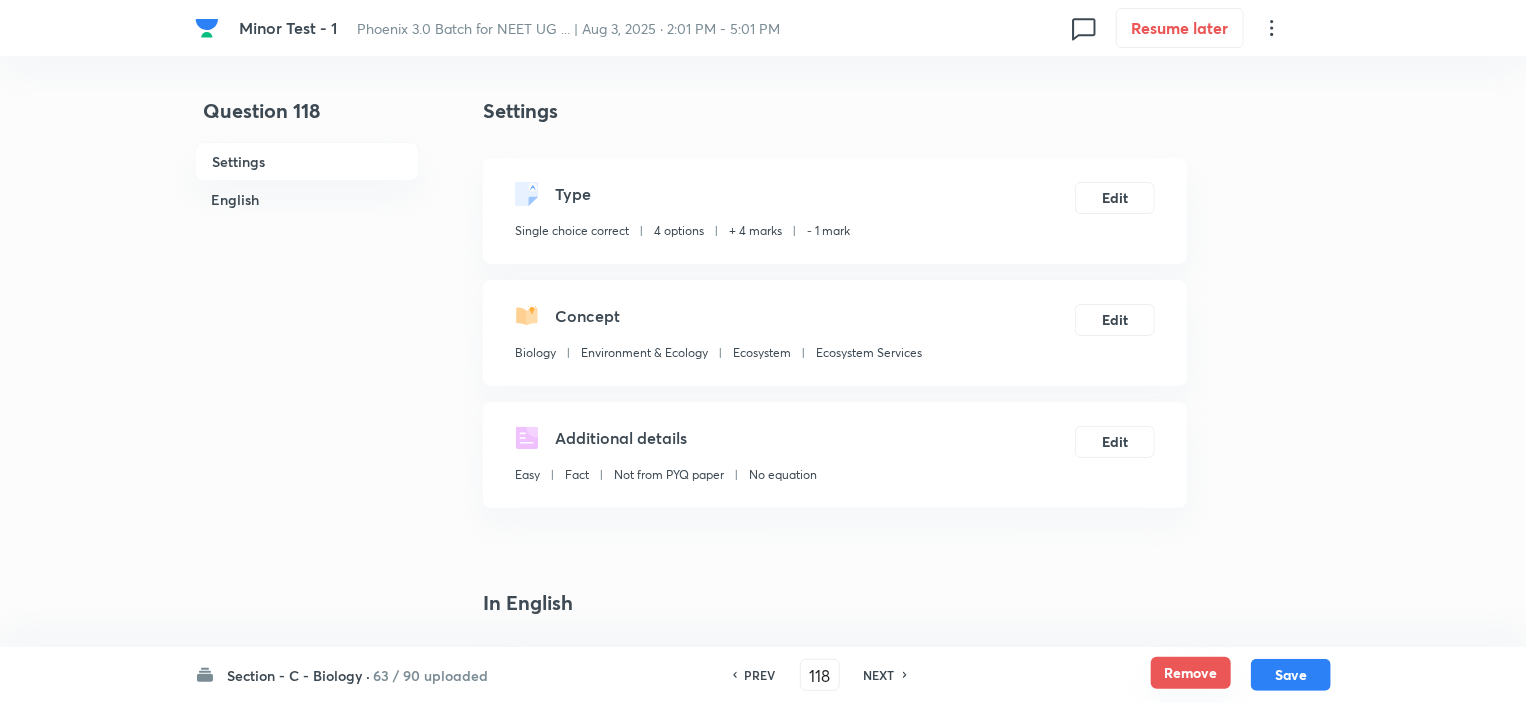 click on "Remove" at bounding box center [1191, 673] 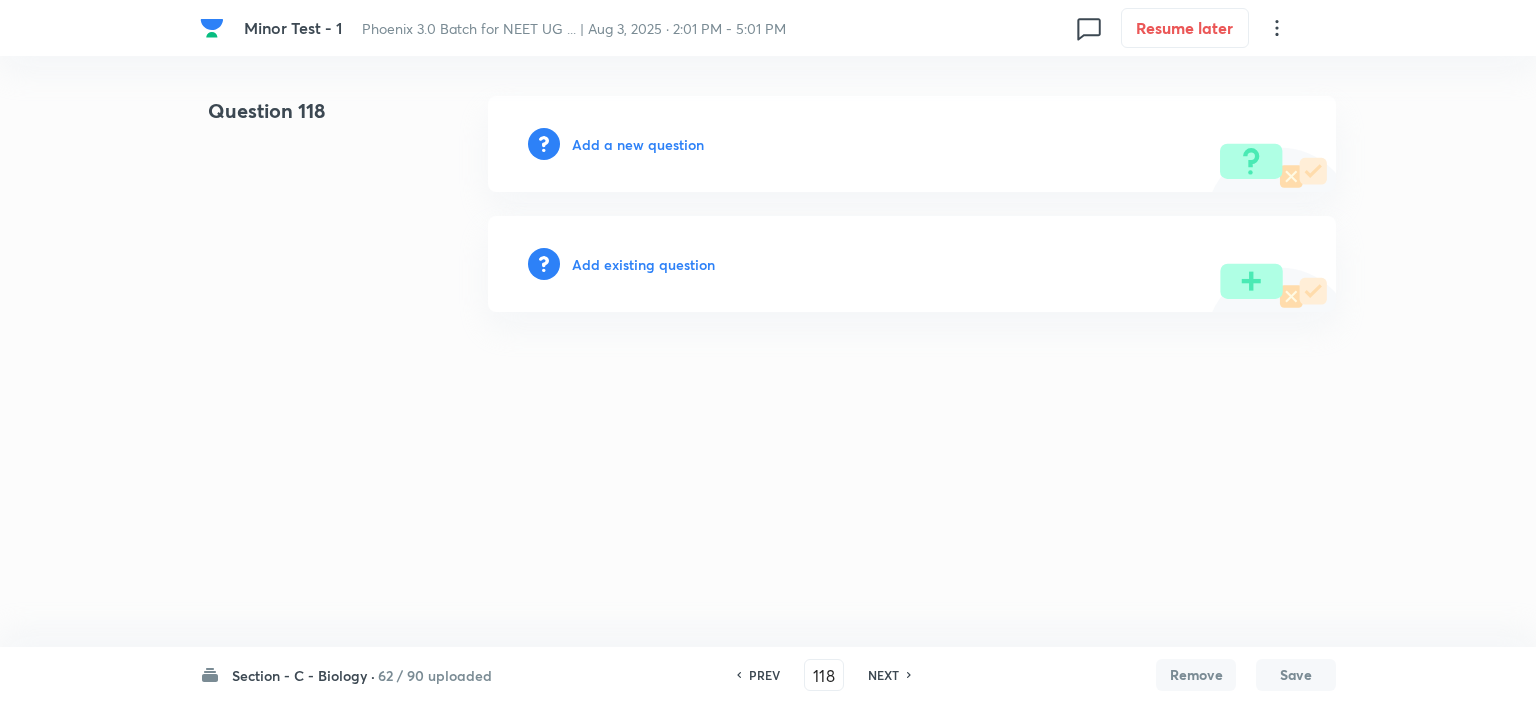 click on "NEXT" at bounding box center [883, 675] 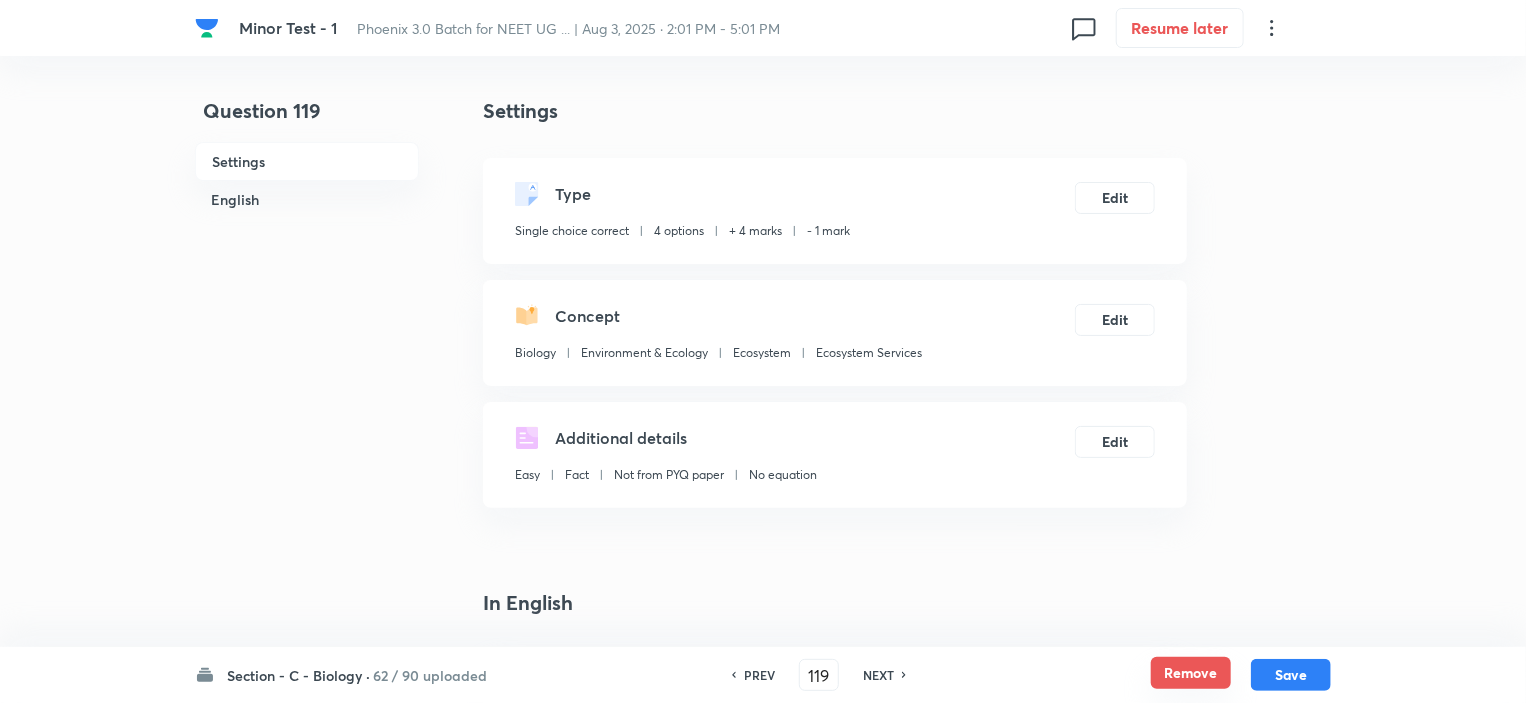 click on "Remove" at bounding box center [1191, 673] 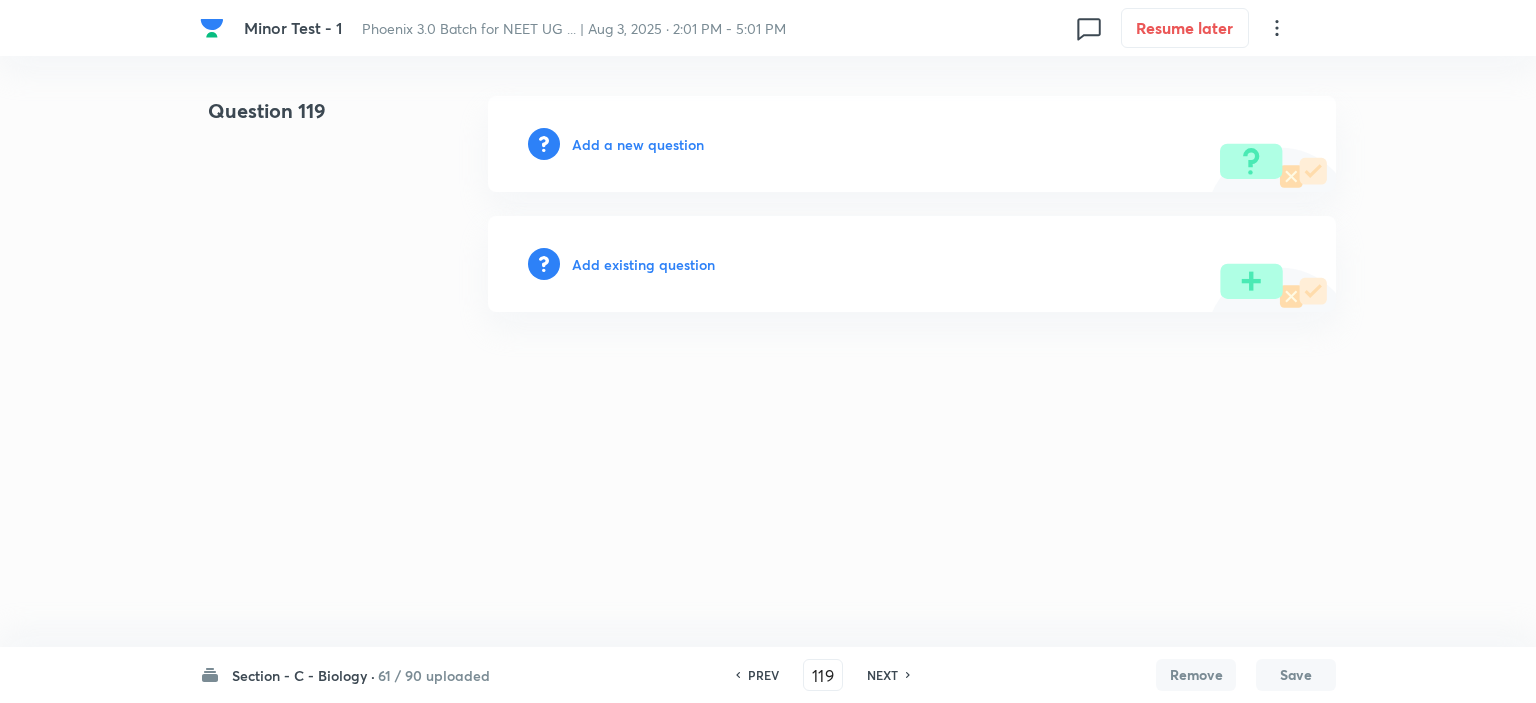 click on "NEXT" at bounding box center (882, 675) 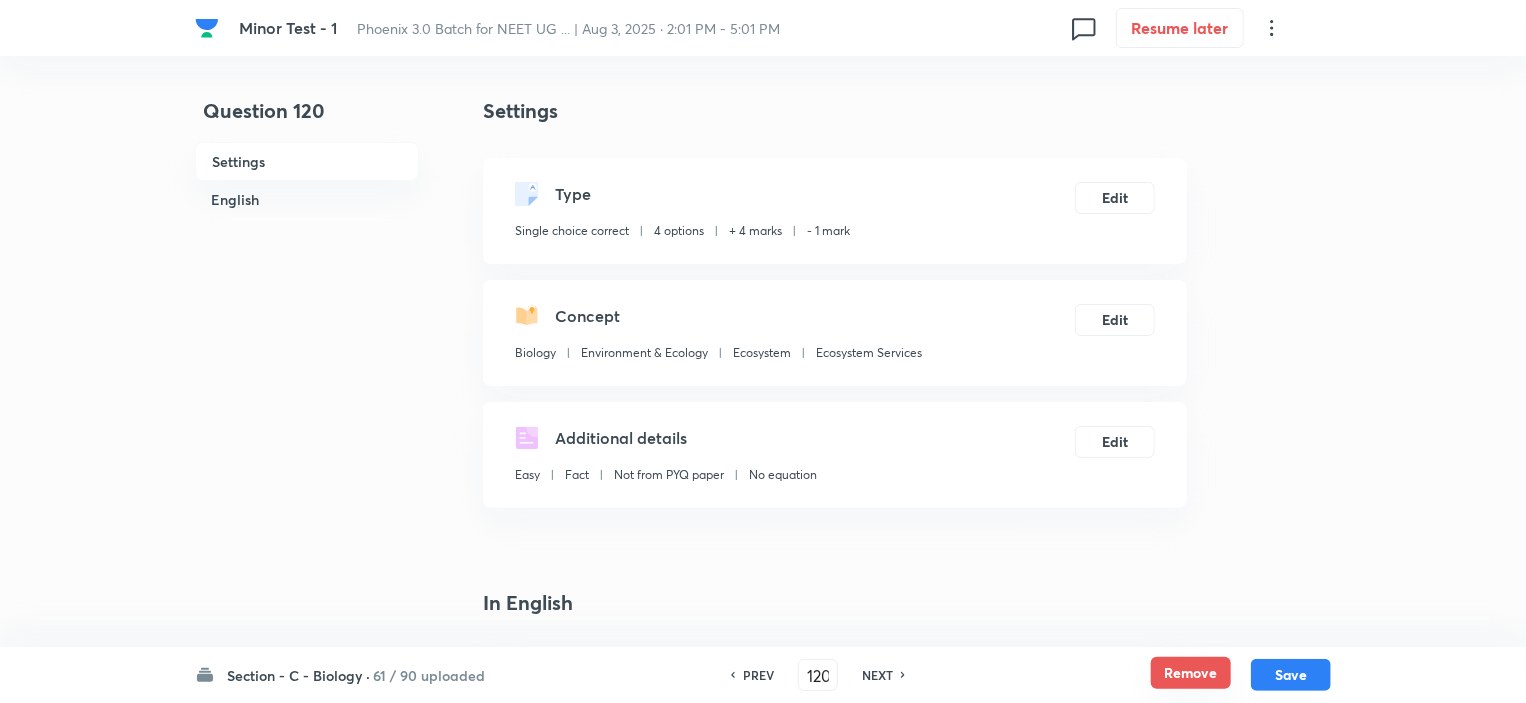 click on "Remove" at bounding box center [1191, 673] 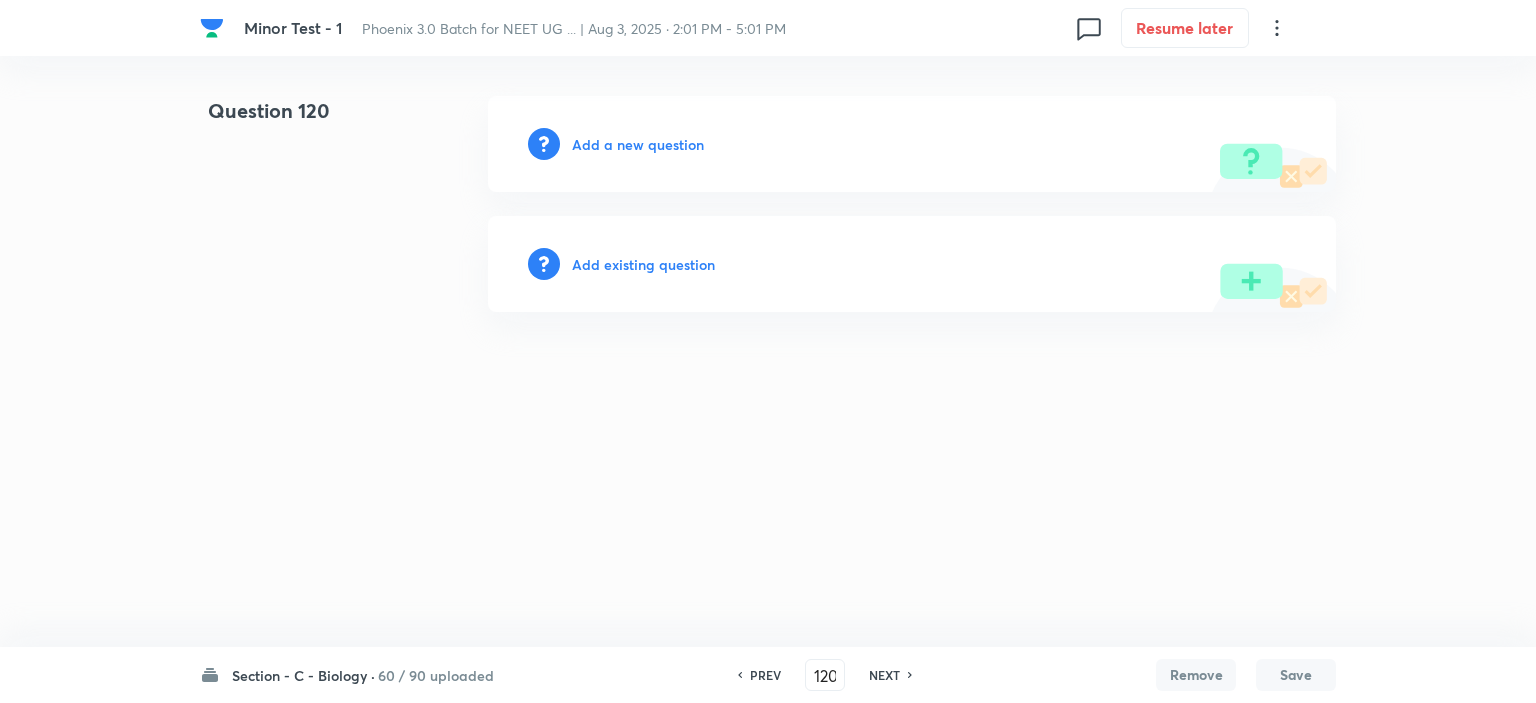 click on "NEXT" at bounding box center [884, 675] 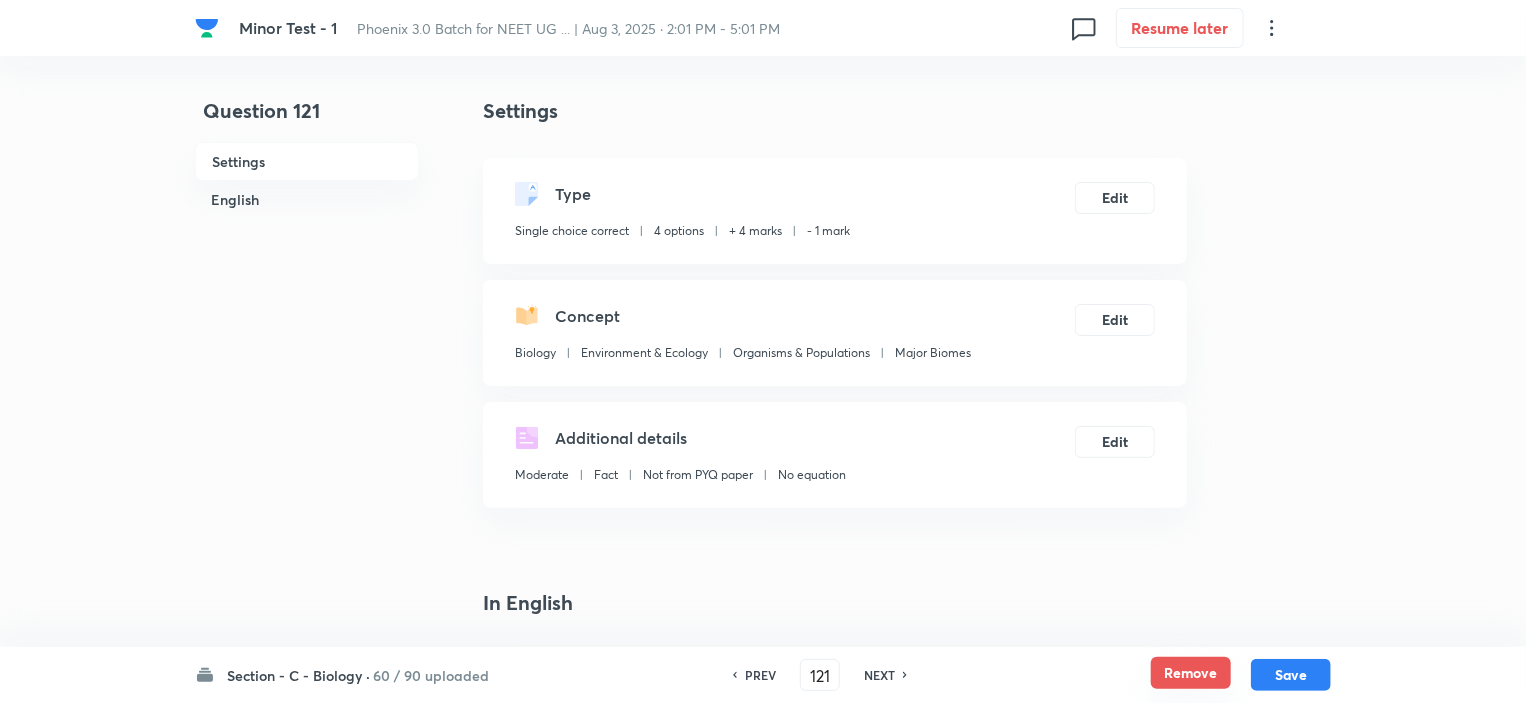 click on "Remove" at bounding box center [1191, 673] 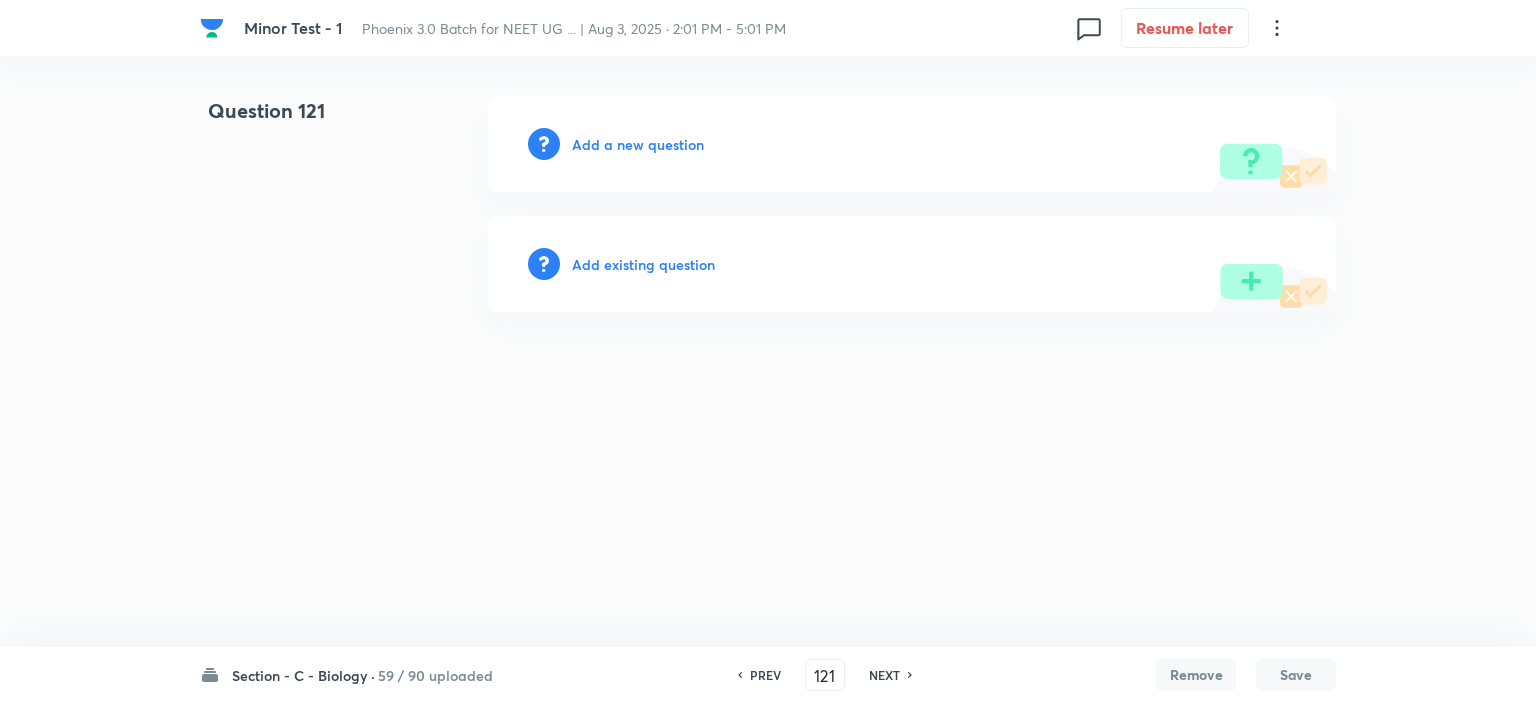 click on "NEXT" at bounding box center (884, 675) 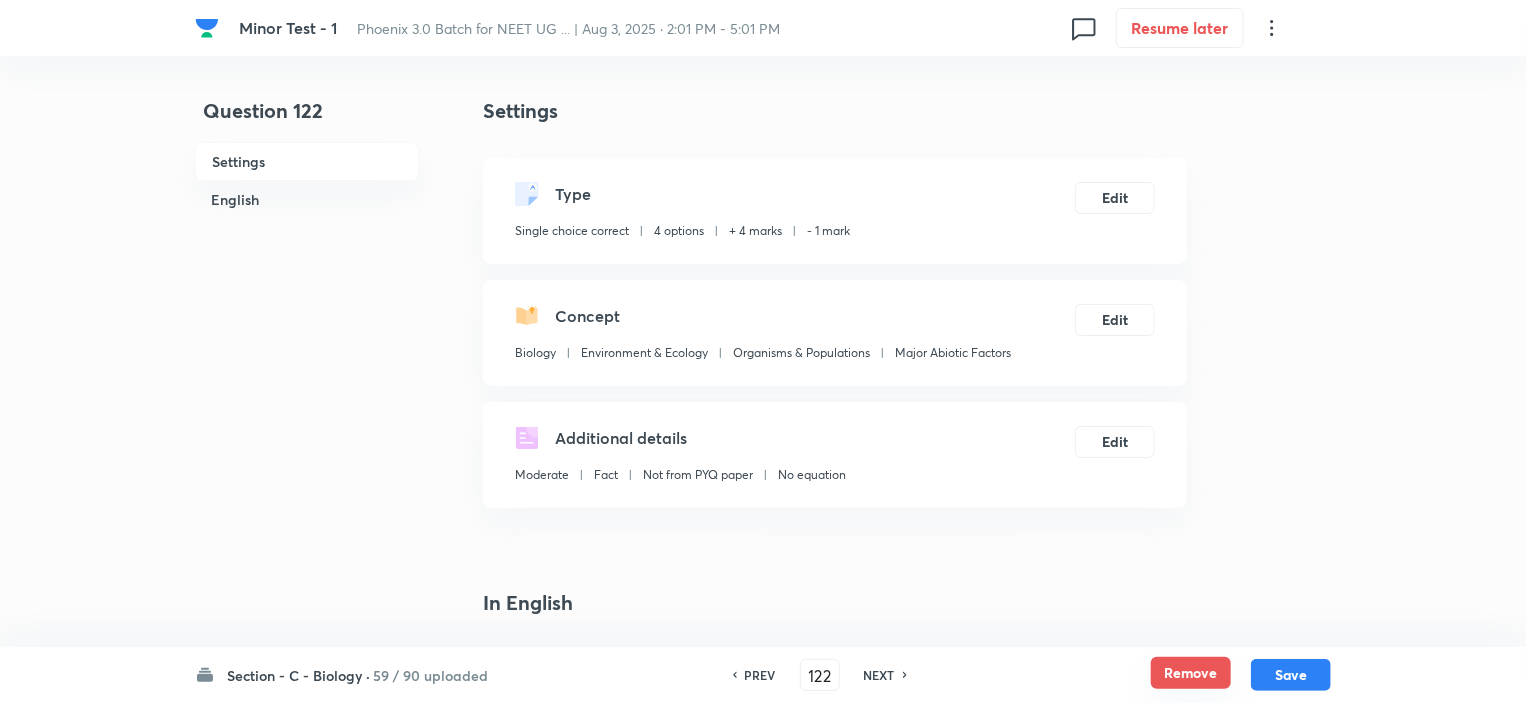 click on "Remove" at bounding box center [1191, 673] 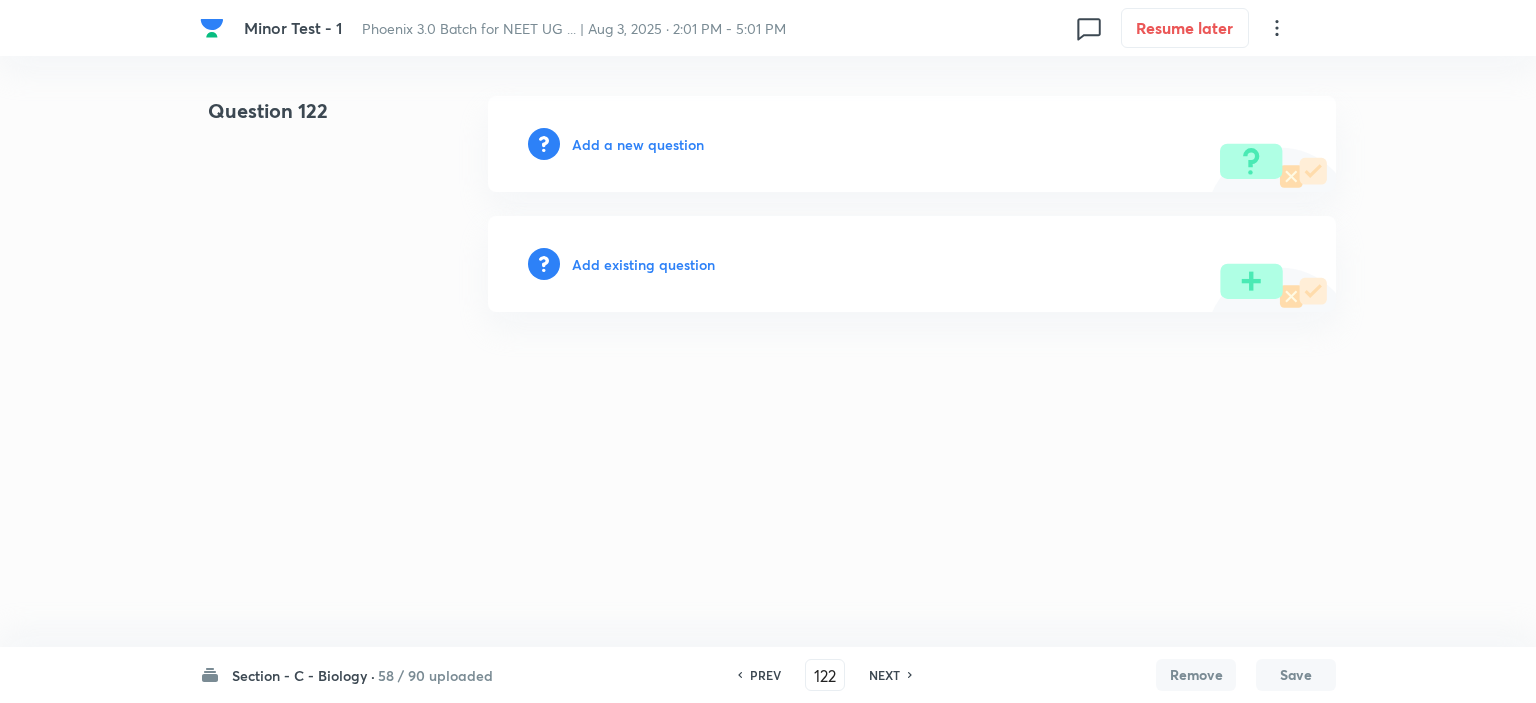 click on "NEXT" at bounding box center (887, 675) 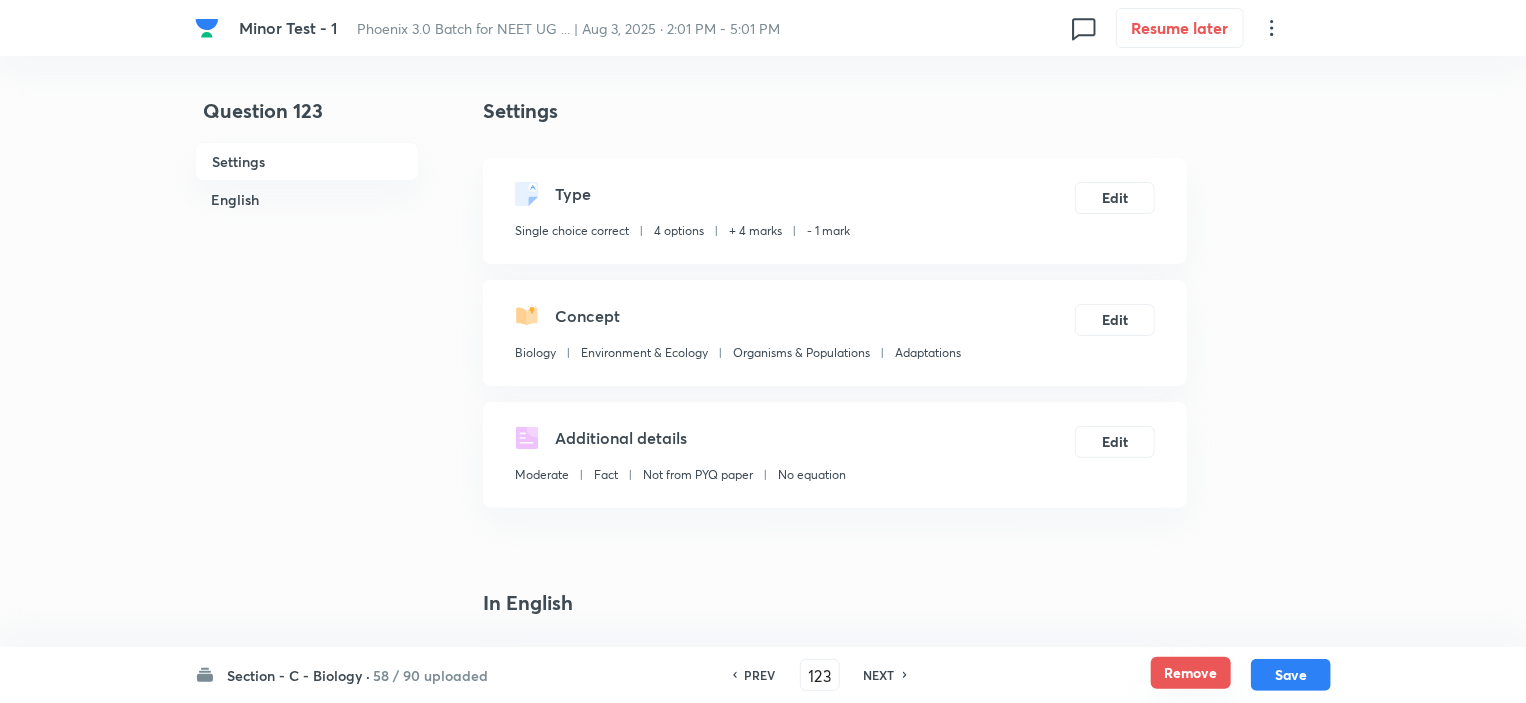 click on "Remove" at bounding box center (1191, 673) 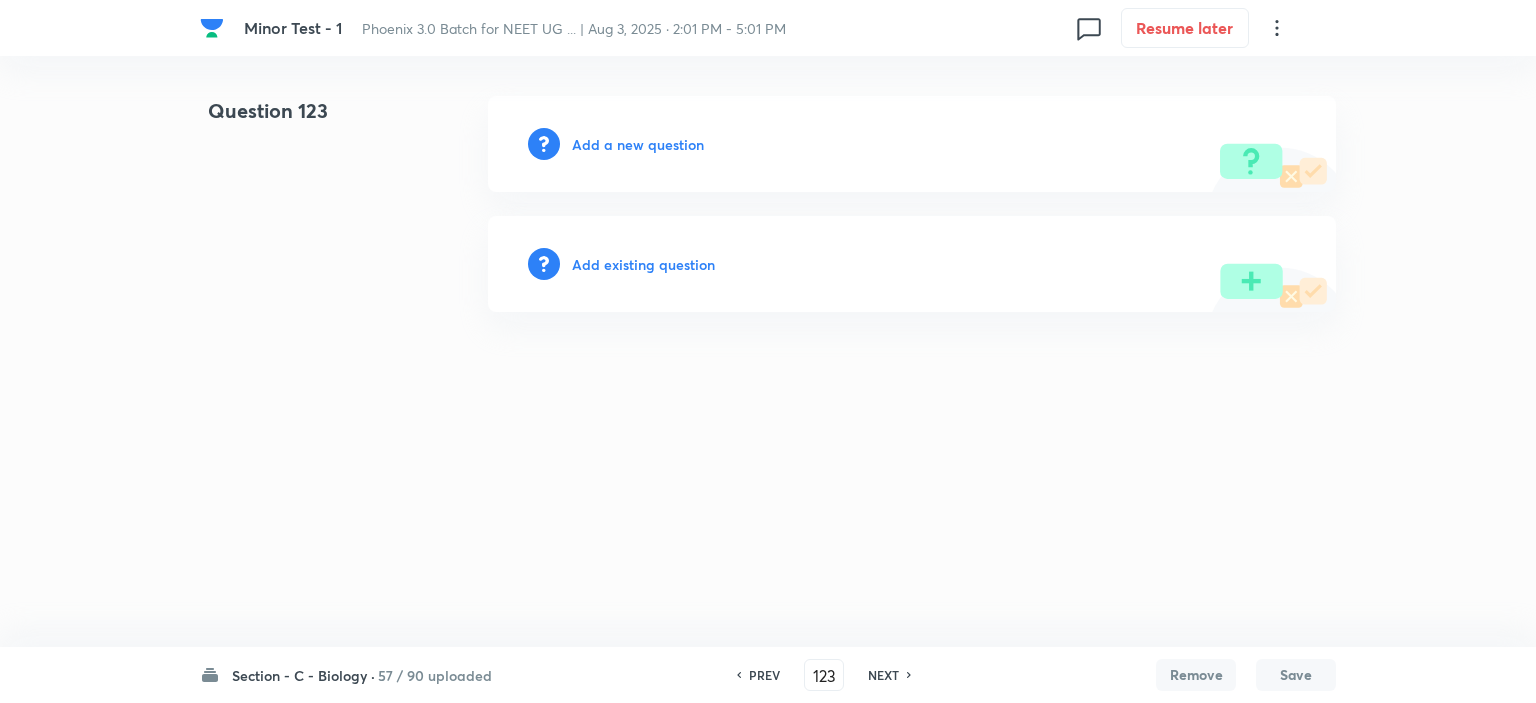 click on "NEXT" at bounding box center [883, 675] 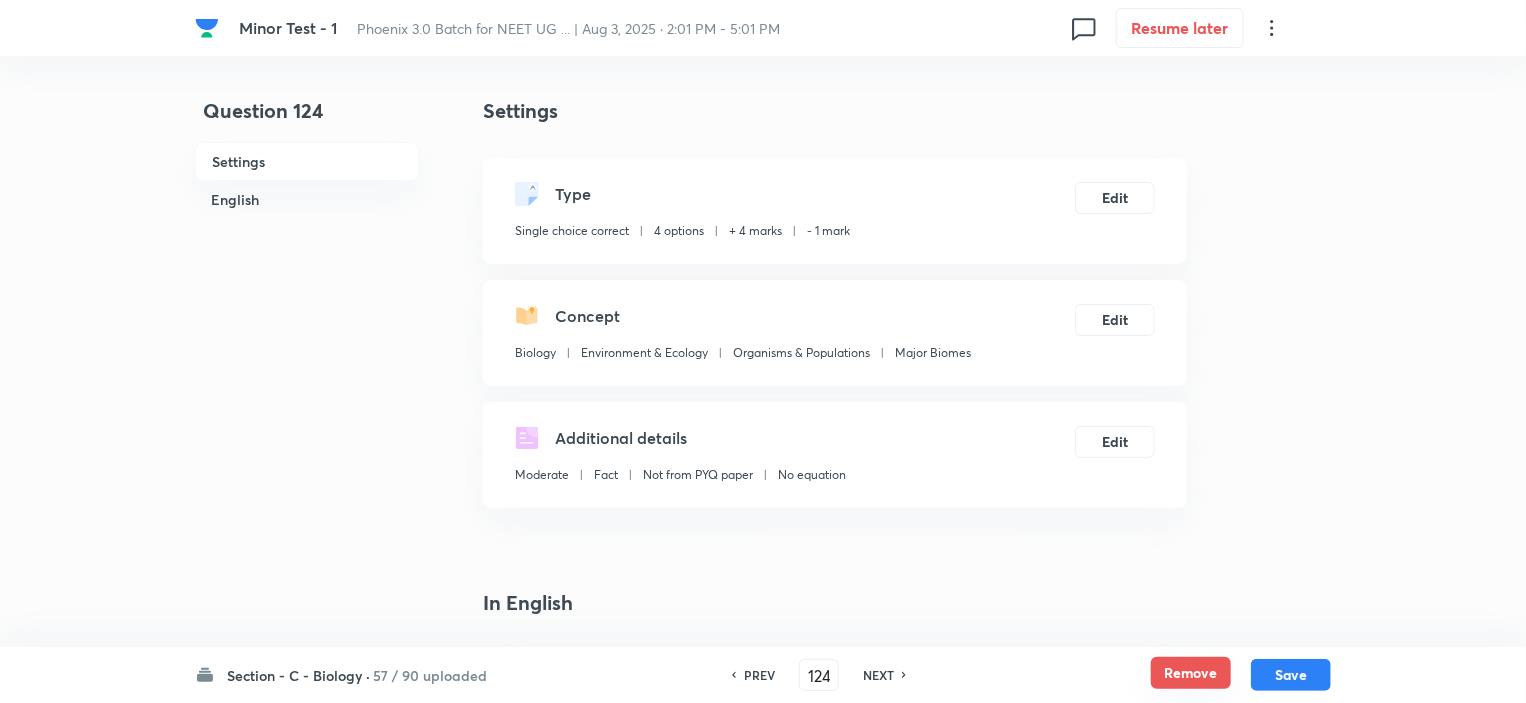 click on "Remove" at bounding box center (1191, 673) 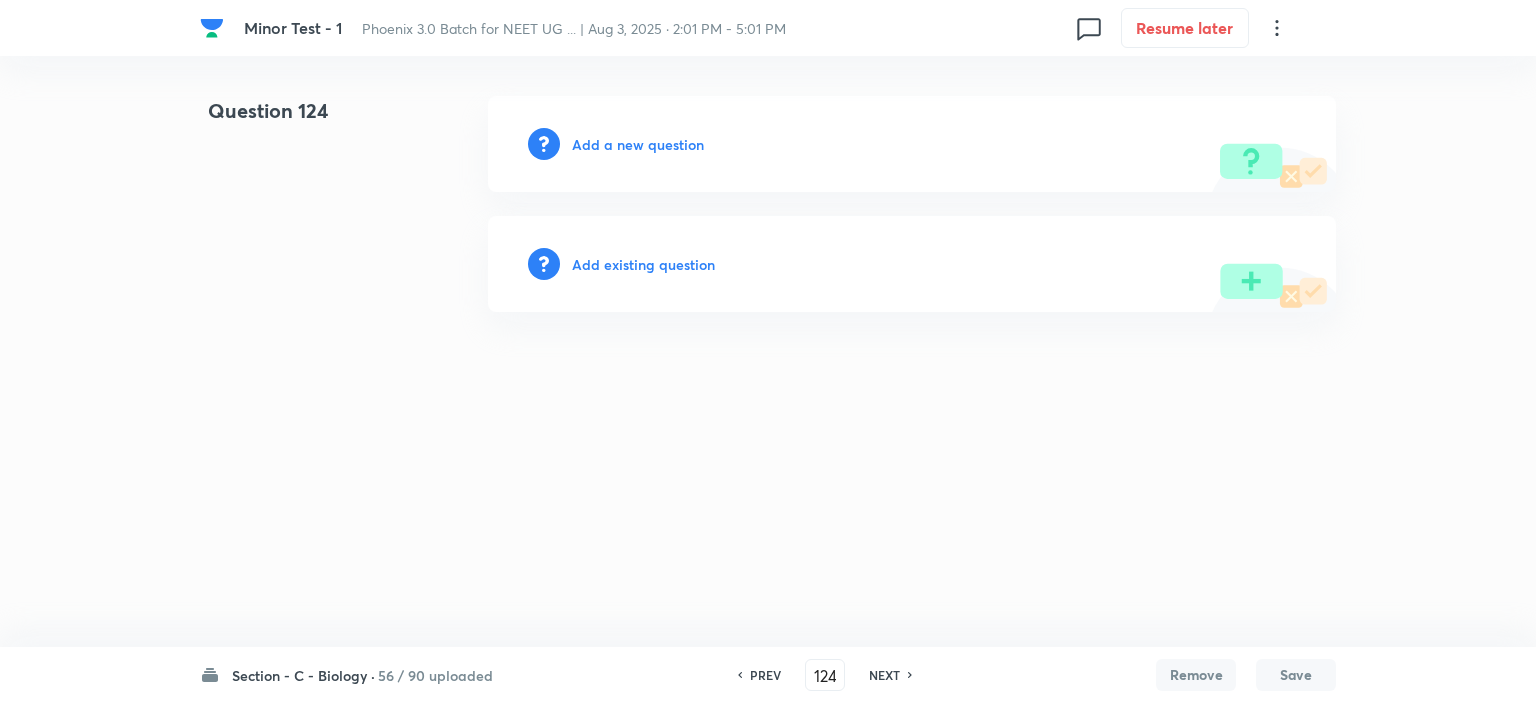 click on "NEXT" at bounding box center (884, 675) 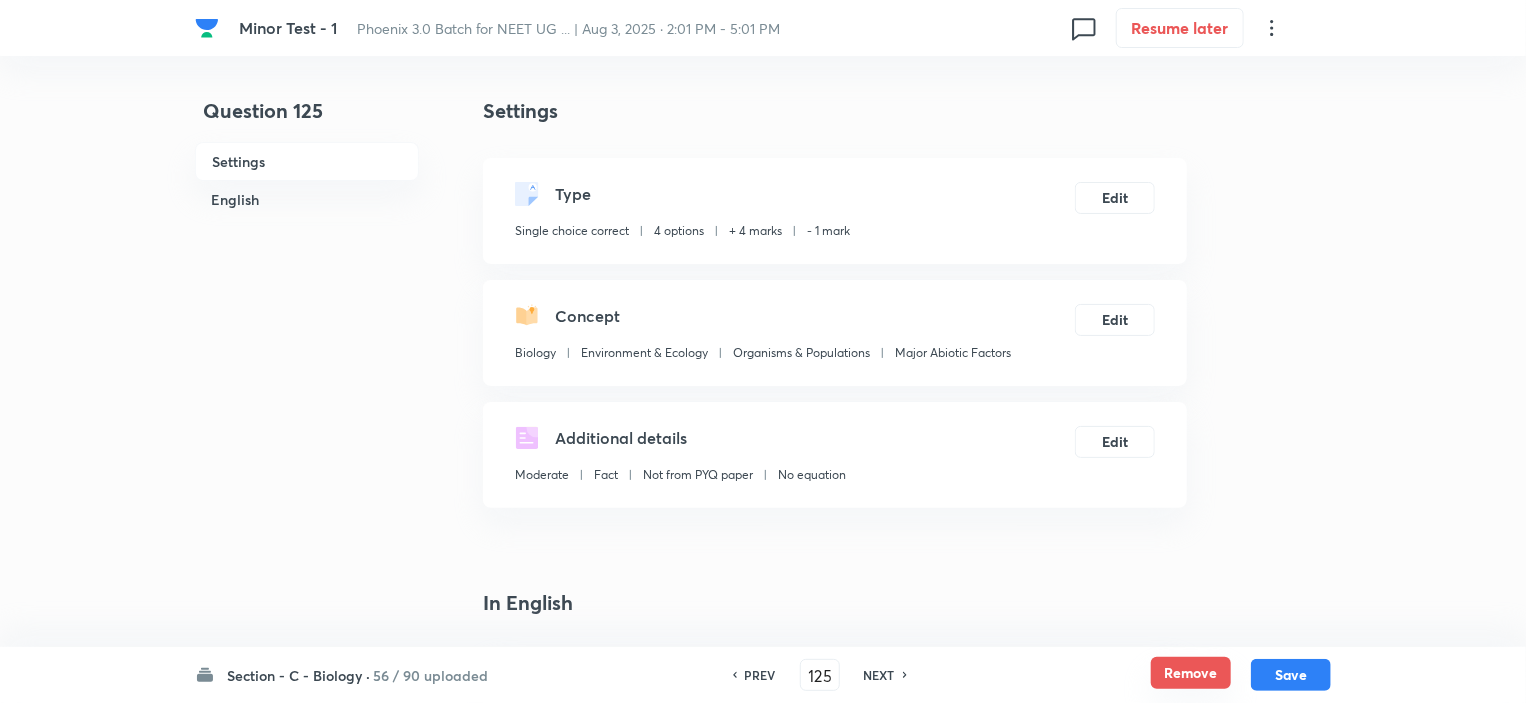 click on "Remove" at bounding box center [1191, 673] 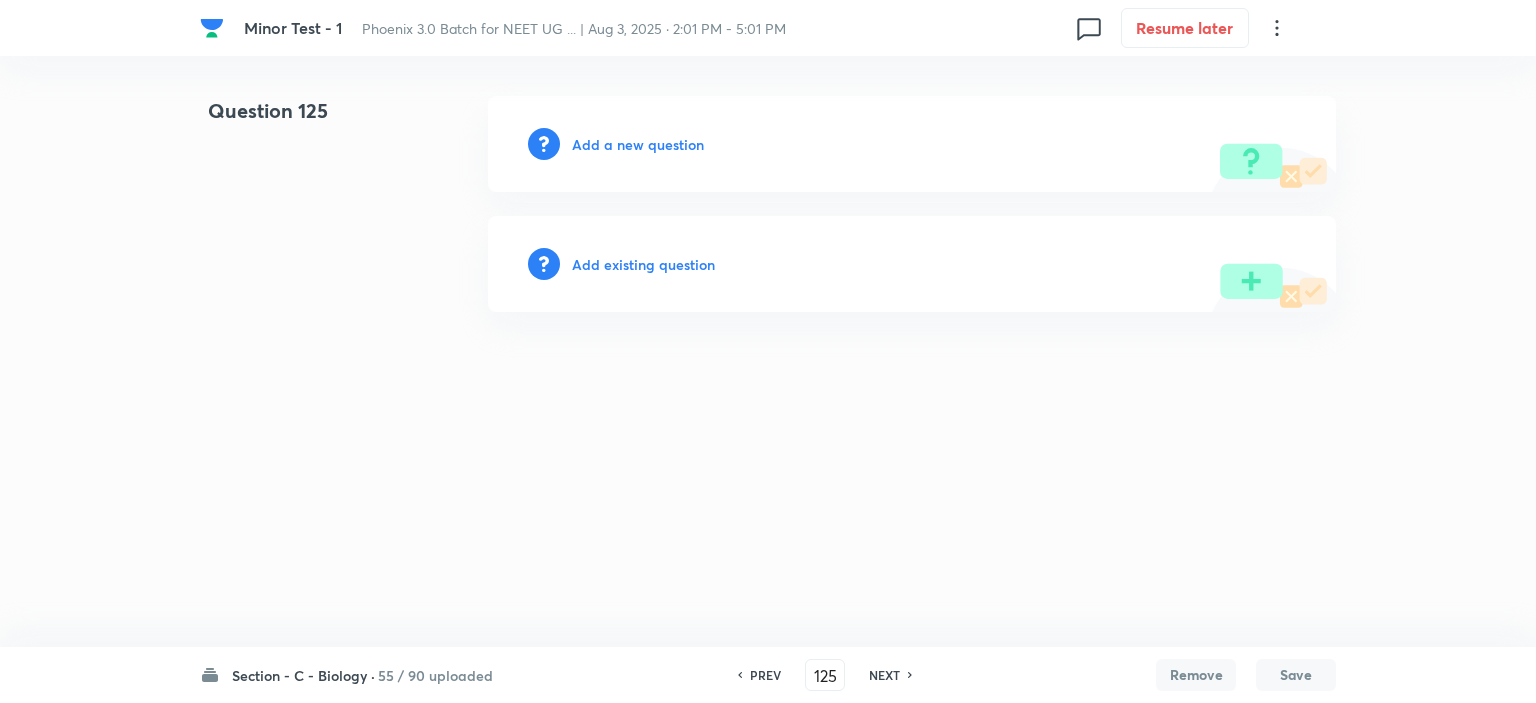 click on "NEXT" at bounding box center (884, 675) 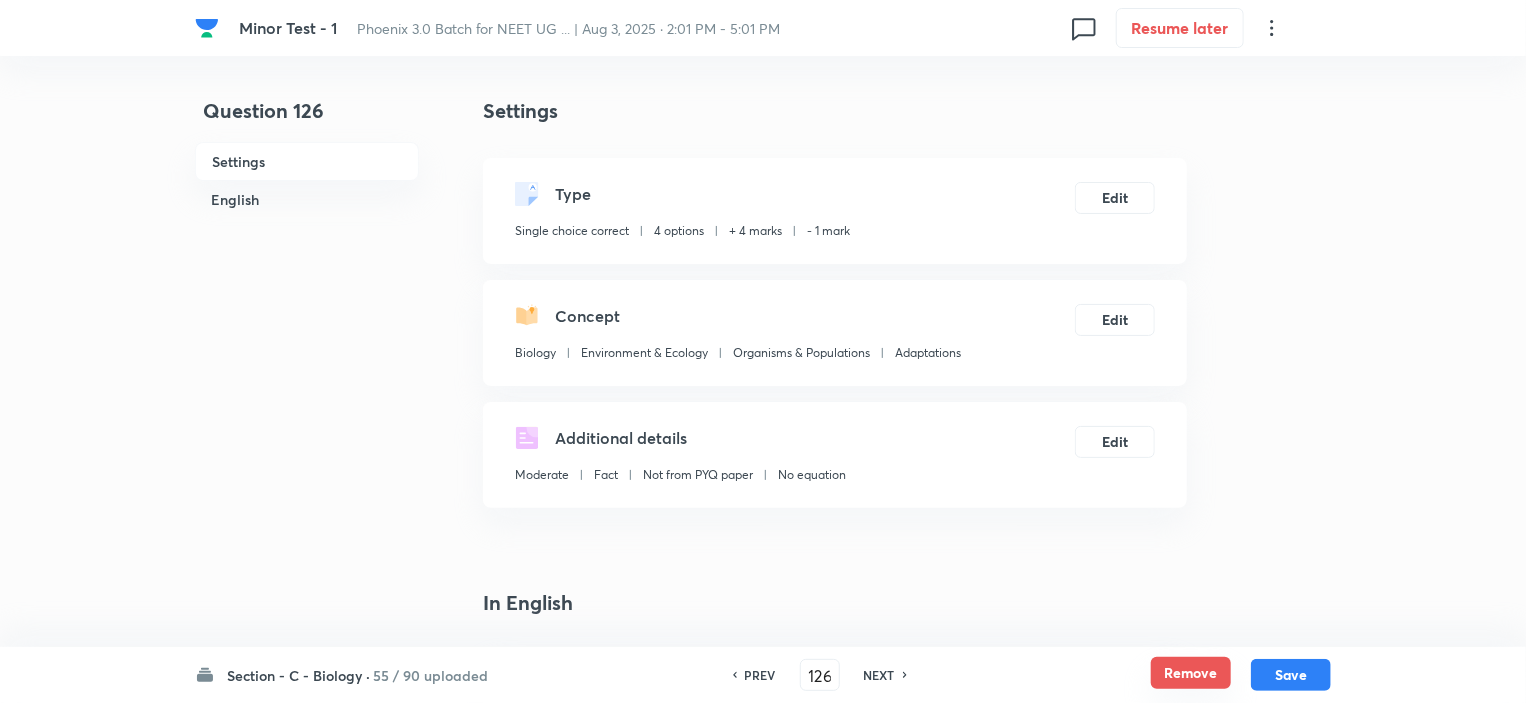 click on "Remove" at bounding box center (1191, 673) 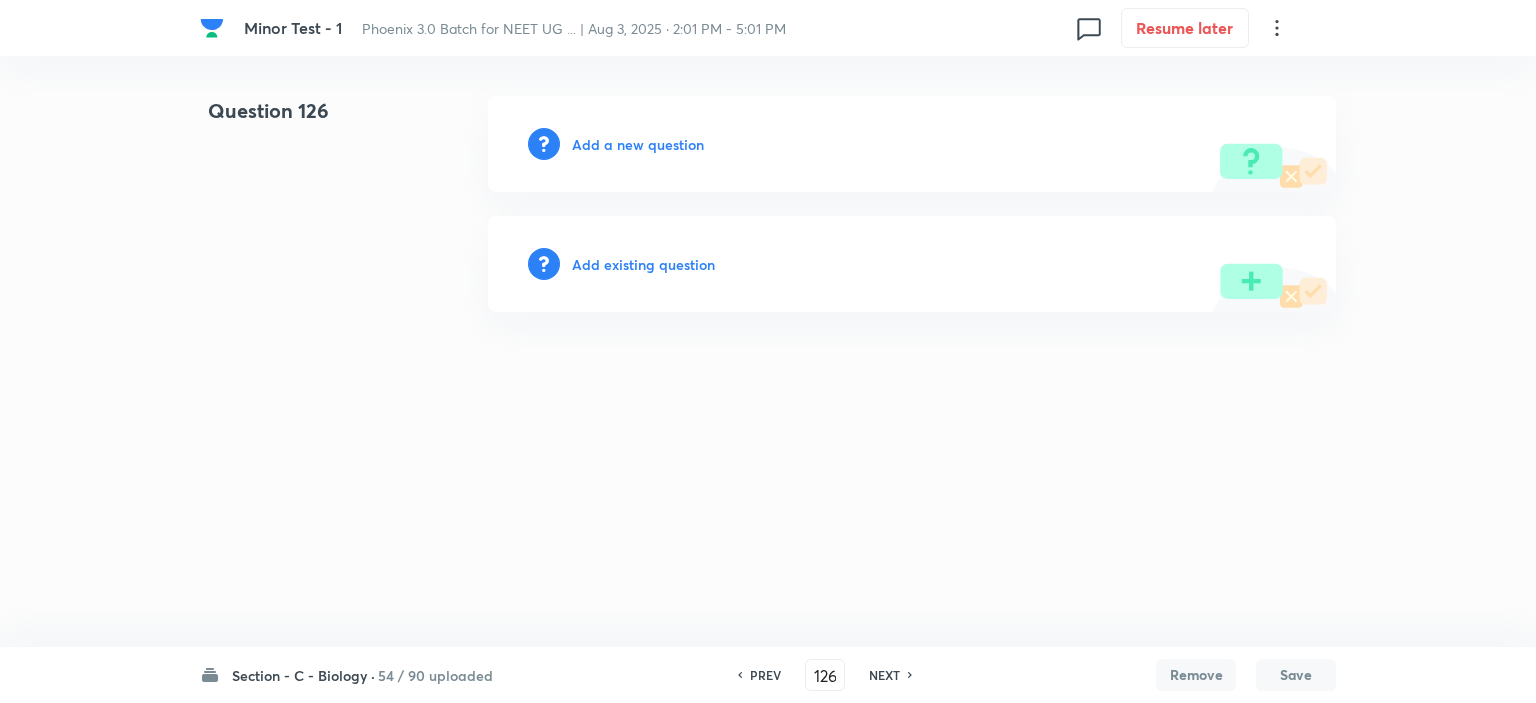 click on "NEXT" at bounding box center [884, 675] 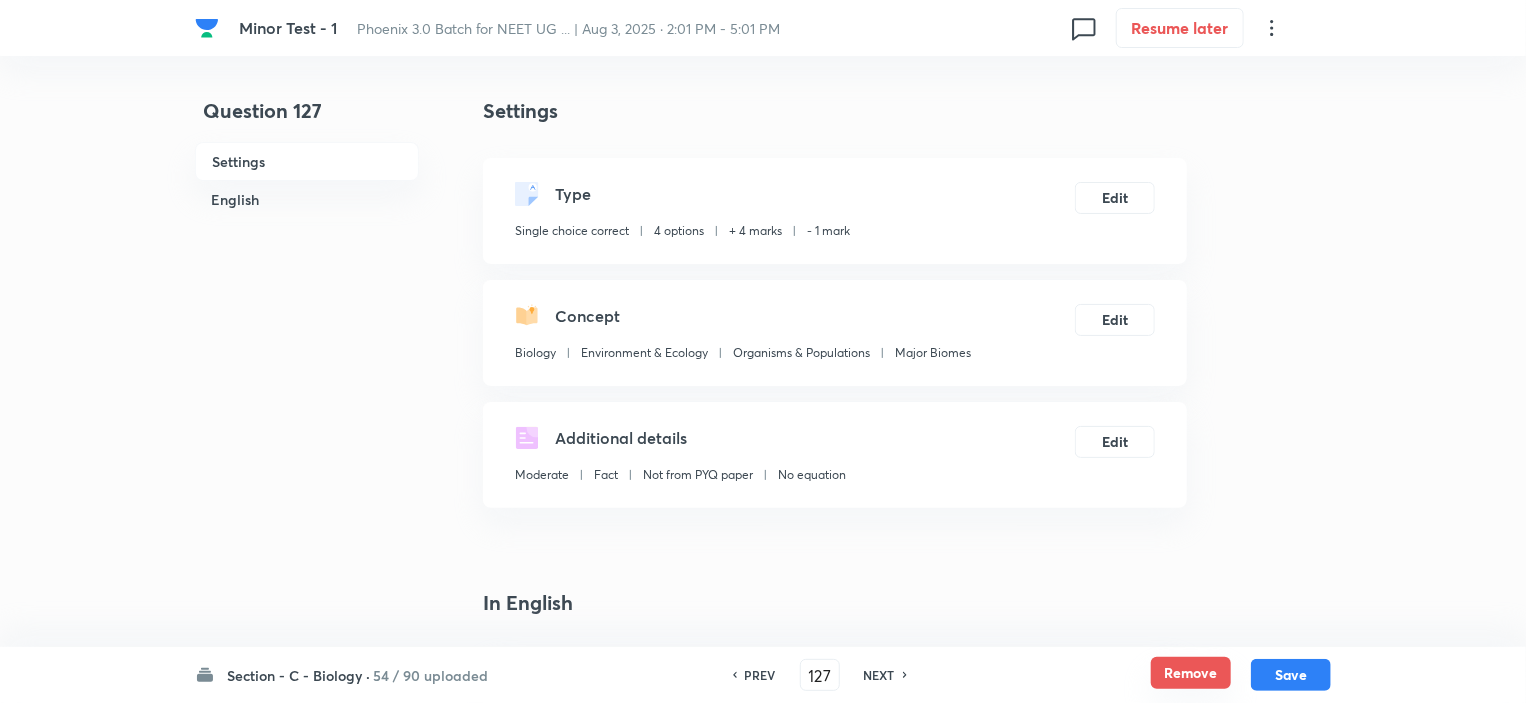 click on "Remove" at bounding box center [1191, 673] 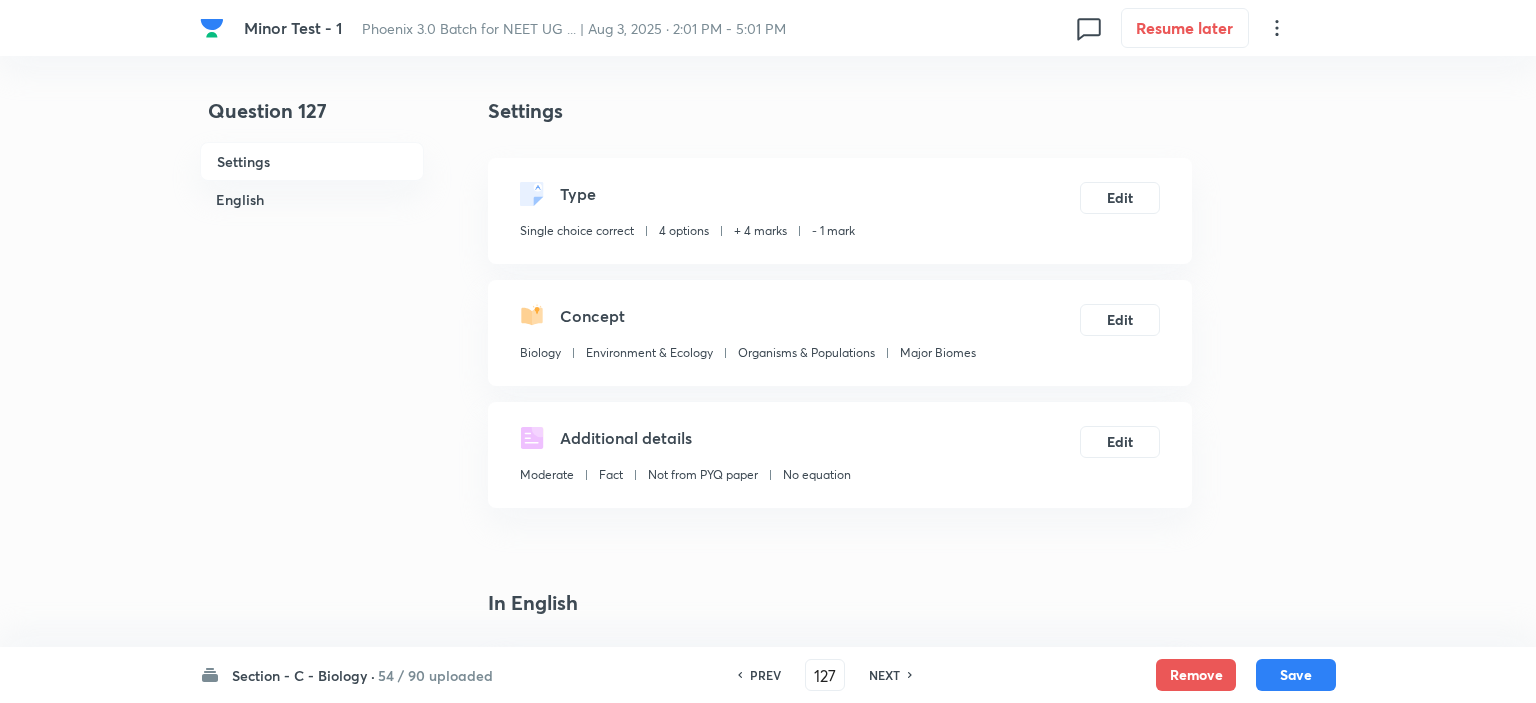 click on "NEXT" at bounding box center (884, 675) 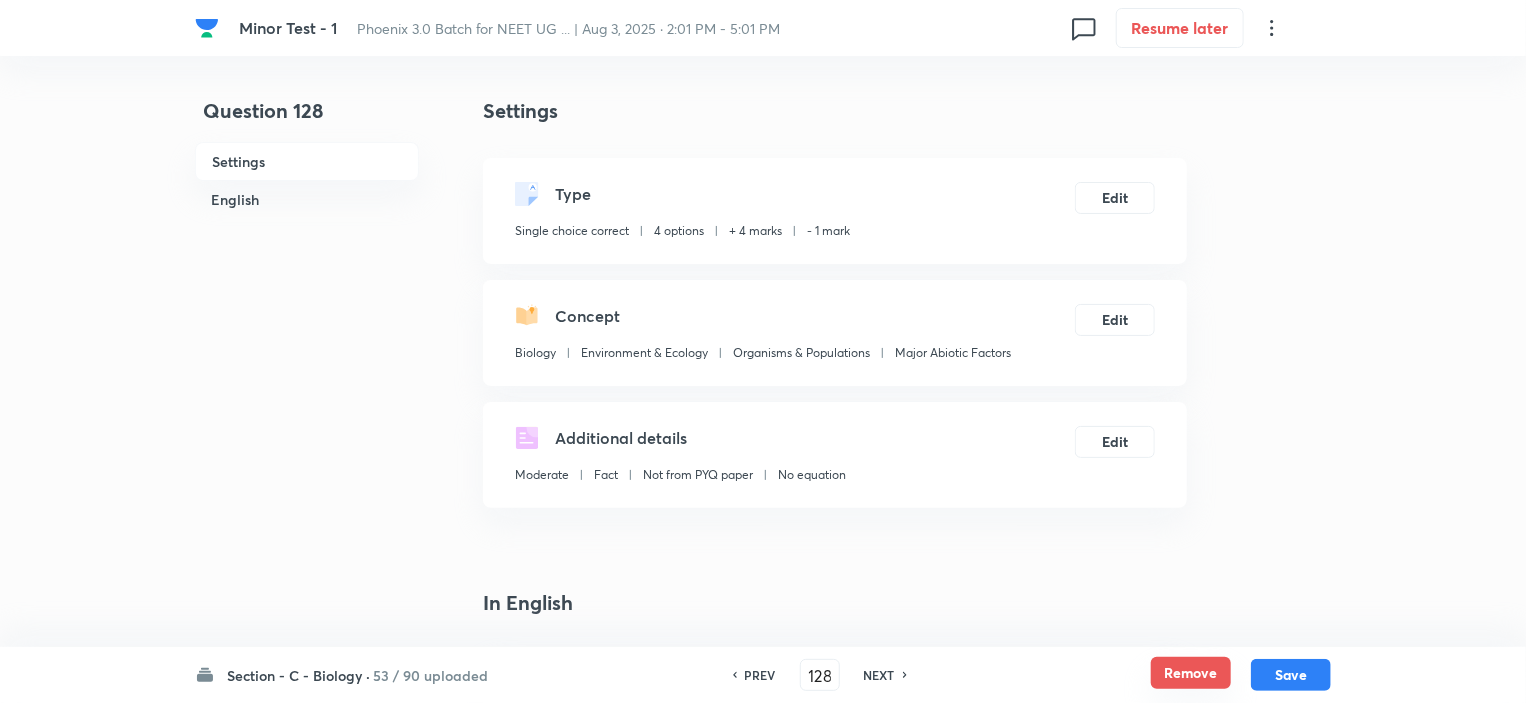 drag, startPoint x: 1201, startPoint y: 680, endPoint x: 1161, endPoint y: 683, distance: 40.112343 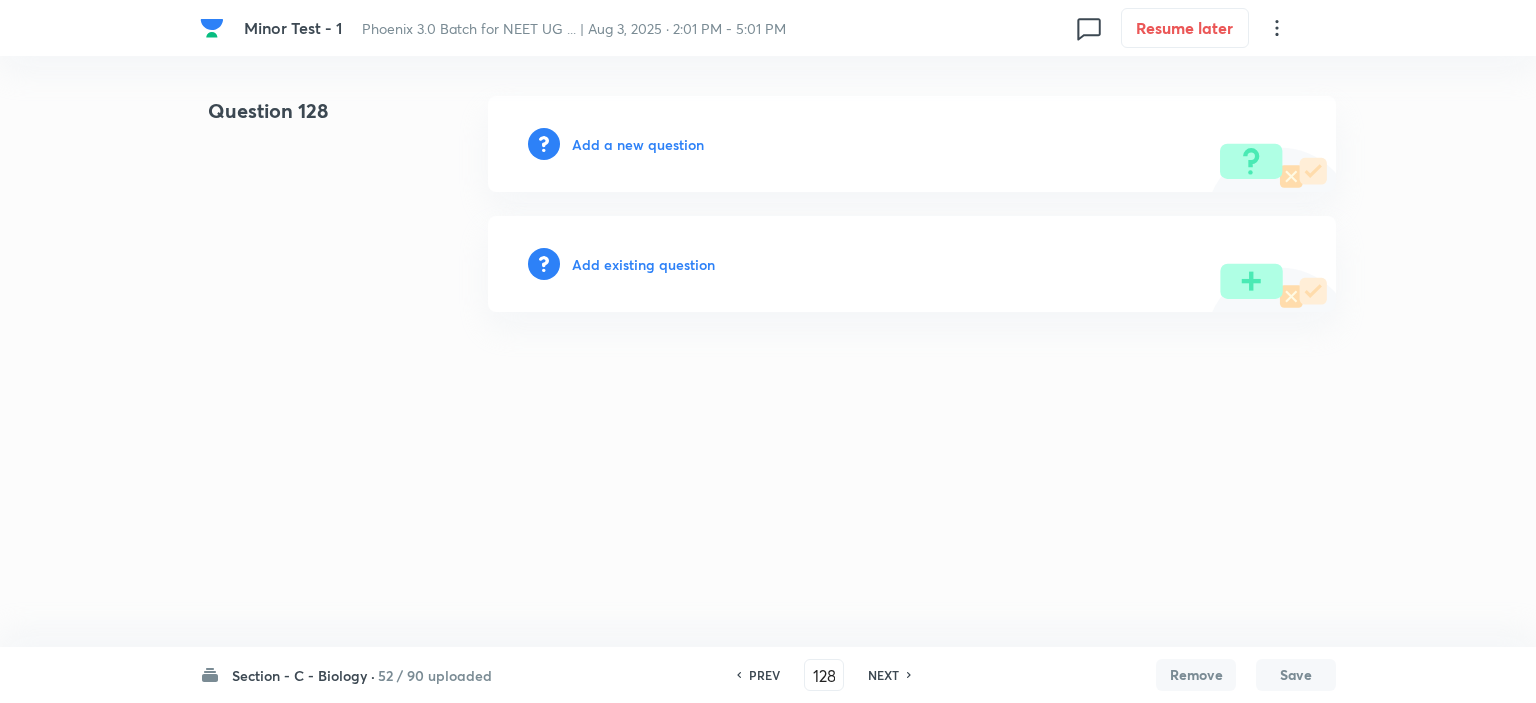 click on "NEXT" at bounding box center [883, 675] 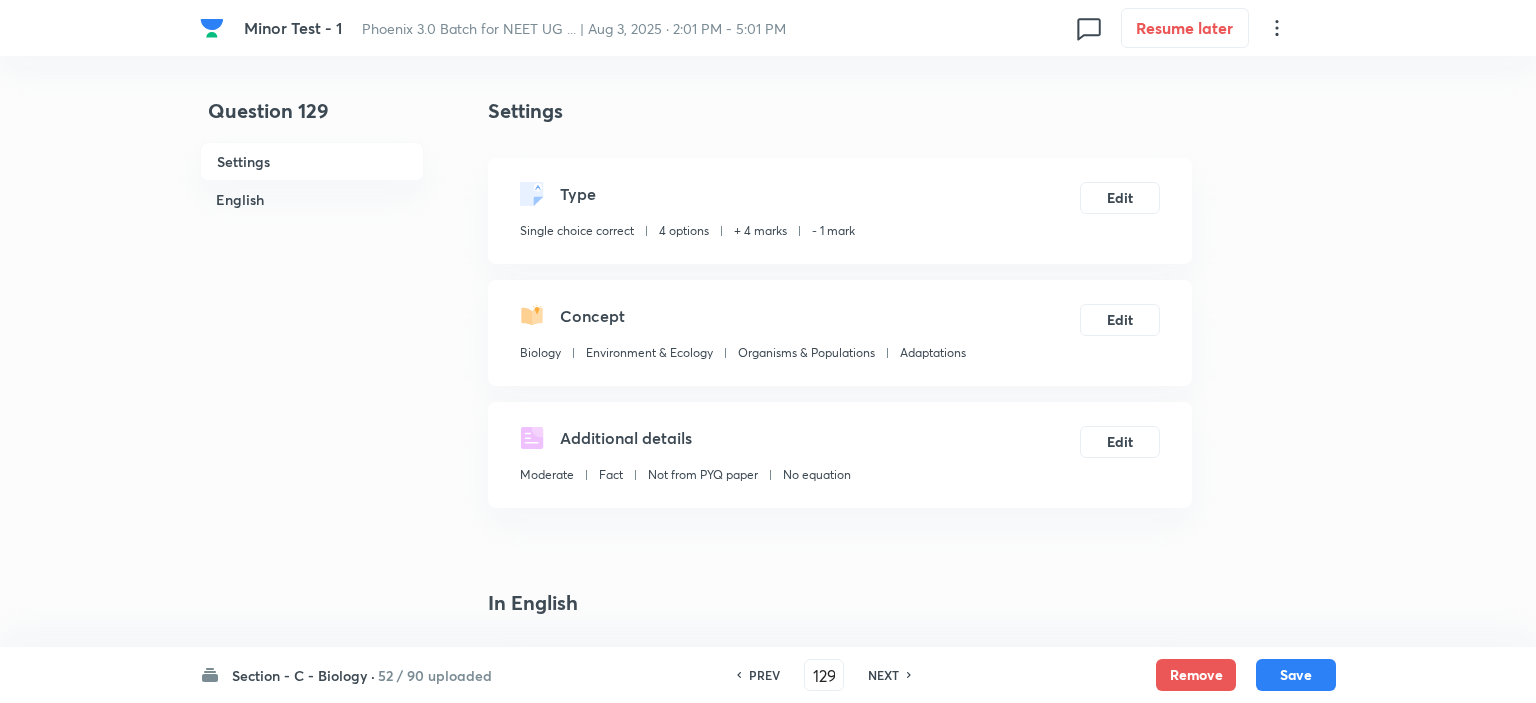 checkbox on "true" 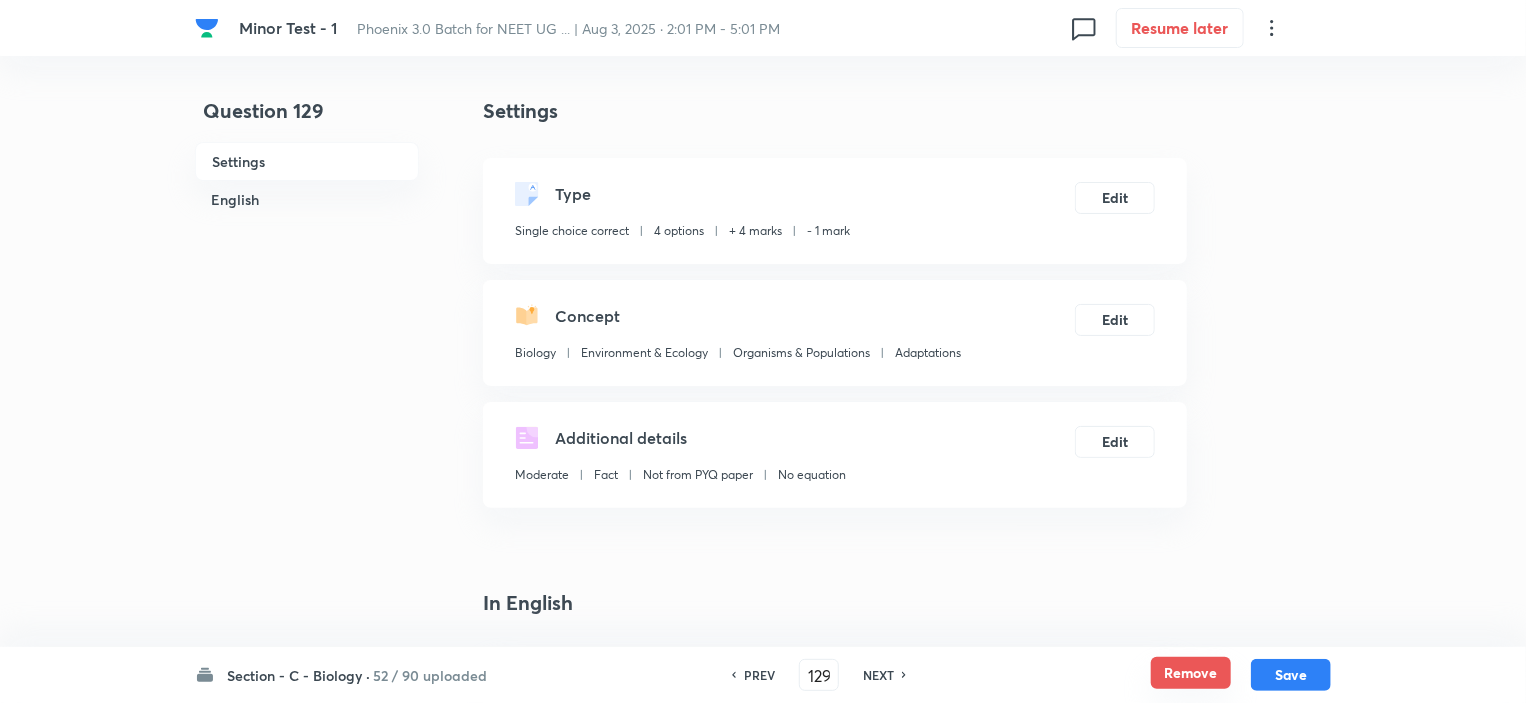 click on "Remove" at bounding box center (1191, 673) 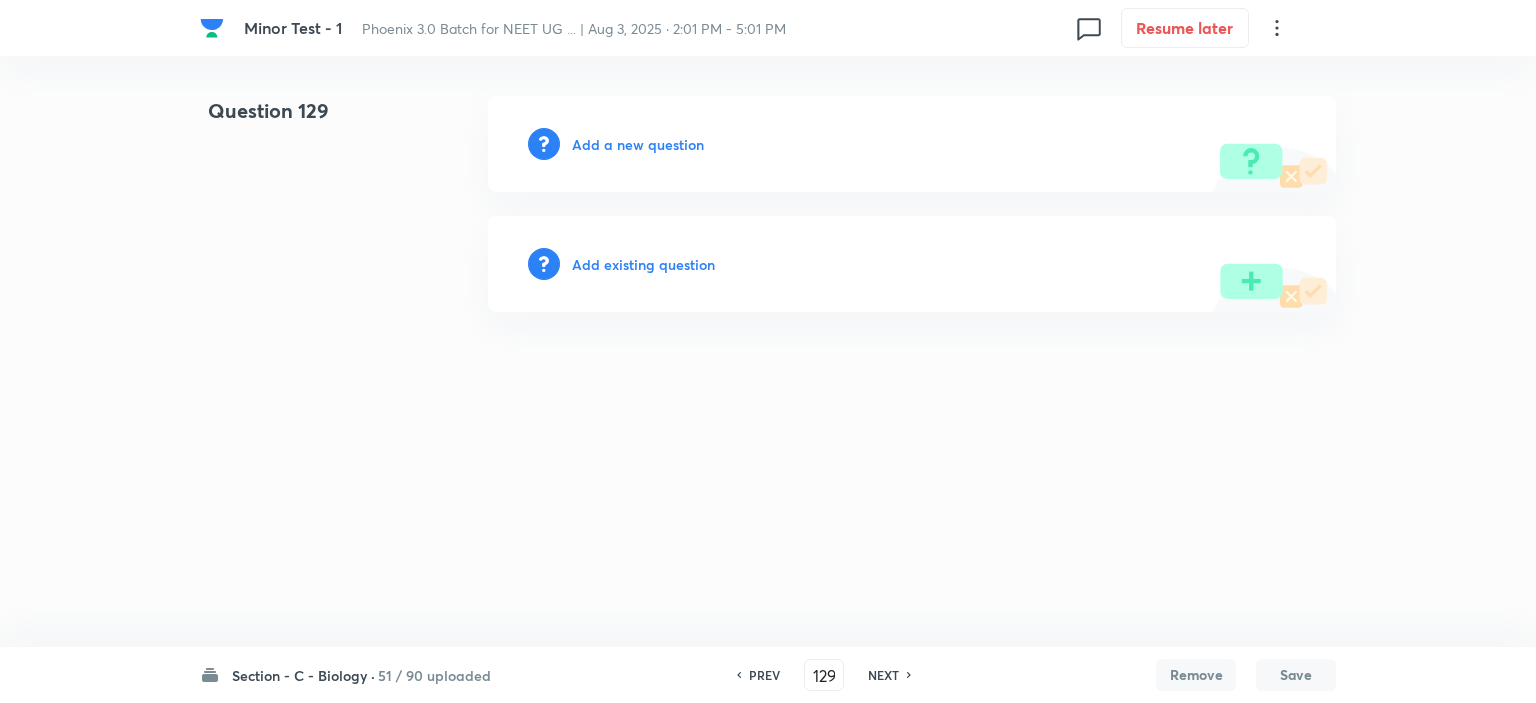 click on "NEXT" at bounding box center (883, 675) 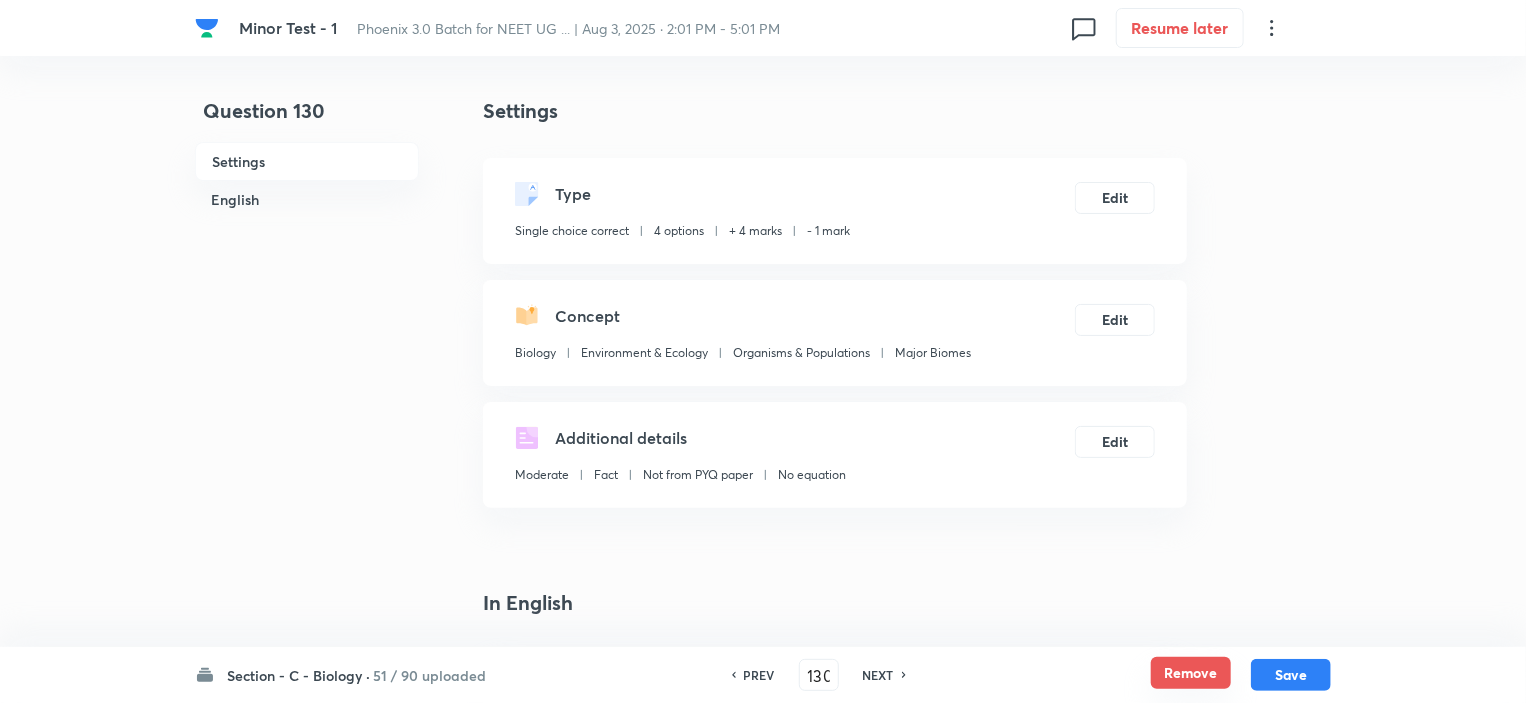 click on "Remove" at bounding box center (1191, 673) 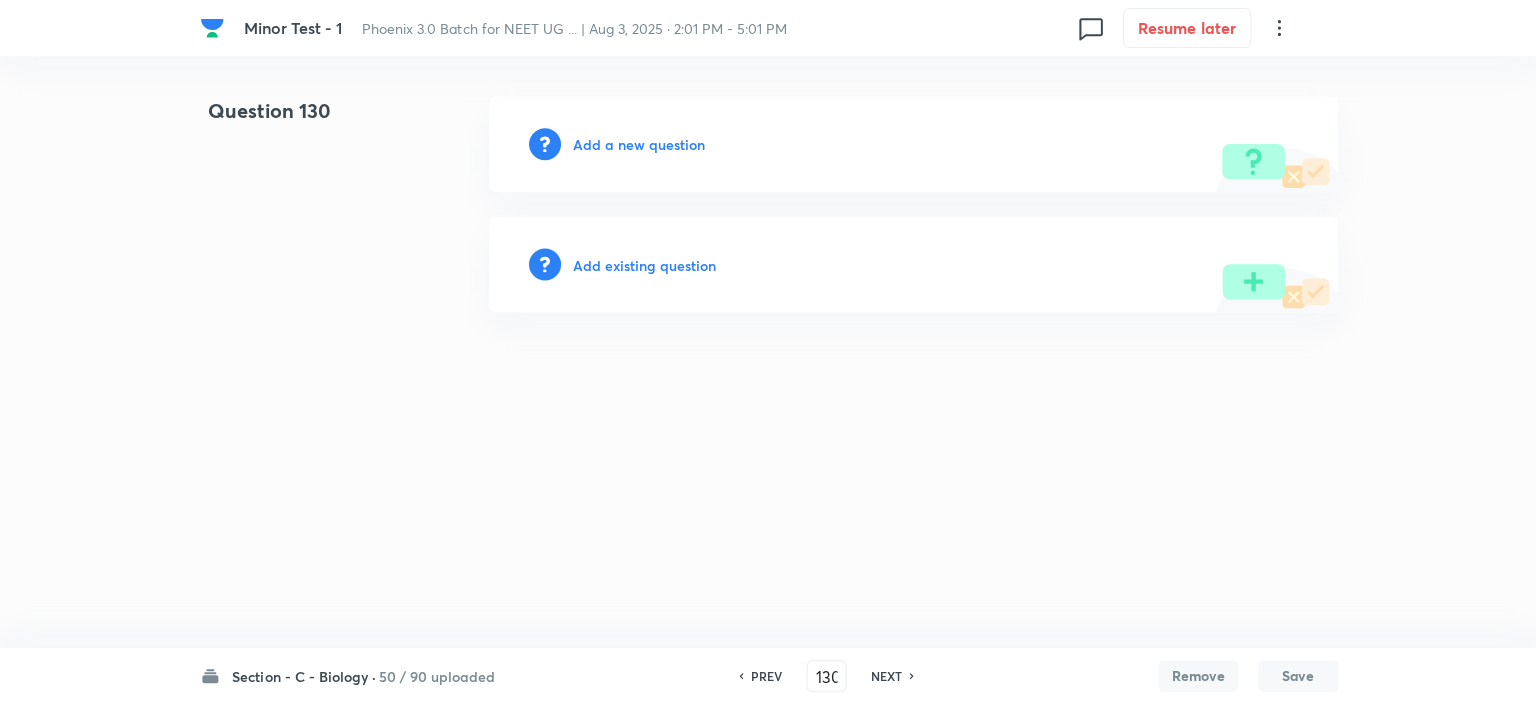 click on "NEXT" at bounding box center [884, 675] 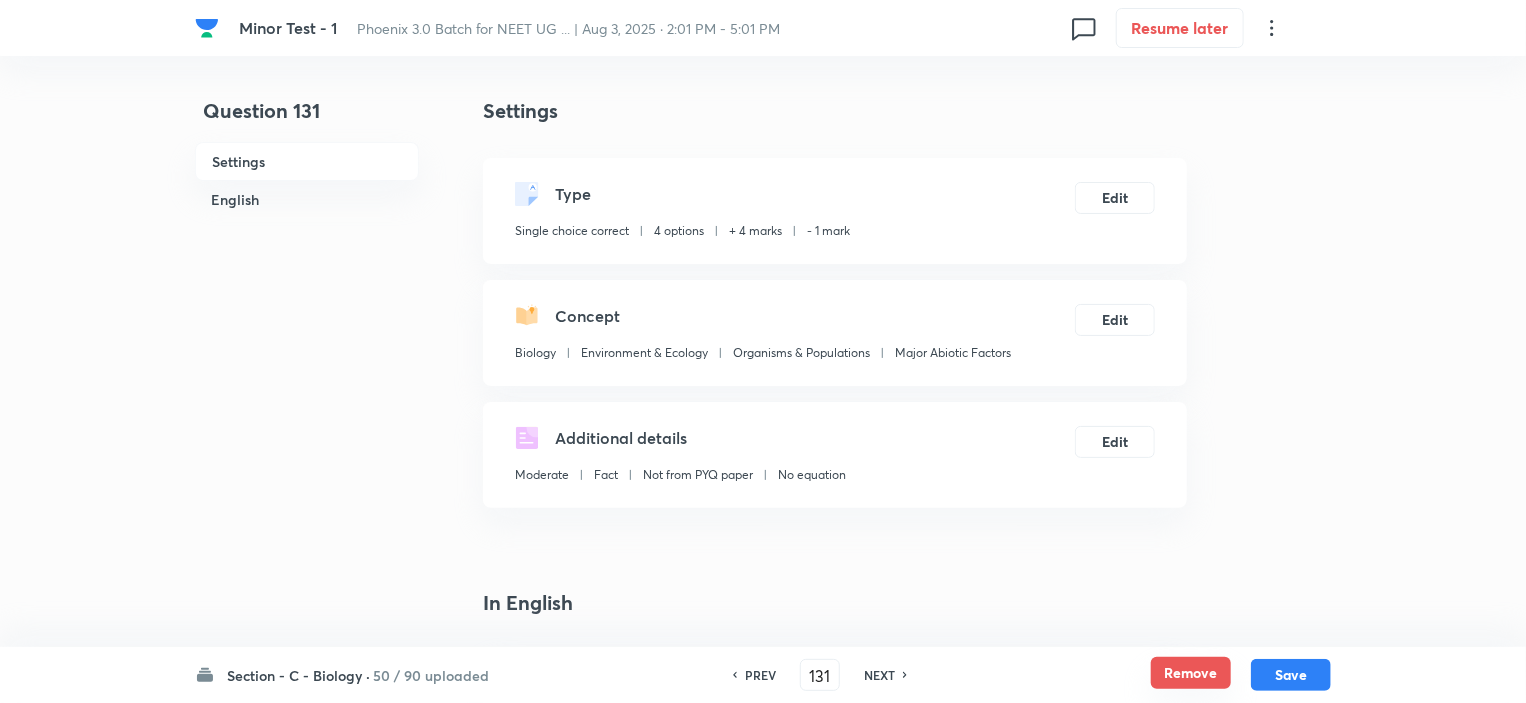 click on "Remove" at bounding box center (1191, 673) 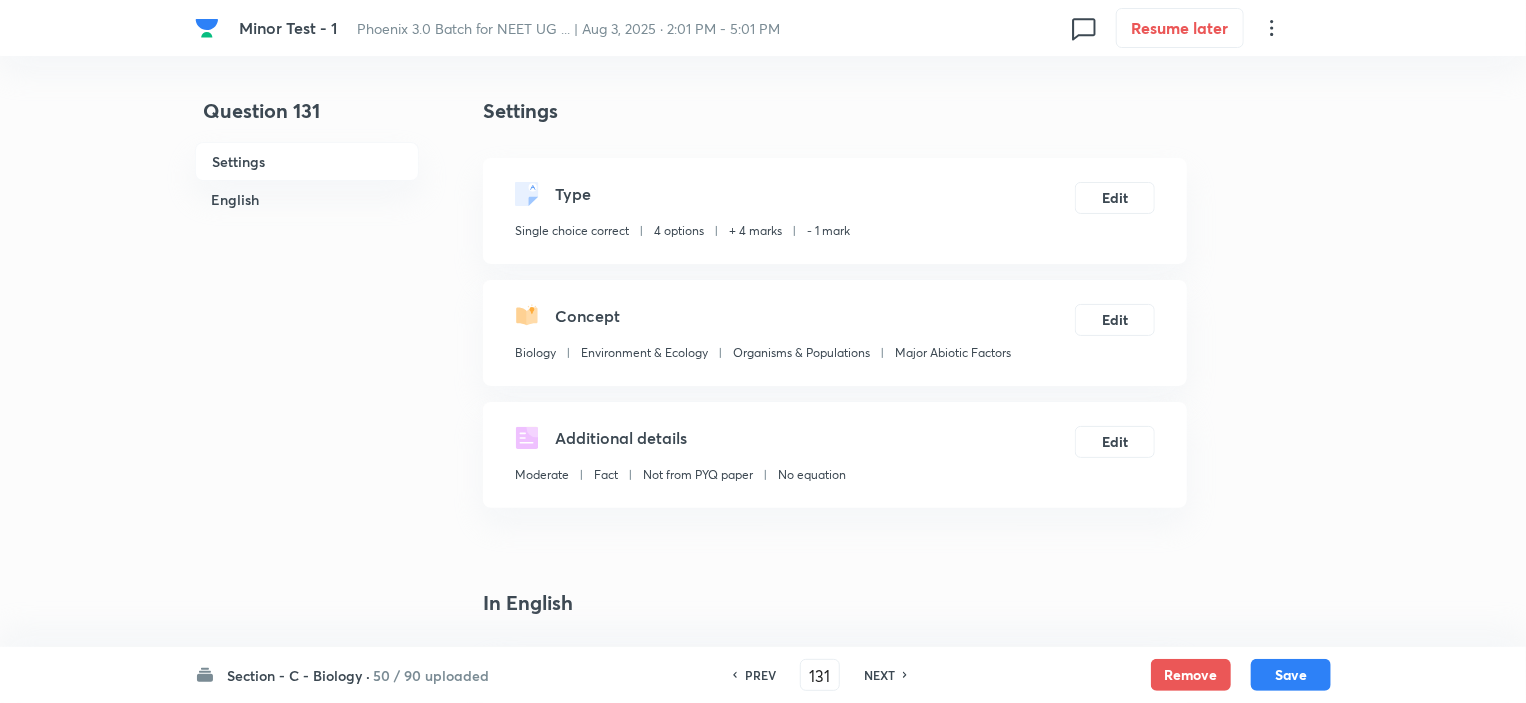 click on "NEXT" at bounding box center (879, 675) 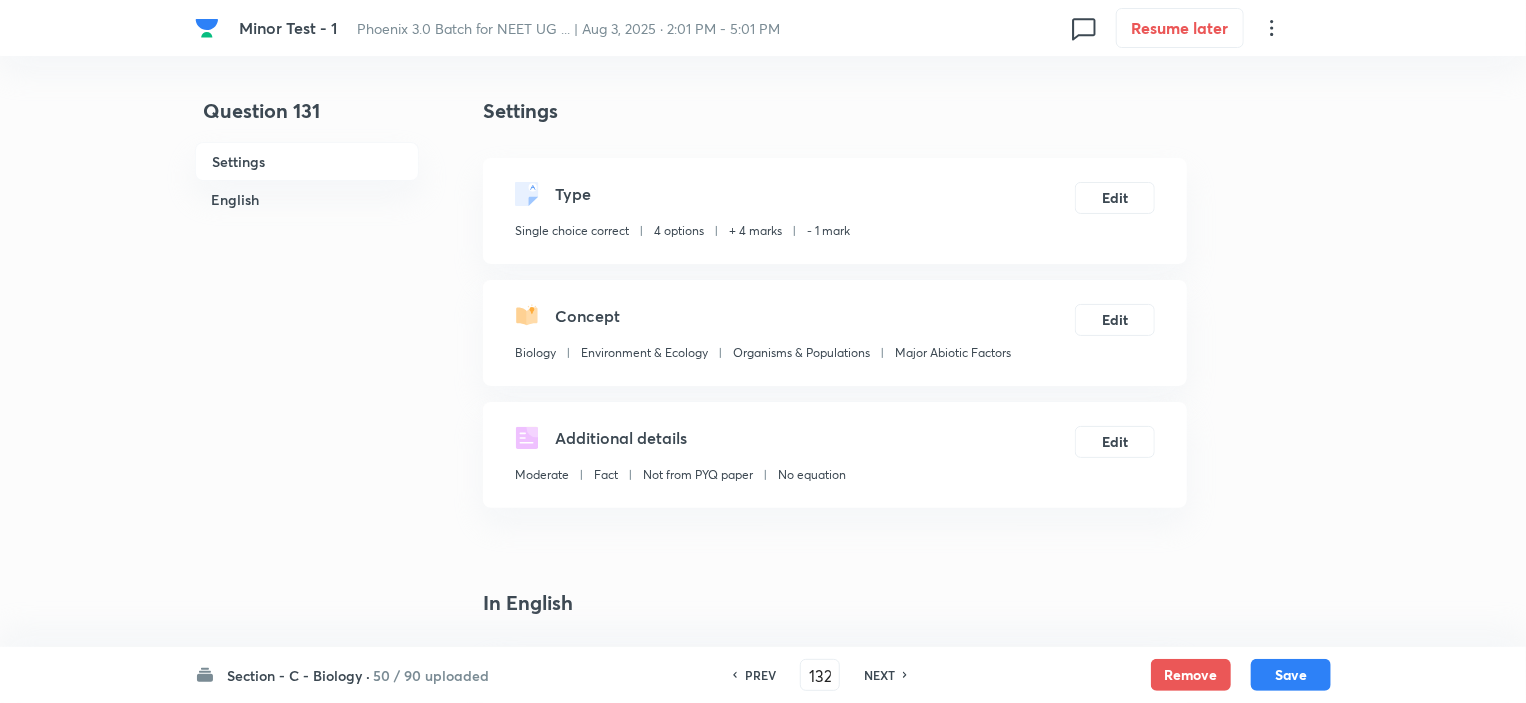 checkbox on "false" 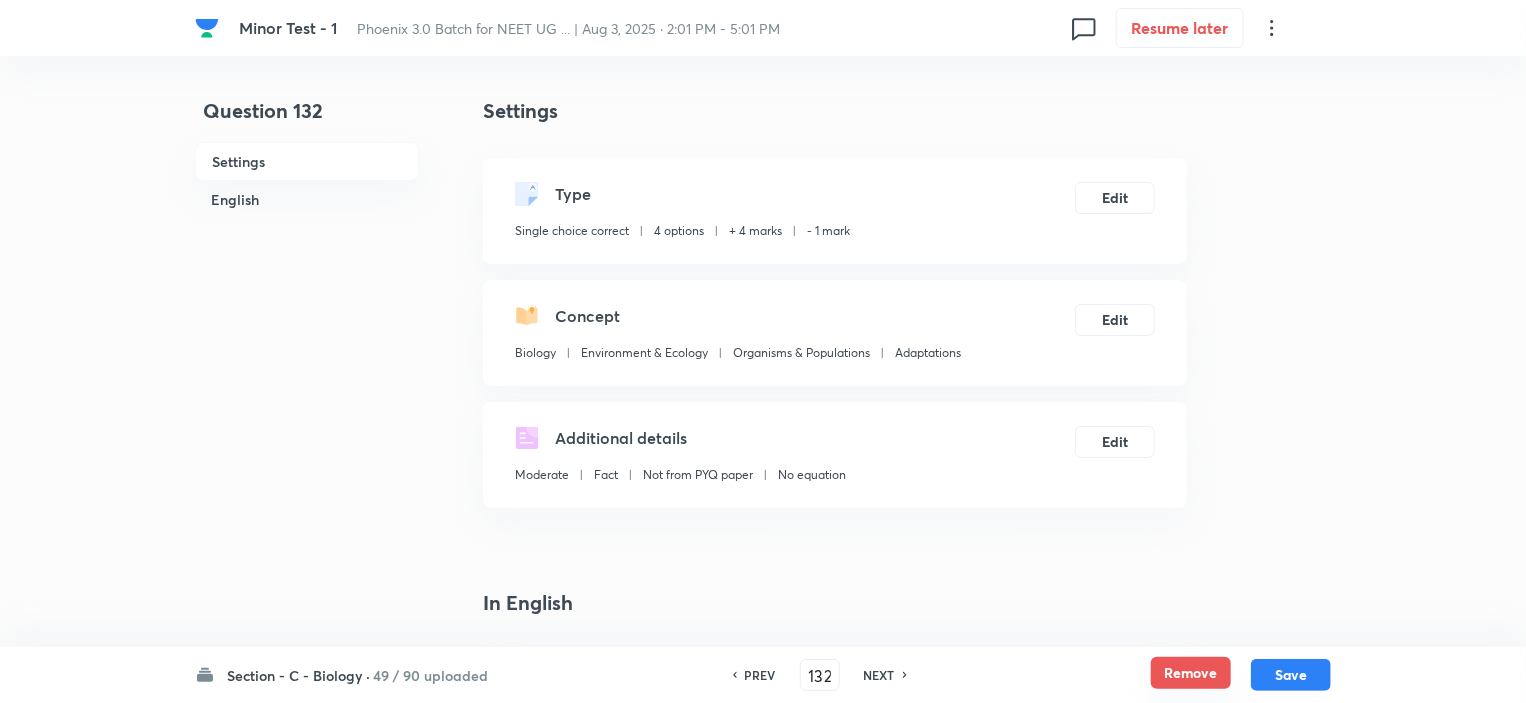 click on "Remove" at bounding box center [1191, 673] 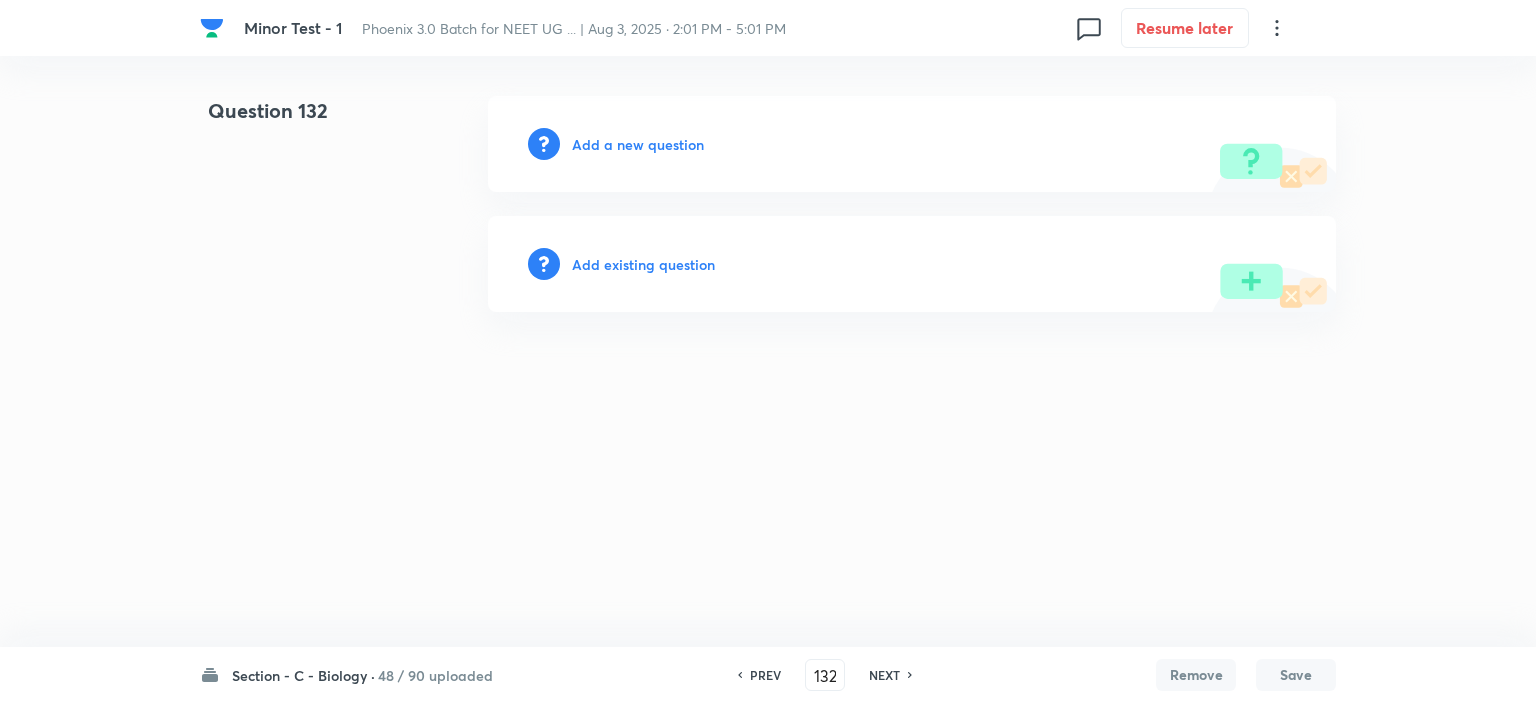 click on "NEXT" at bounding box center (884, 675) 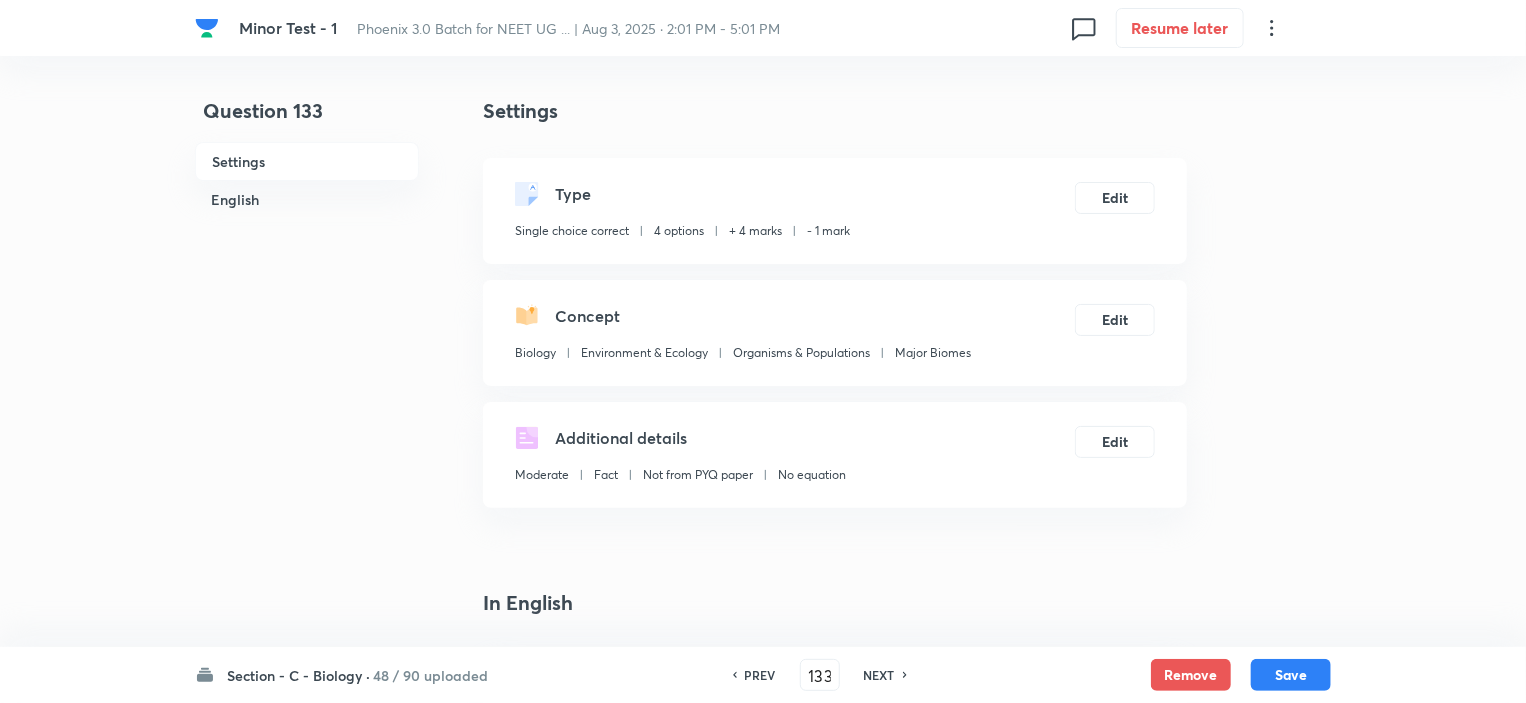 checkbox on "true" 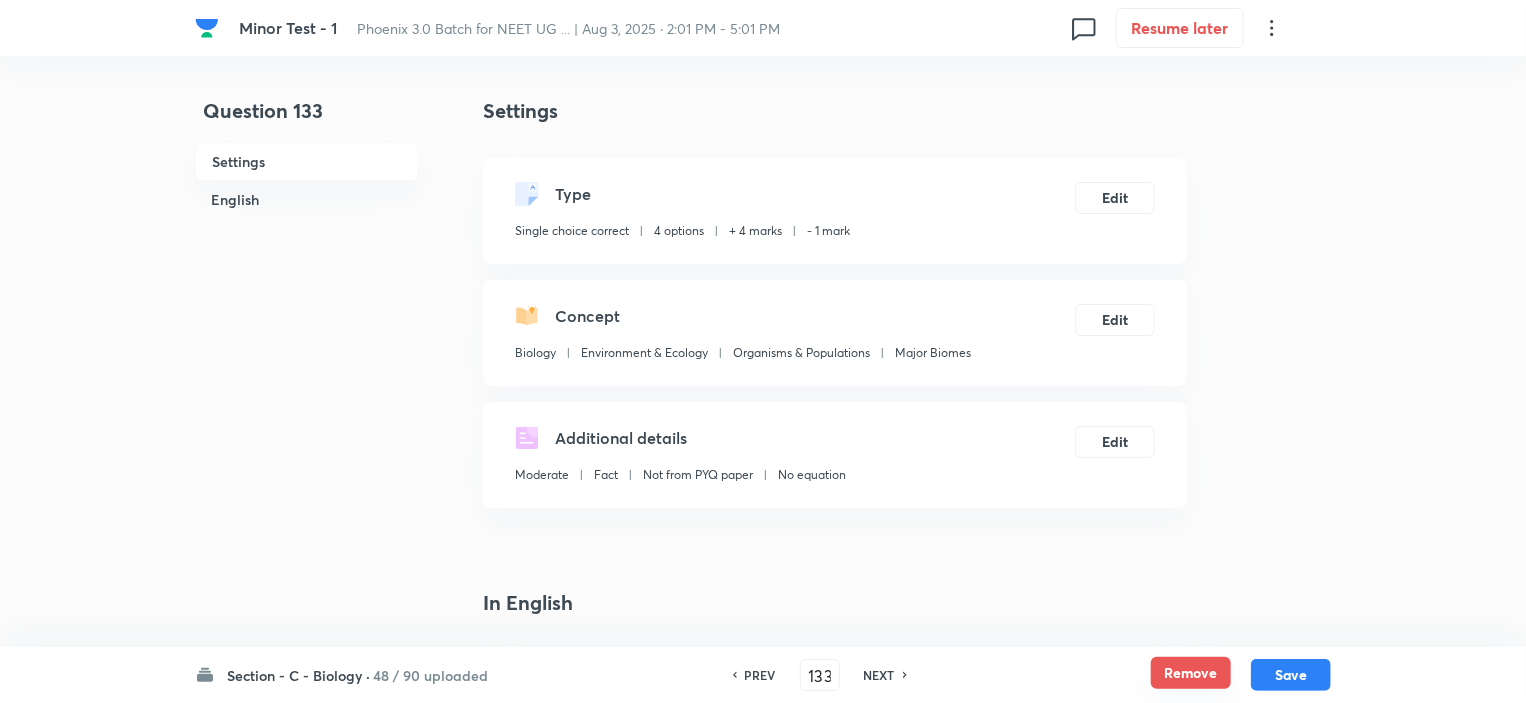 click on "Remove" at bounding box center (1191, 673) 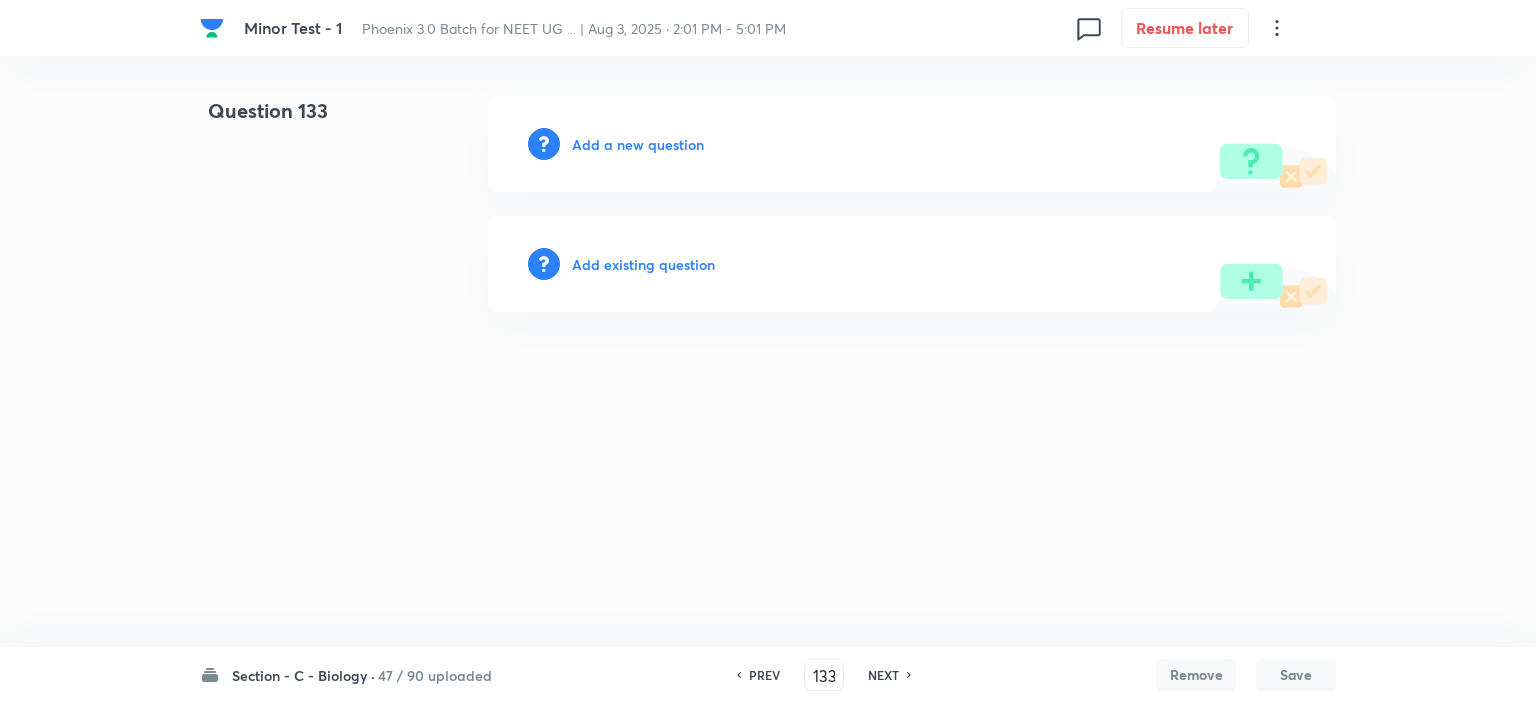 click on "NEXT" at bounding box center (883, 675) 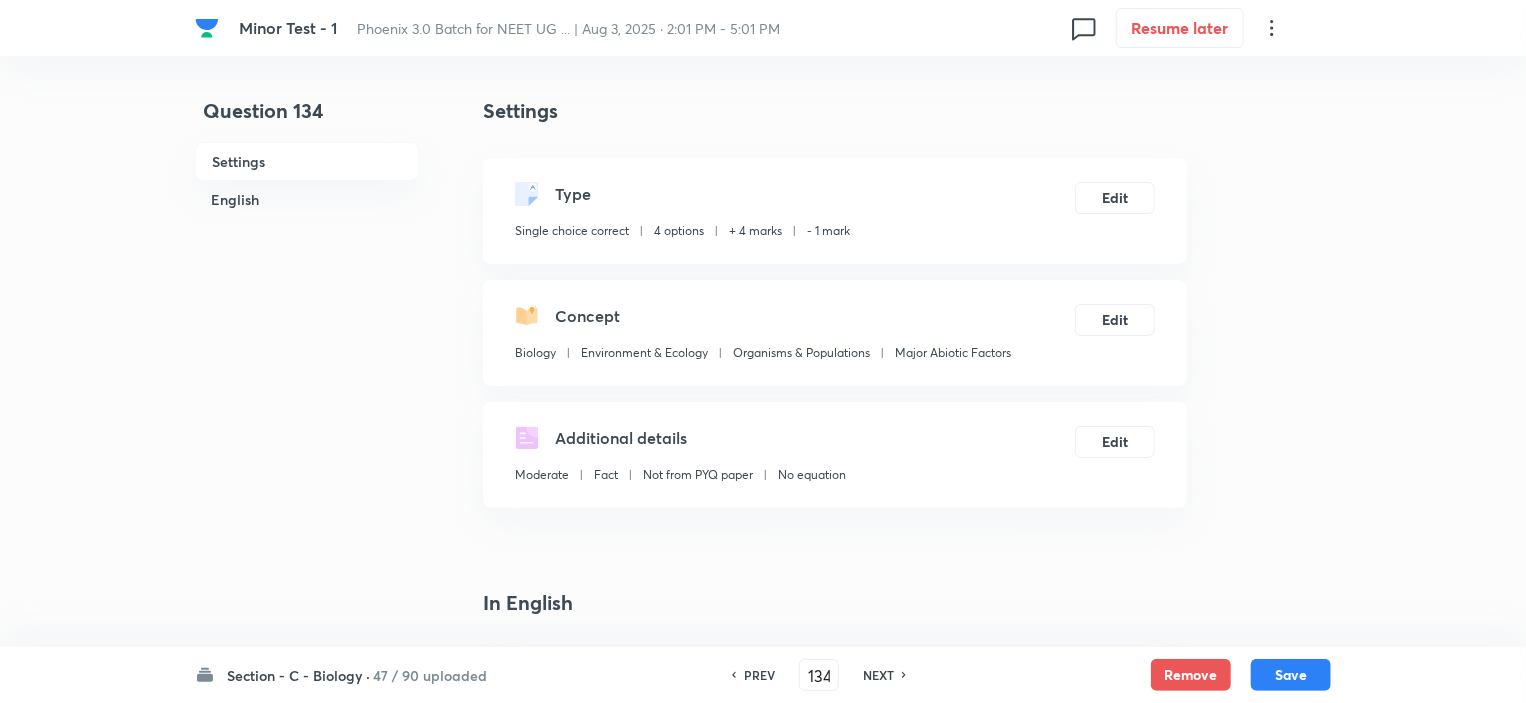 checkbox on "true" 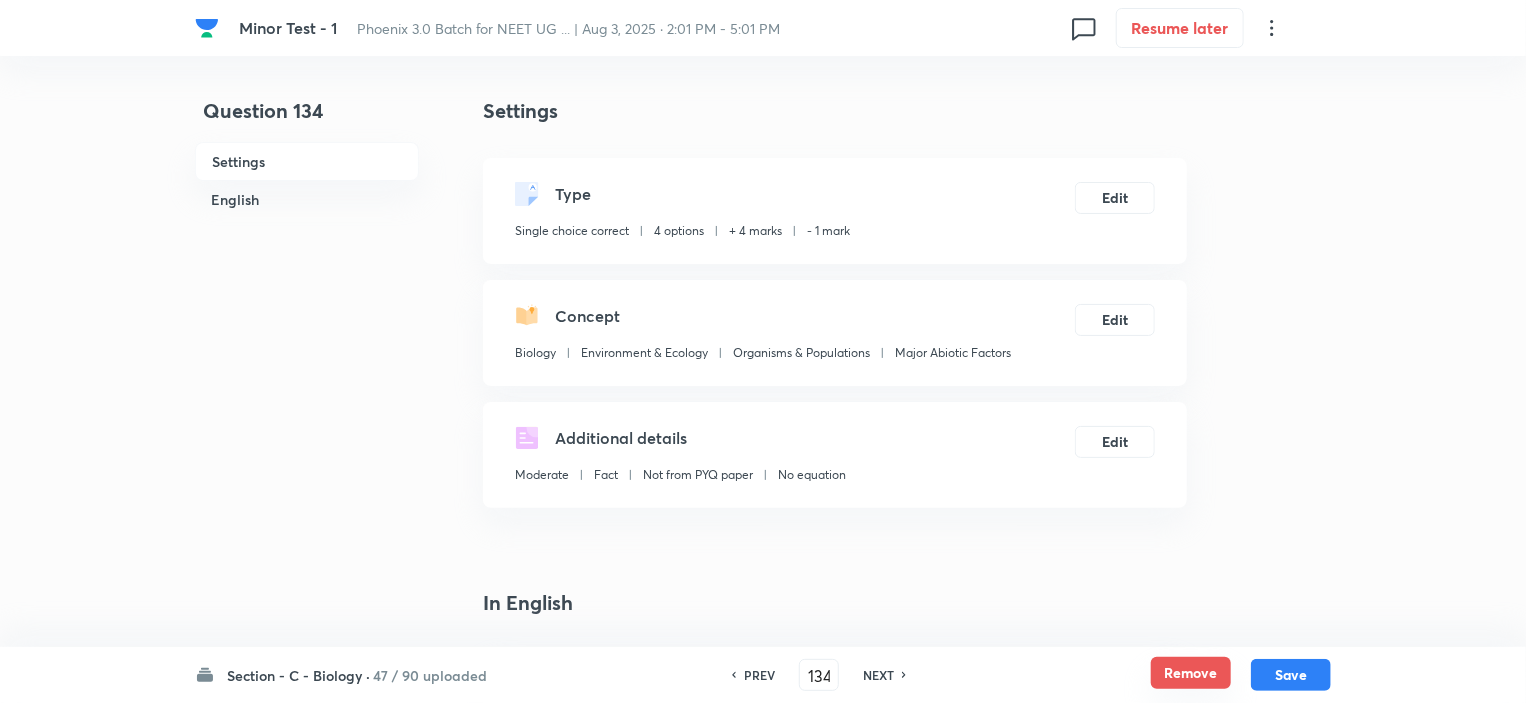 click on "Remove" at bounding box center [1191, 673] 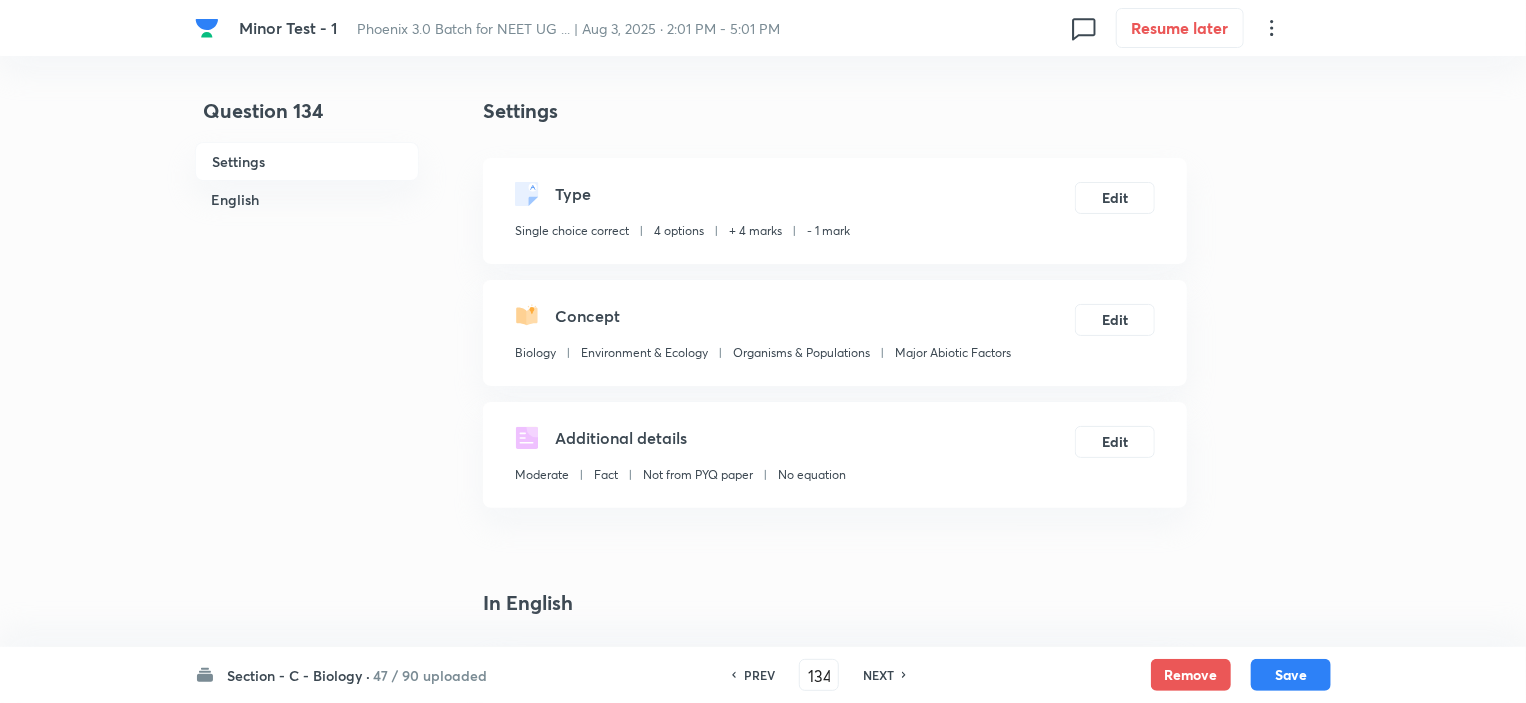 click on "NEXT" at bounding box center (878, 675) 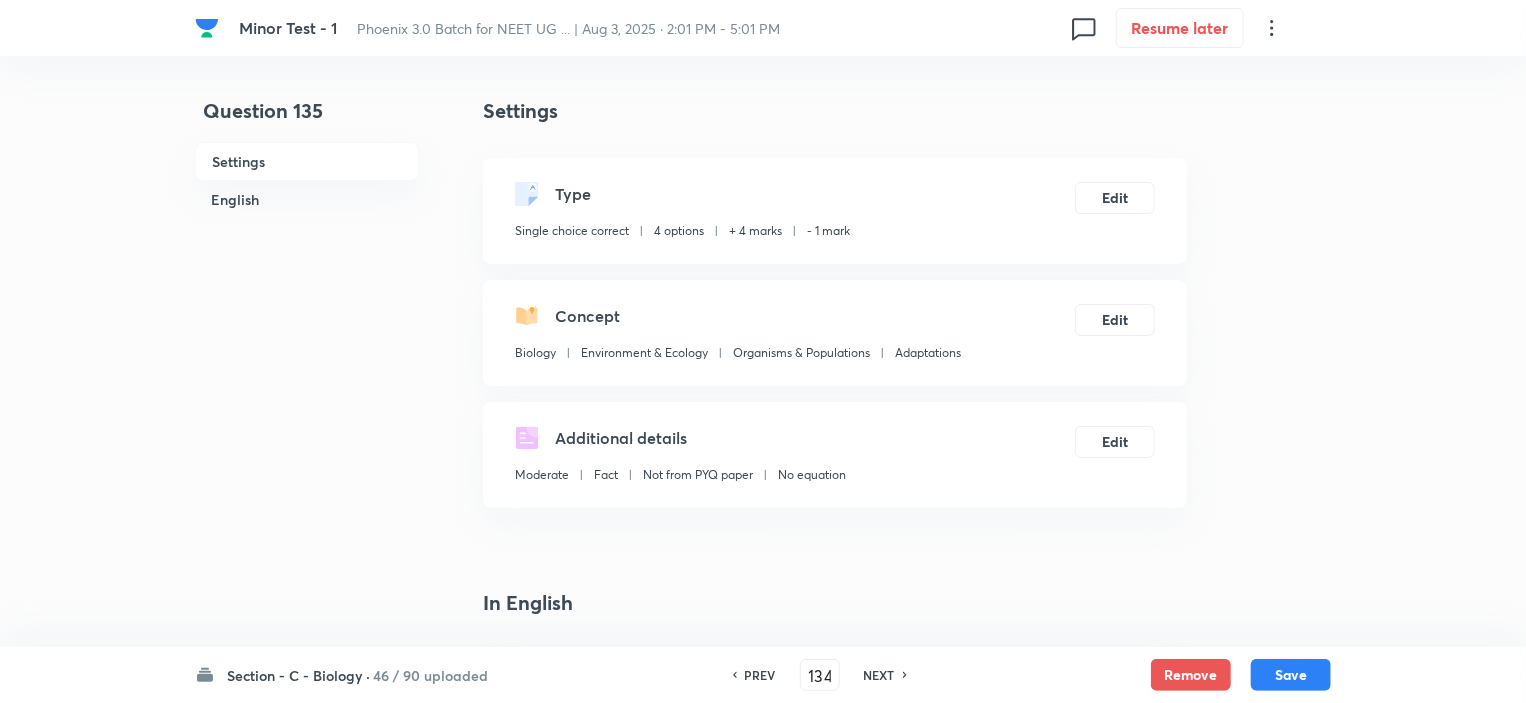 type on "135" 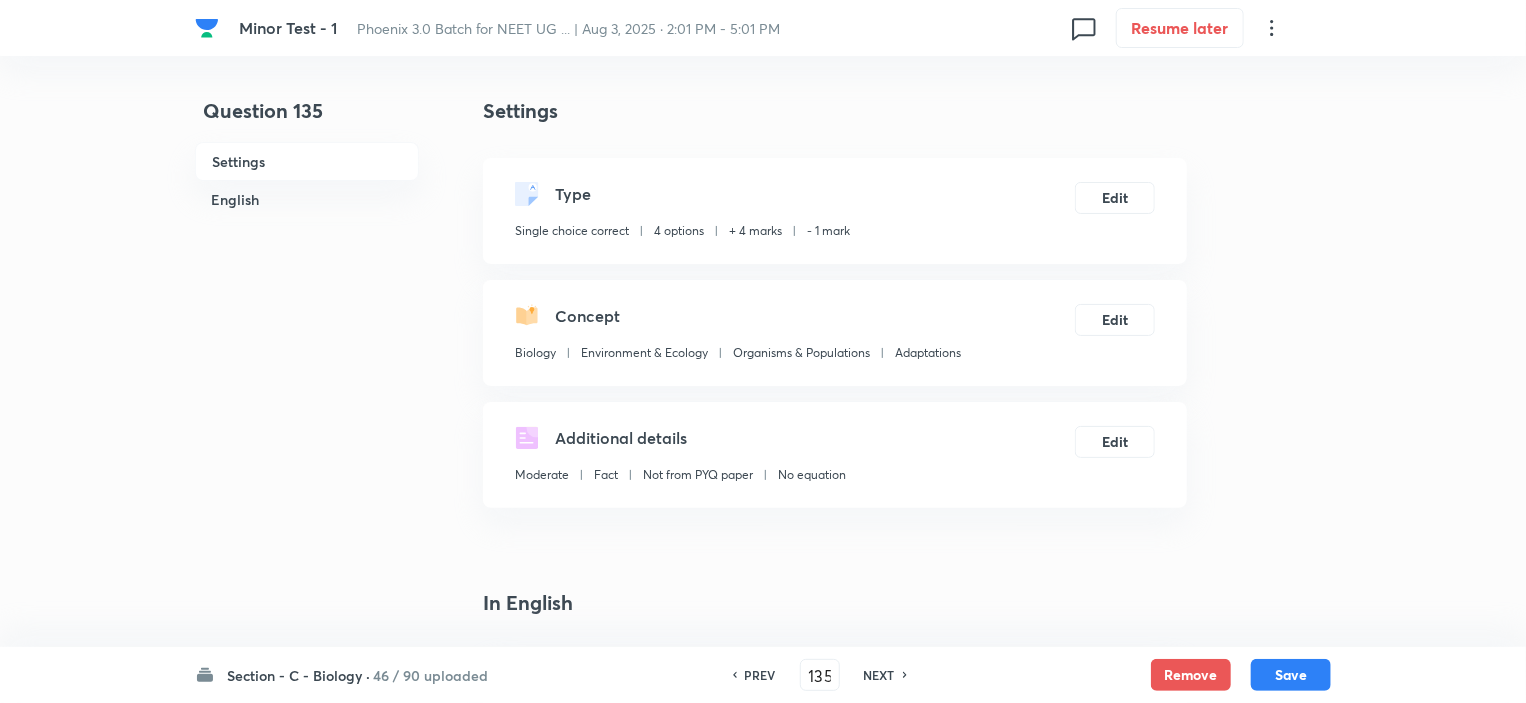 checkbox on "true" 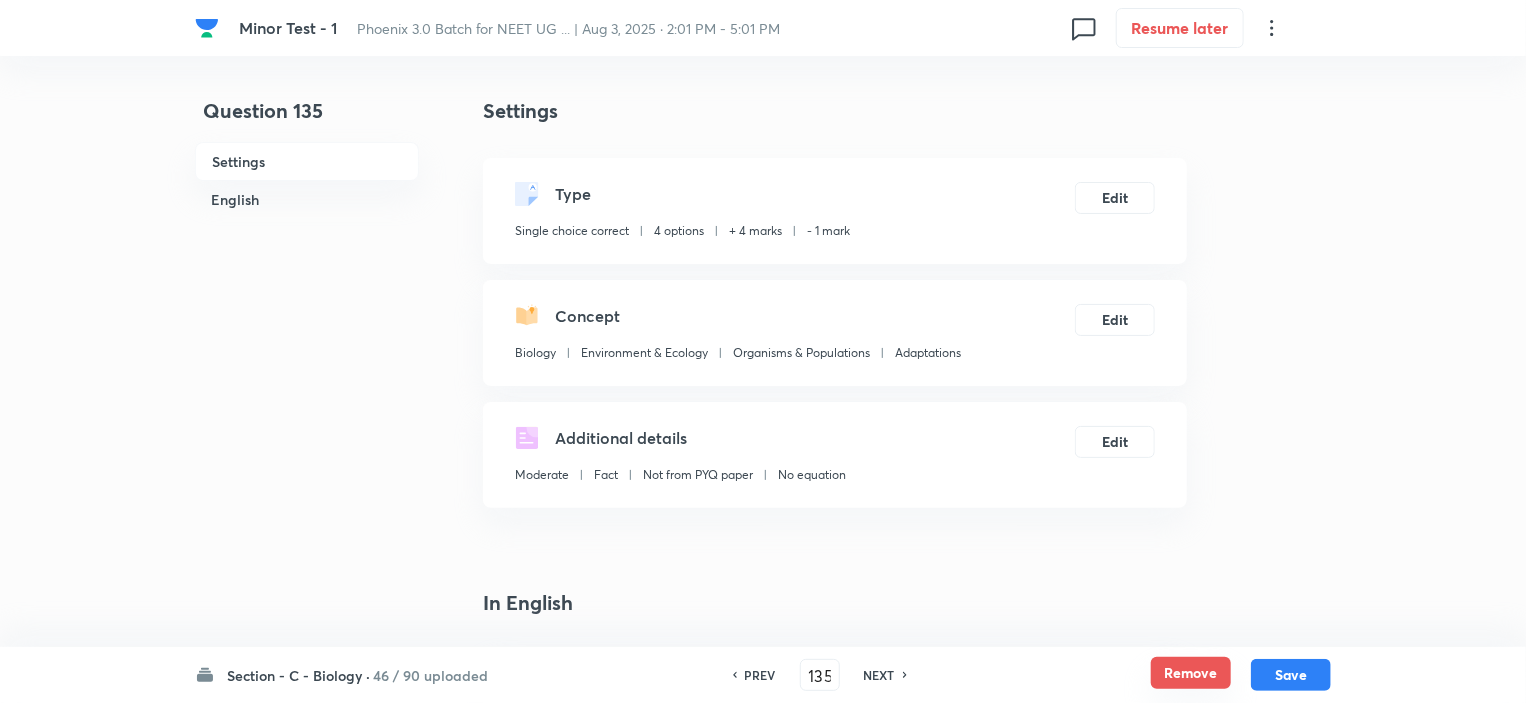 click on "Remove" at bounding box center (1191, 673) 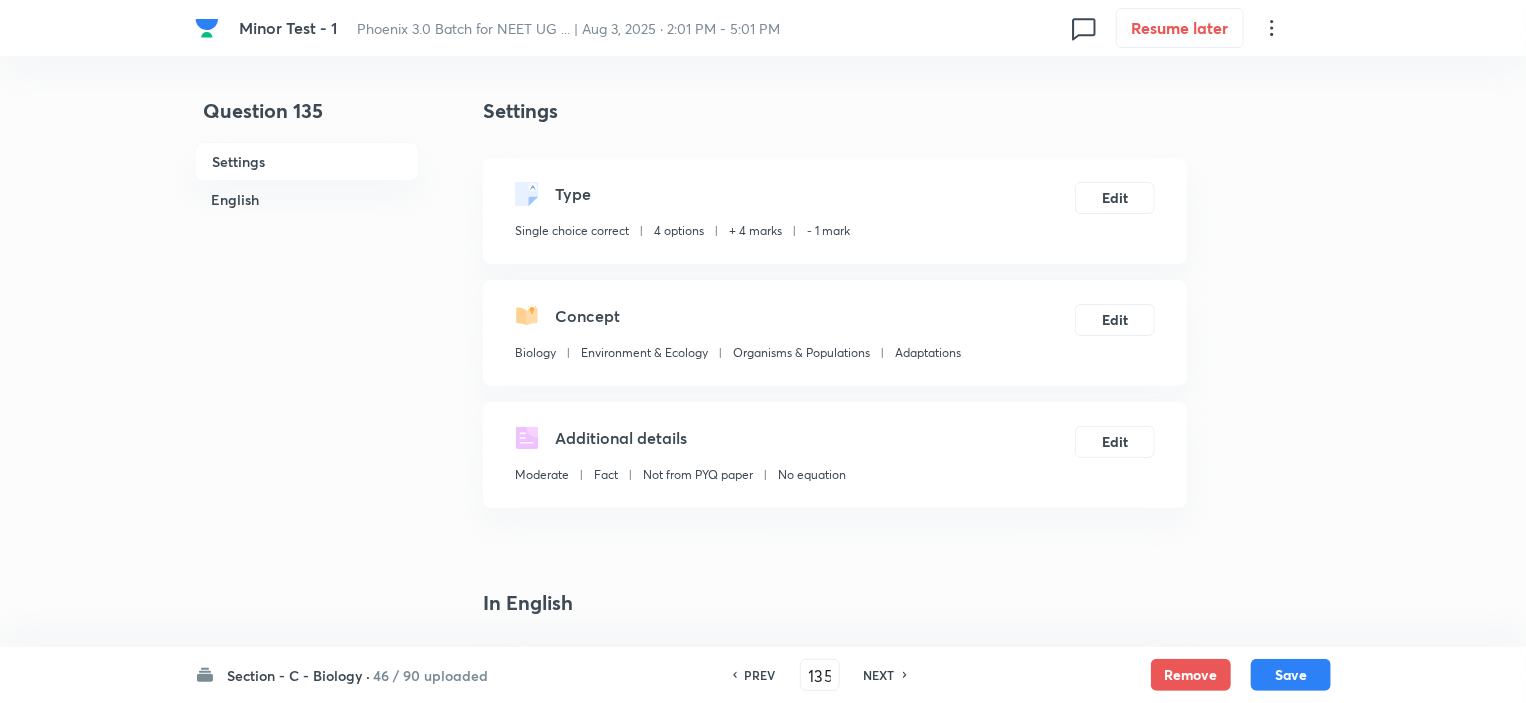 click on "NEXT" at bounding box center [879, 675] 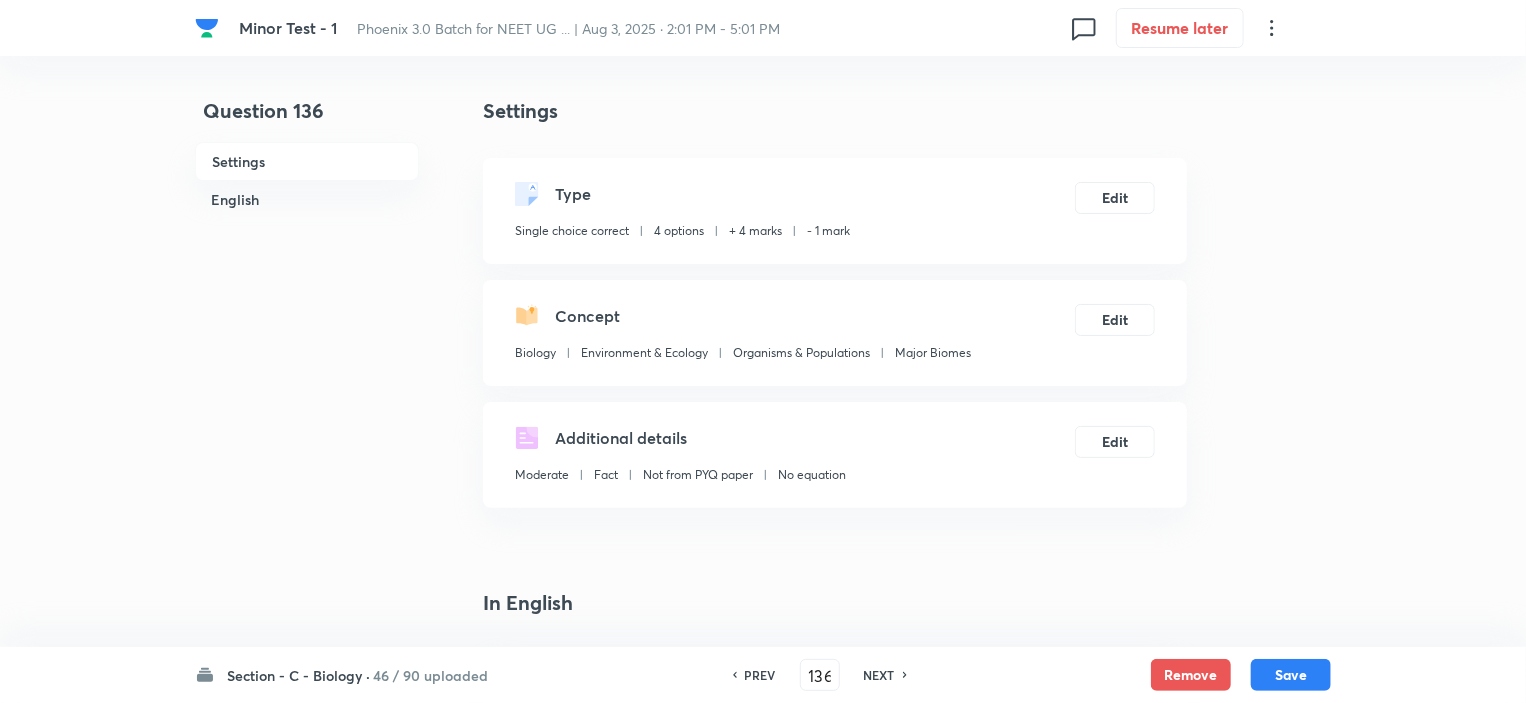 checkbox on "false" 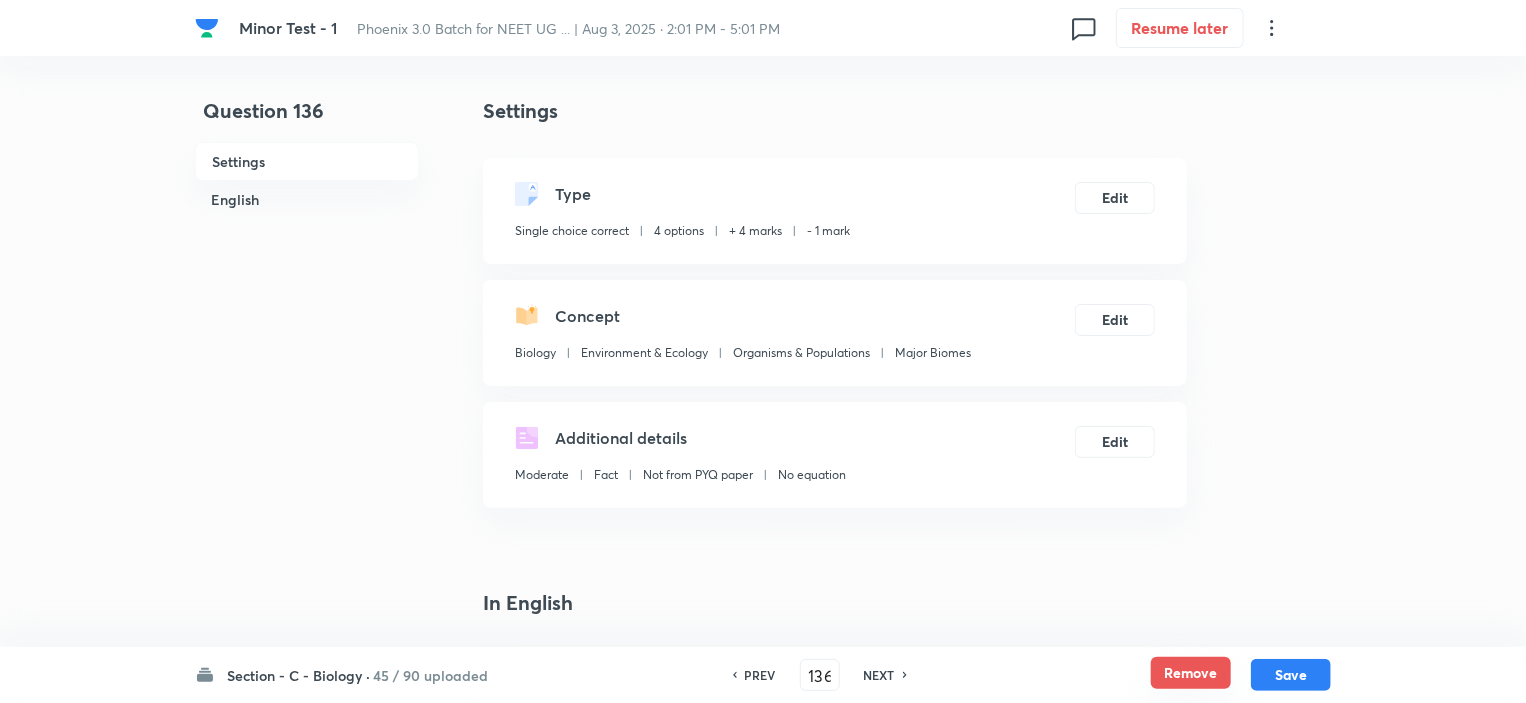 click on "Remove" at bounding box center [1191, 673] 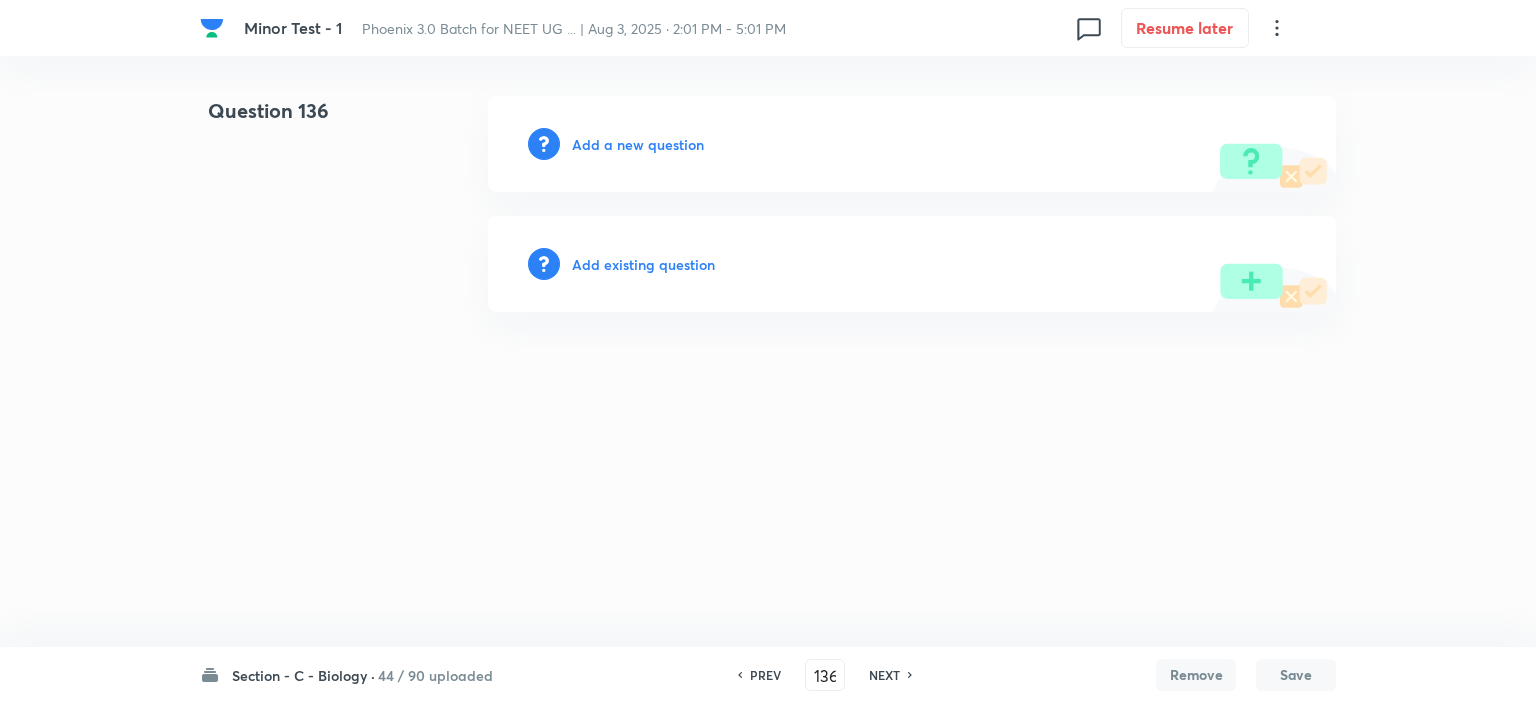 click on "NEXT" at bounding box center (884, 675) 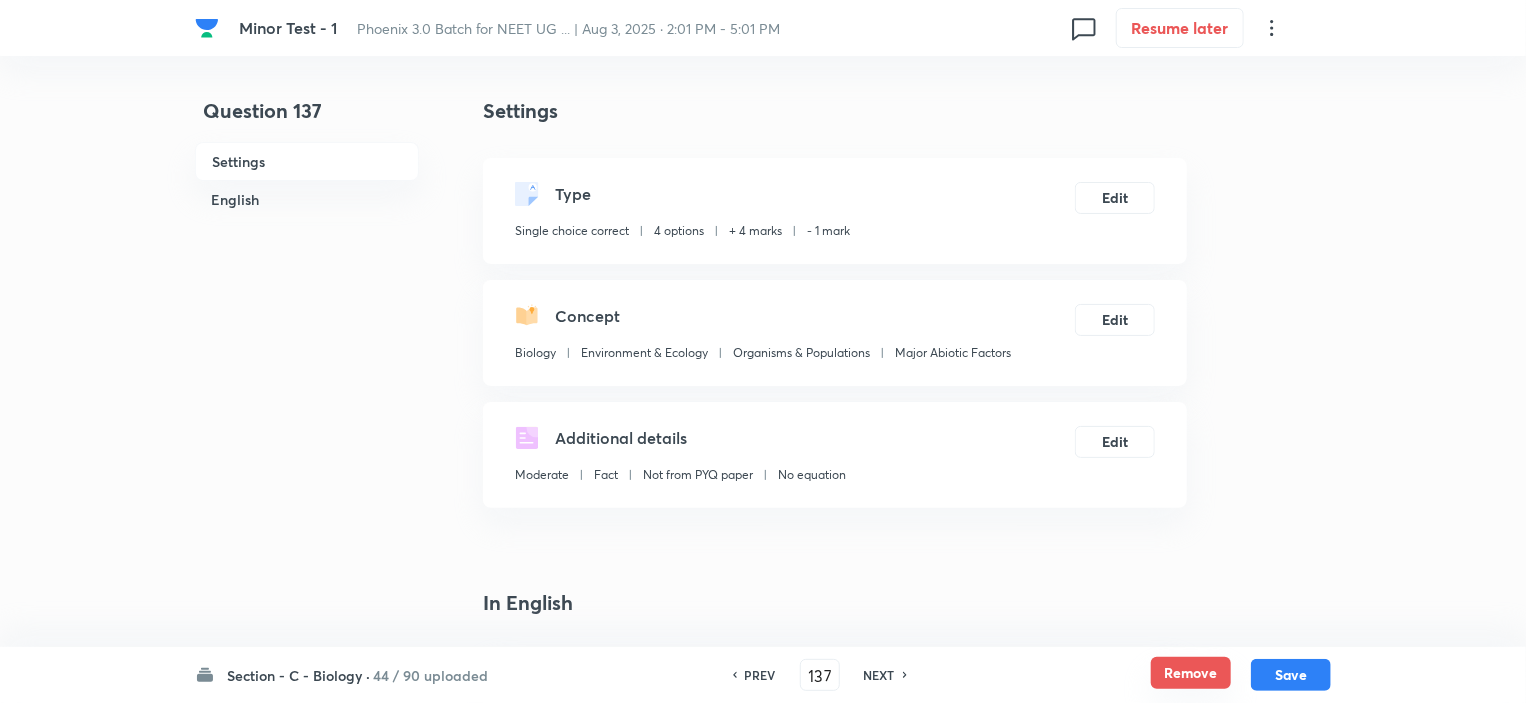 click on "Remove" at bounding box center (1191, 673) 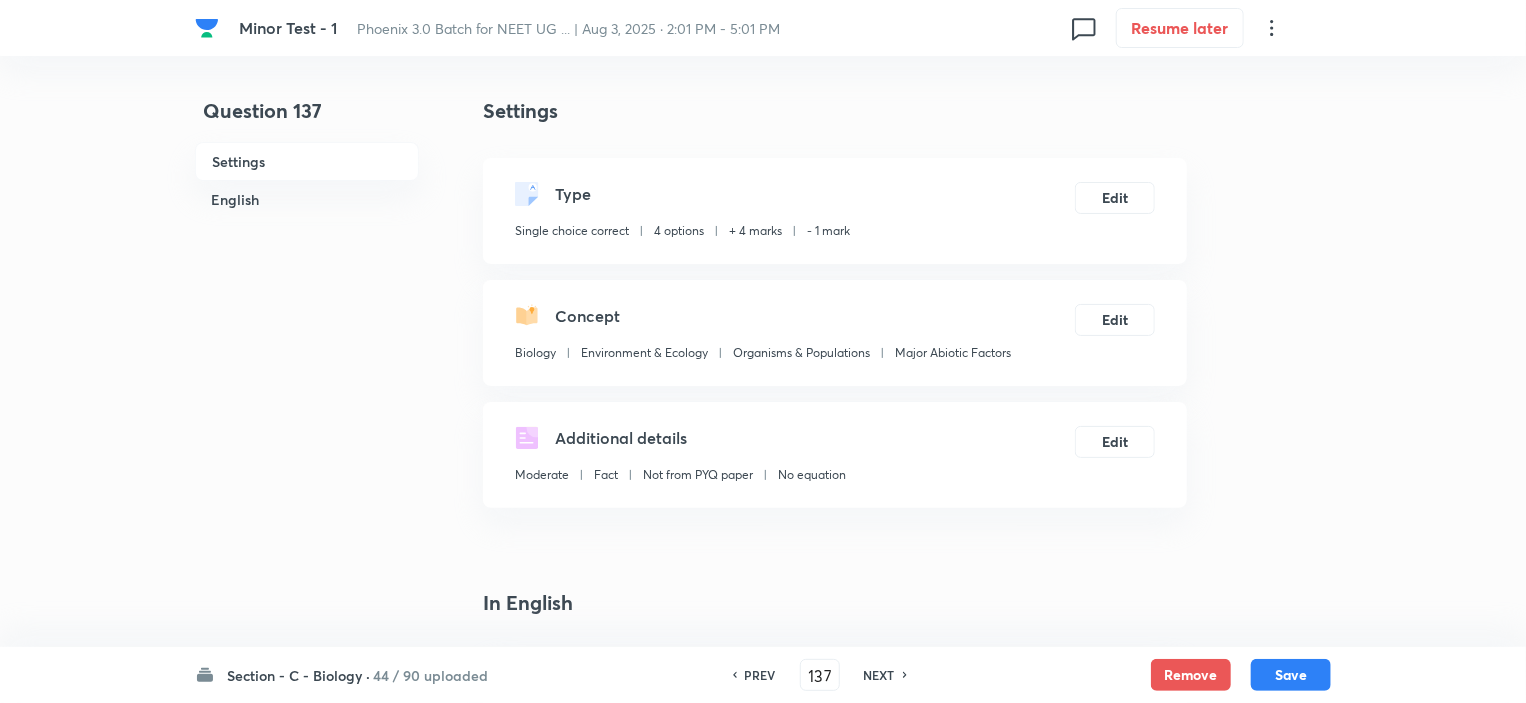 click on "NEXT" at bounding box center (879, 675) 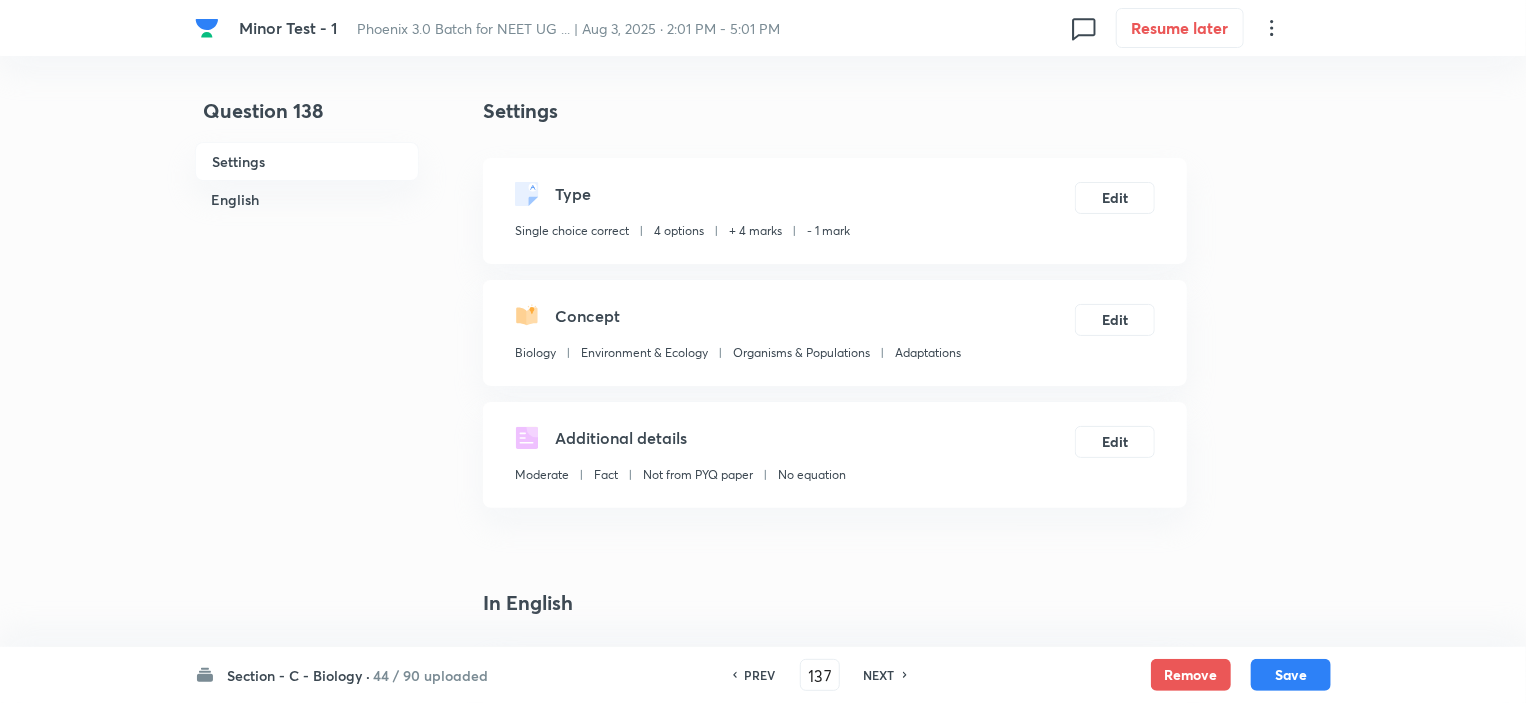 type on "138" 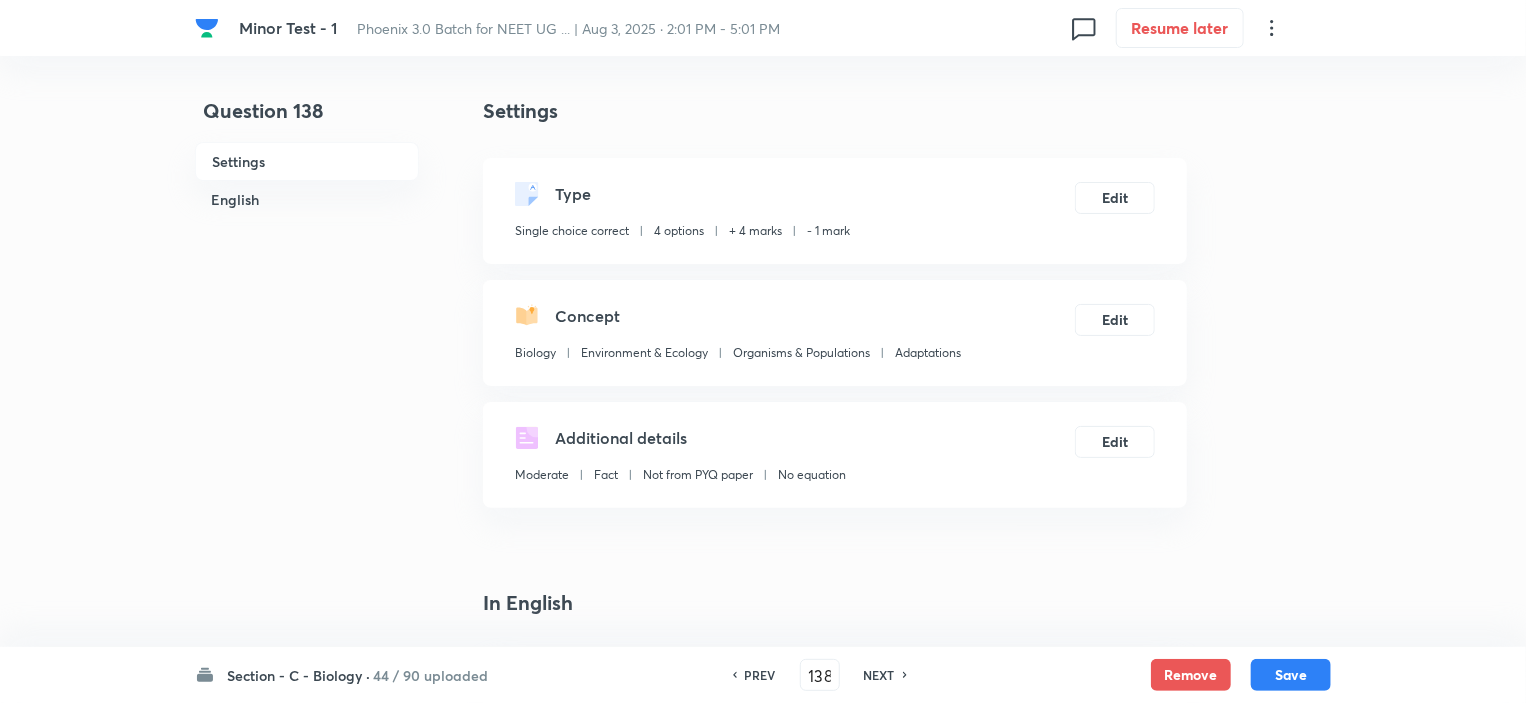 checkbox on "false" 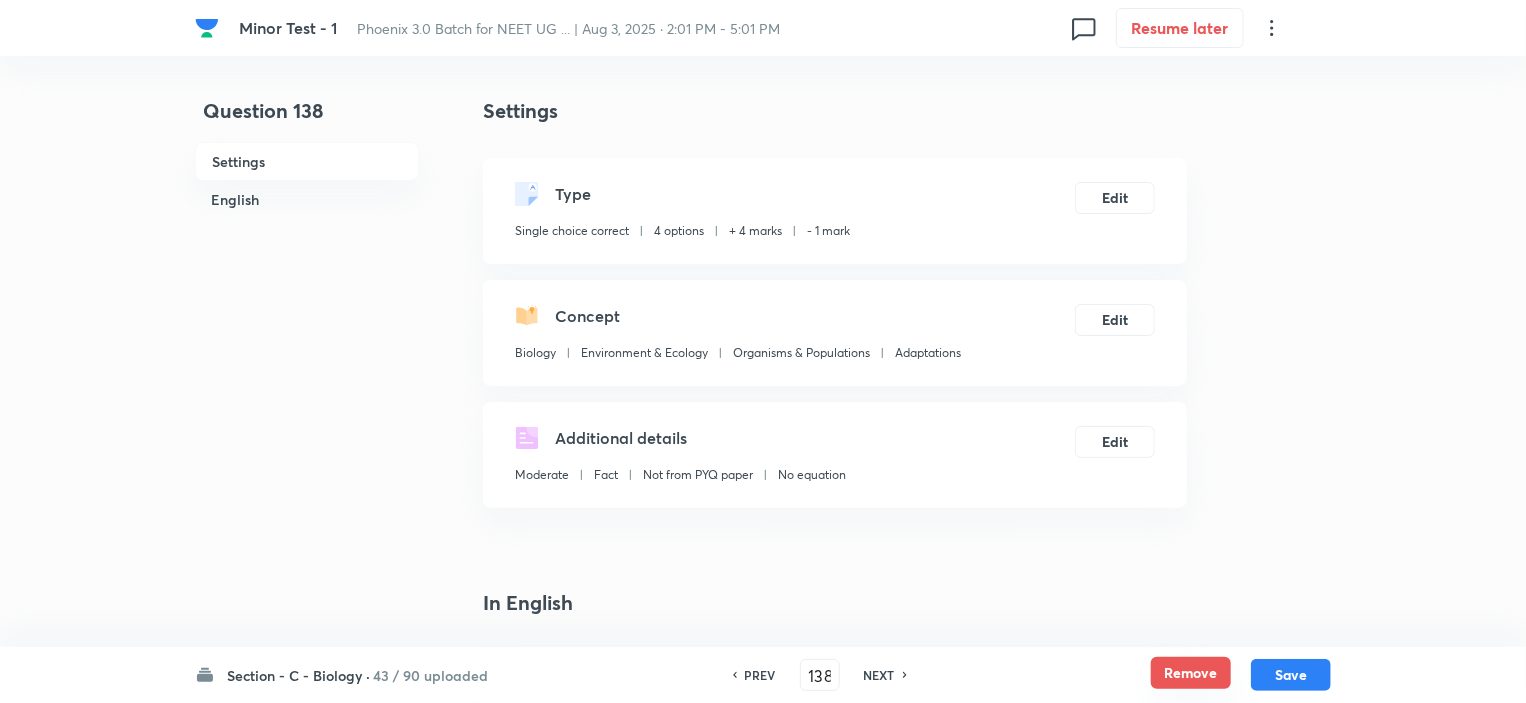click on "Remove" at bounding box center (1191, 673) 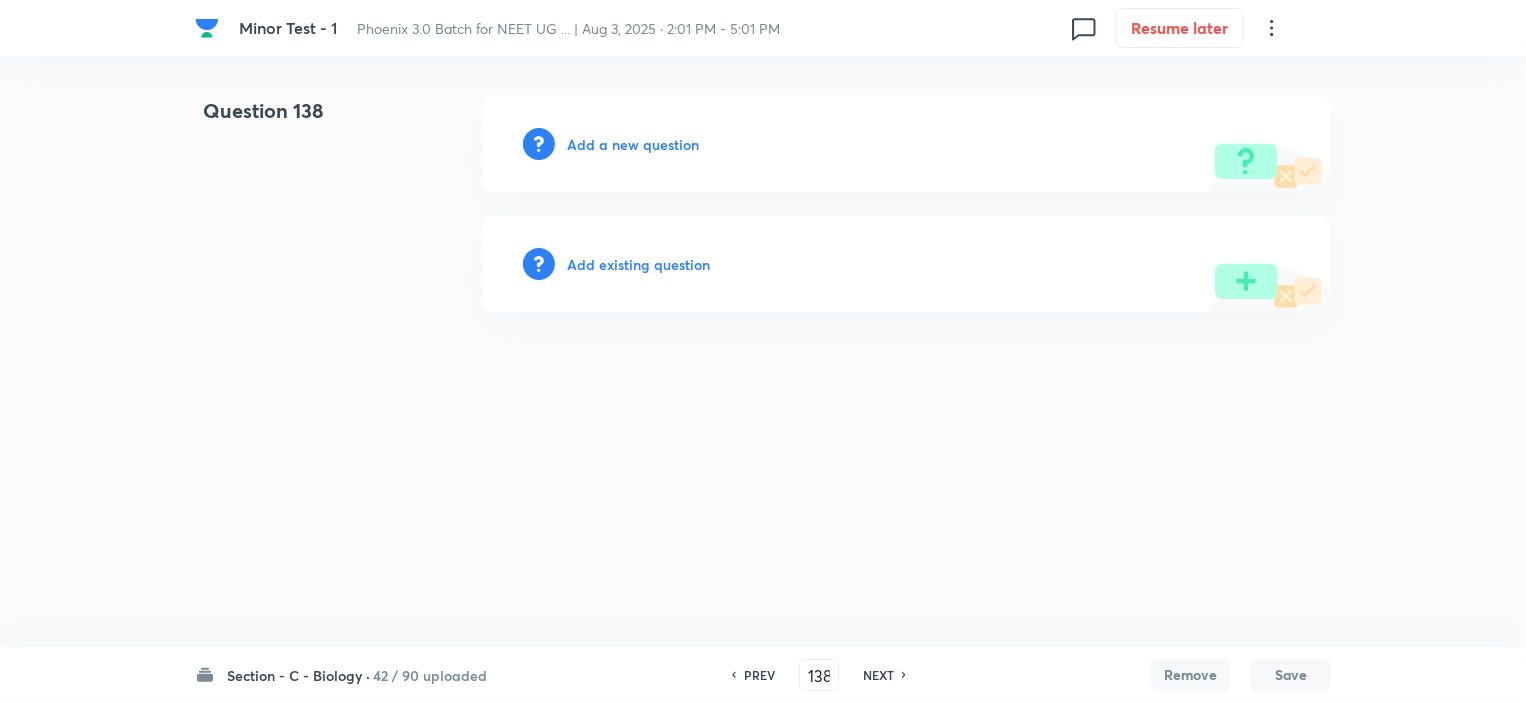 click on "NEXT" at bounding box center (878, 675) 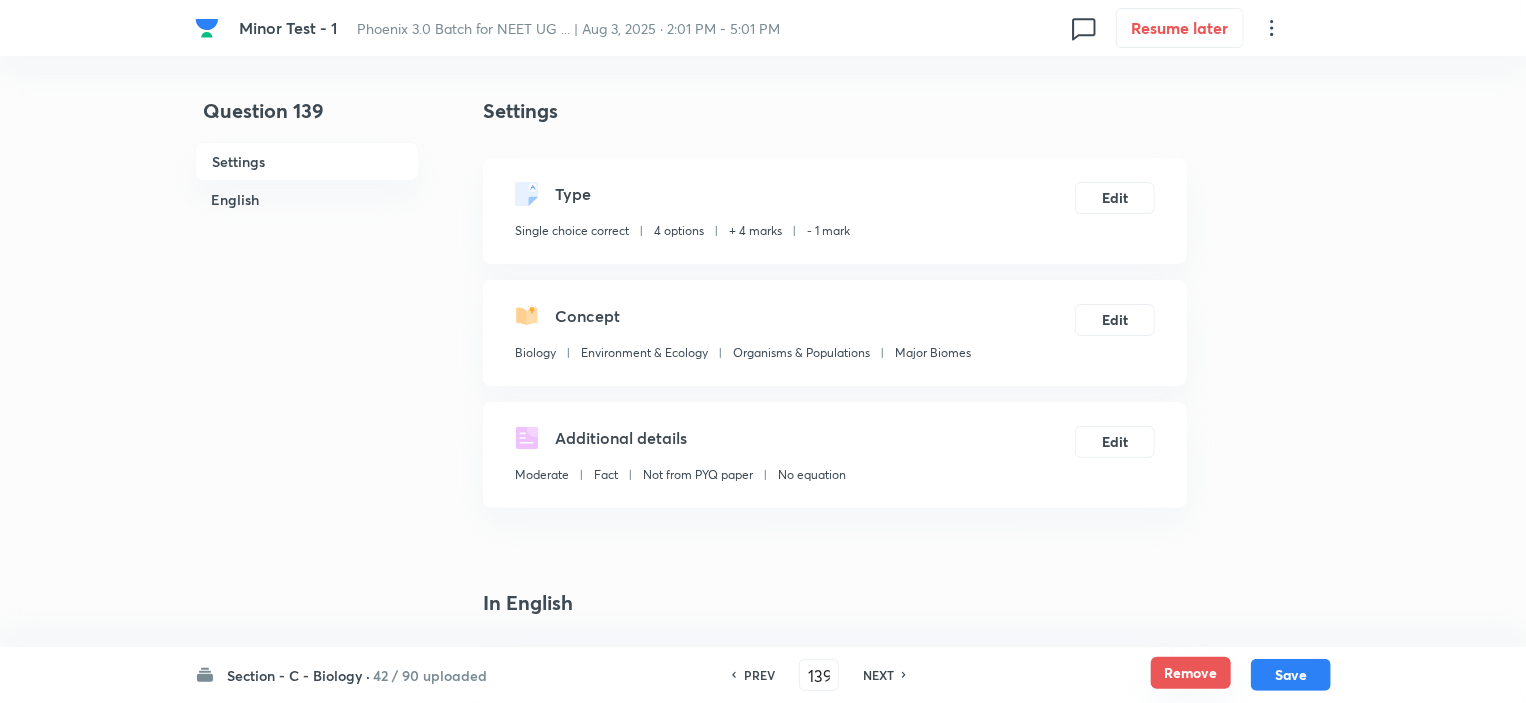 click on "Remove" at bounding box center (1191, 673) 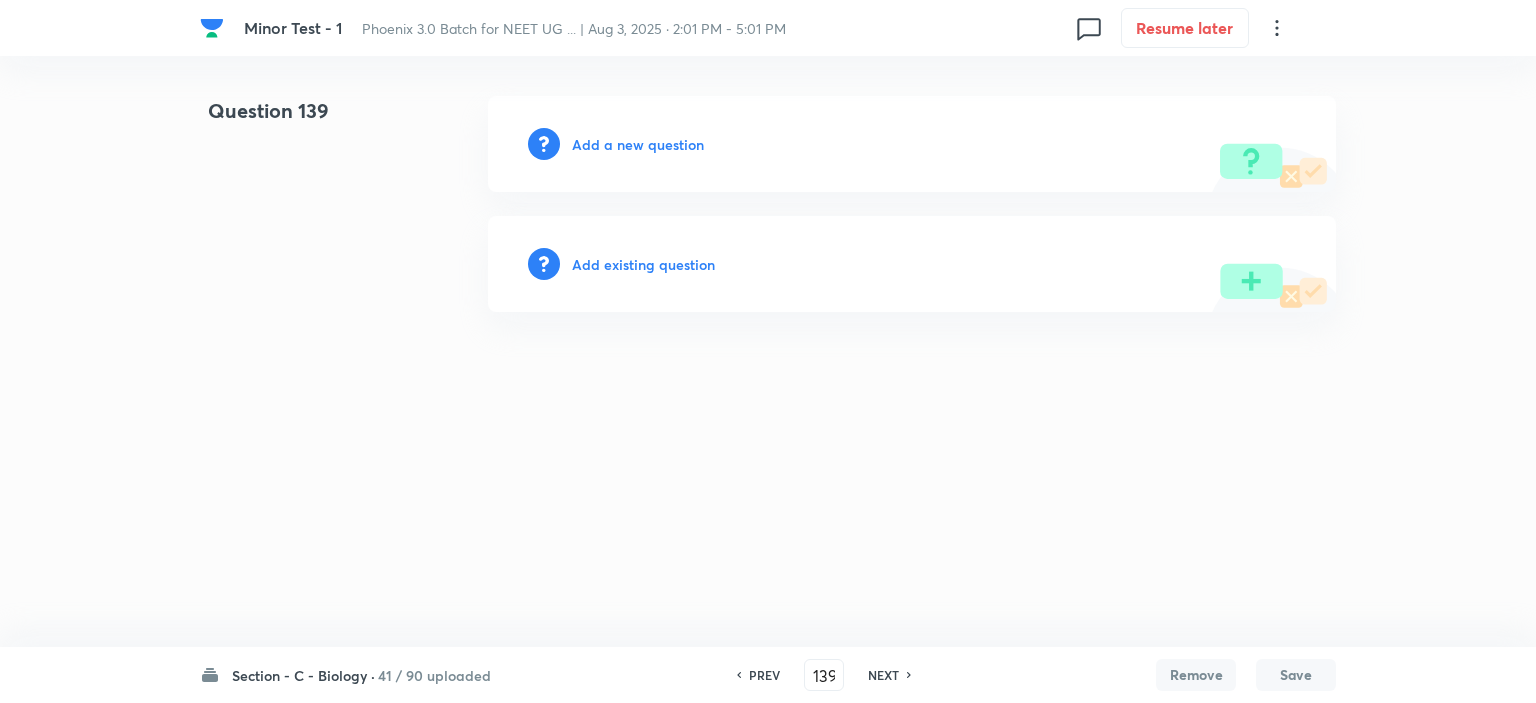 click on "NEXT" at bounding box center (883, 675) 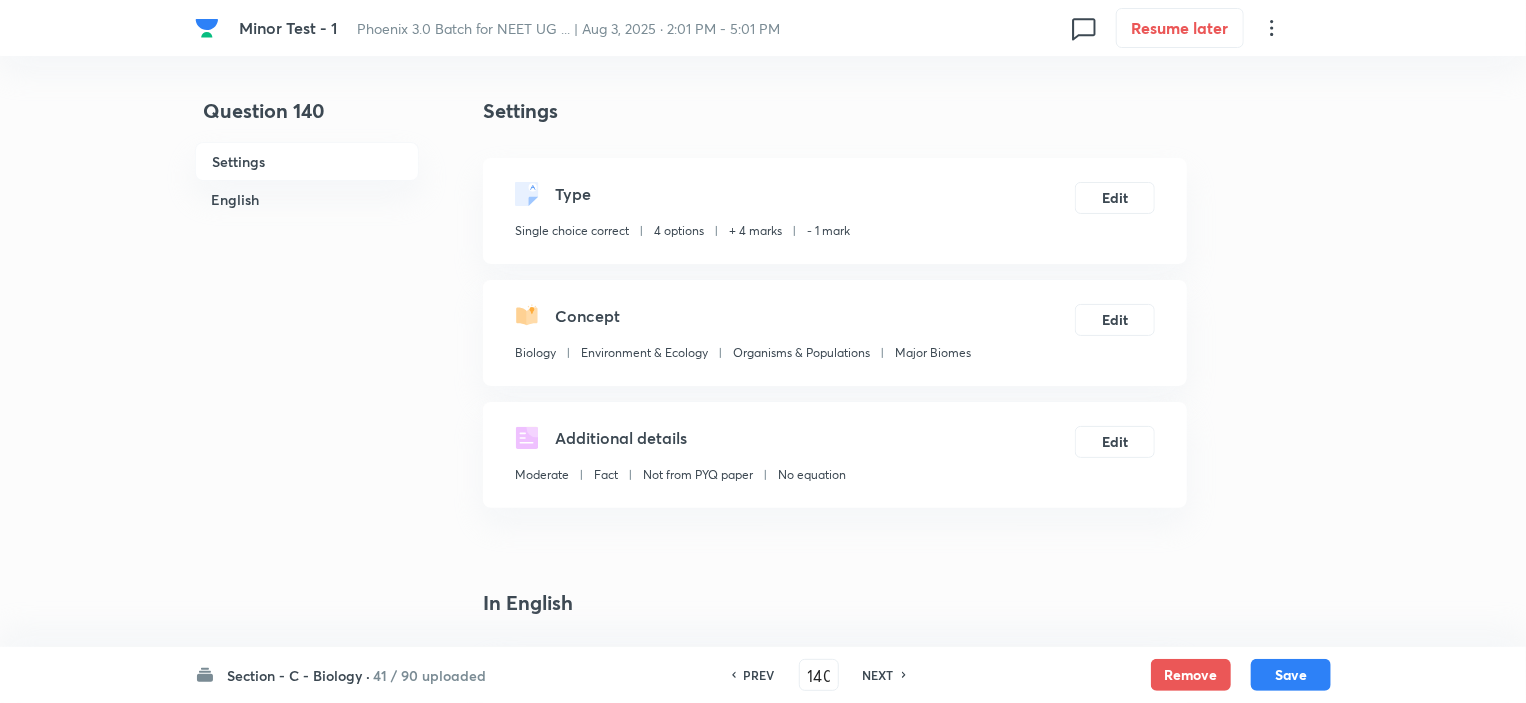 drag, startPoint x: 1178, startPoint y: 668, endPoint x: 1137, endPoint y: 677, distance: 41.976185 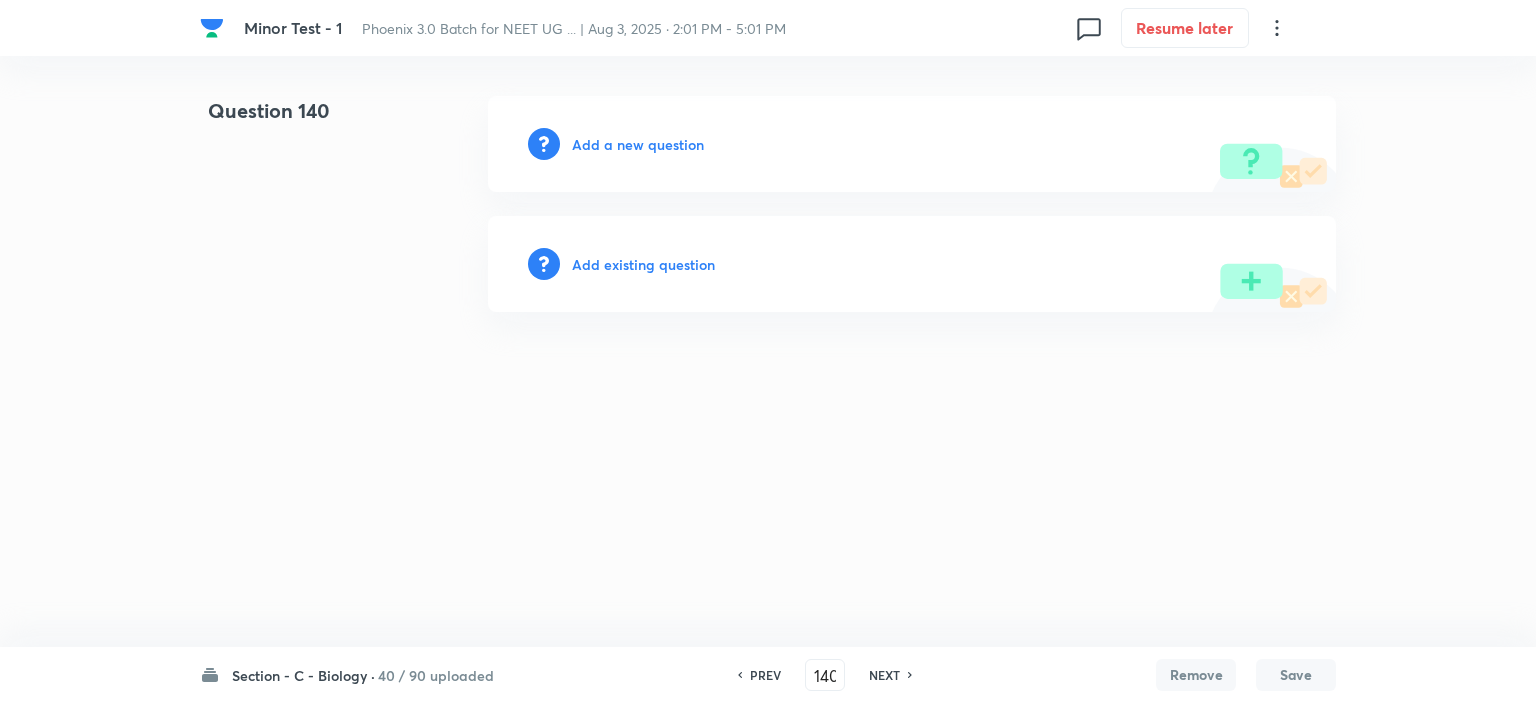 click on "NEXT" at bounding box center (884, 675) 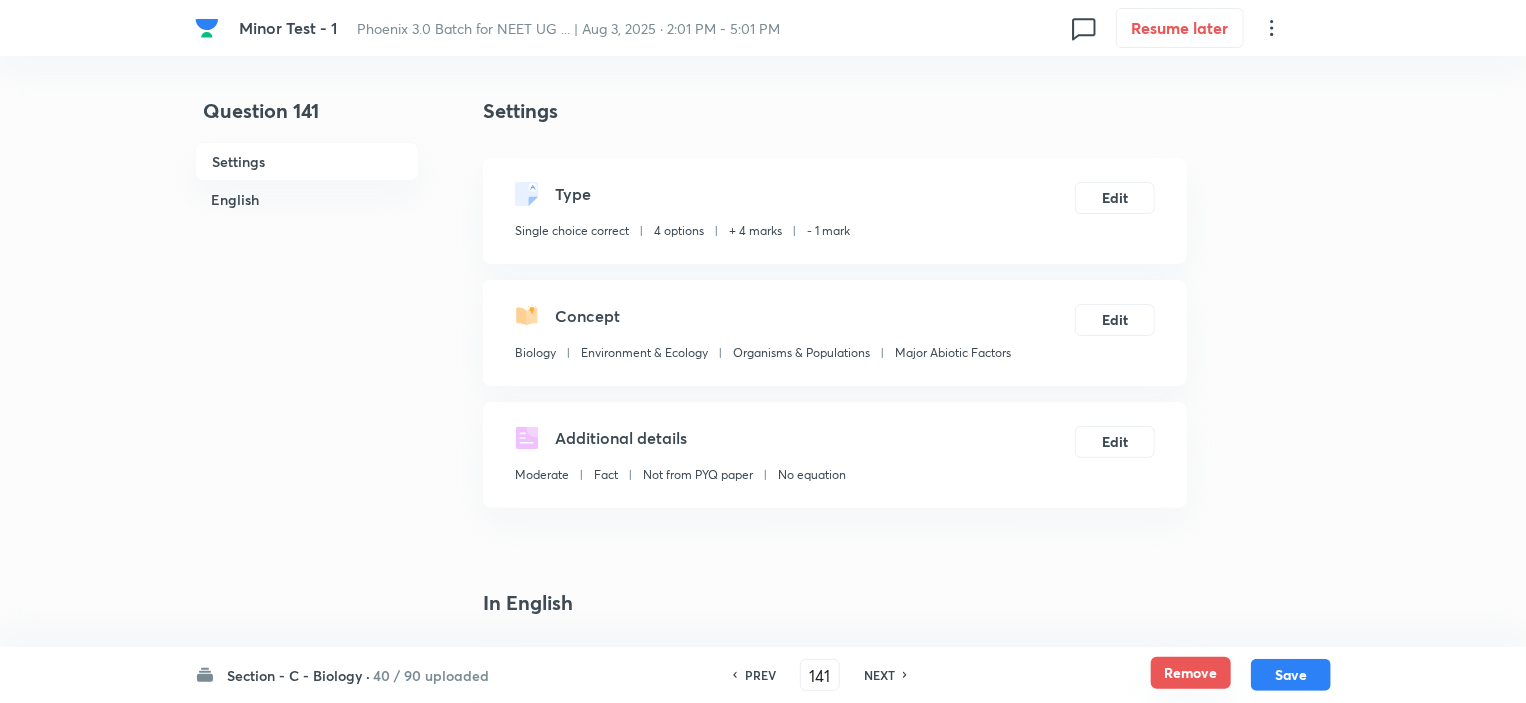 click on "Remove" at bounding box center [1191, 673] 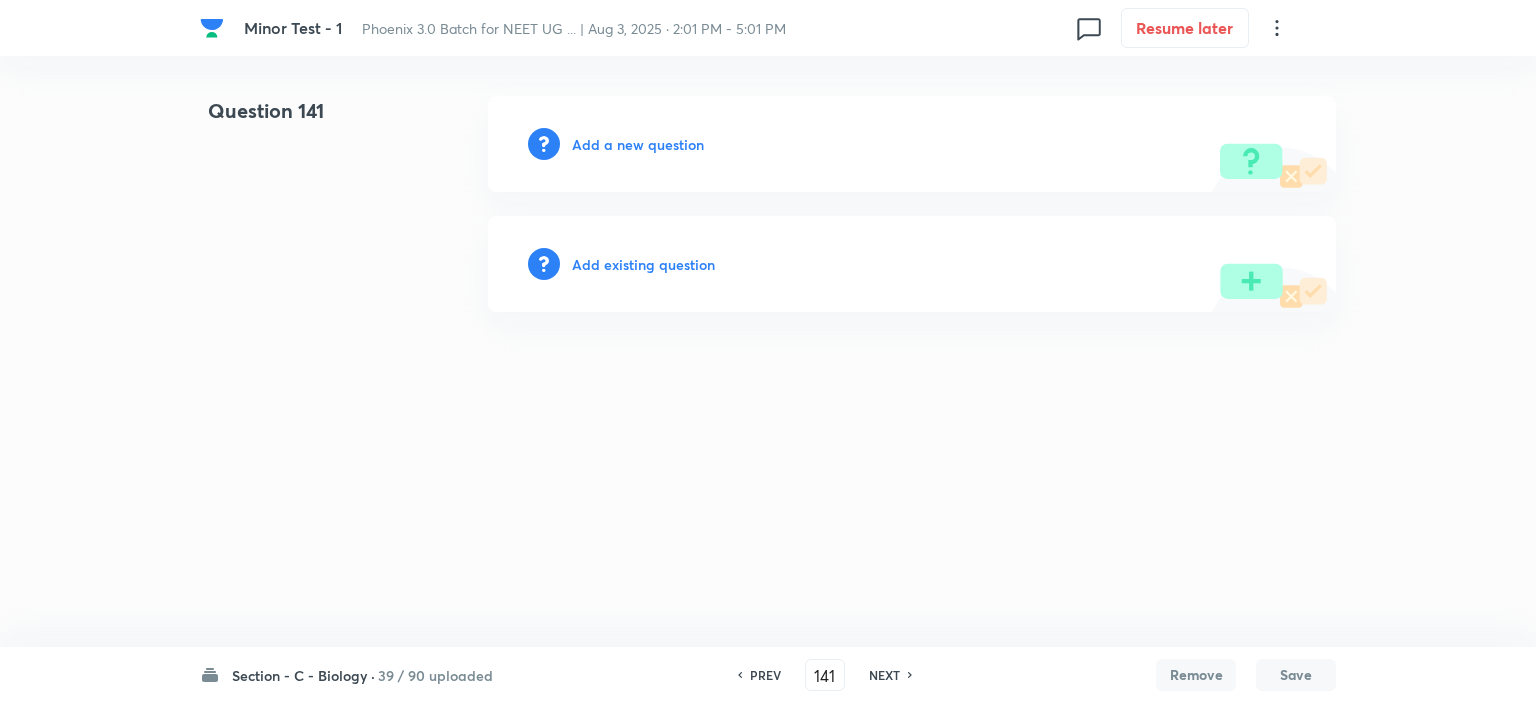 click on "NEXT" at bounding box center (884, 675) 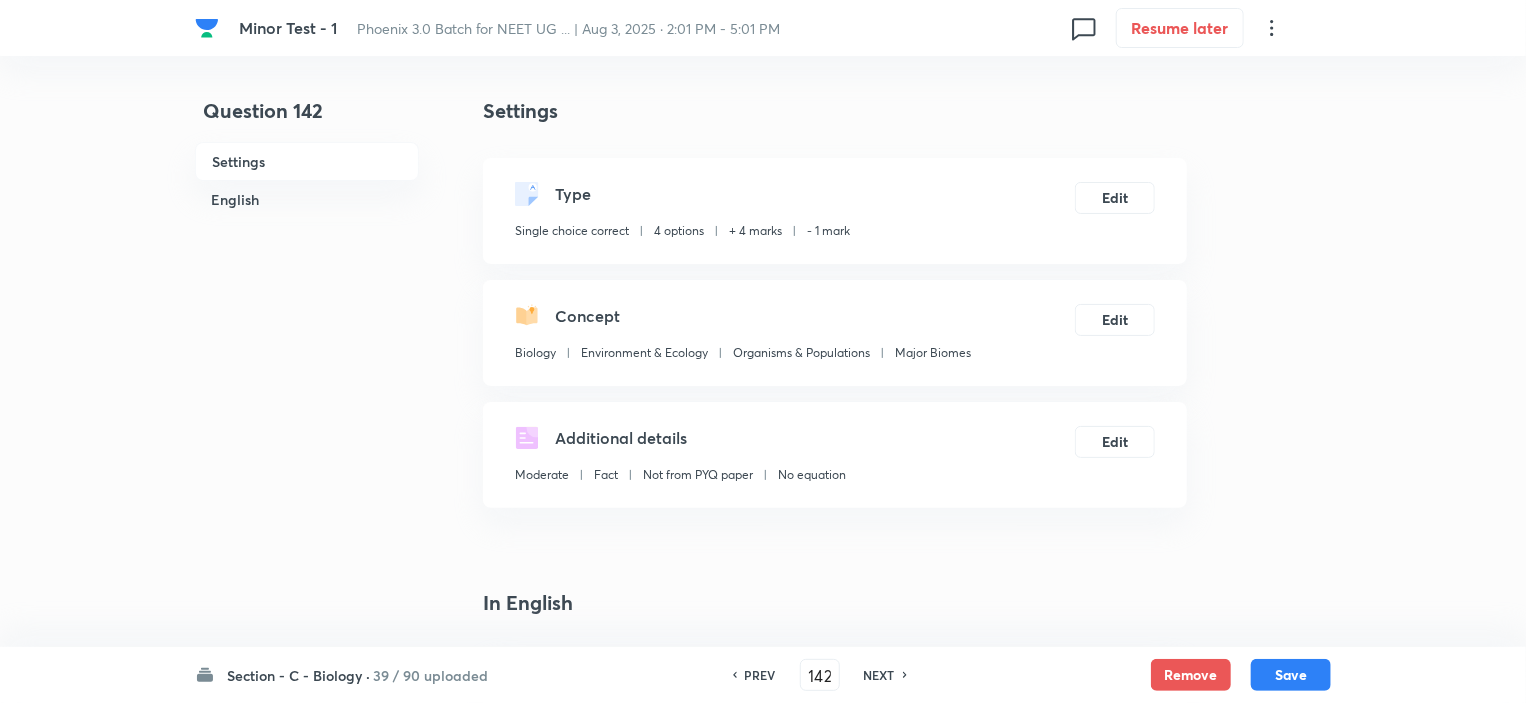 checkbox on "true" 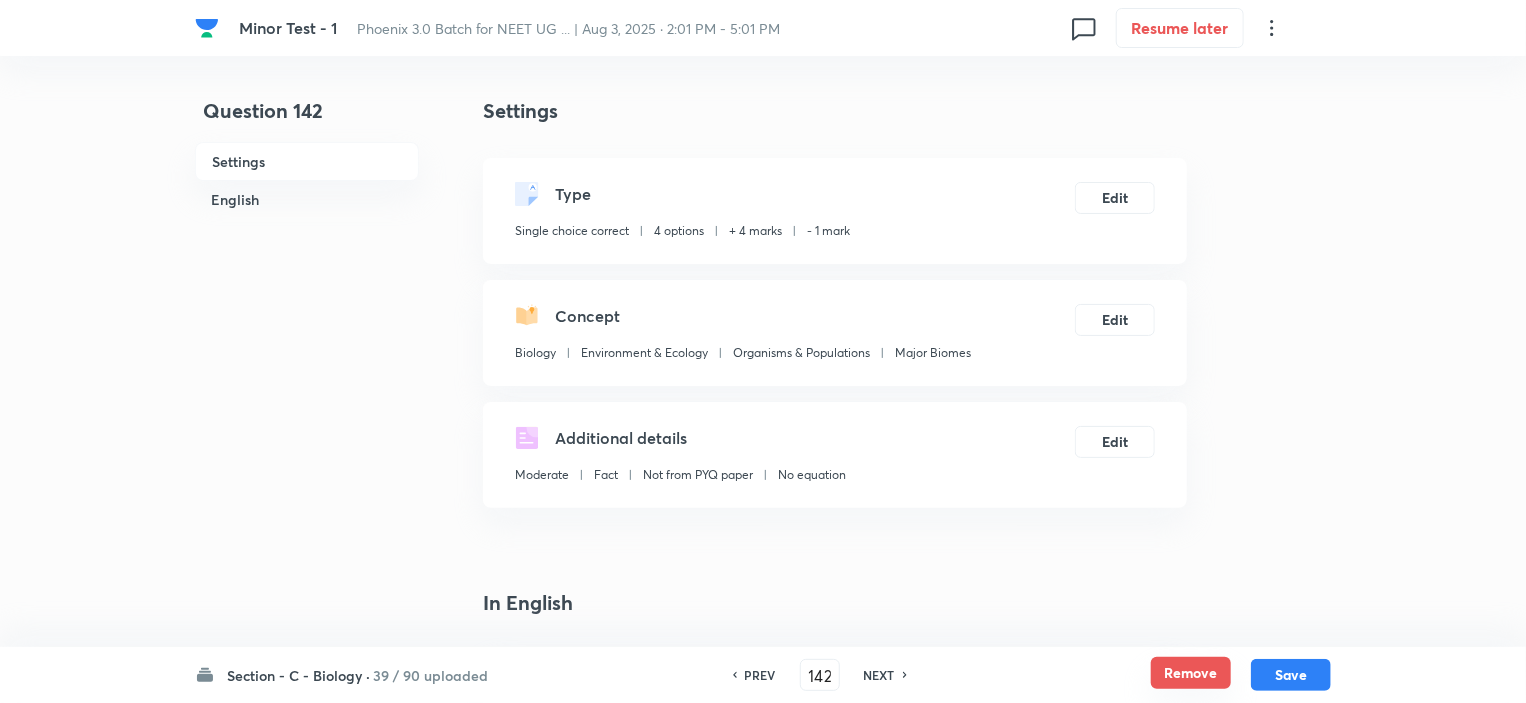 click on "Remove" at bounding box center [1191, 673] 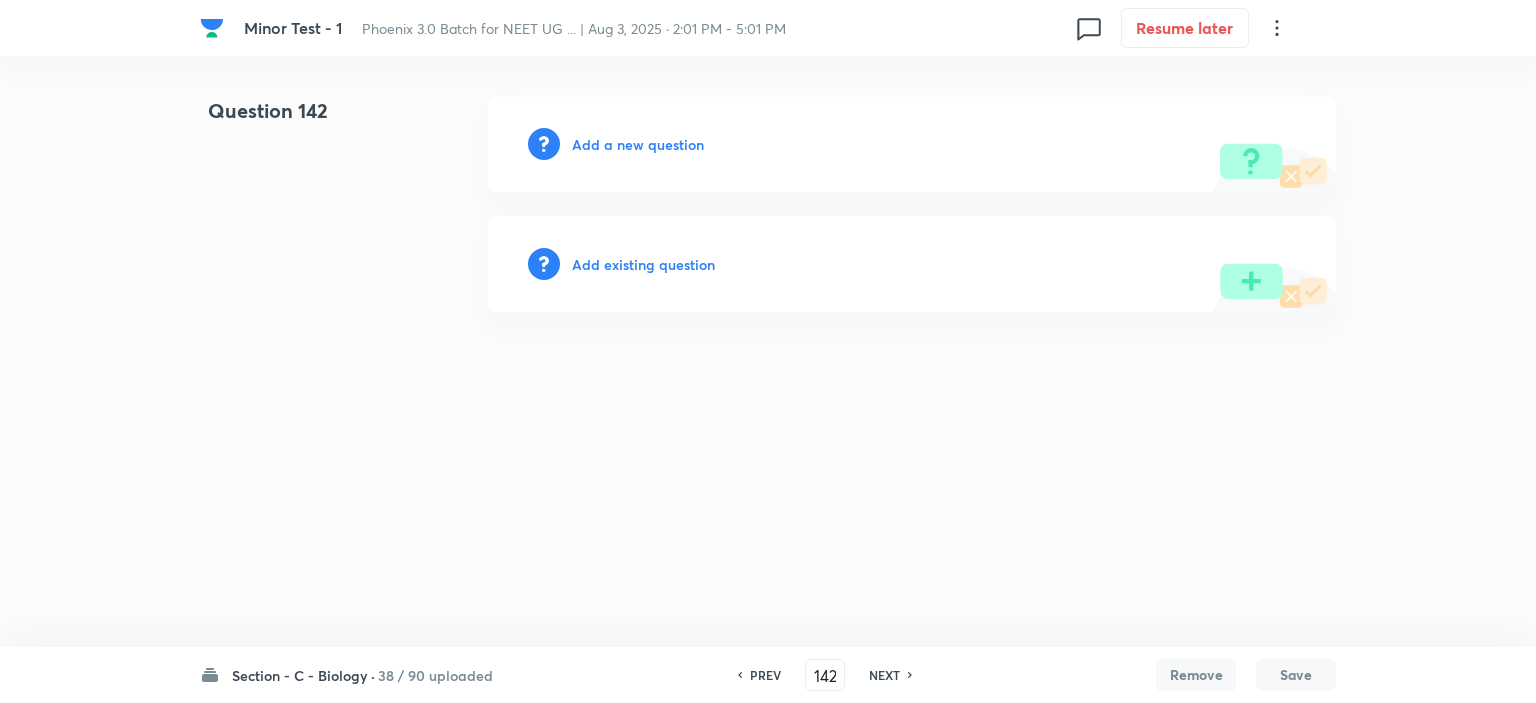 click on "NEXT" at bounding box center (887, 675) 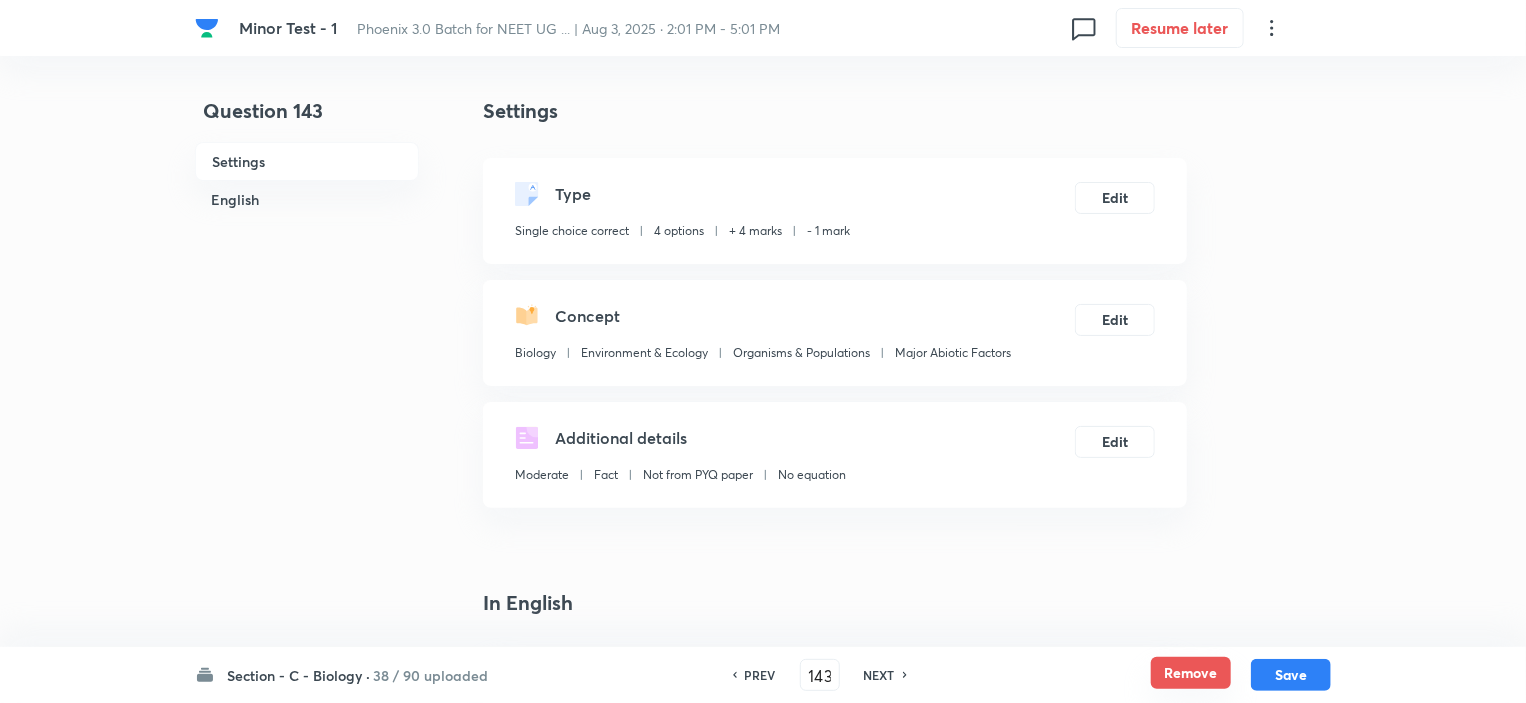 click on "Remove" at bounding box center [1191, 673] 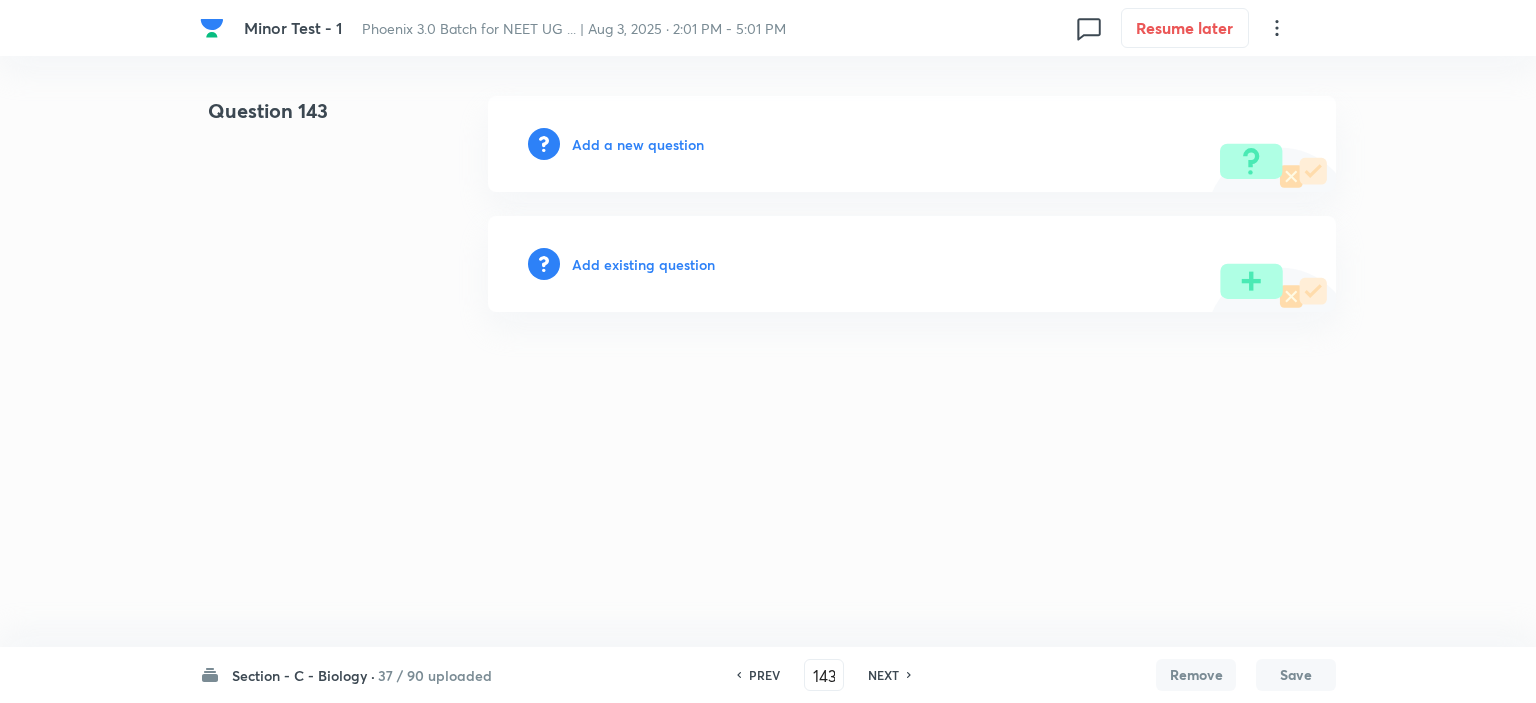 click on "NEXT" at bounding box center (883, 675) 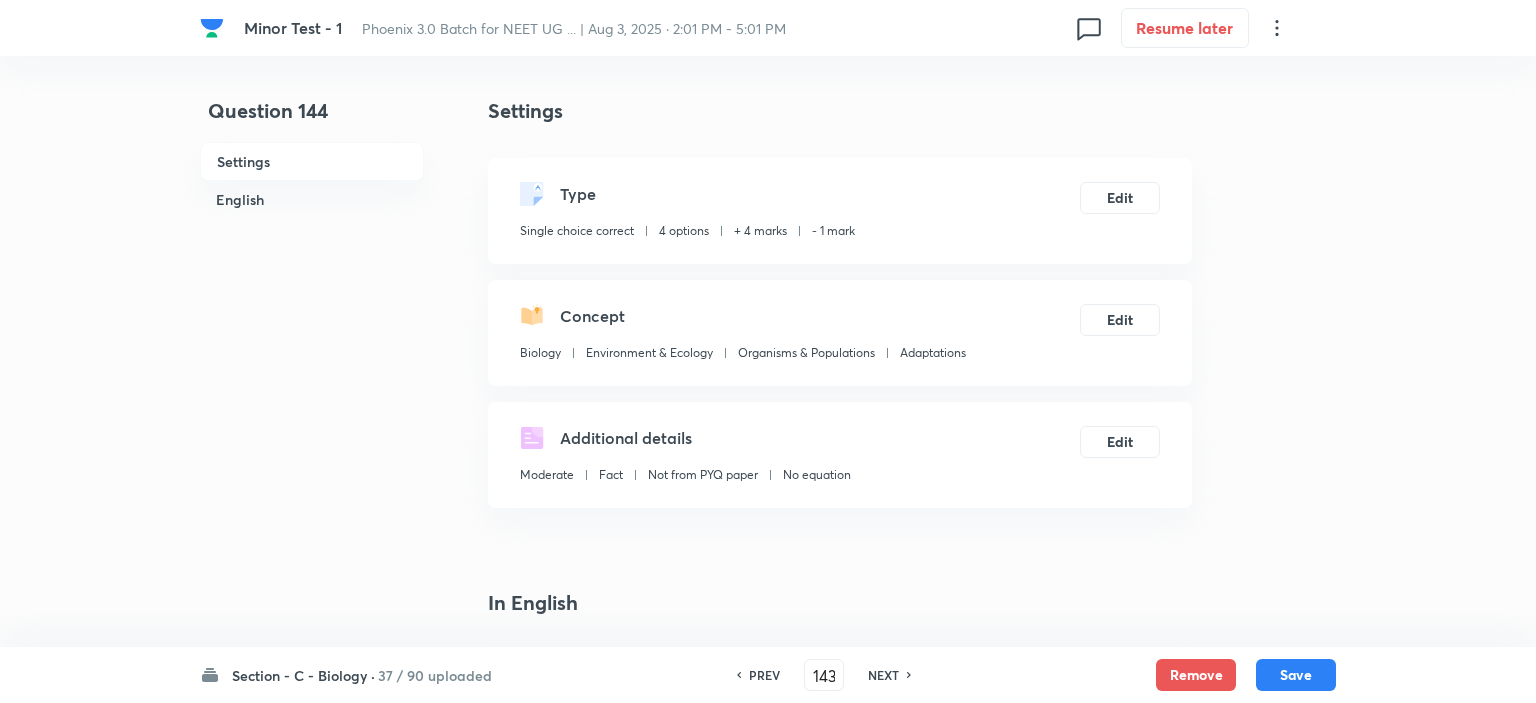 type on "144" 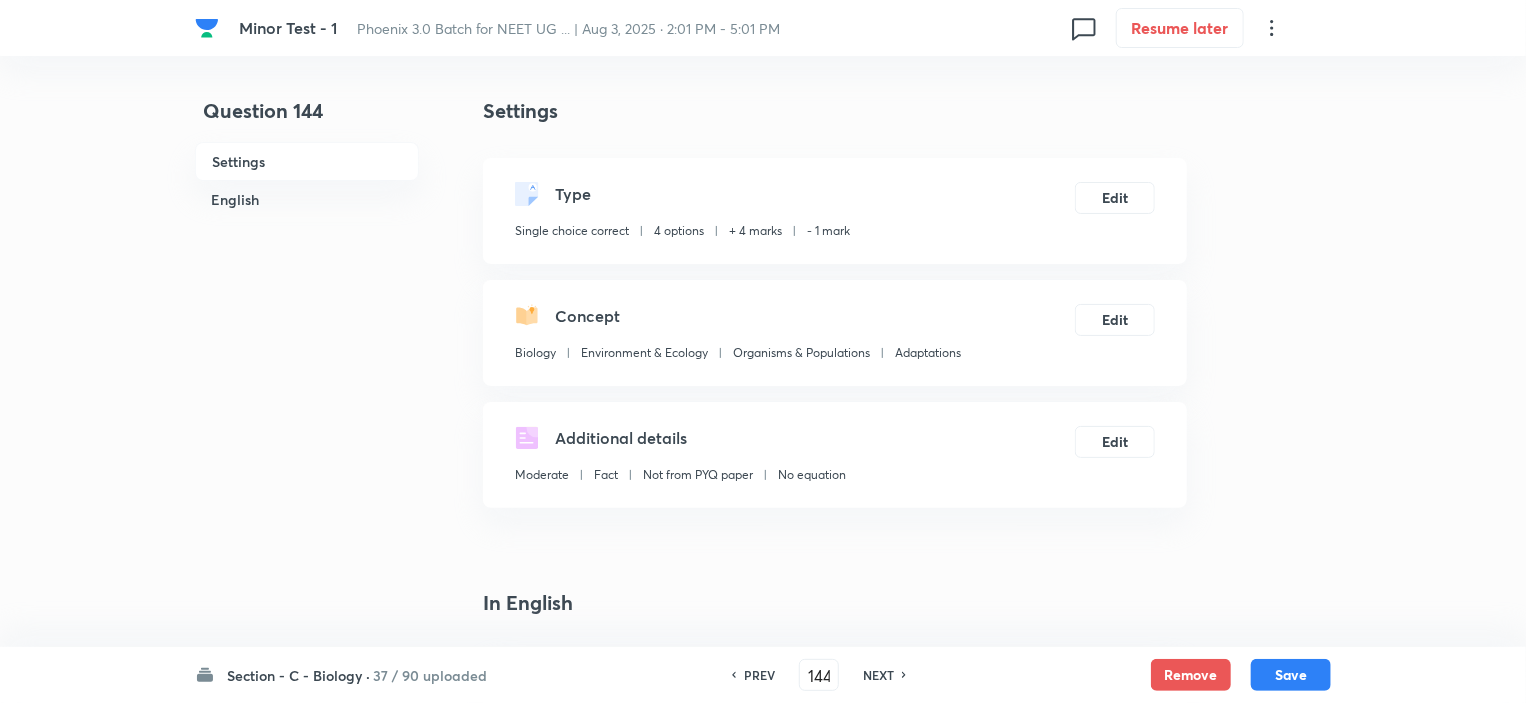 checkbox on "true" 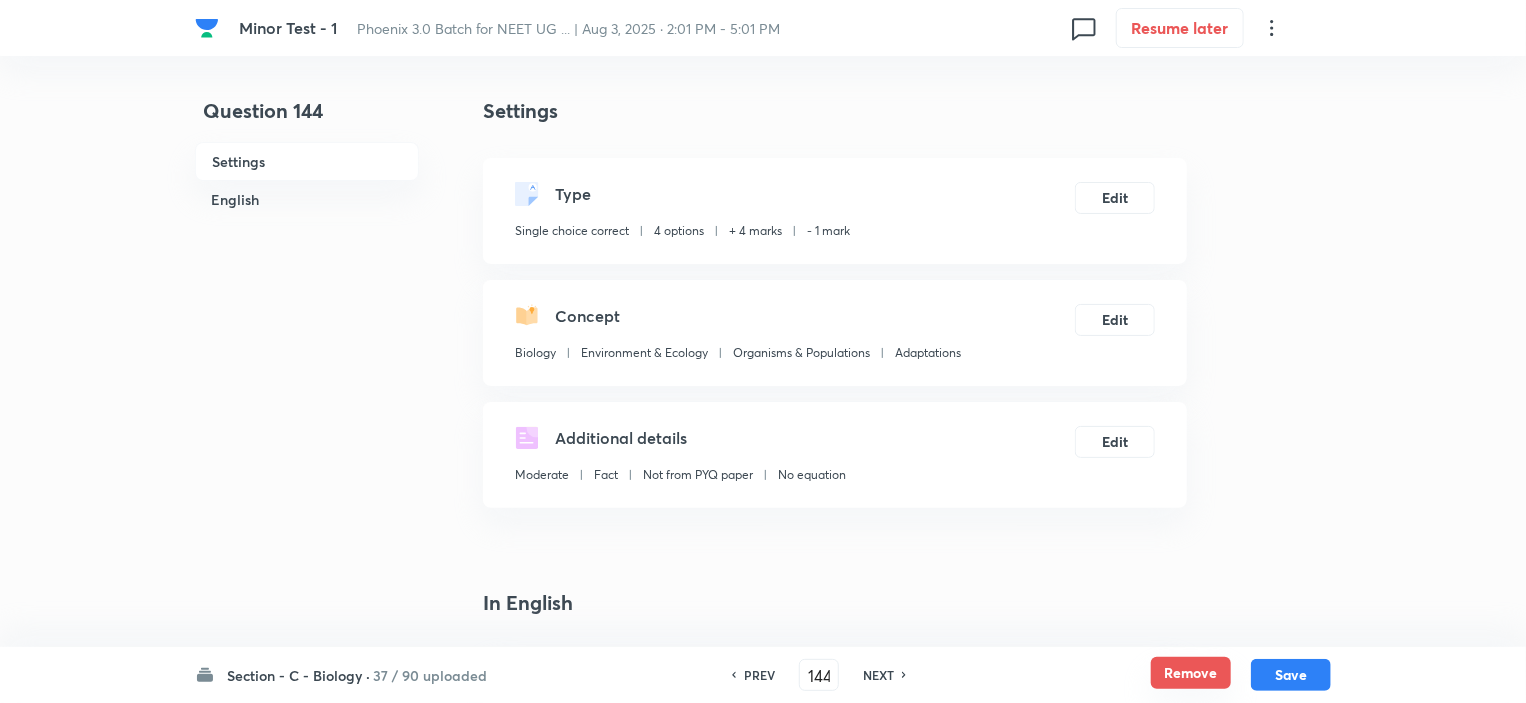 click on "Remove" at bounding box center [1191, 673] 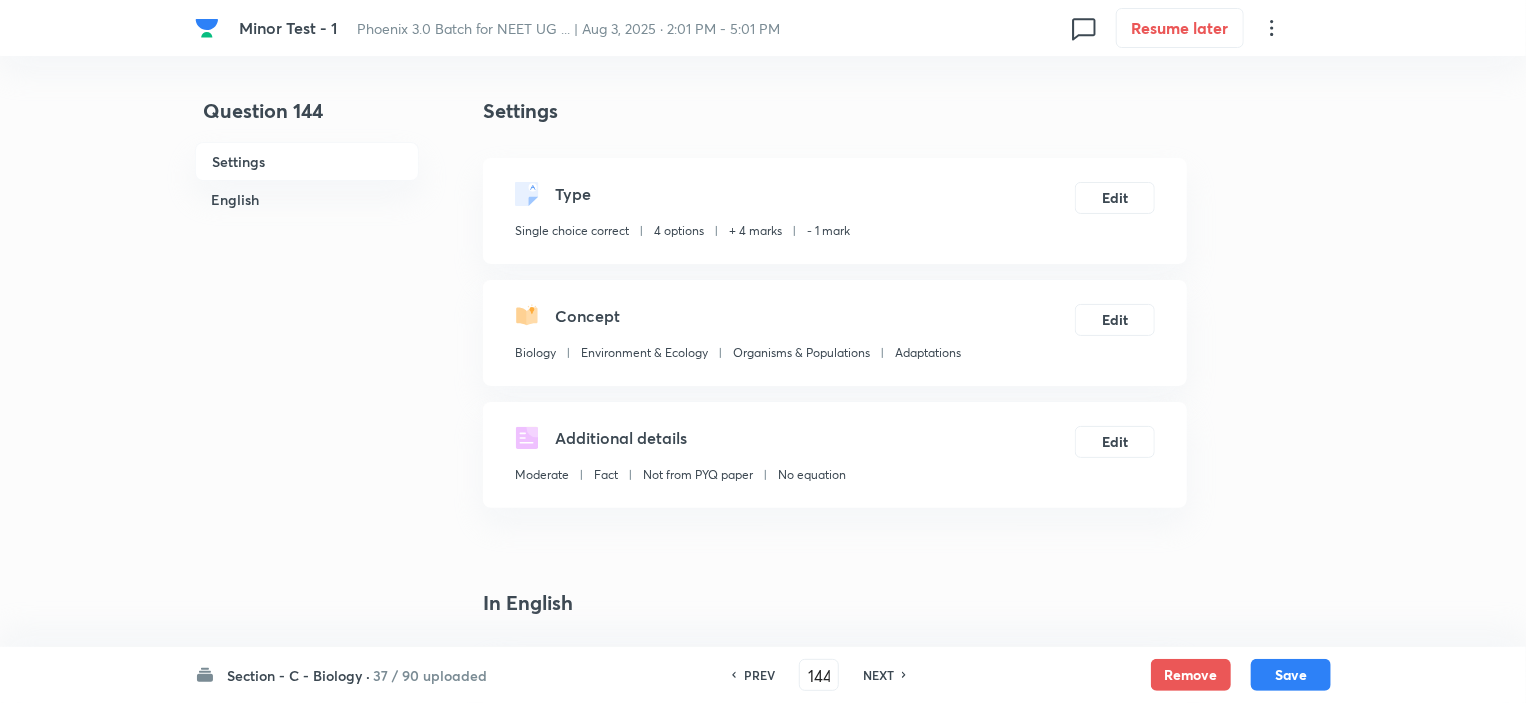 click on "NEXT" at bounding box center [878, 675] 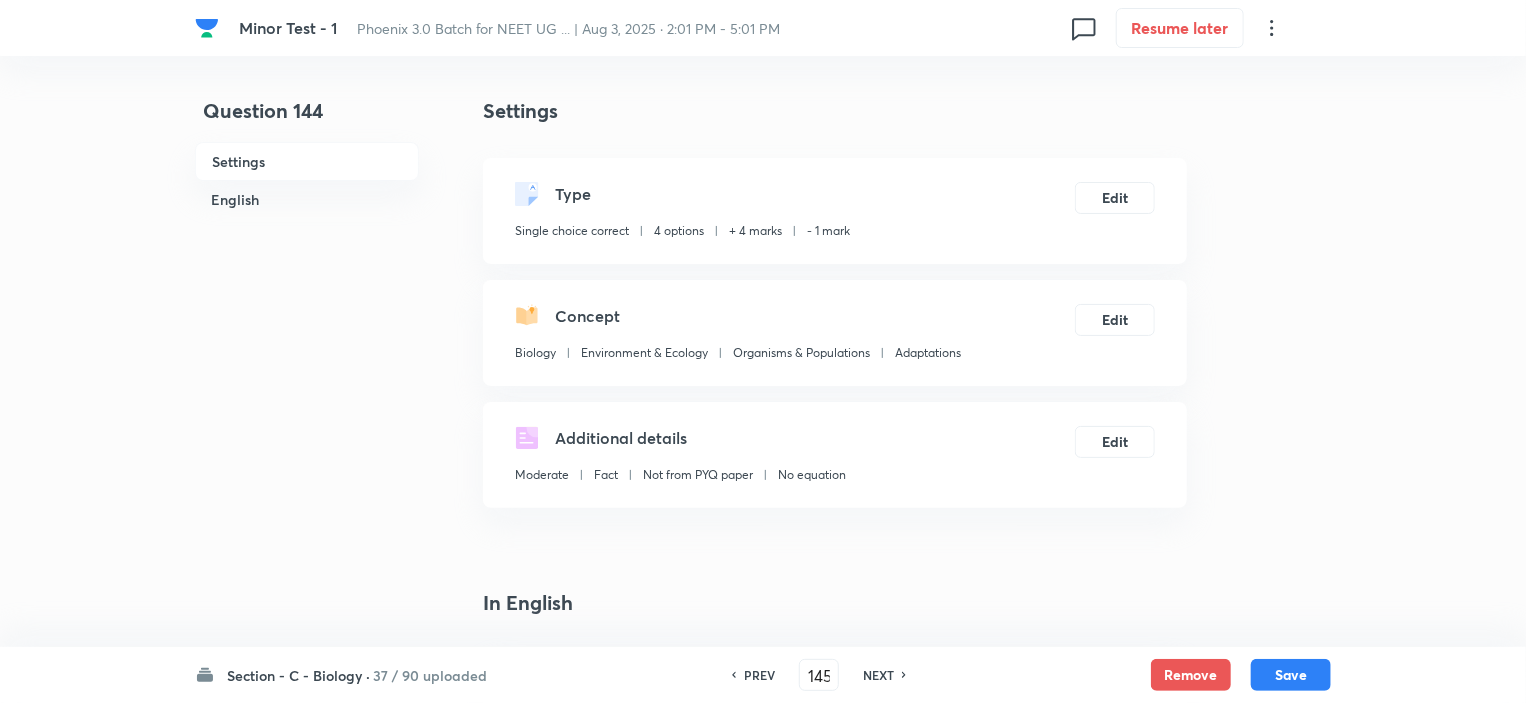 checkbox on "false" 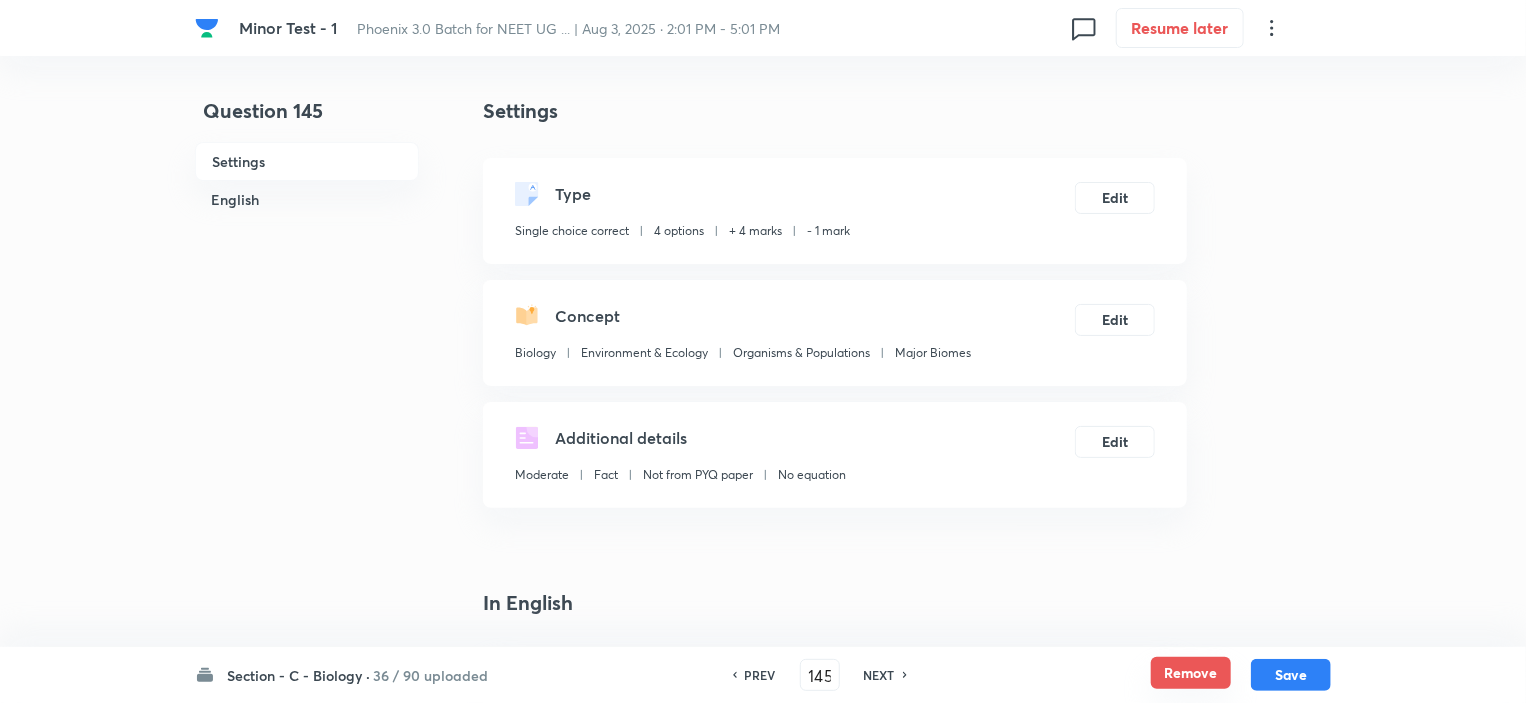 click on "Remove" at bounding box center [1191, 673] 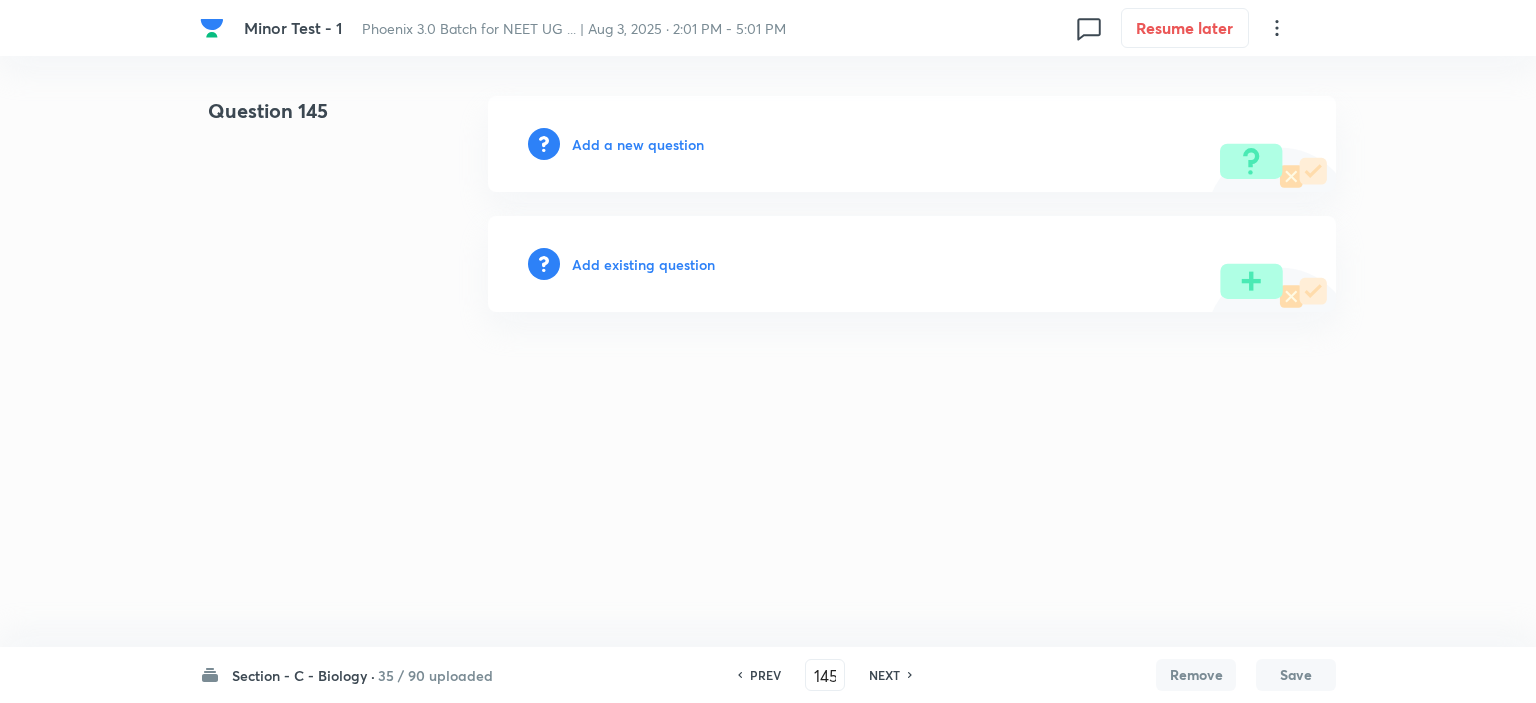 click on "NEXT" at bounding box center (884, 675) 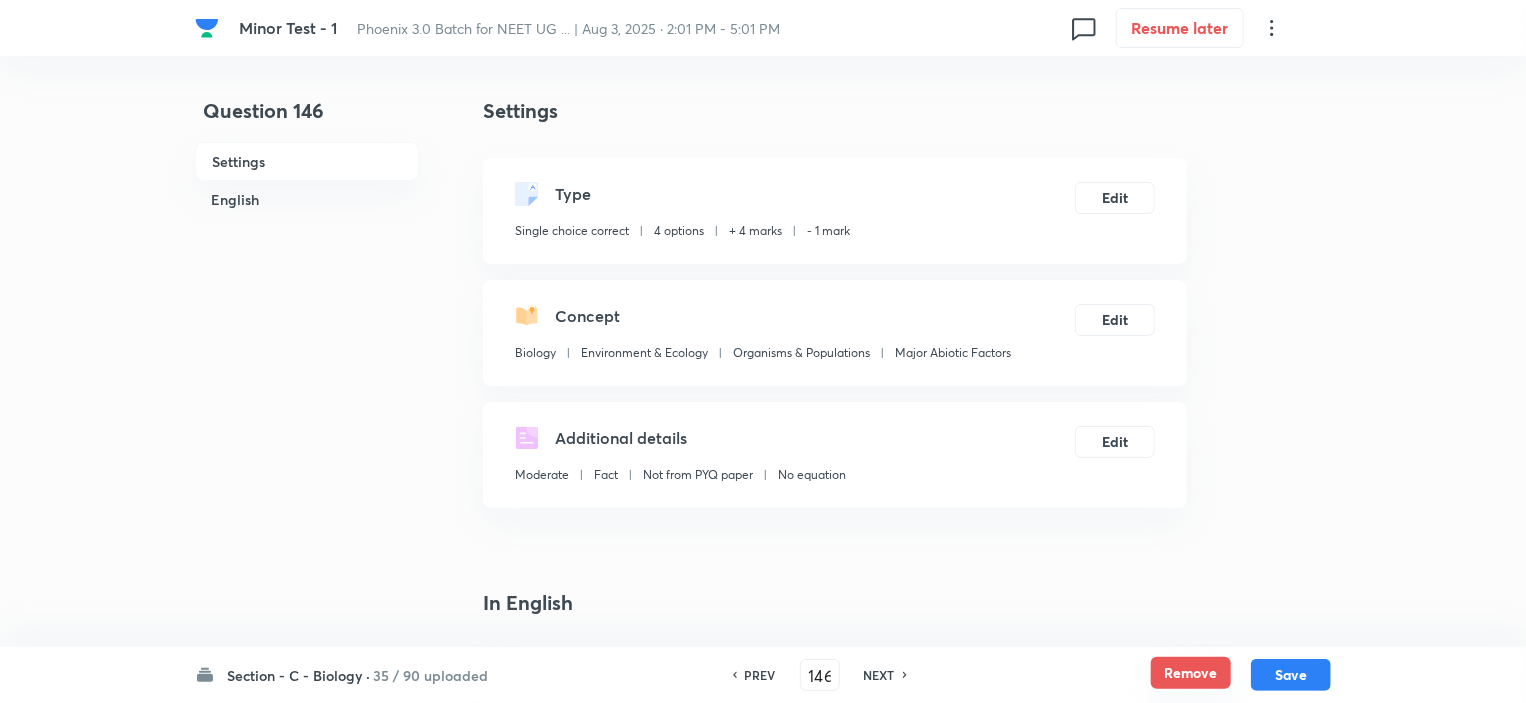 click on "Remove" at bounding box center [1191, 673] 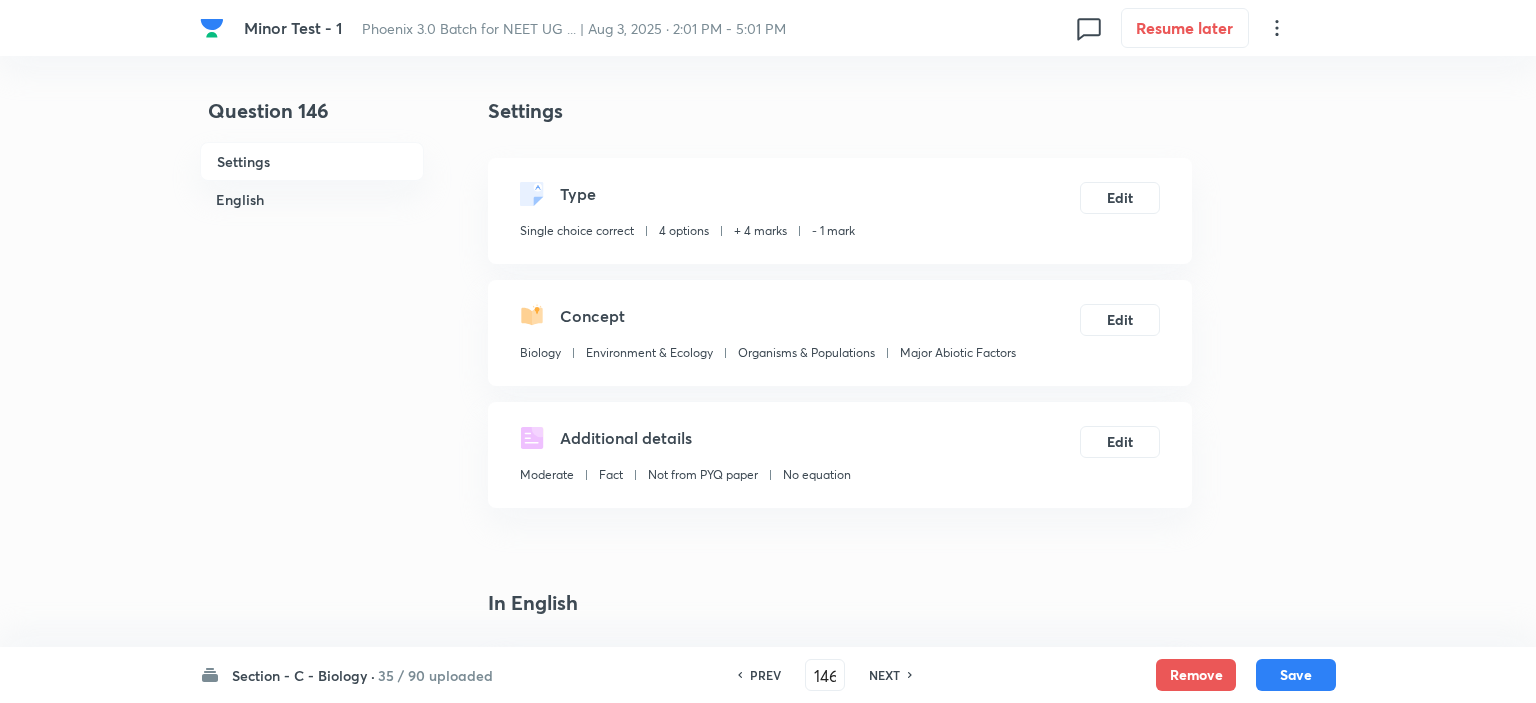 click on "NEXT" at bounding box center [884, 675] 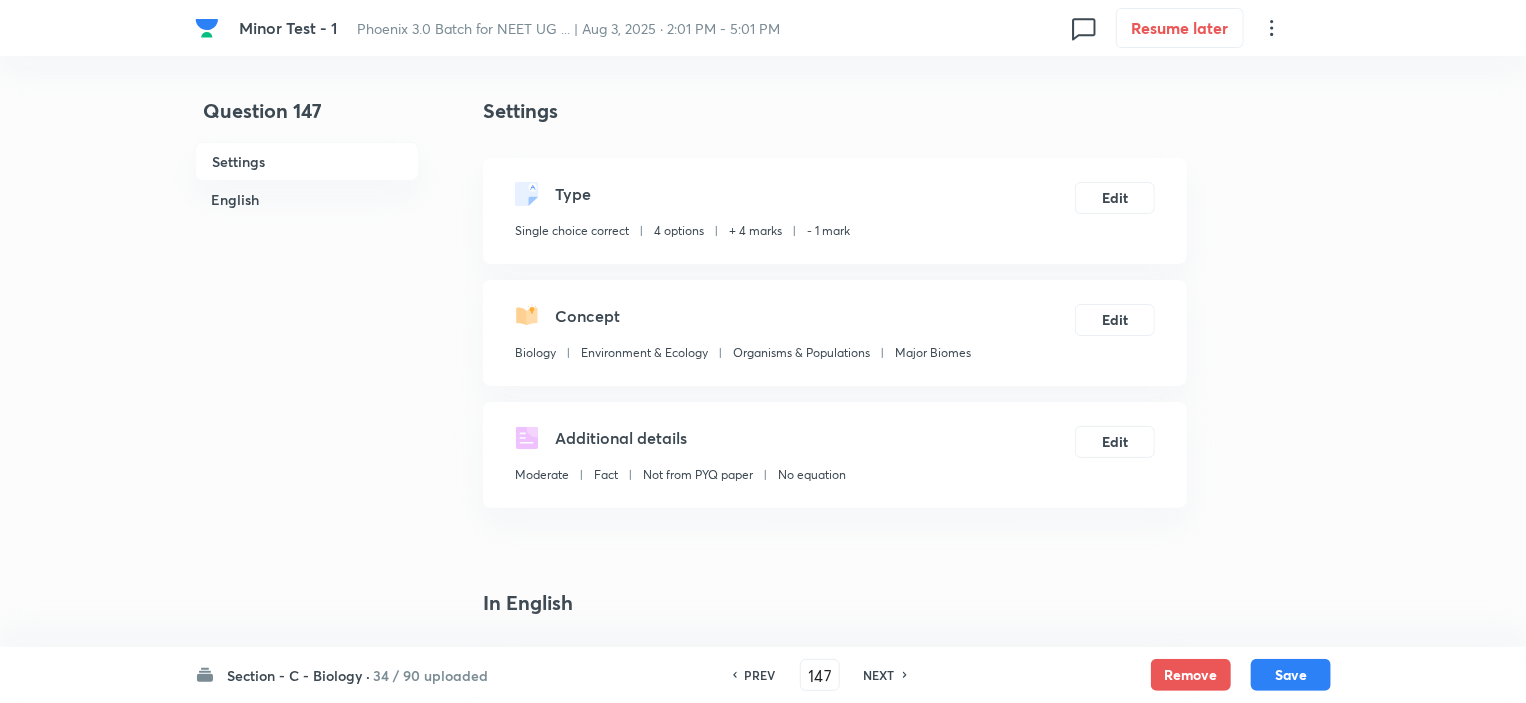 checkbox on "true" 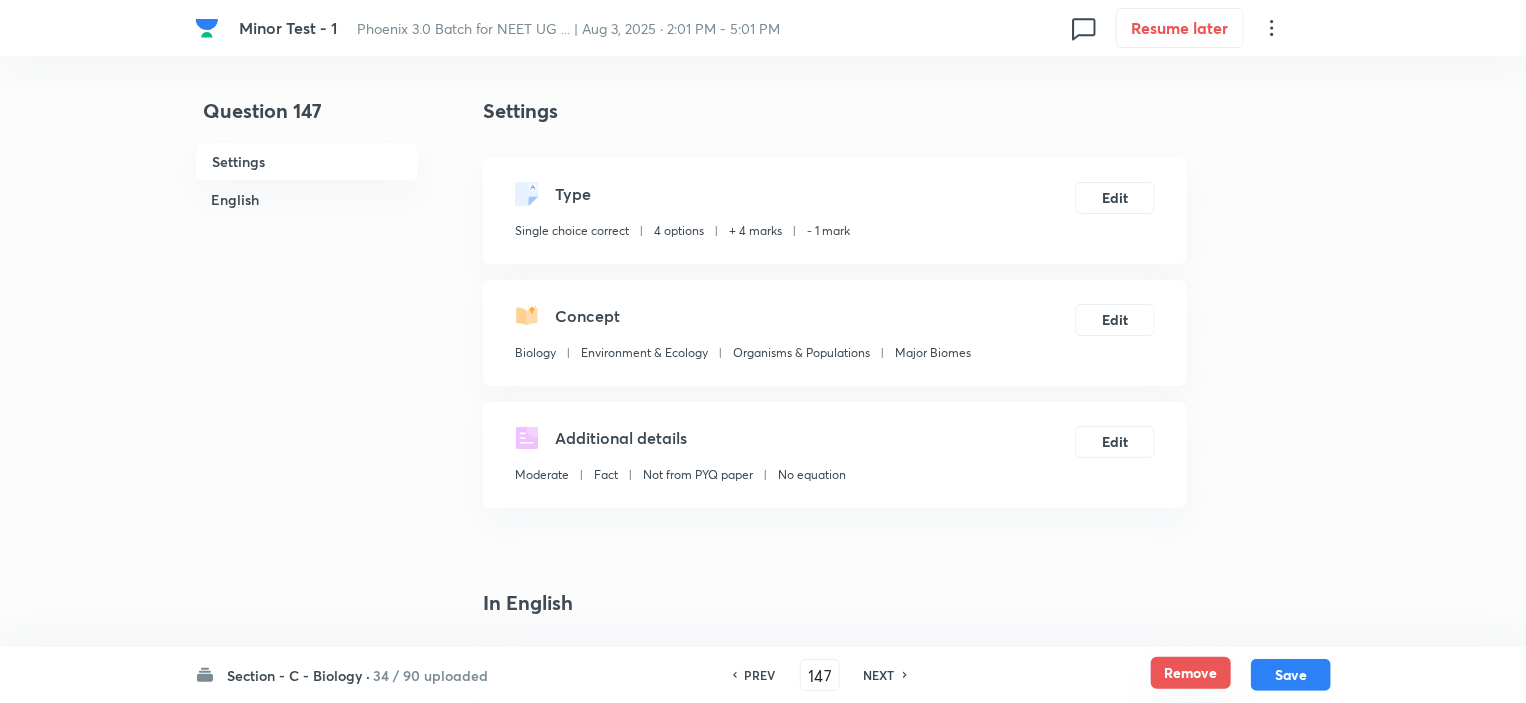 click on "Remove" at bounding box center (1191, 673) 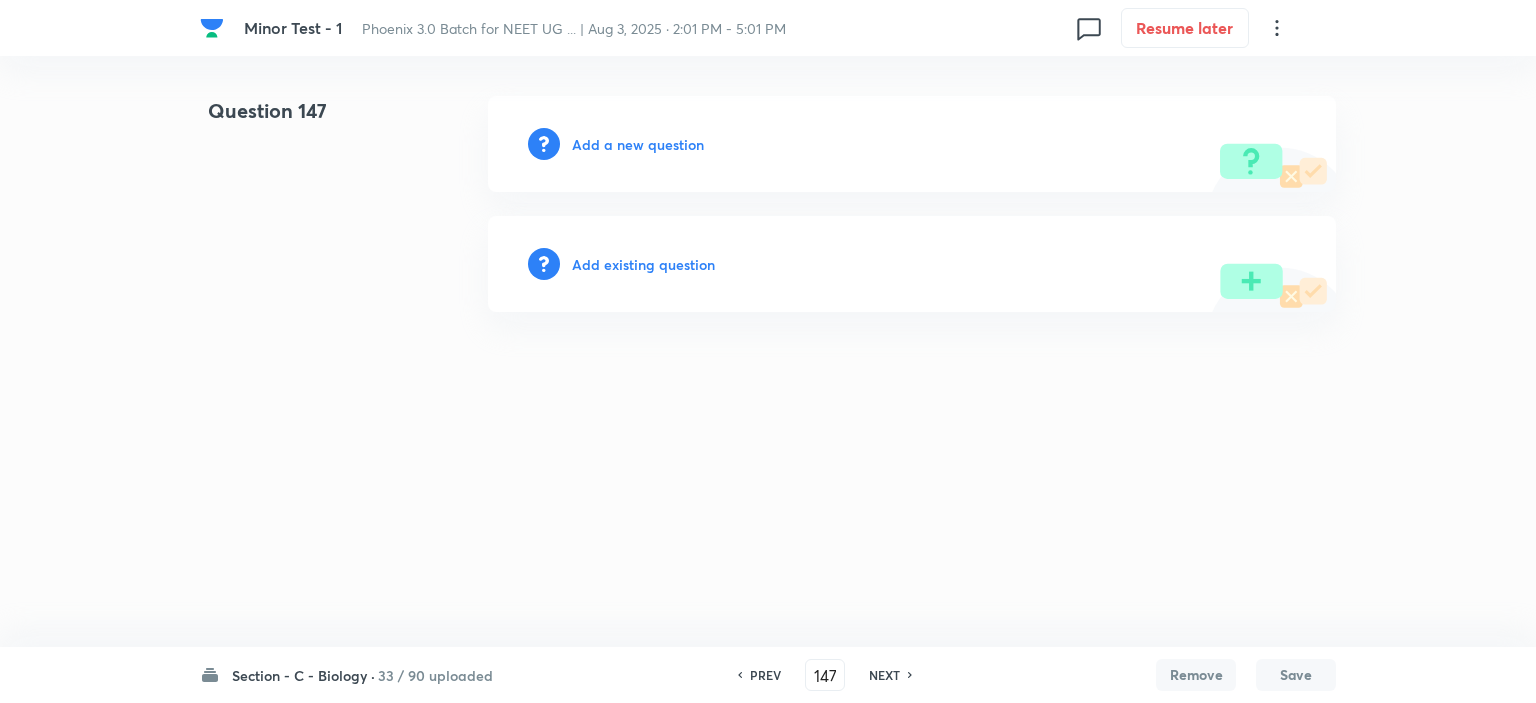click on "NEXT" at bounding box center (887, 675) 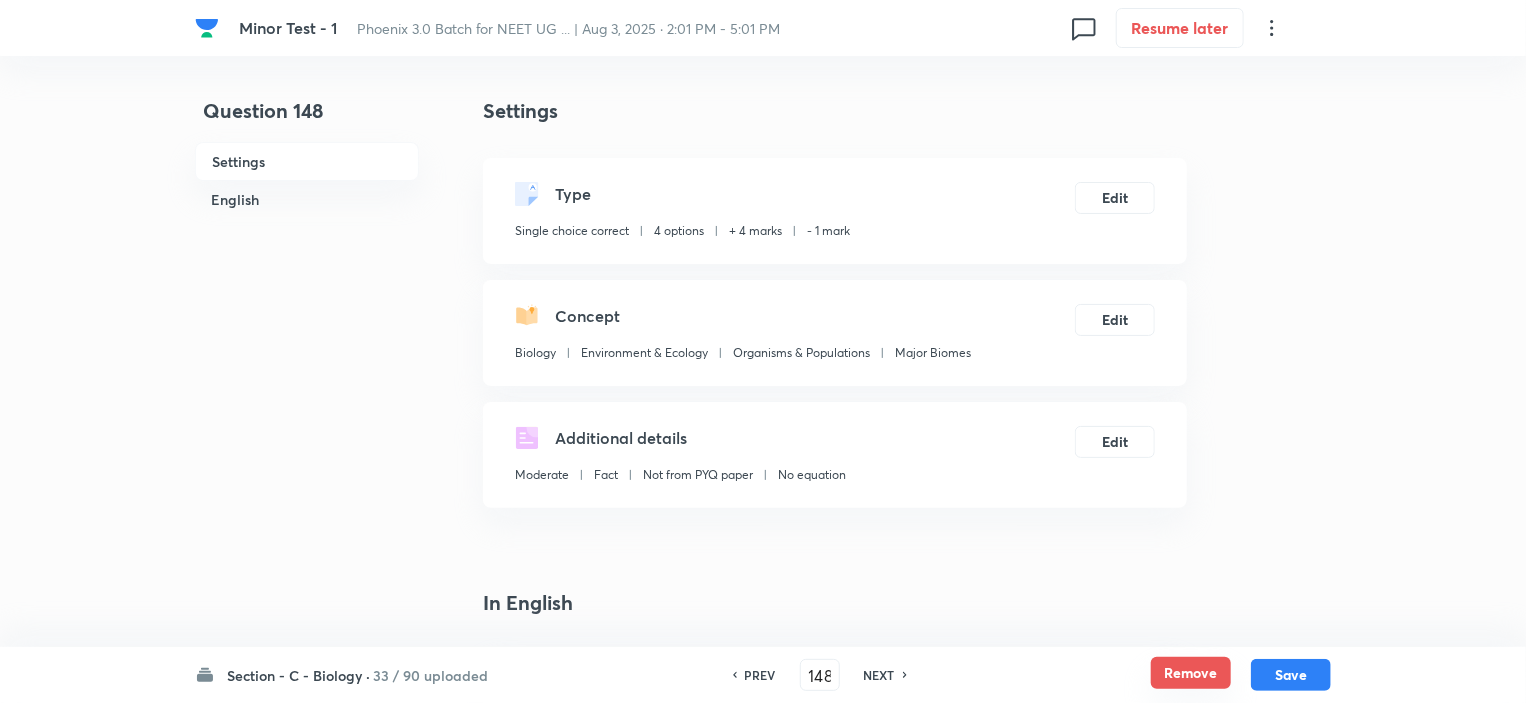 click on "Remove" at bounding box center (1191, 673) 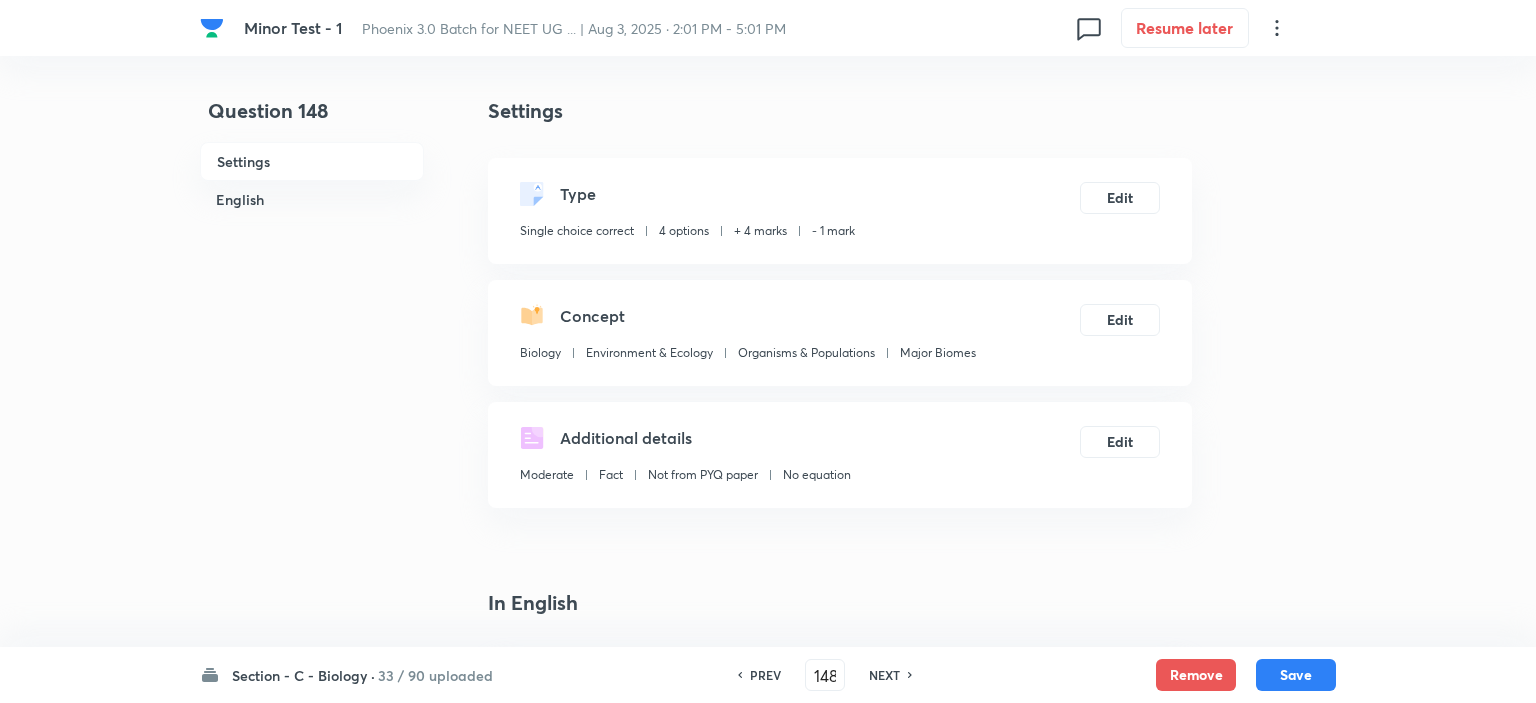 click on "NEXT" at bounding box center [884, 675] 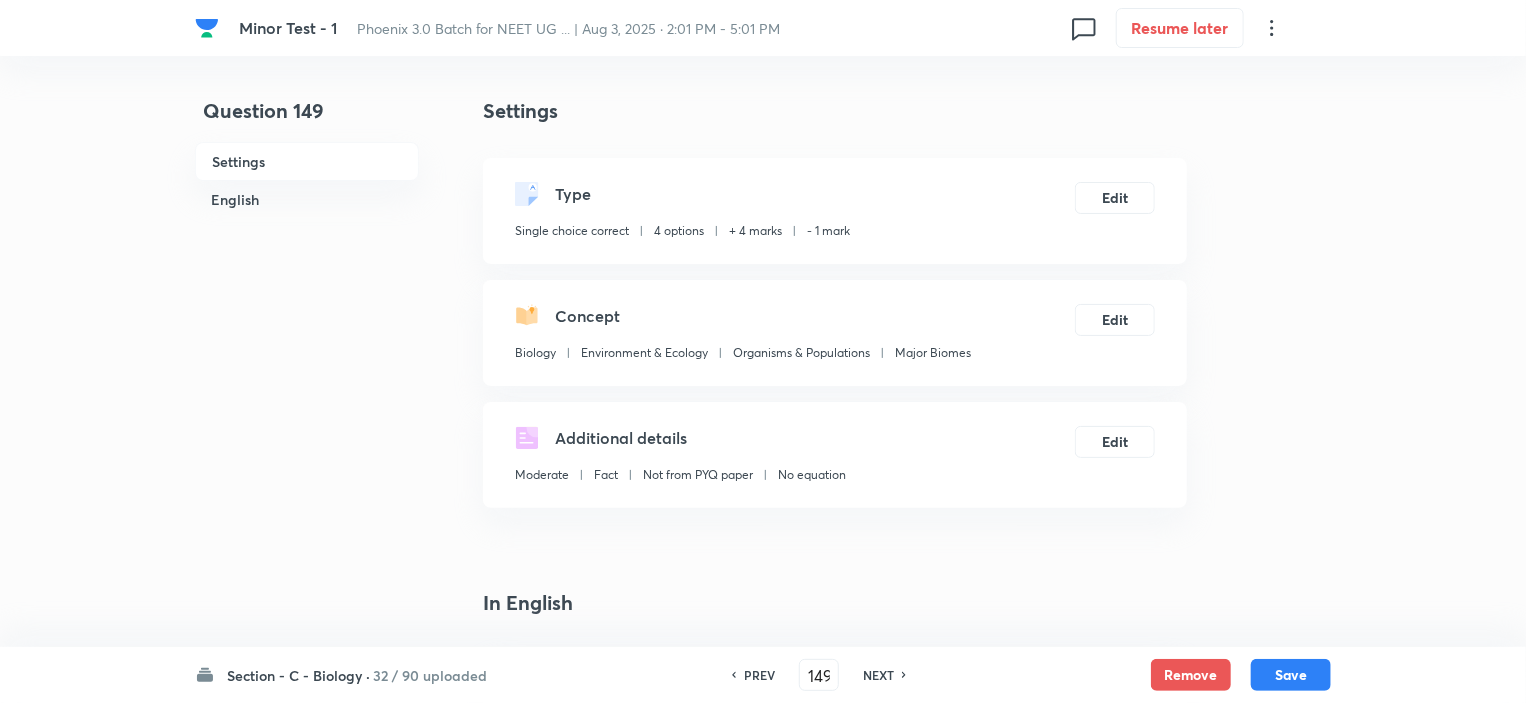 checkbox on "true" 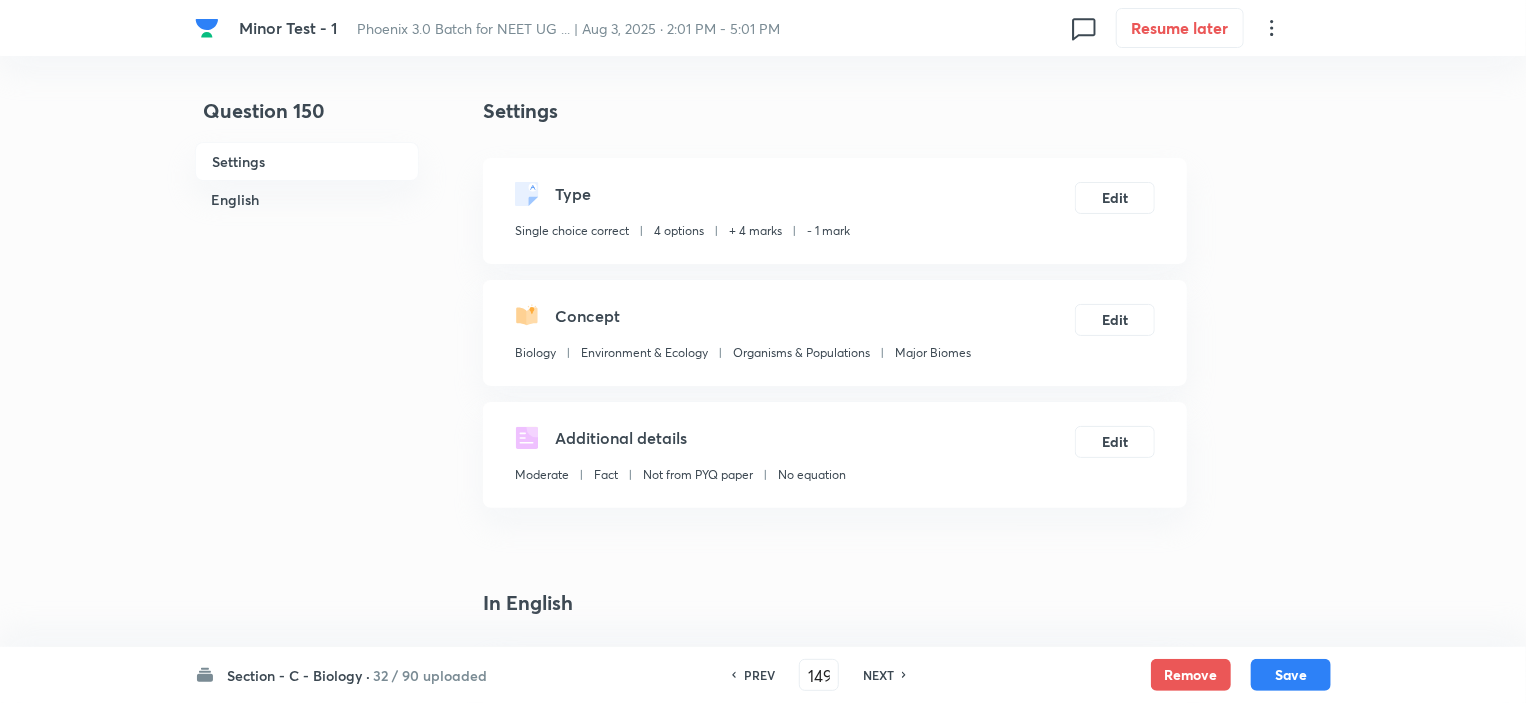 type on "150" 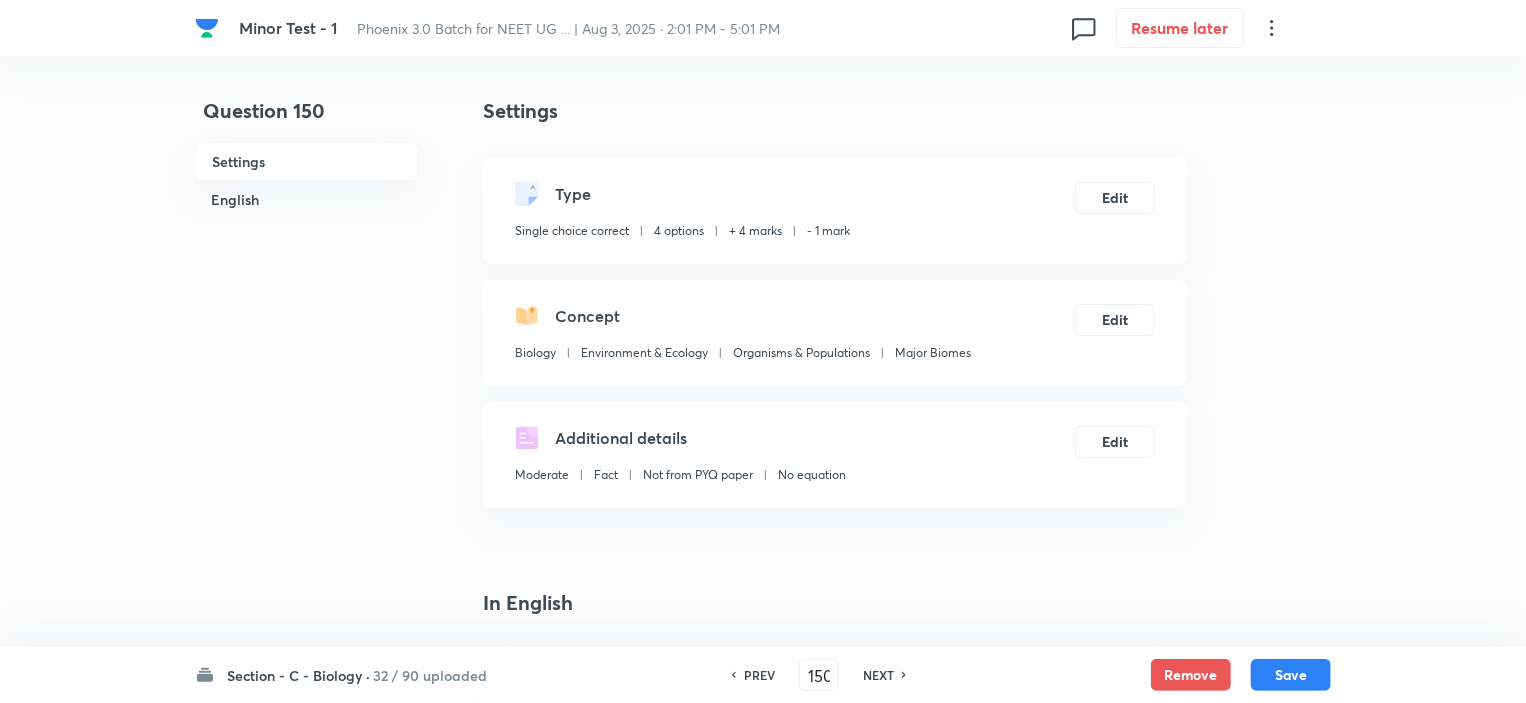 checkbox on "false" 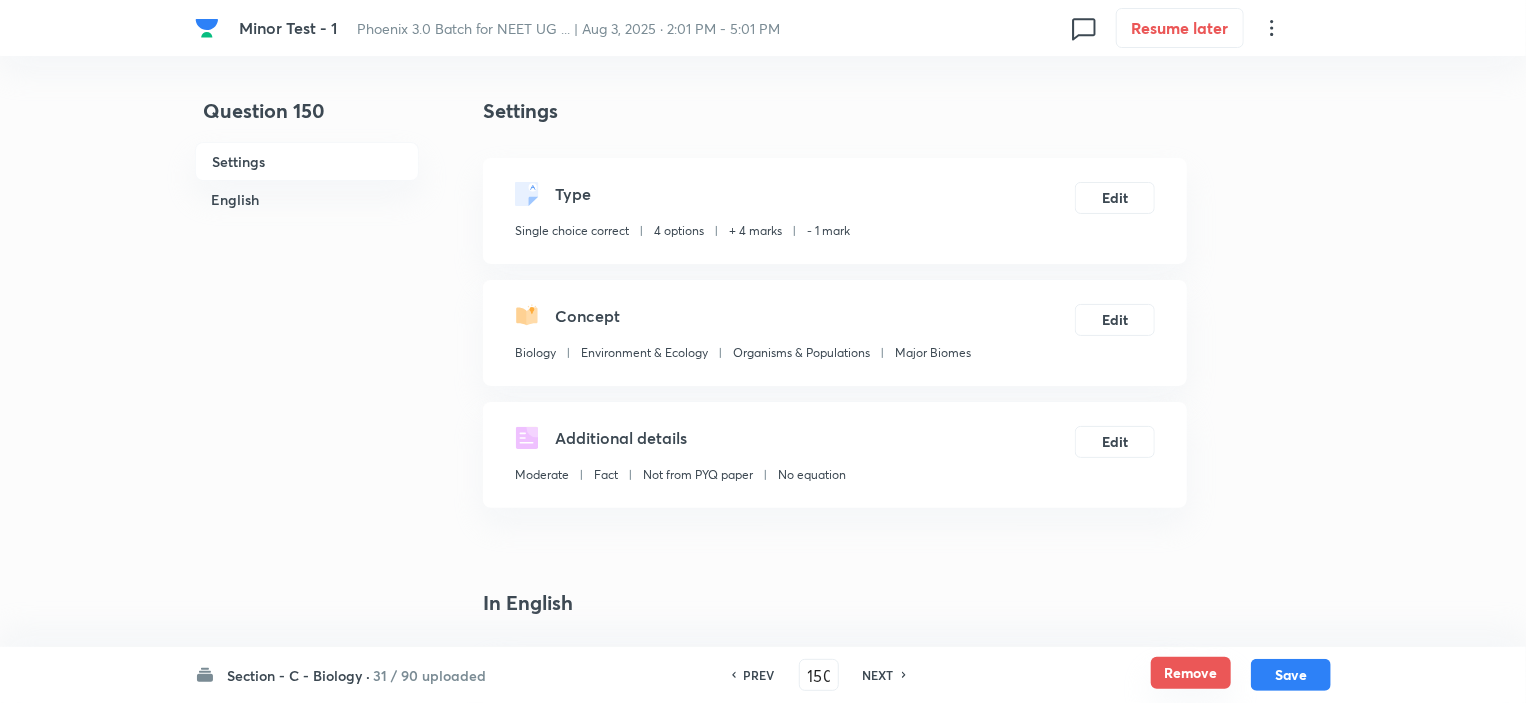 click on "Remove" at bounding box center (1191, 673) 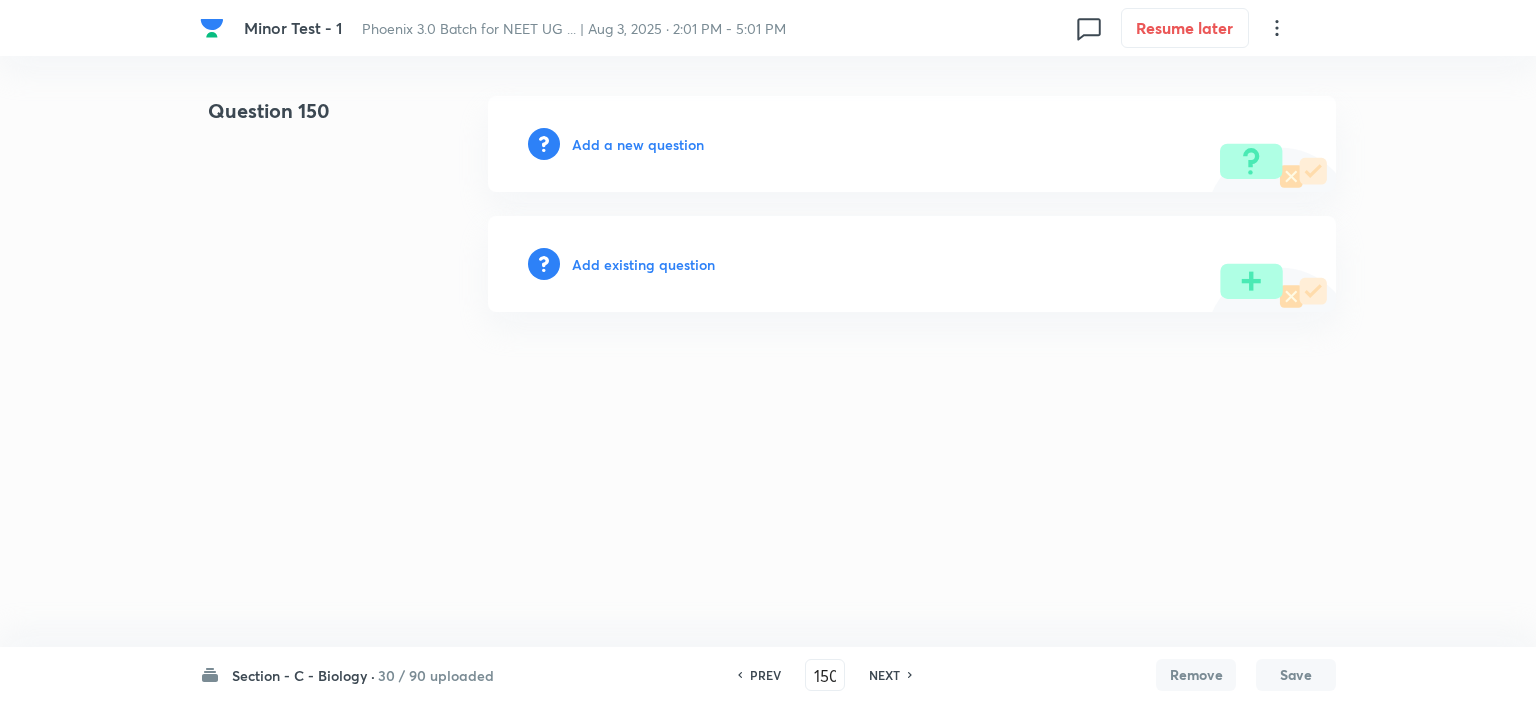 click on "NEXT" at bounding box center [884, 675] 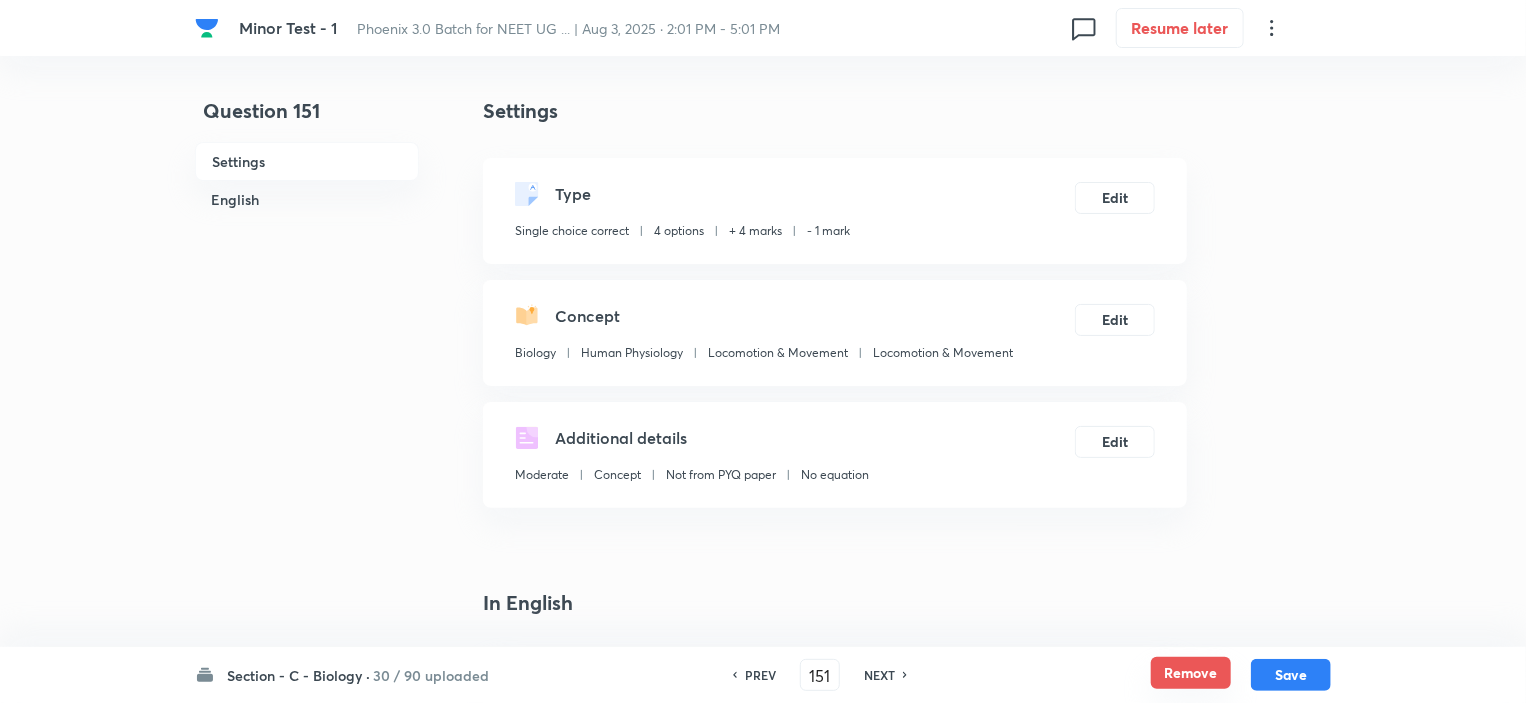 click on "Remove" at bounding box center [1191, 673] 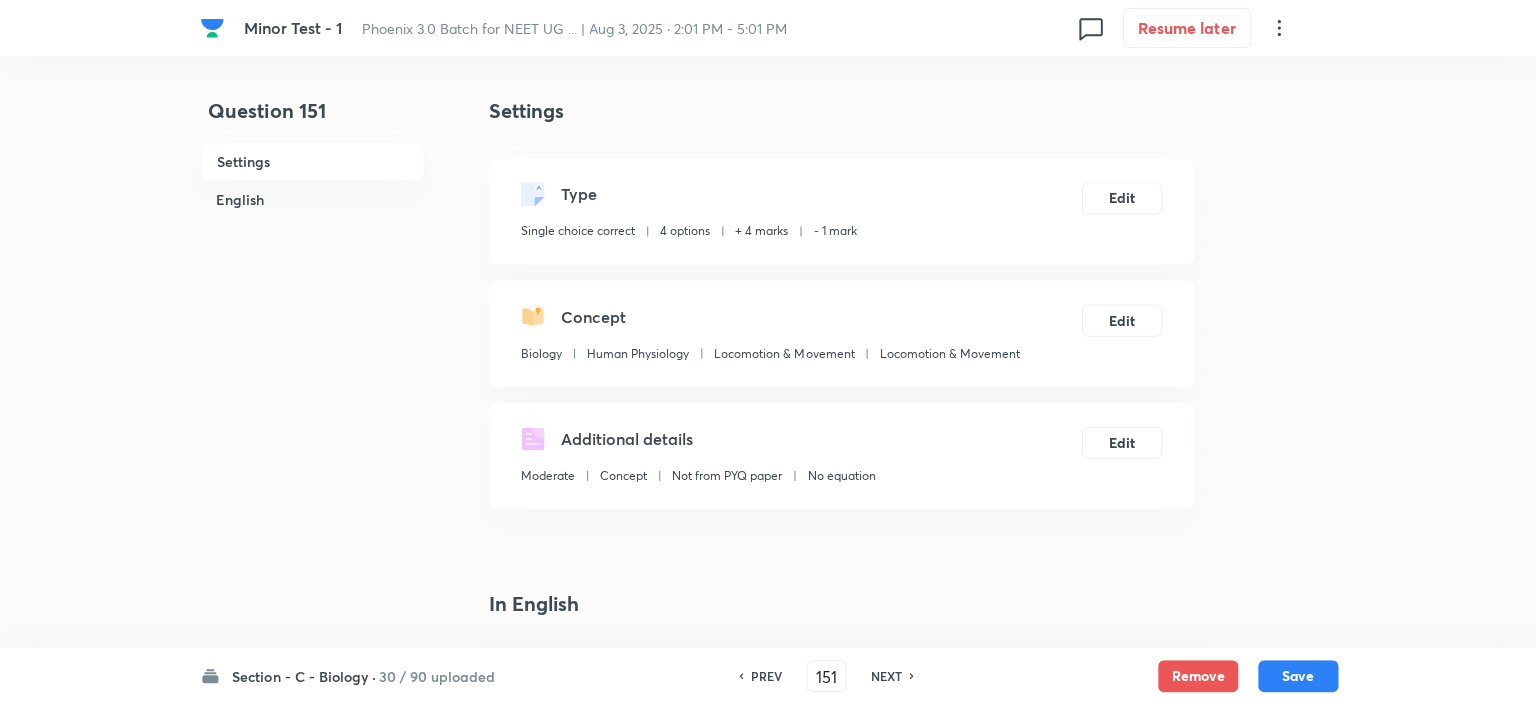 click on "NEXT" at bounding box center (884, 675) 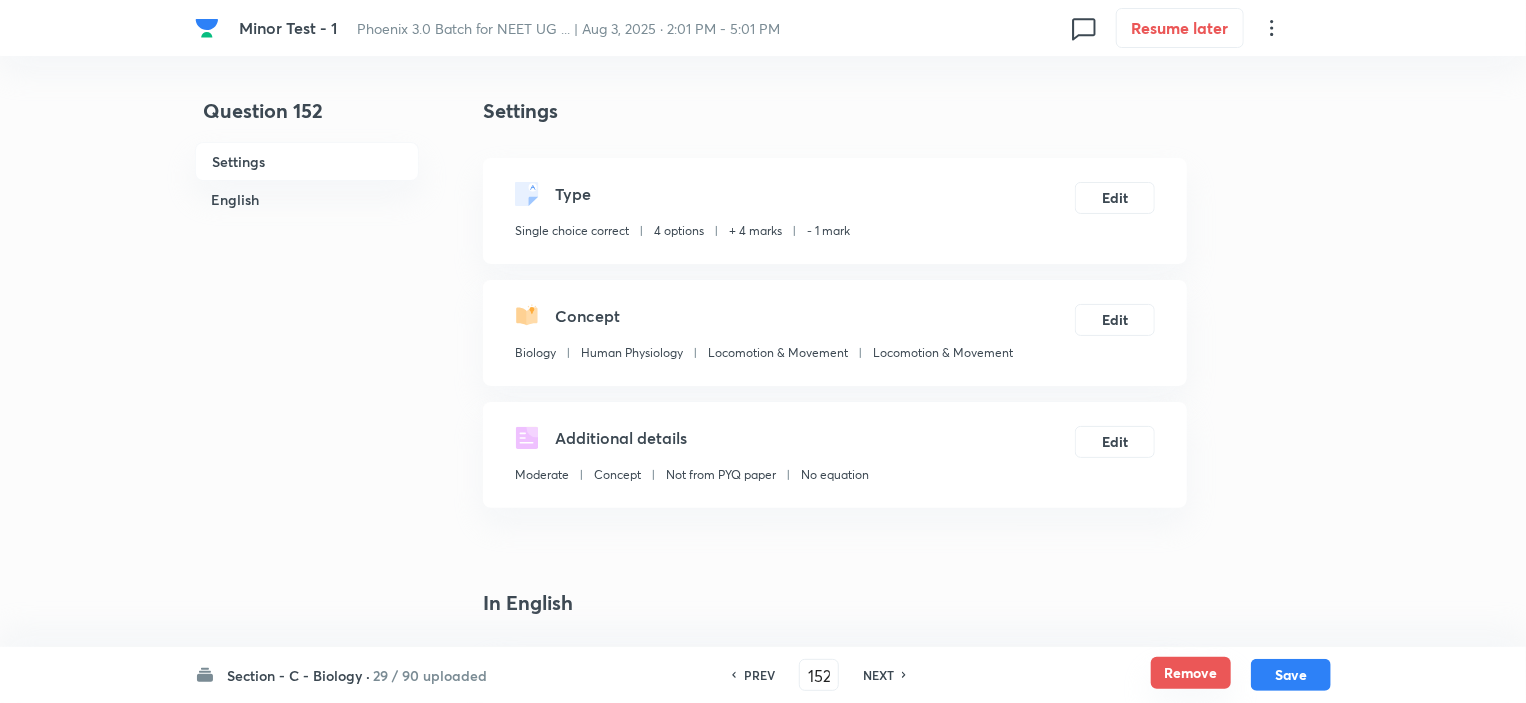 click on "Remove" at bounding box center (1191, 673) 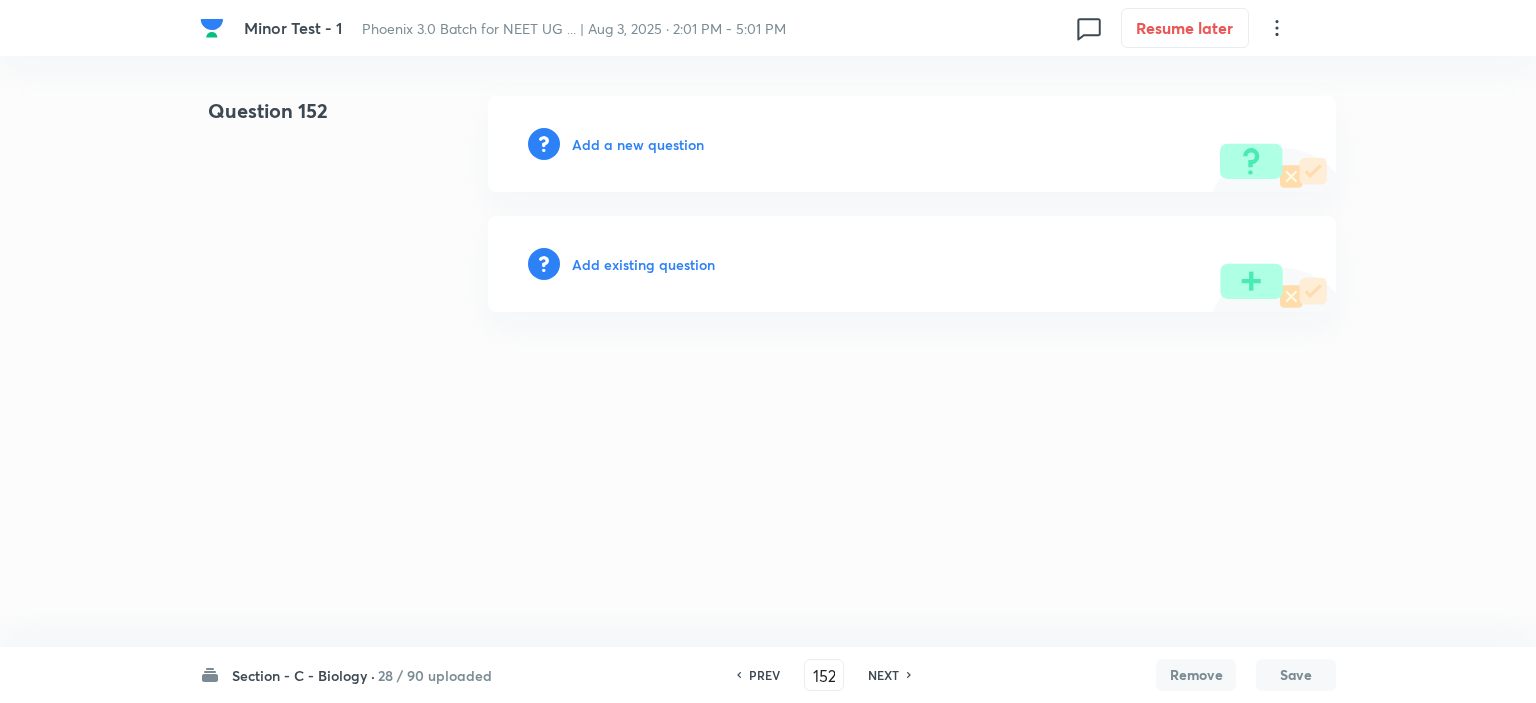 click on "NEXT" at bounding box center (883, 675) 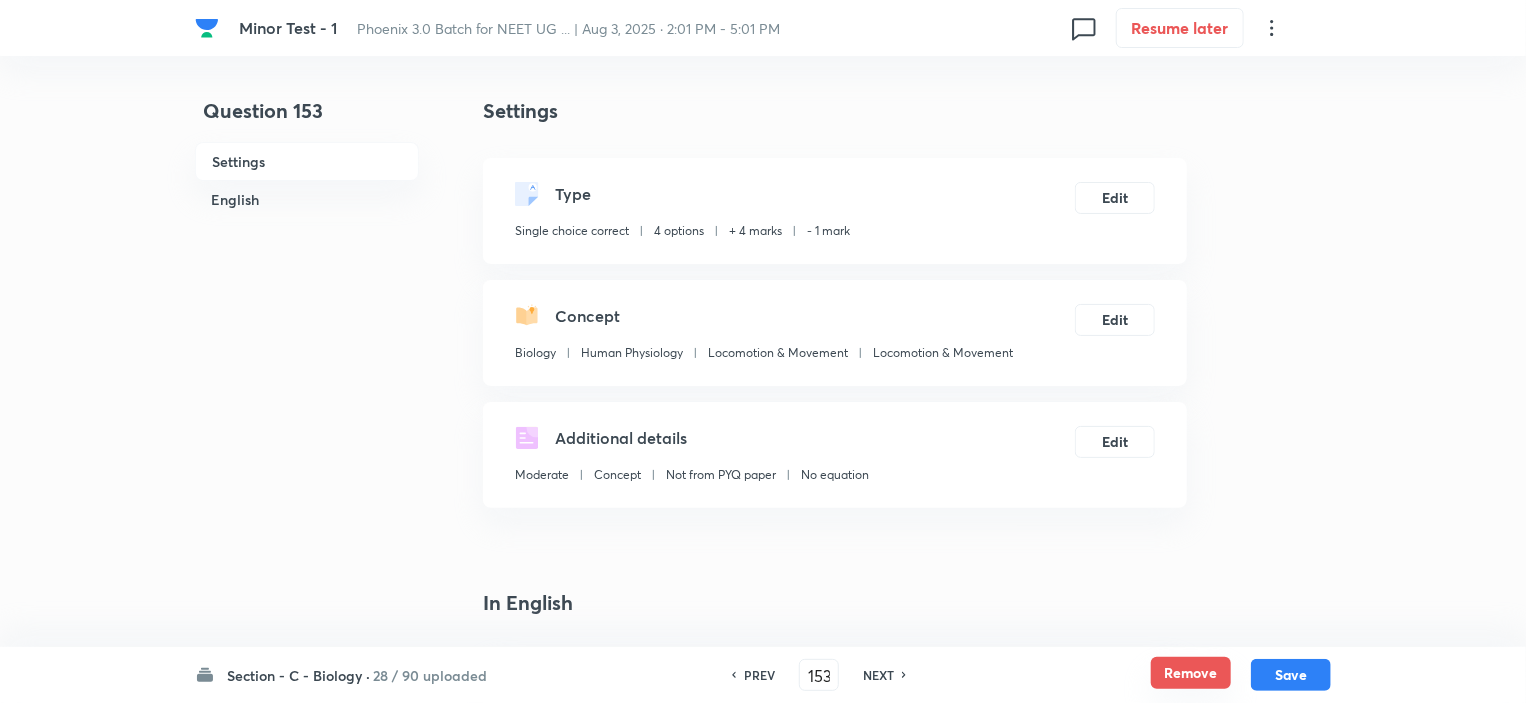 click on "Remove" at bounding box center [1191, 673] 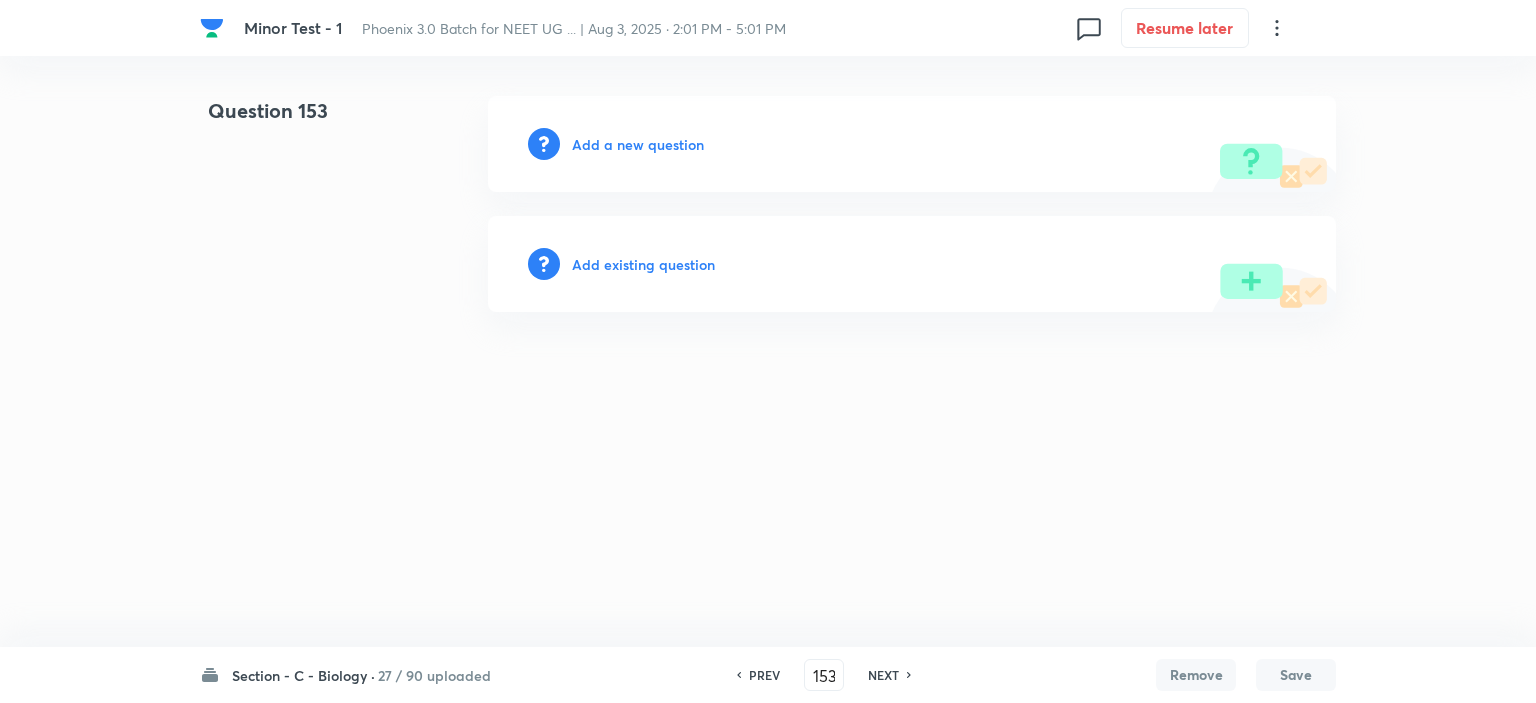 click on "NEXT" at bounding box center (883, 675) 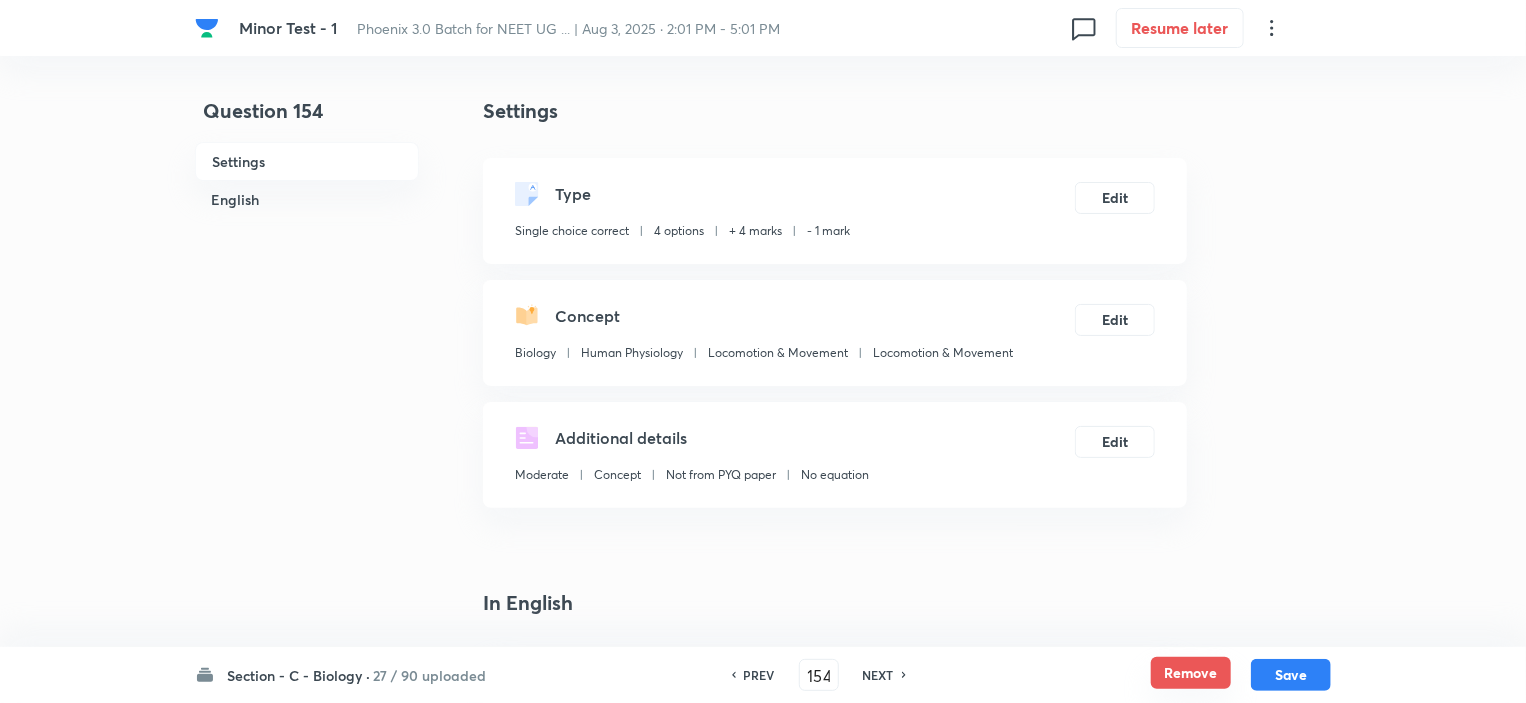 click on "Remove" at bounding box center [1191, 673] 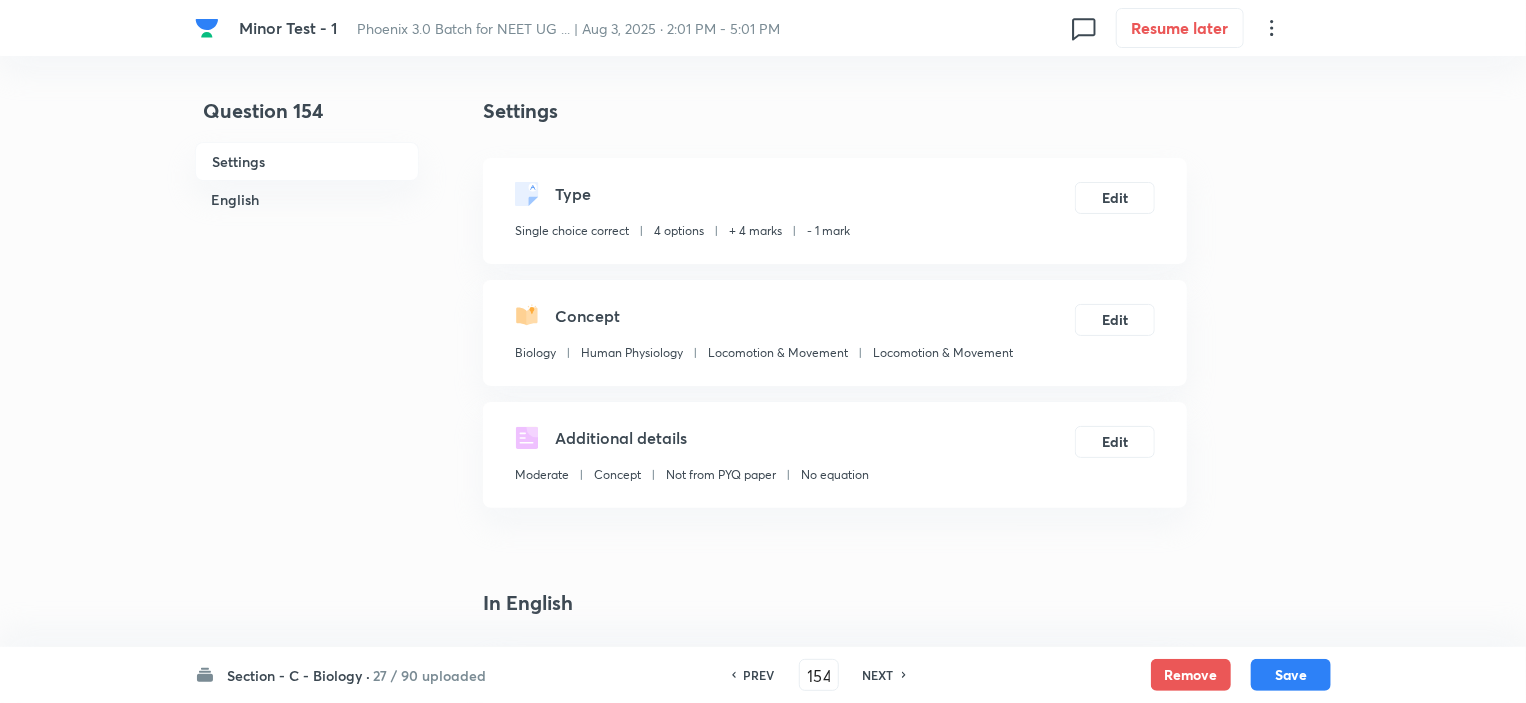 click on "NEXT" at bounding box center (878, 675) 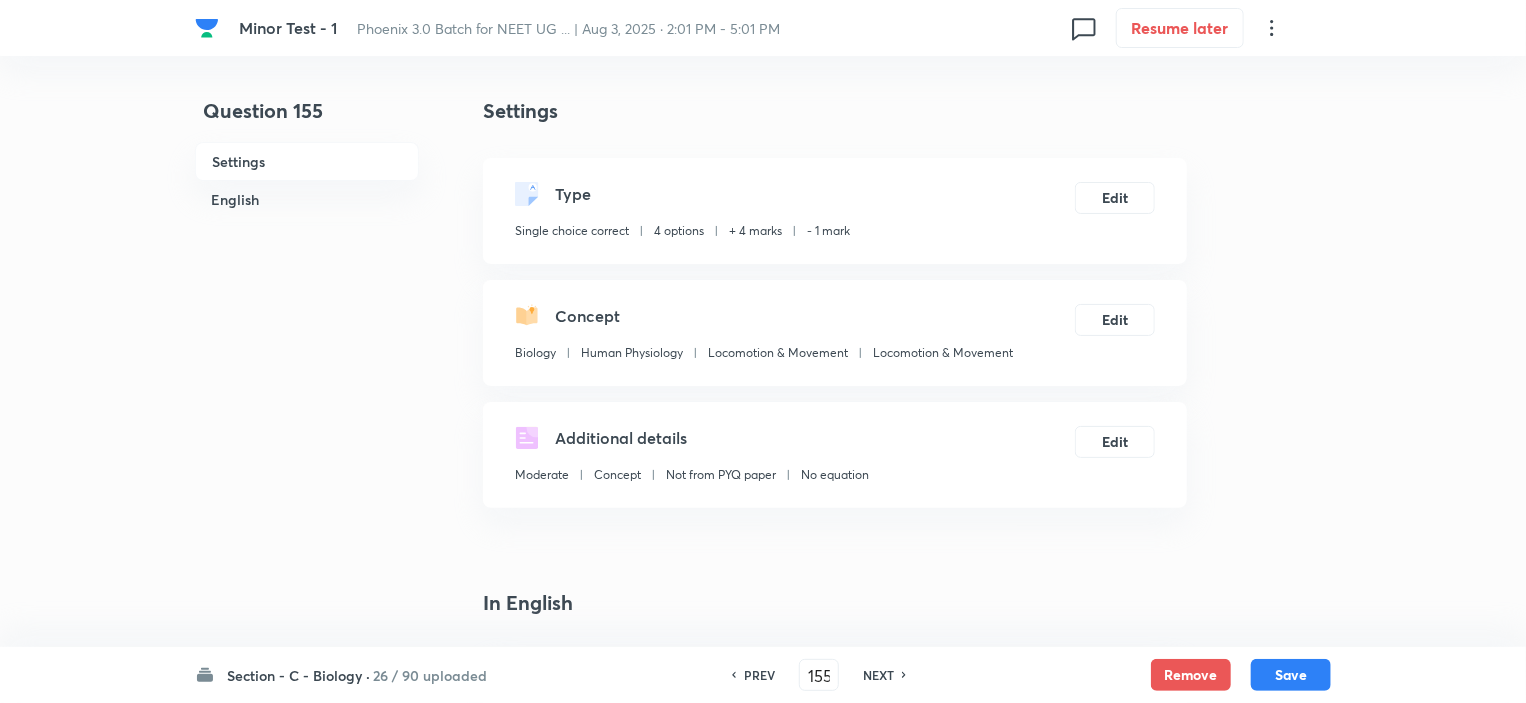 checkbox on "true" 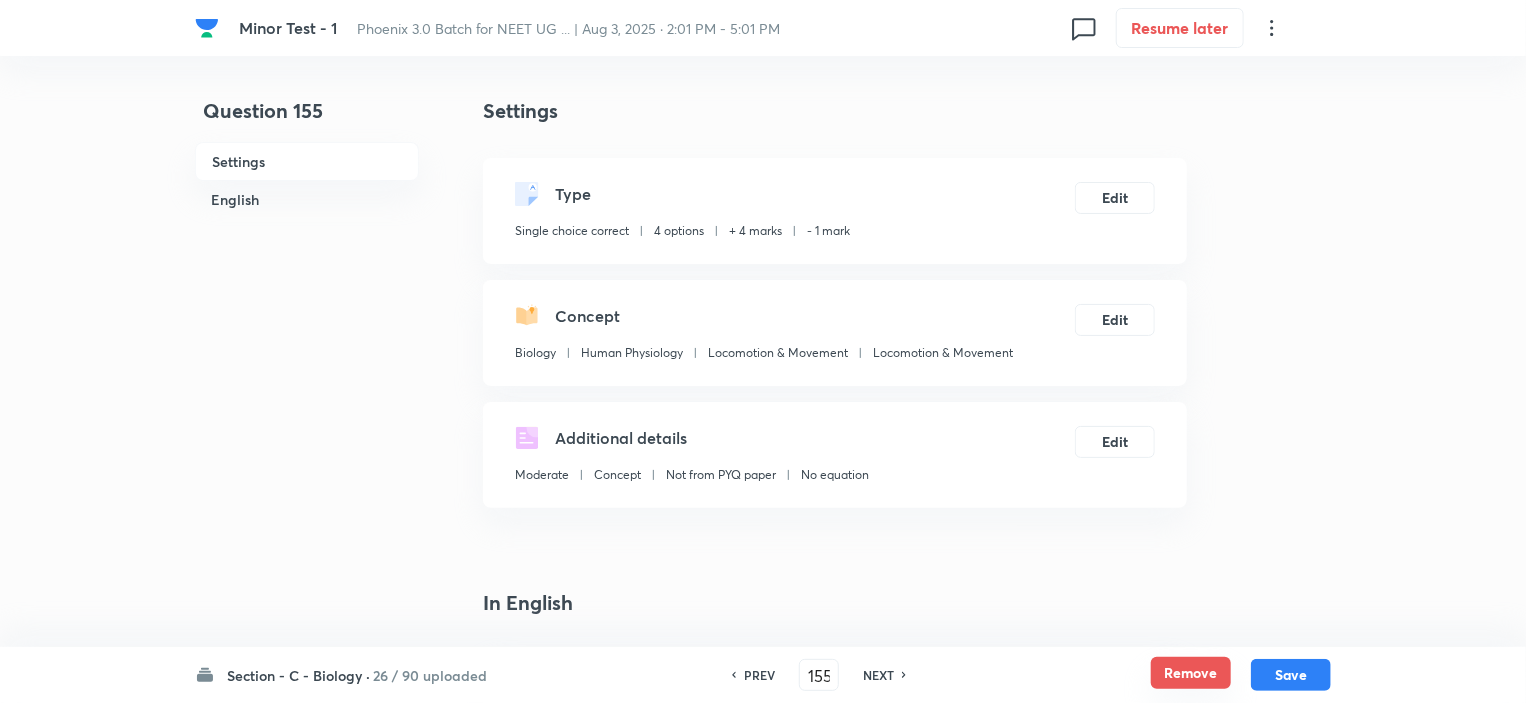 click on "Remove" at bounding box center (1191, 673) 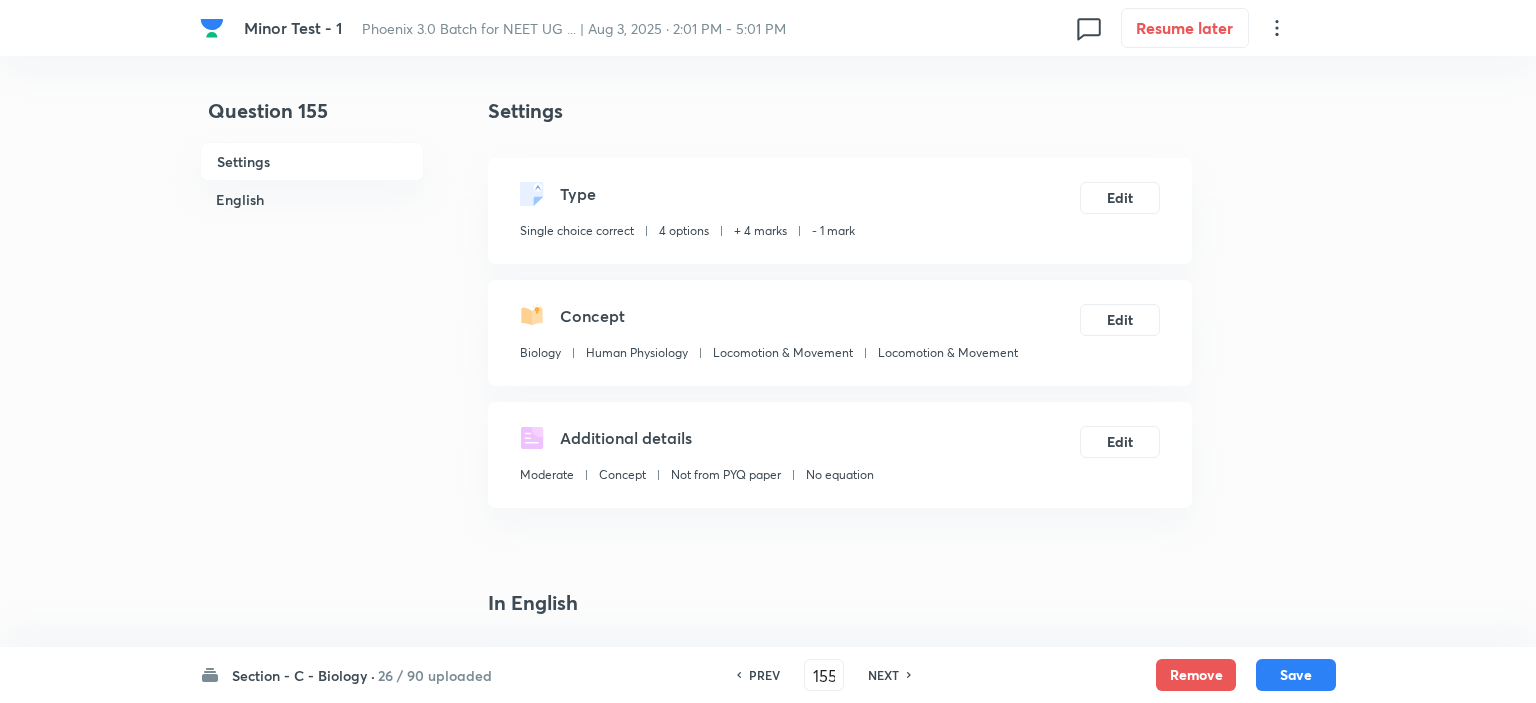 click on "NEXT" at bounding box center [883, 675] 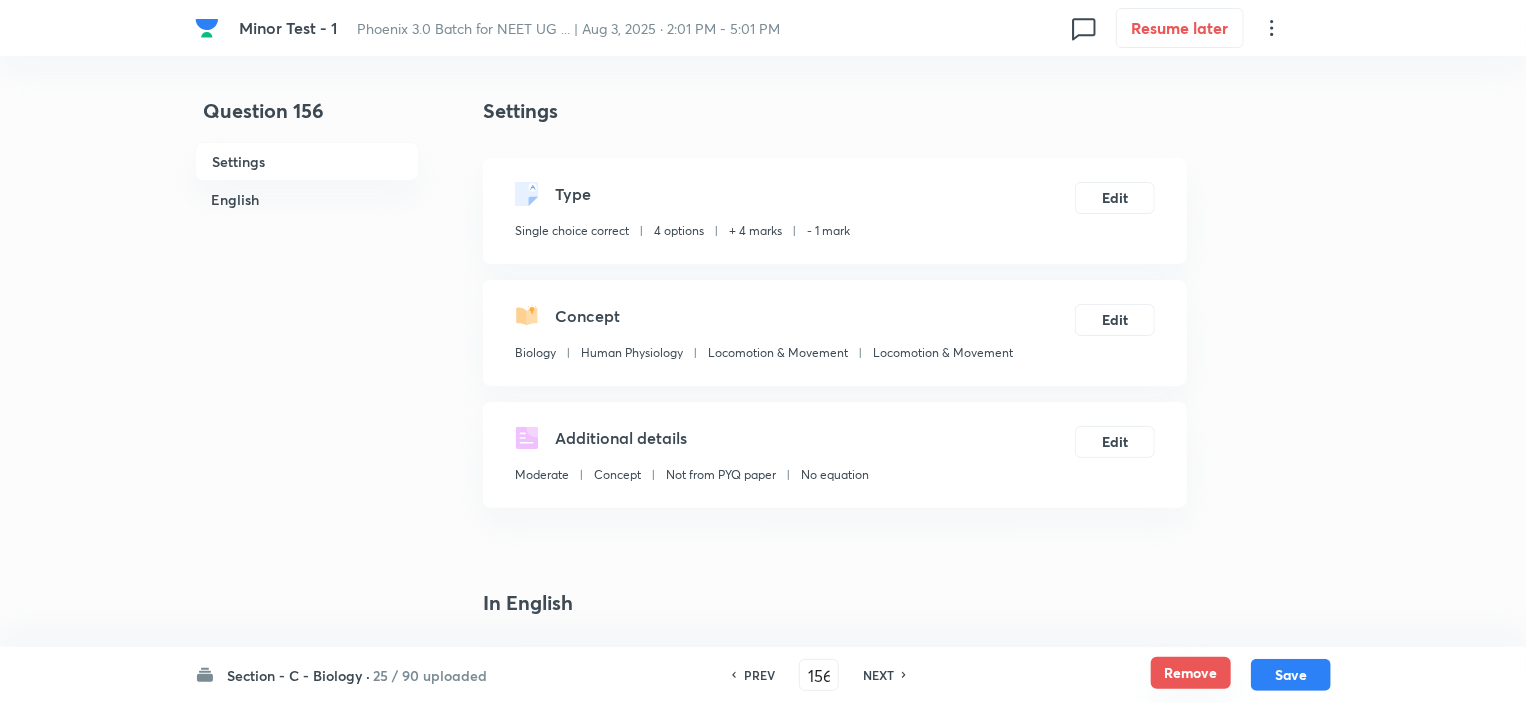 click on "Remove" at bounding box center [1191, 673] 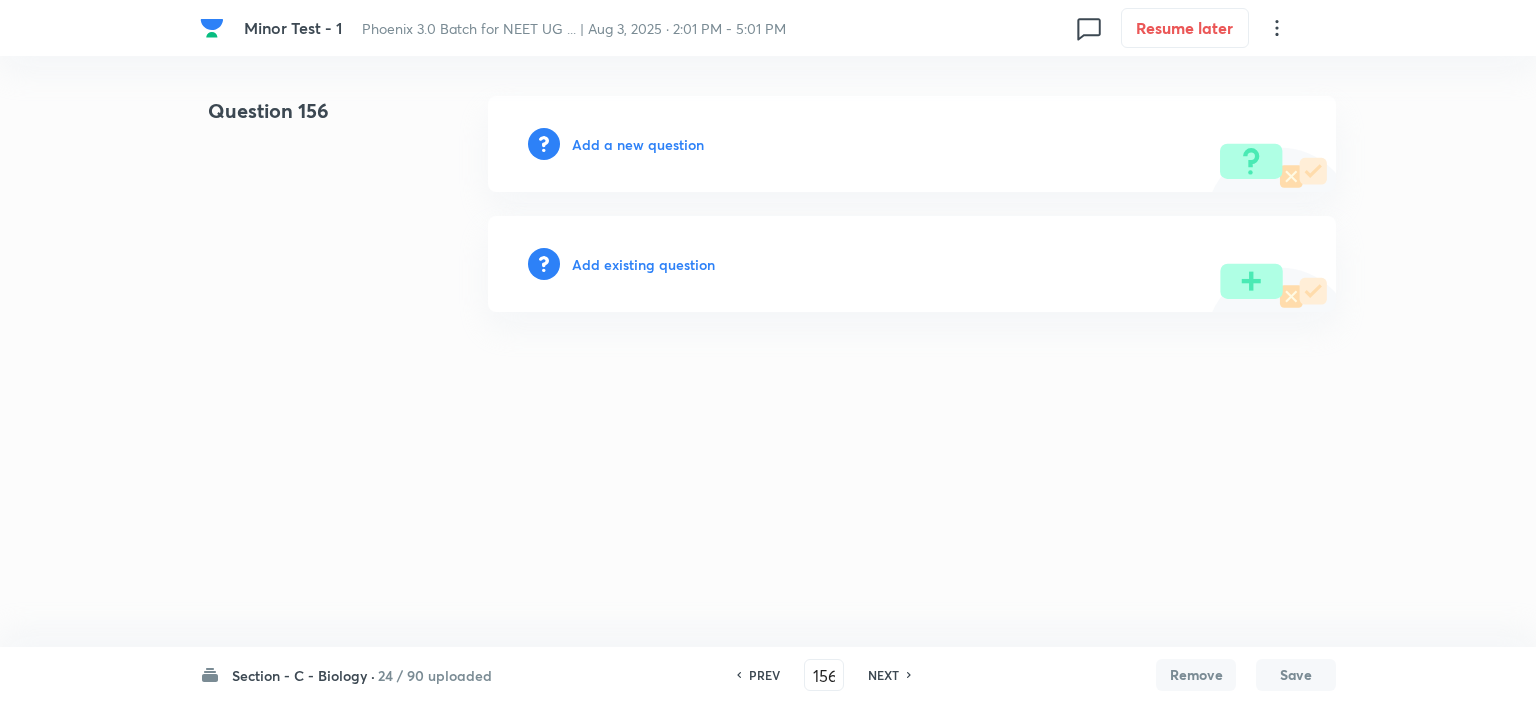 drag, startPoint x: 886, startPoint y: 671, endPoint x: 964, endPoint y: 673, distance: 78.025635 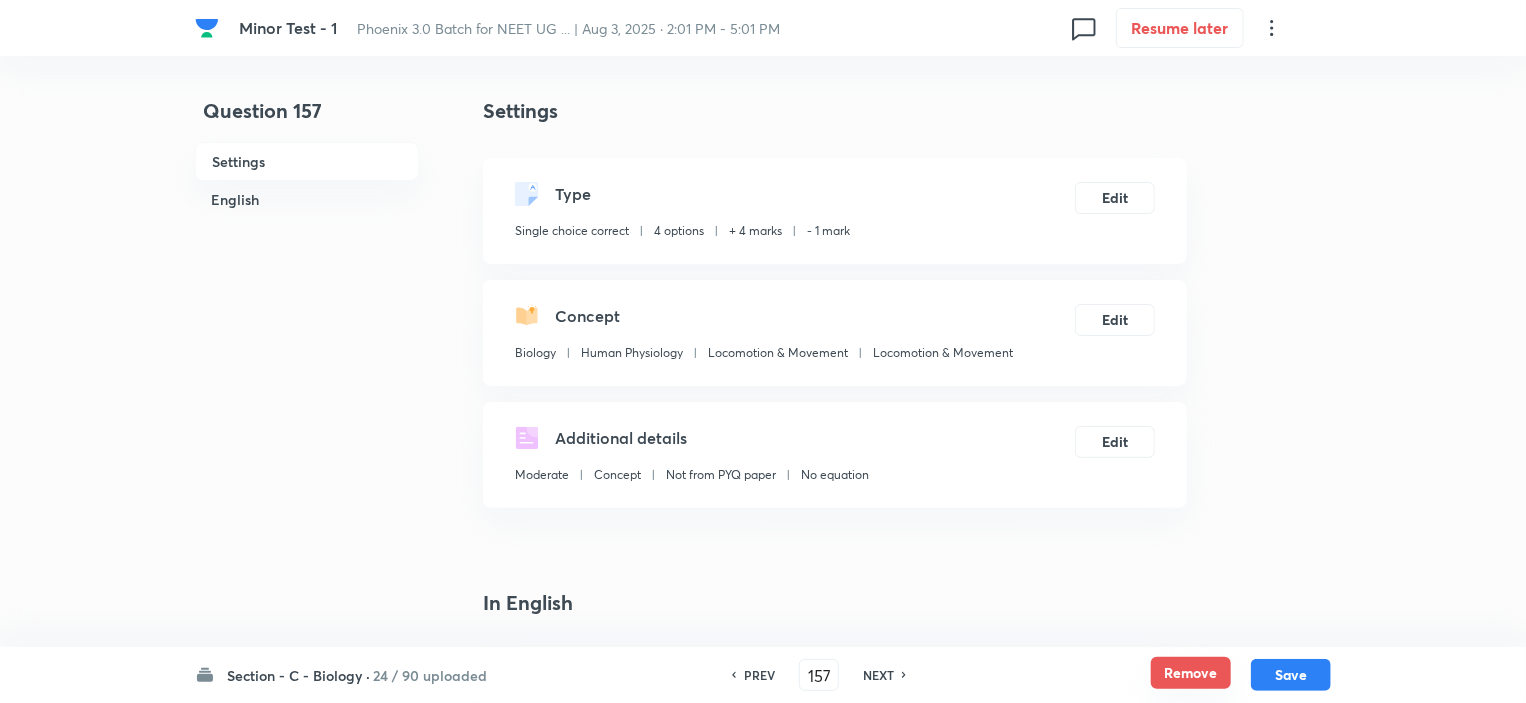 click on "Remove" at bounding box center (1191, 673) 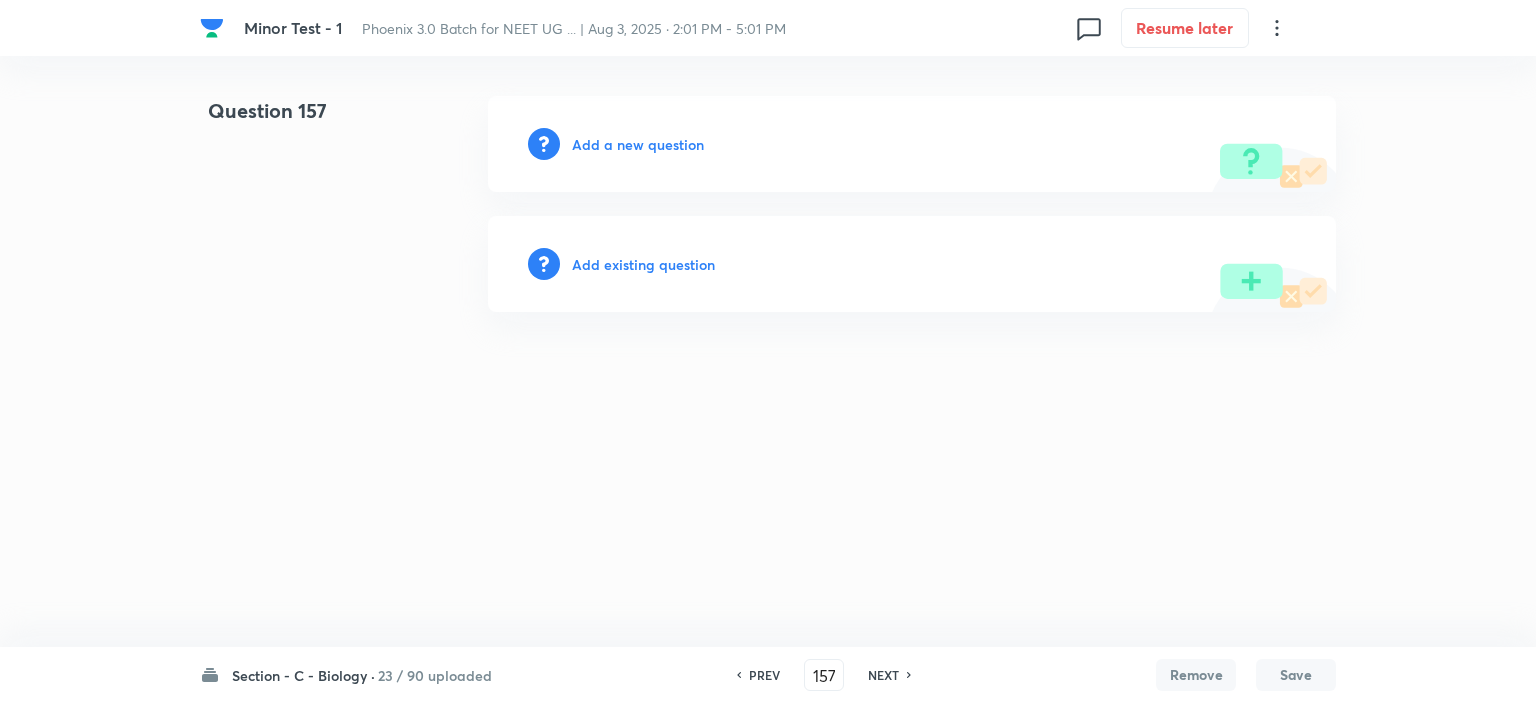 click on "NEXT" at bounding box center [883, 675] 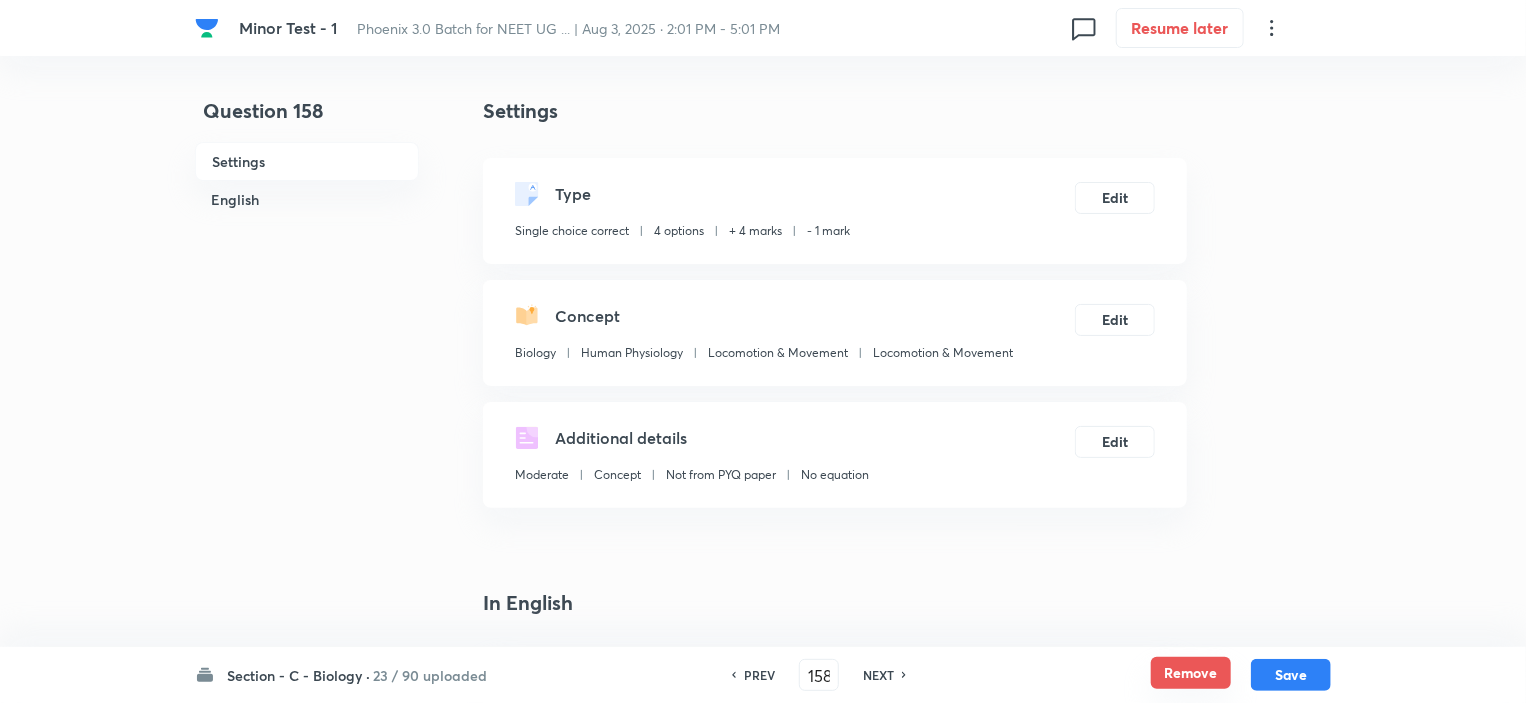 click on "Remove" at bounding box center (1191, 673) 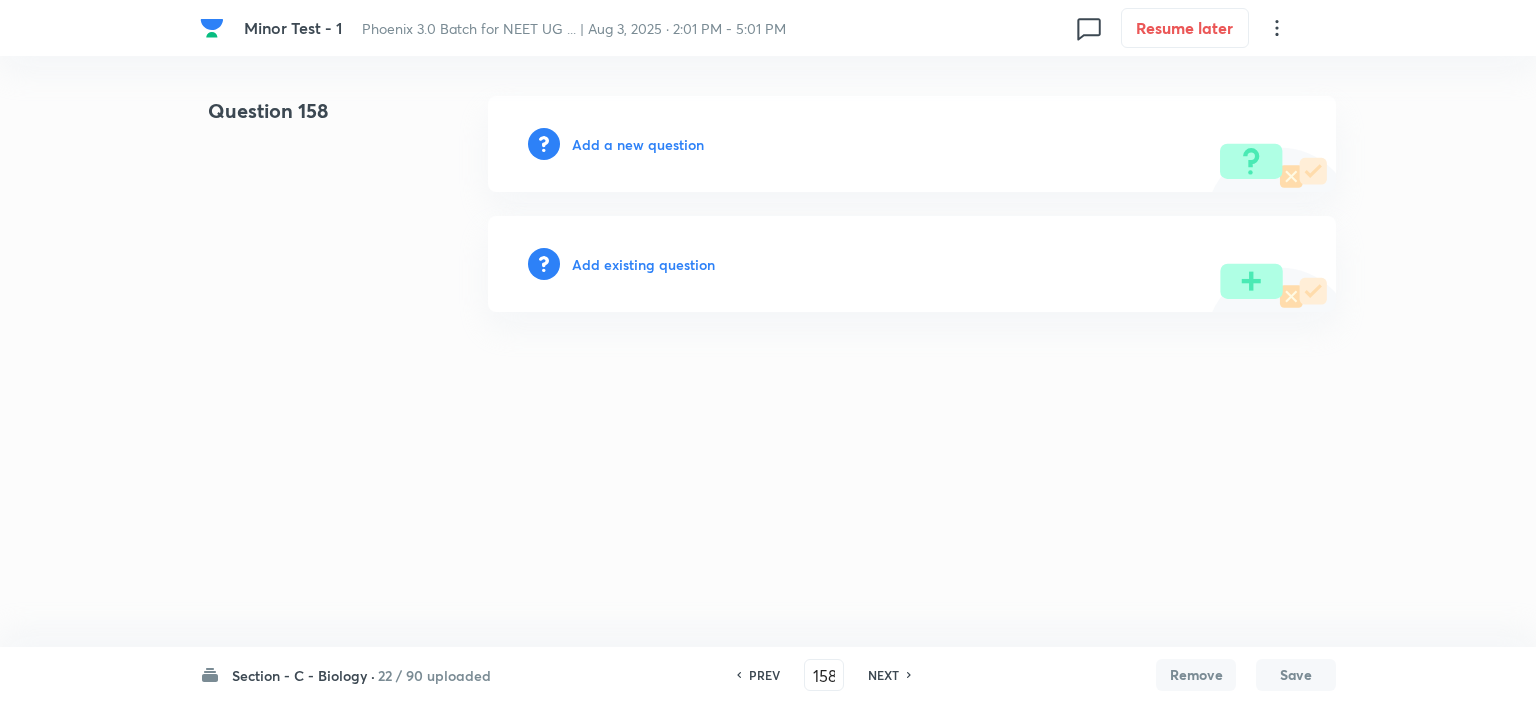 click on "NEXT" at bounding box center (883, 675) 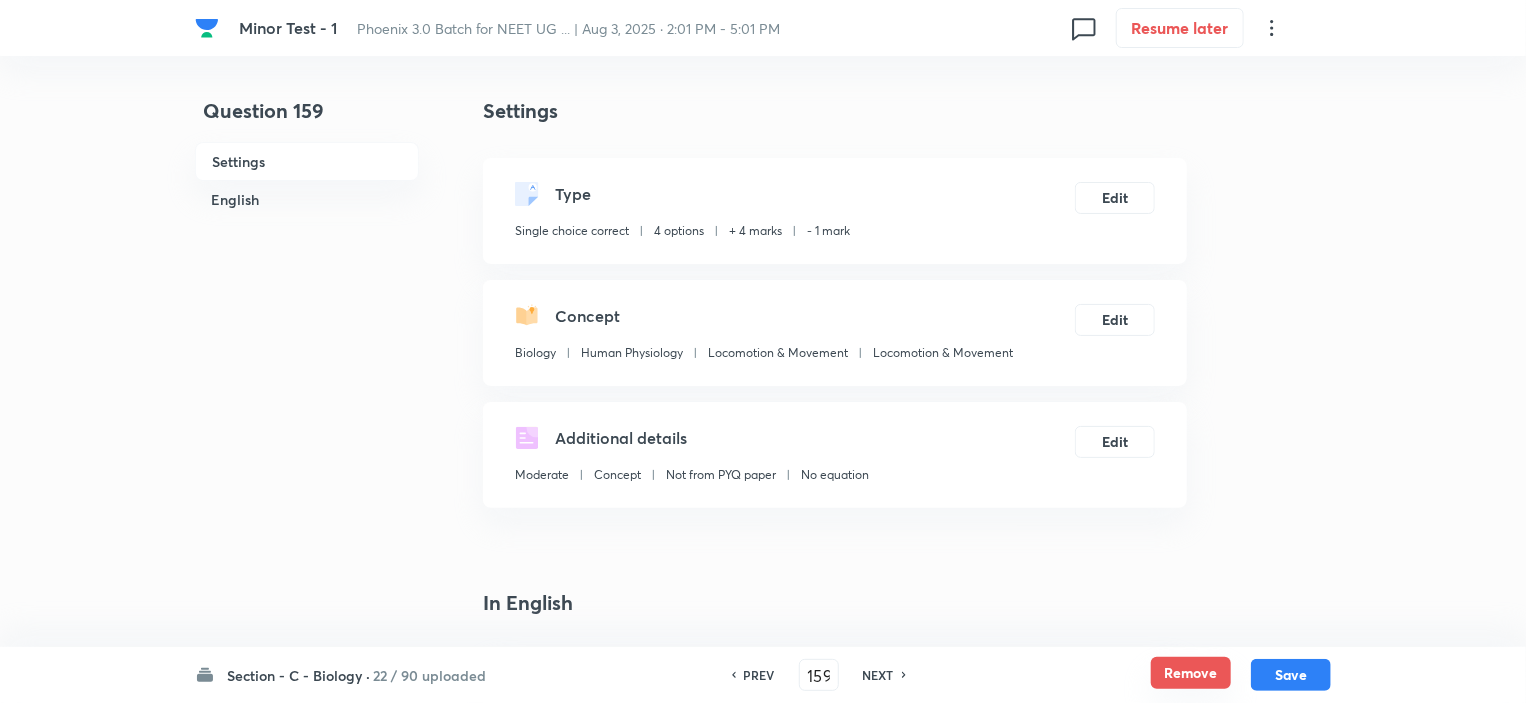 click on "Remove" at bounding box center [1191, 673] 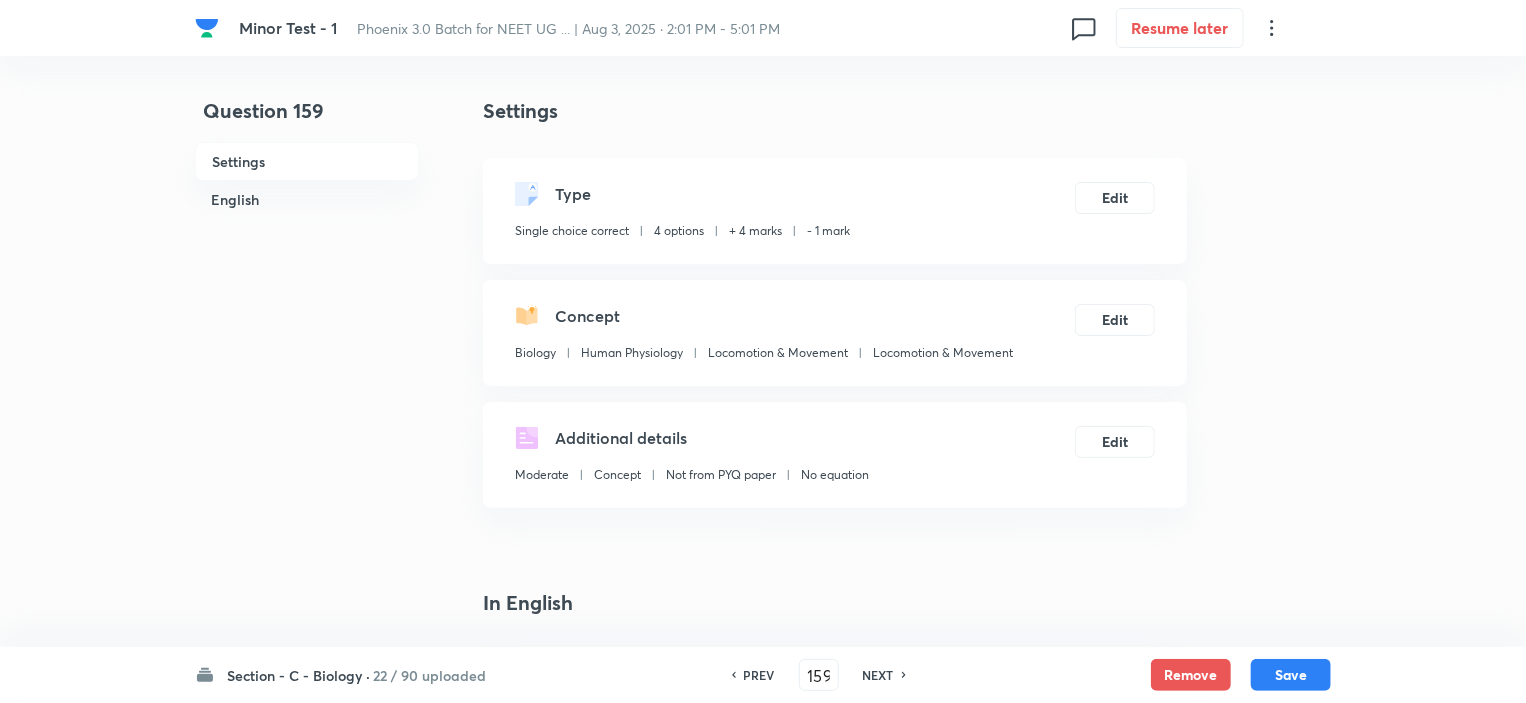 click on "NEXT" at bounding box center [878, 675] 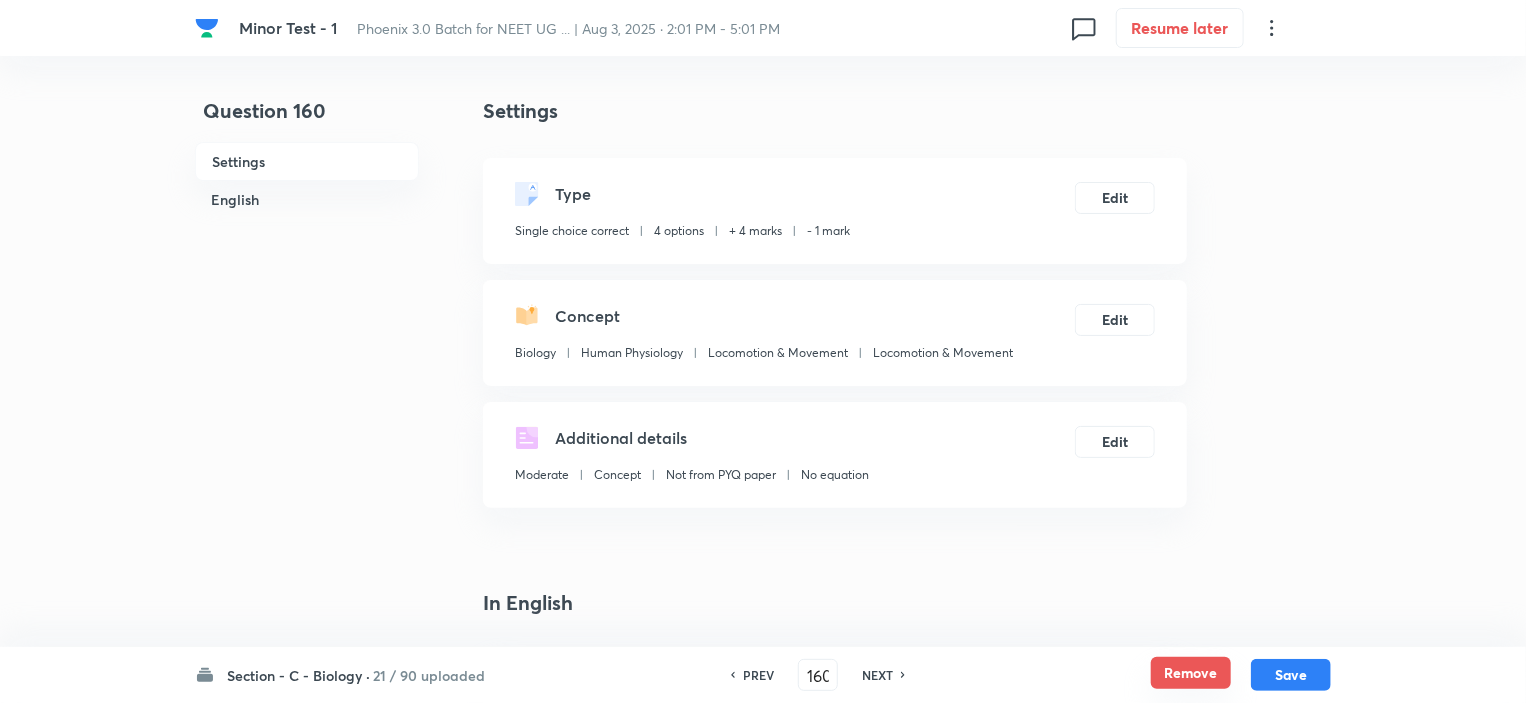 click on "Remove" at bounding box center (1191, 673) 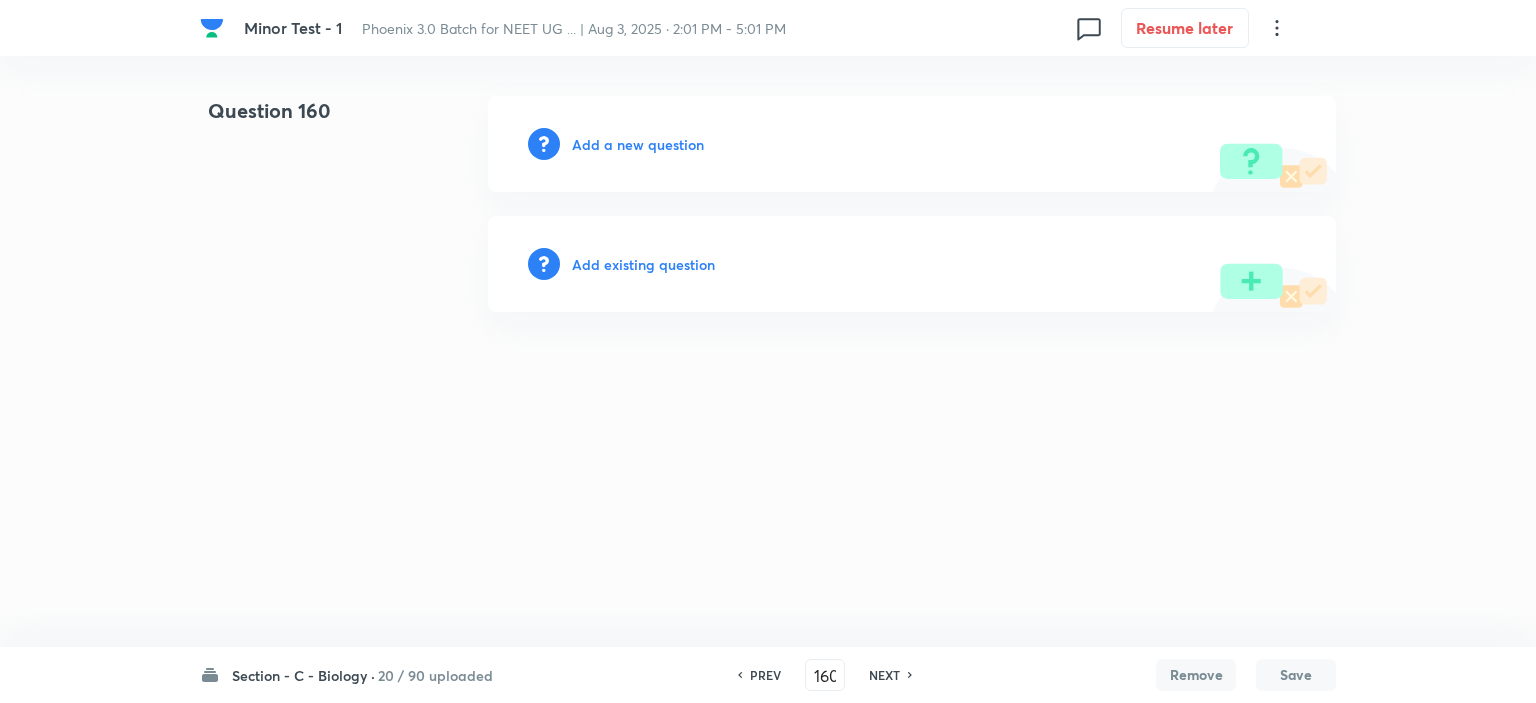 click on "NEXT" at bounding box center (884, 675) 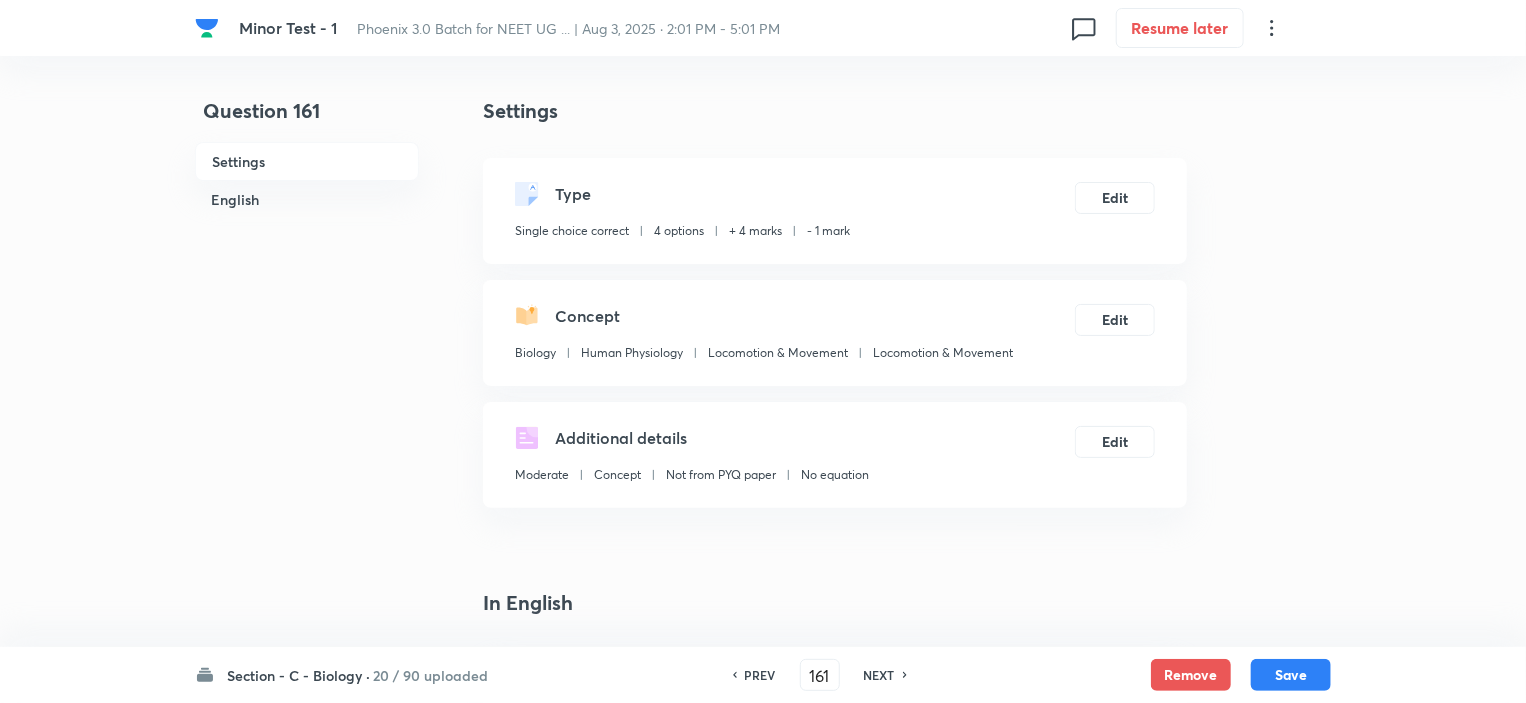 checkbox on "true" 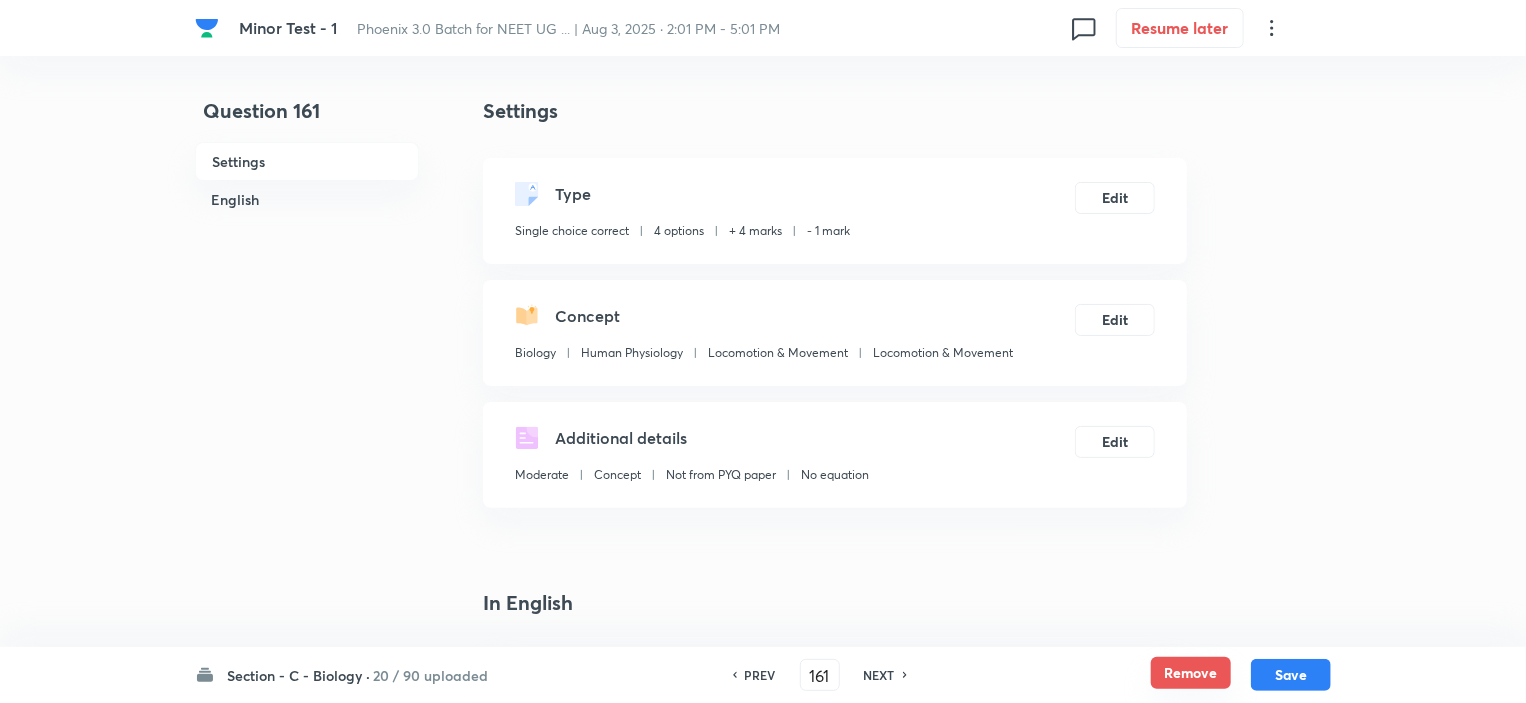 click on "Remove" at bounding box center [1191, 673] 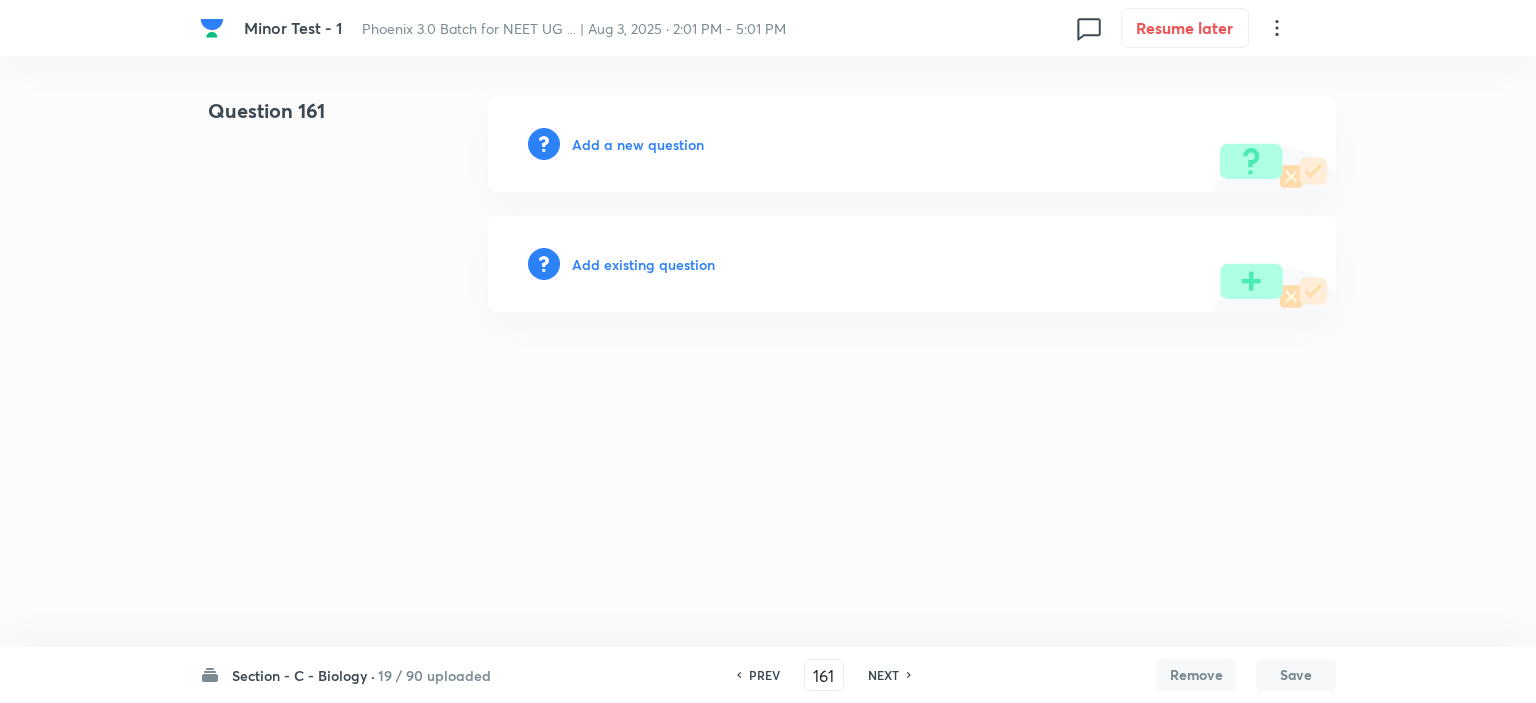 click on "NEXT" at bounding box center (883, 675) 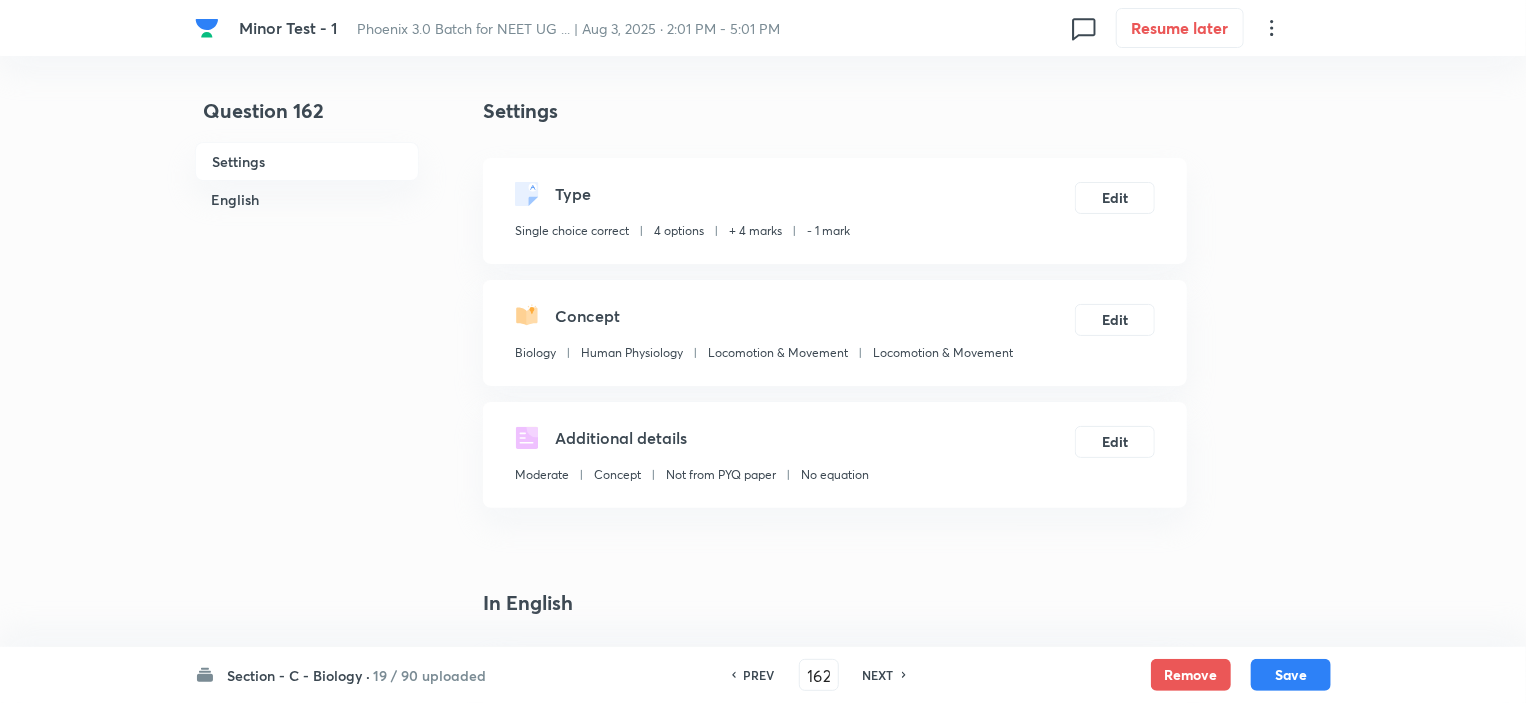 checkbox on "true" 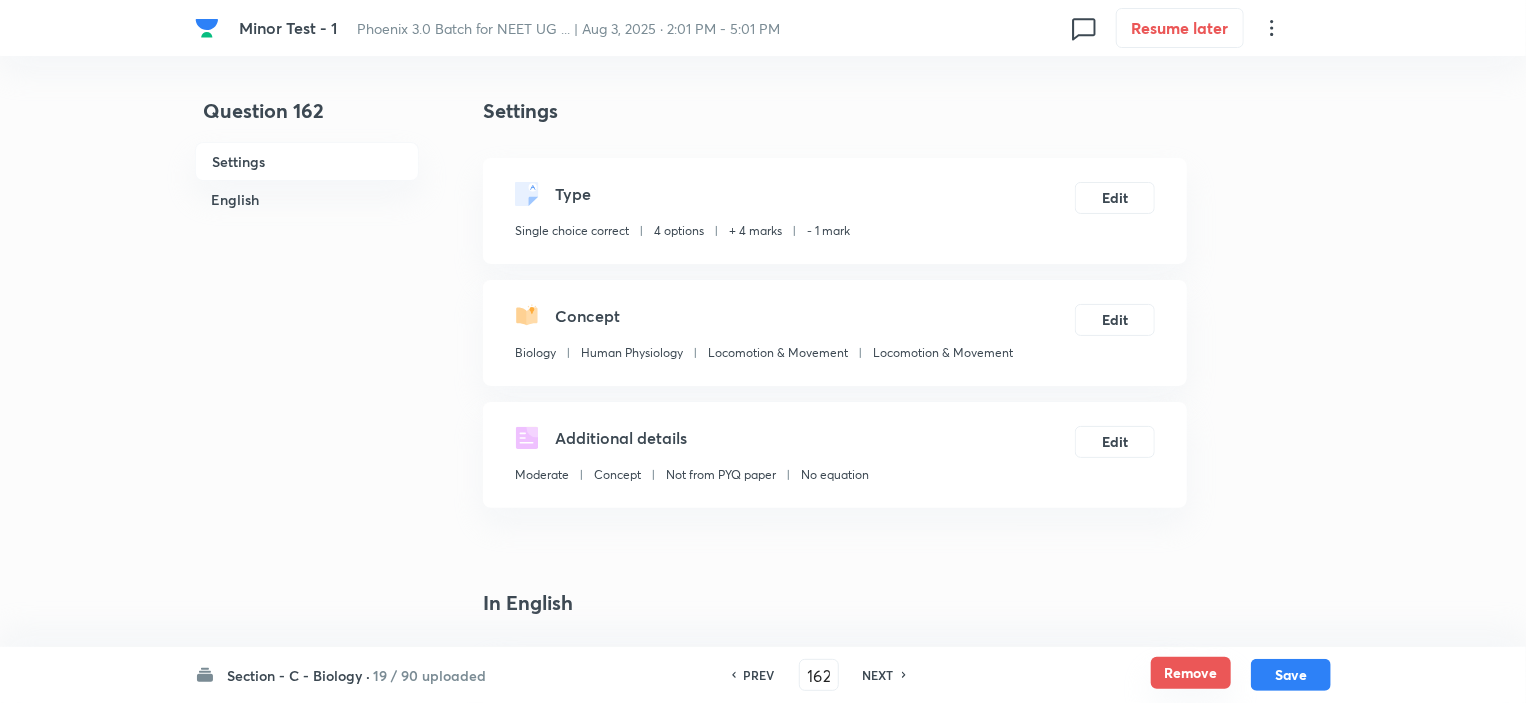click on "Remove" at bounding box center [1191, 673] 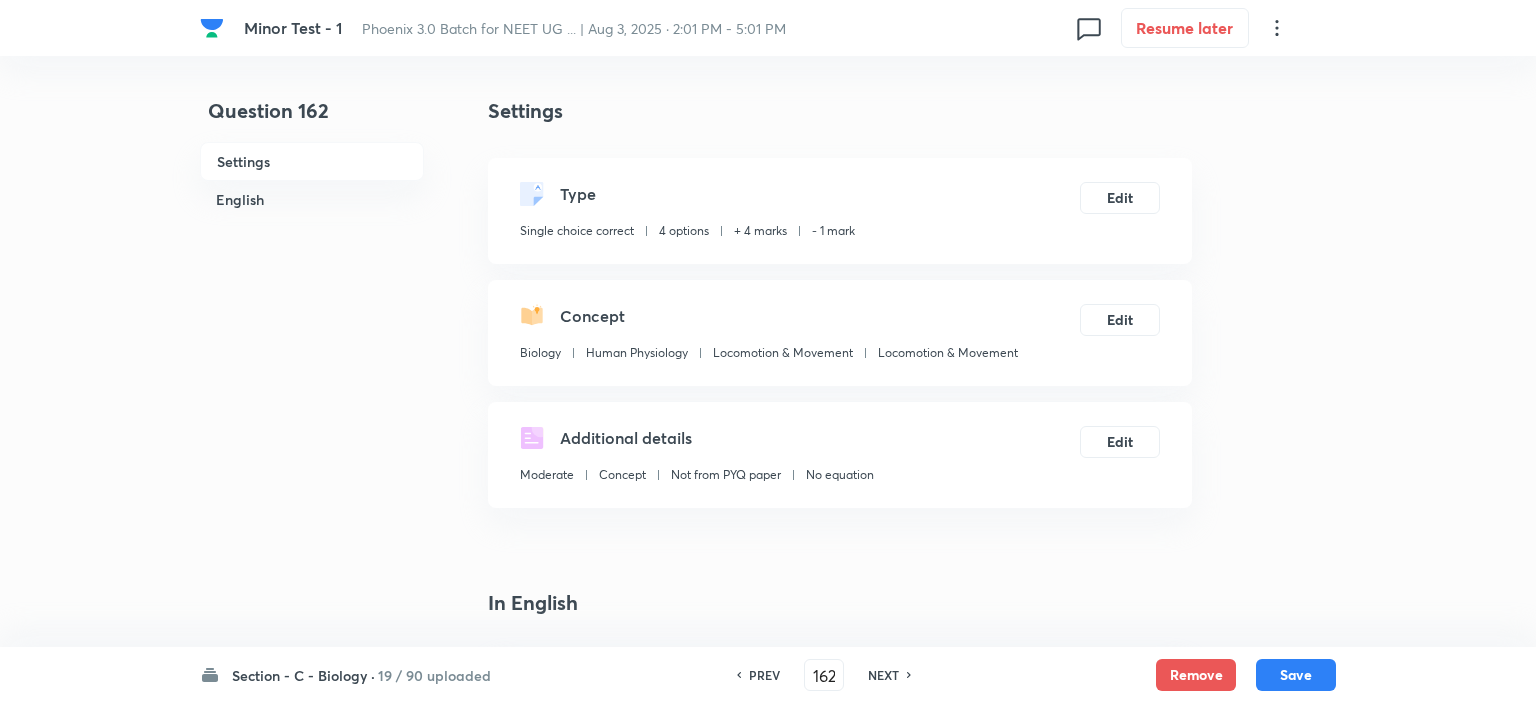 click on "NEXT" at bounding box center [883, 675] 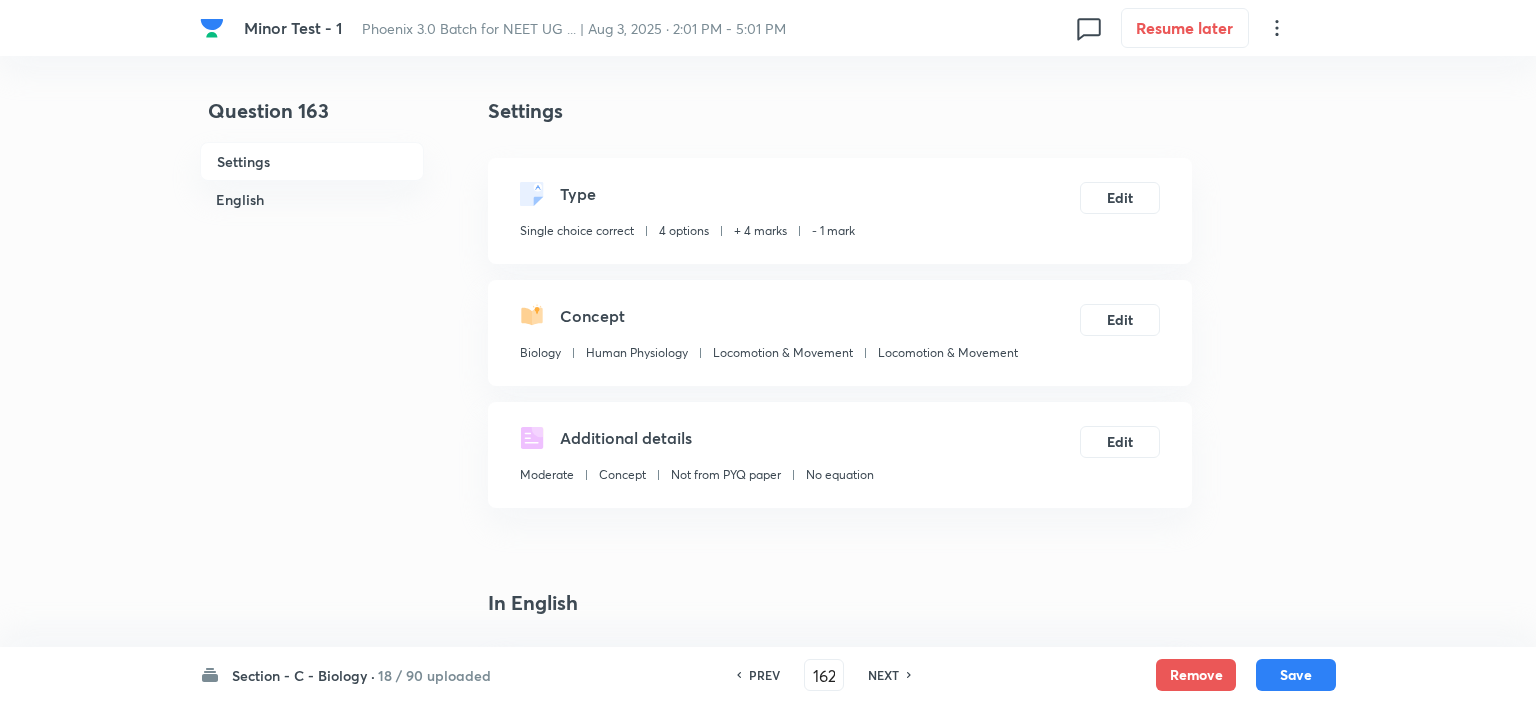 type on "163" 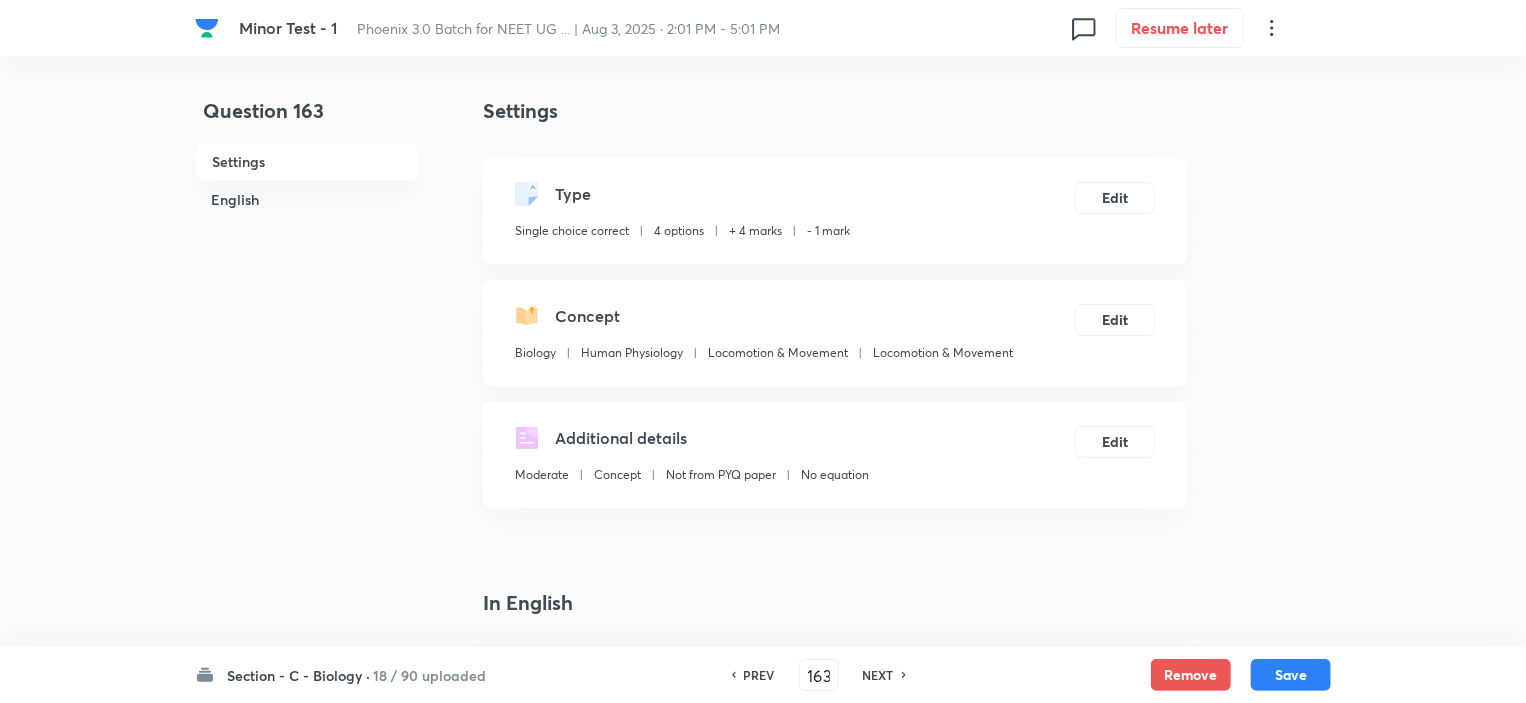 checkbox on "true" 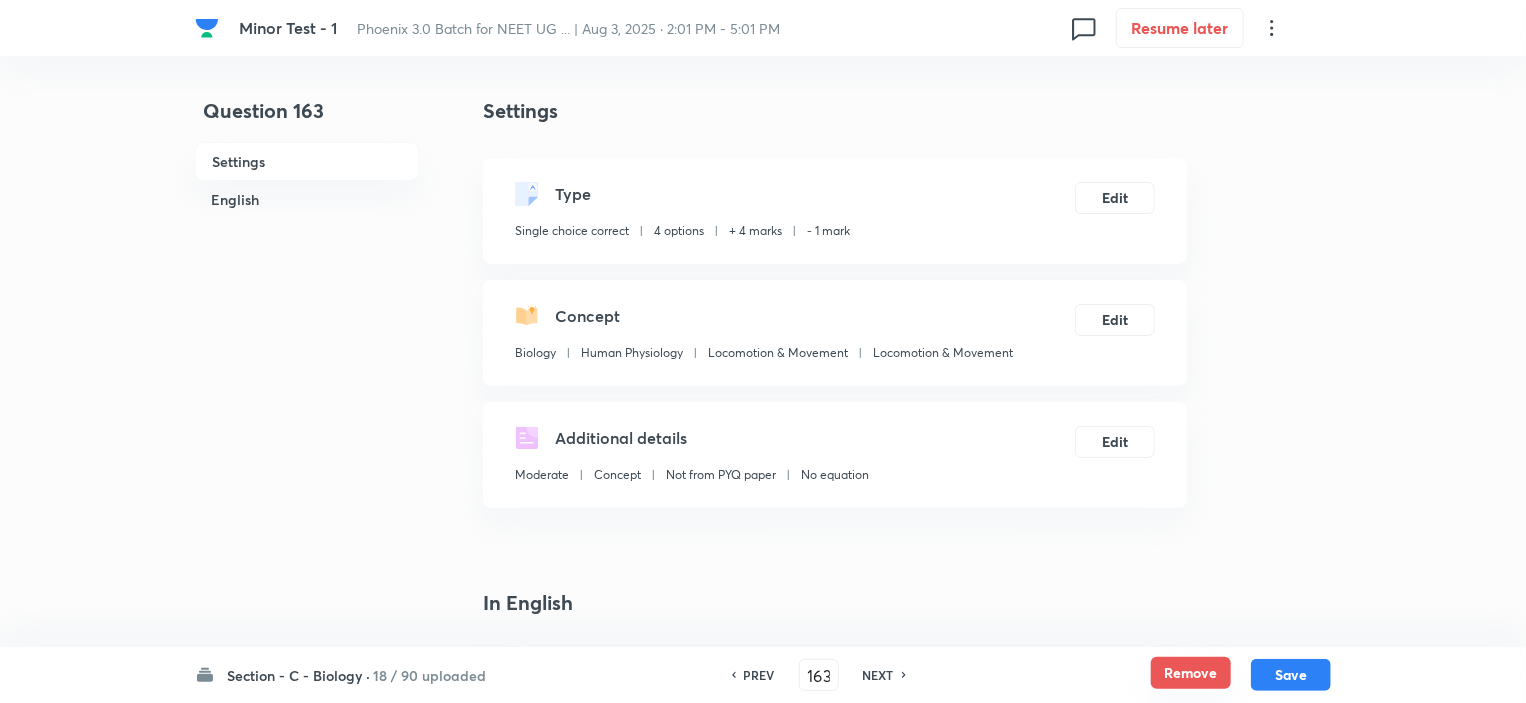 click on "Remove" at bounding box center [1191, 673] 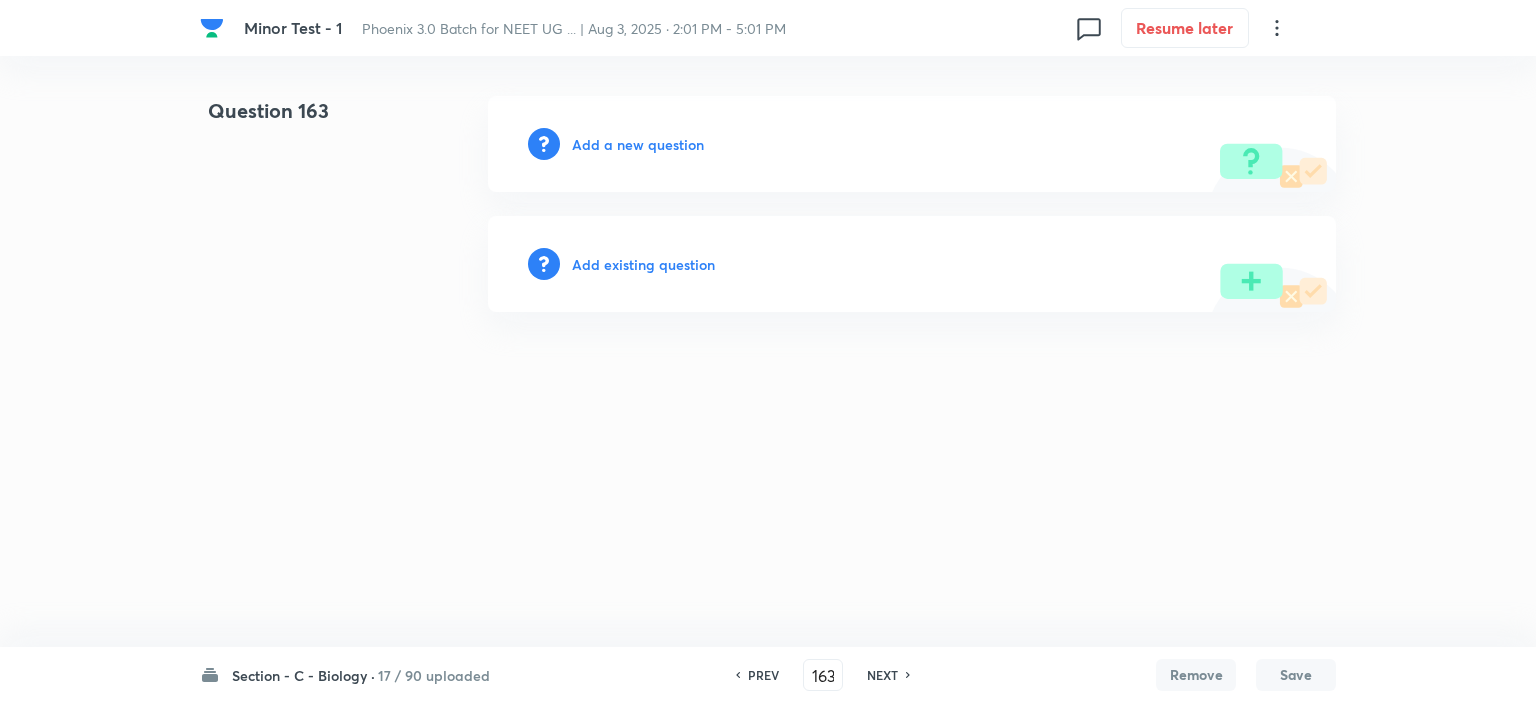click on "NEXT" at bounding box center [882, 675] 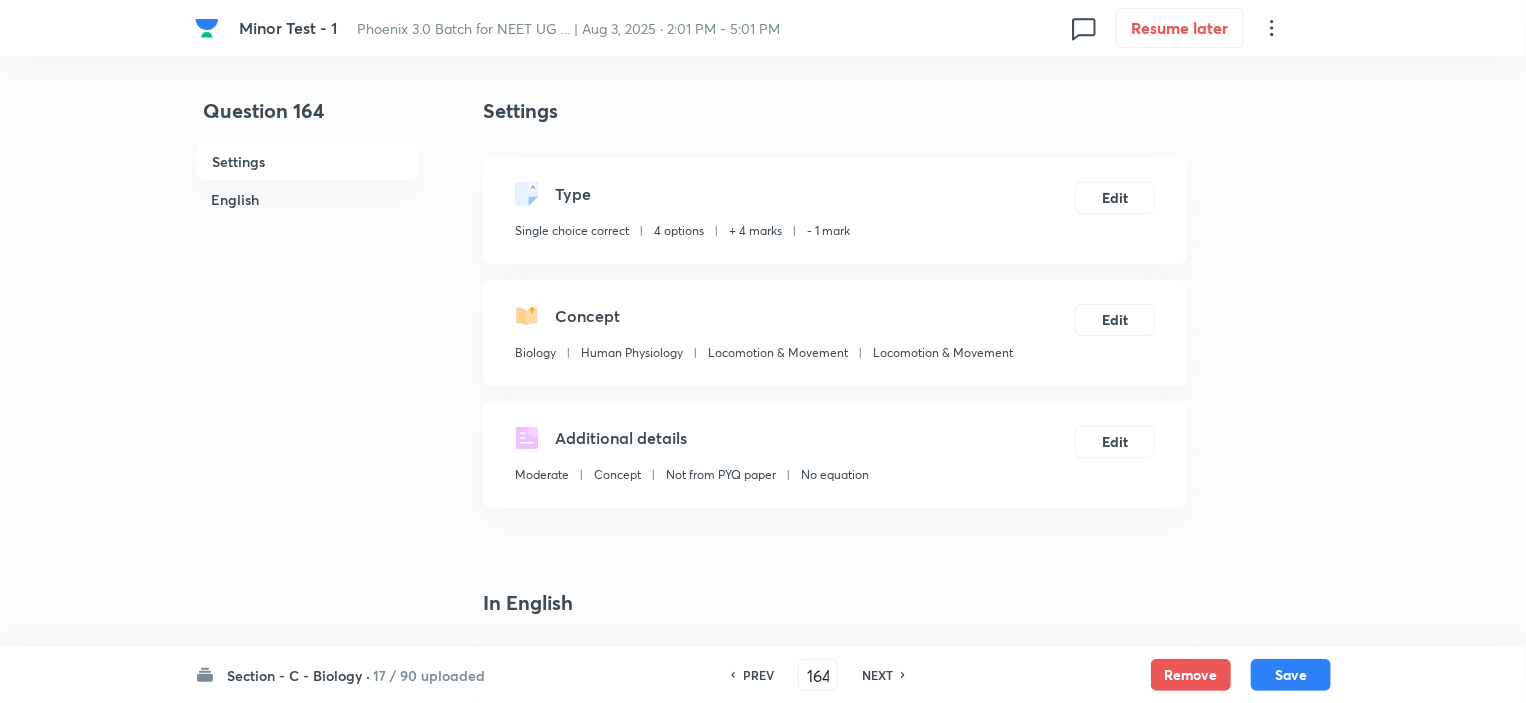click on "Section - C - Biology ·
17 / 90 uploaded
PREV 164 ​ NEXT Remove Save" at bounding box center (763, 675) 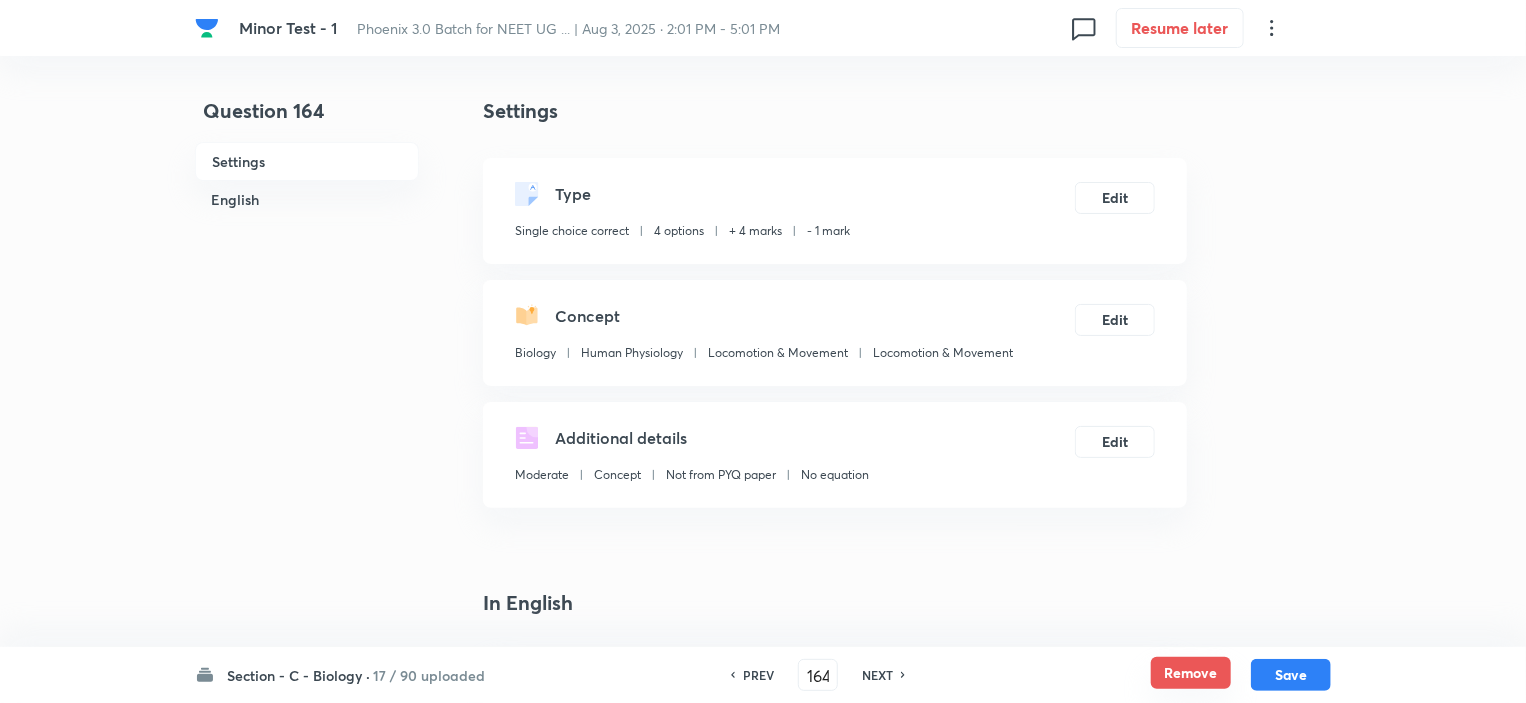 click on "Remove" at bounding box center [1191, 673] 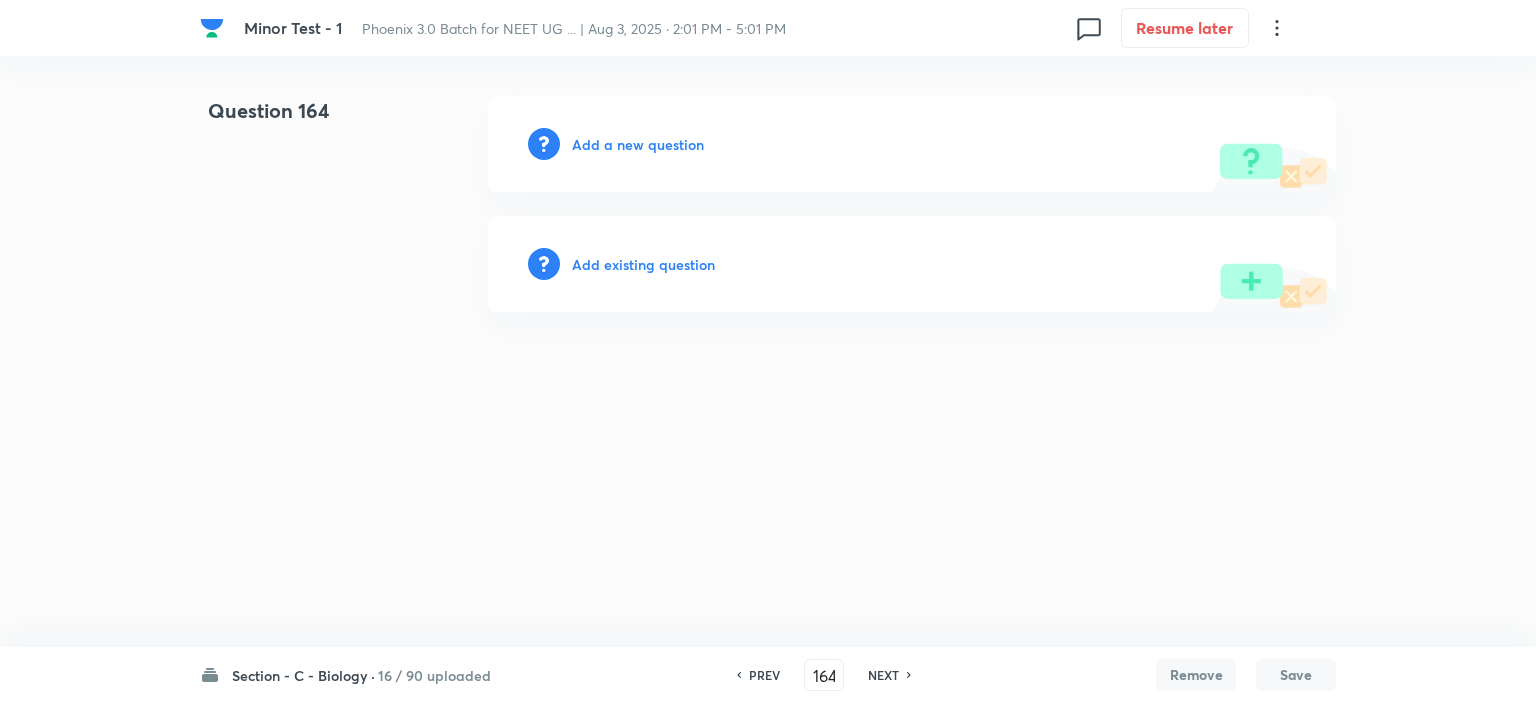 click on "NEXT" at bounding box center (883, 675) 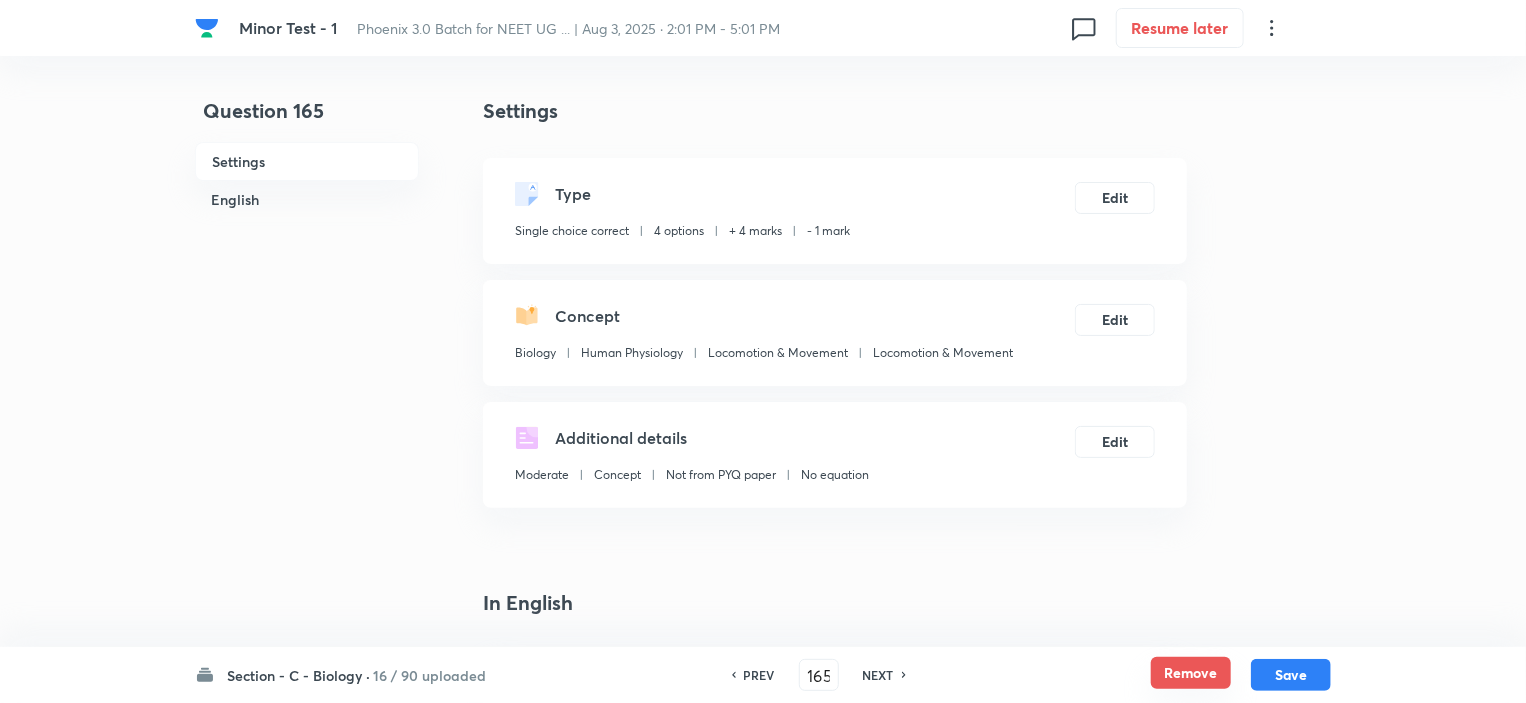 click on "Remove" at bounding box center (1191, 673) 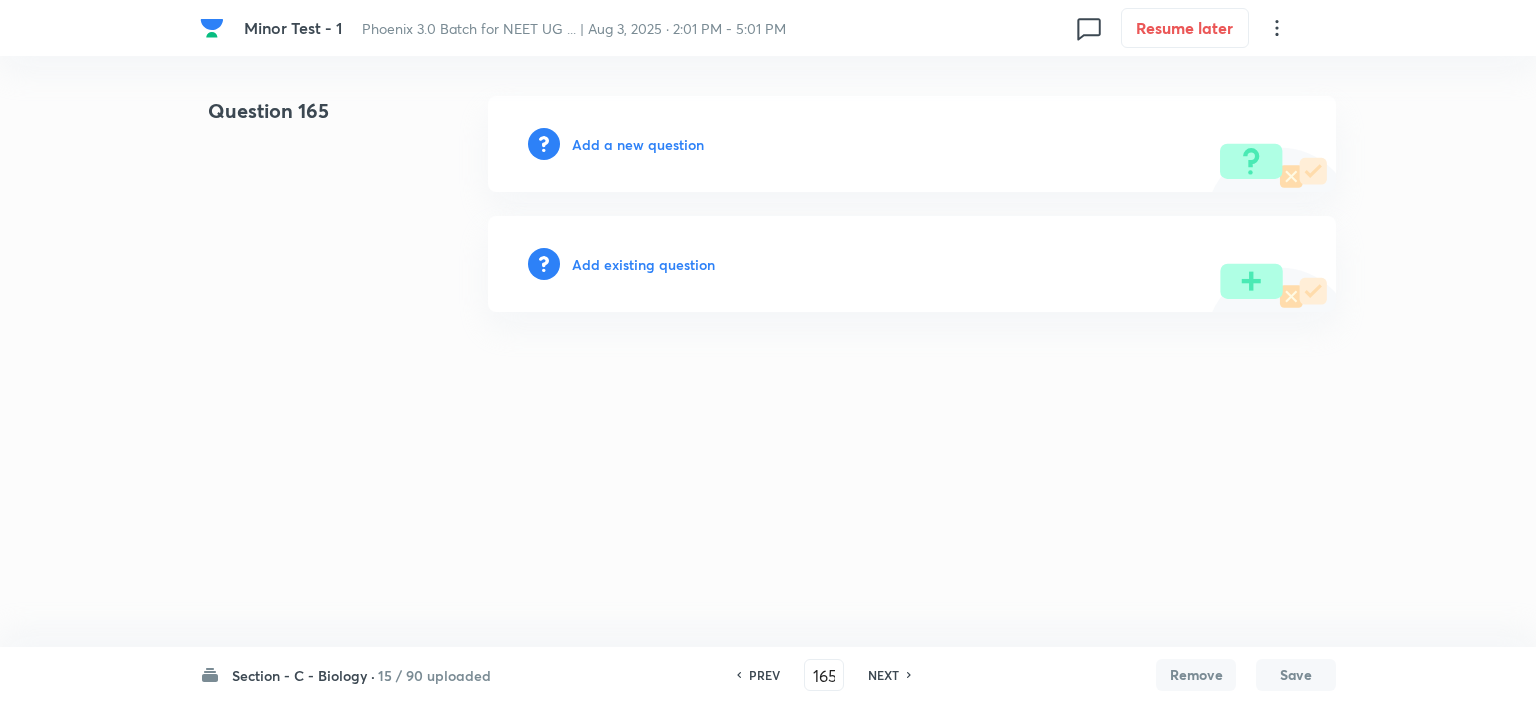 click on "NEXT" at bounding box center (883, 675) 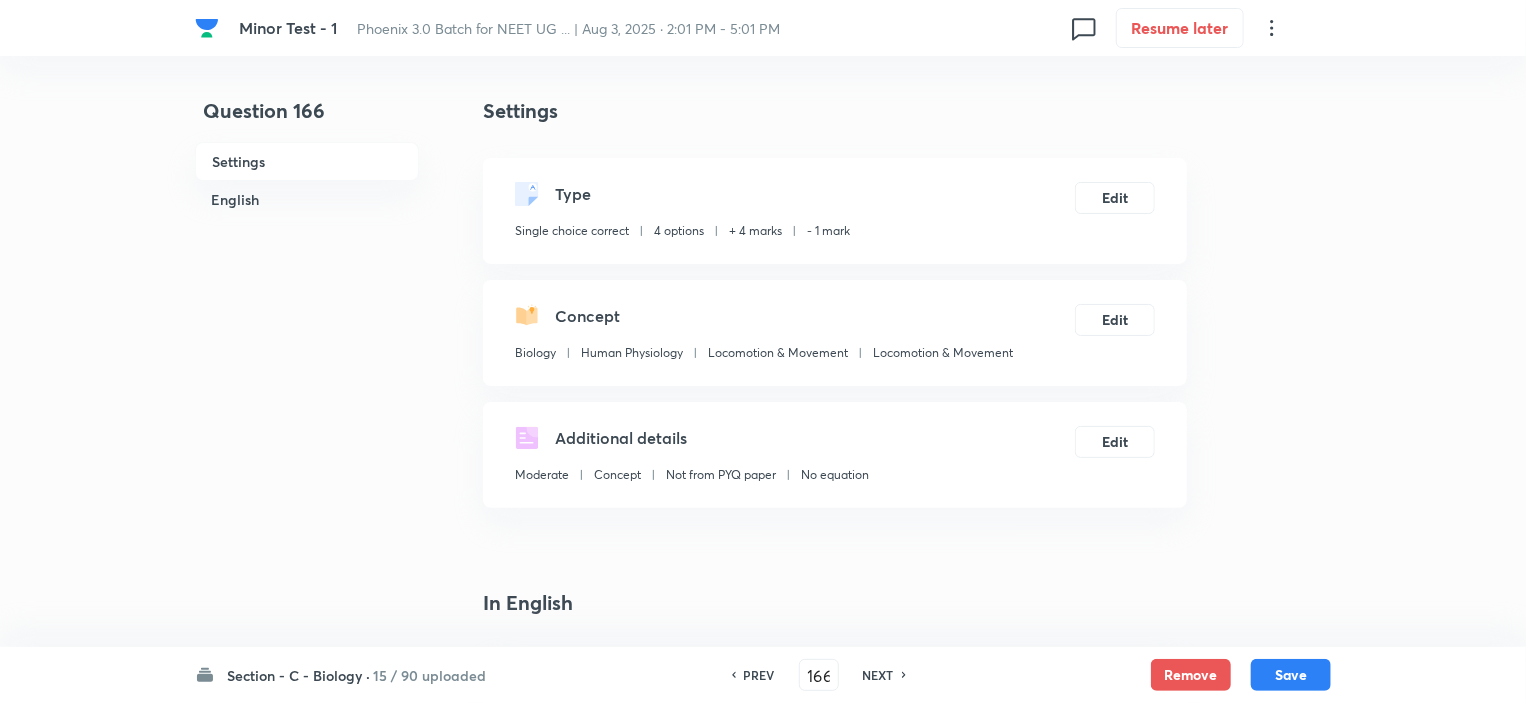 checkbox on "true" 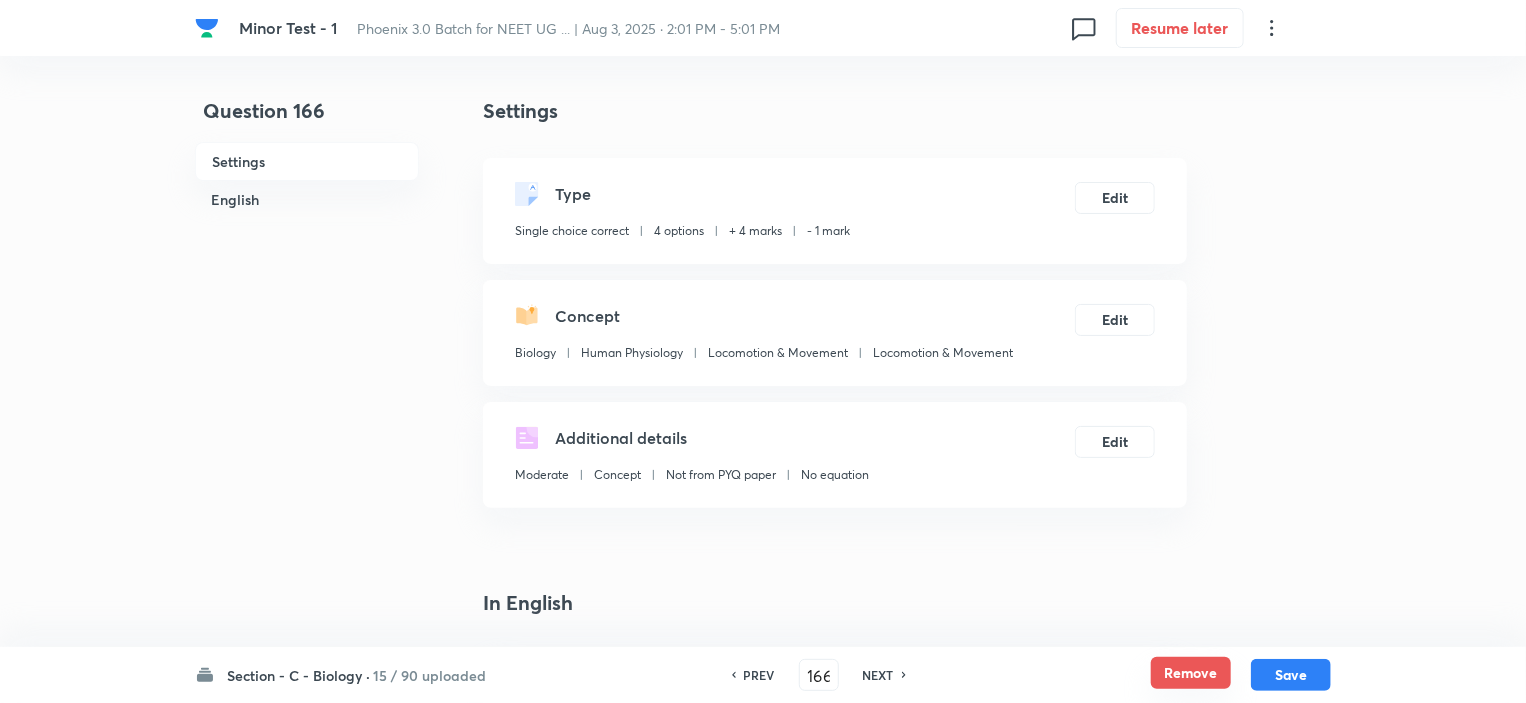 click on "Remove" at bounding box center [1191, 673] 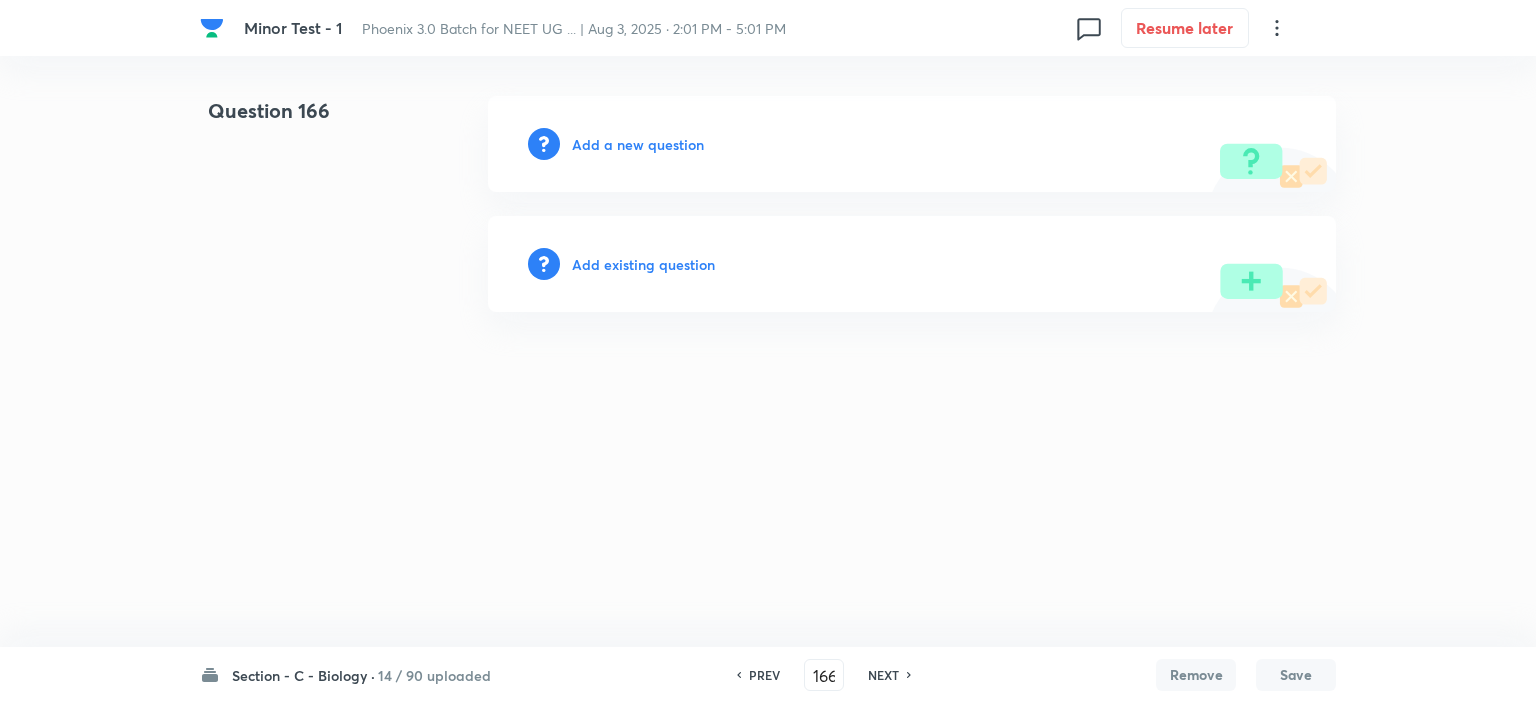 click on "NEXT" at bounding box center (883, 675) 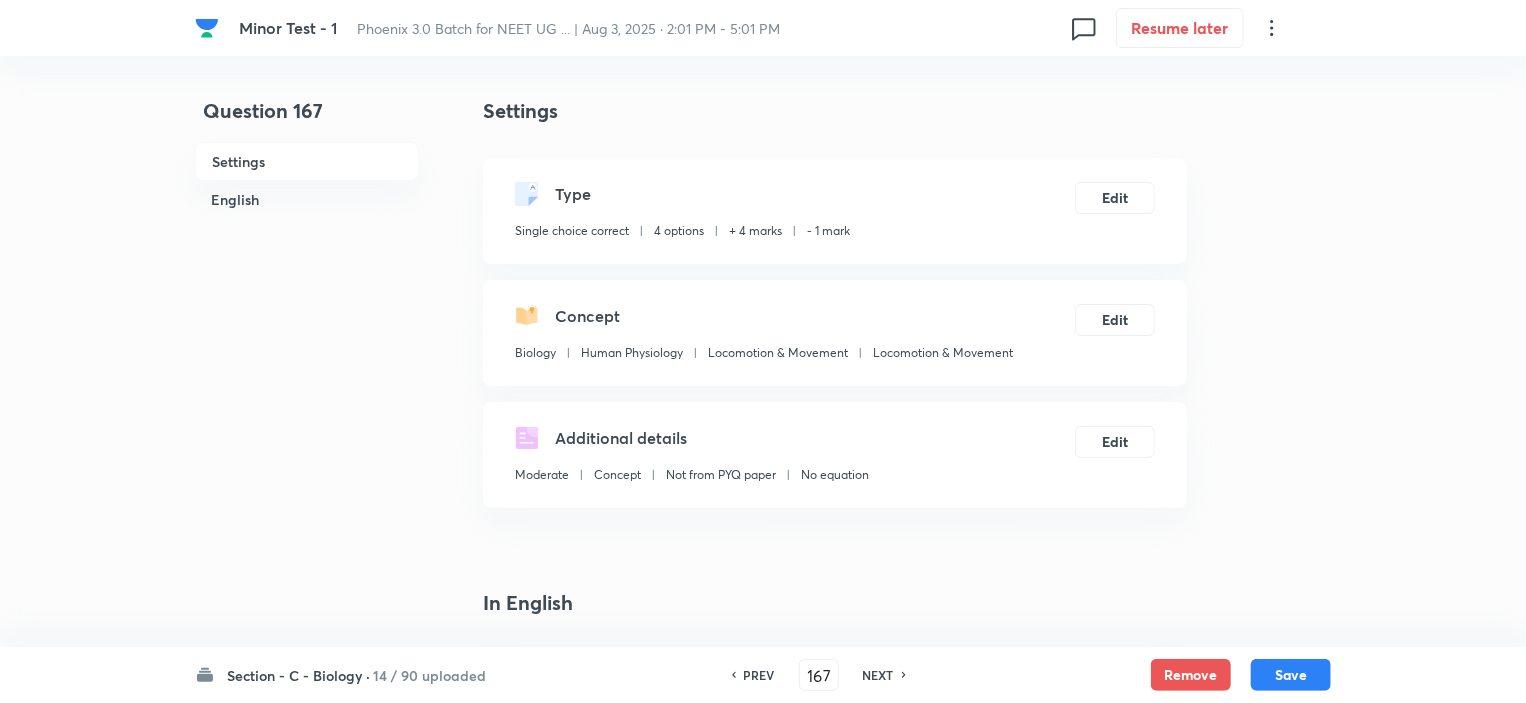 checkbox on "true" 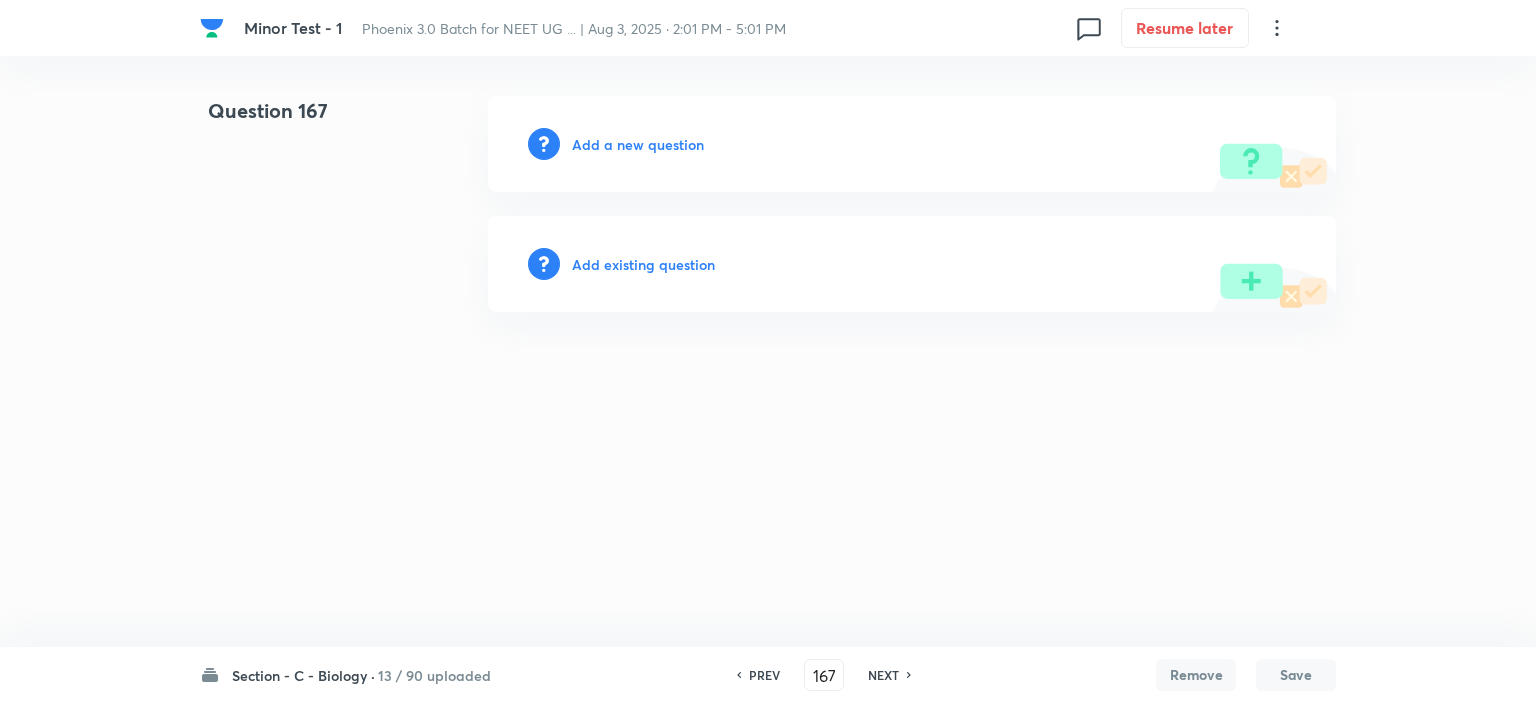 click on "NEXT" at bounding box center [883, 675] 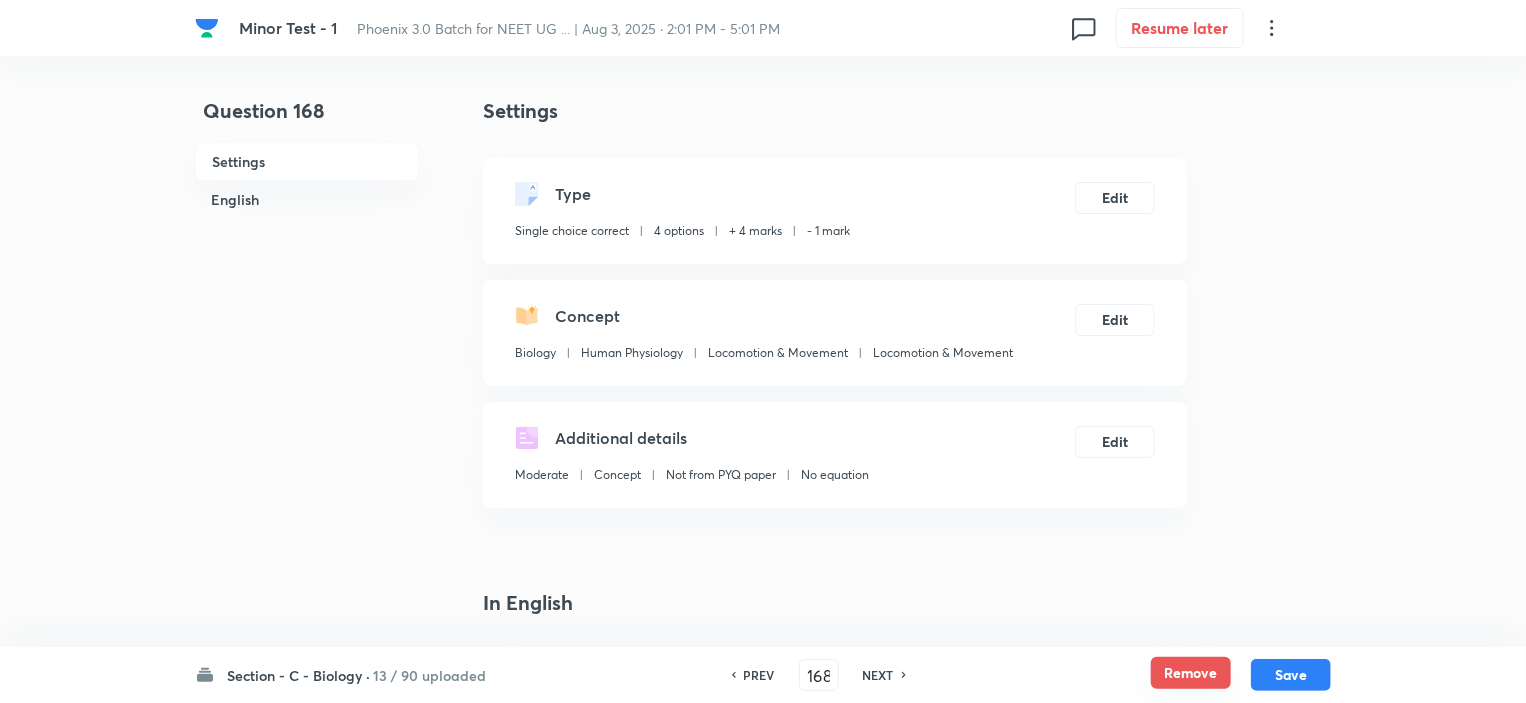 click on "Remove" at bounding box center [1191, 673] 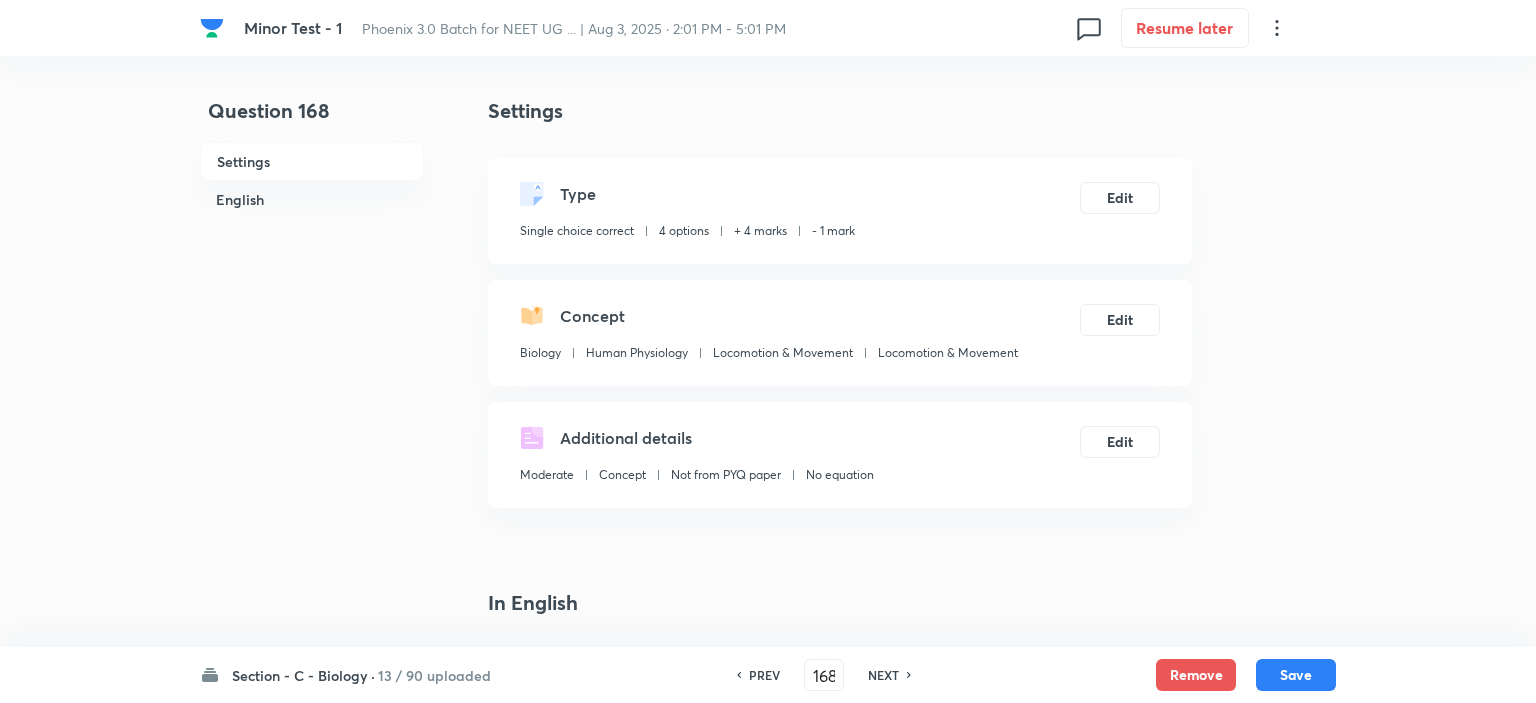 click on "NEXT" at bounding box center (883, 675) 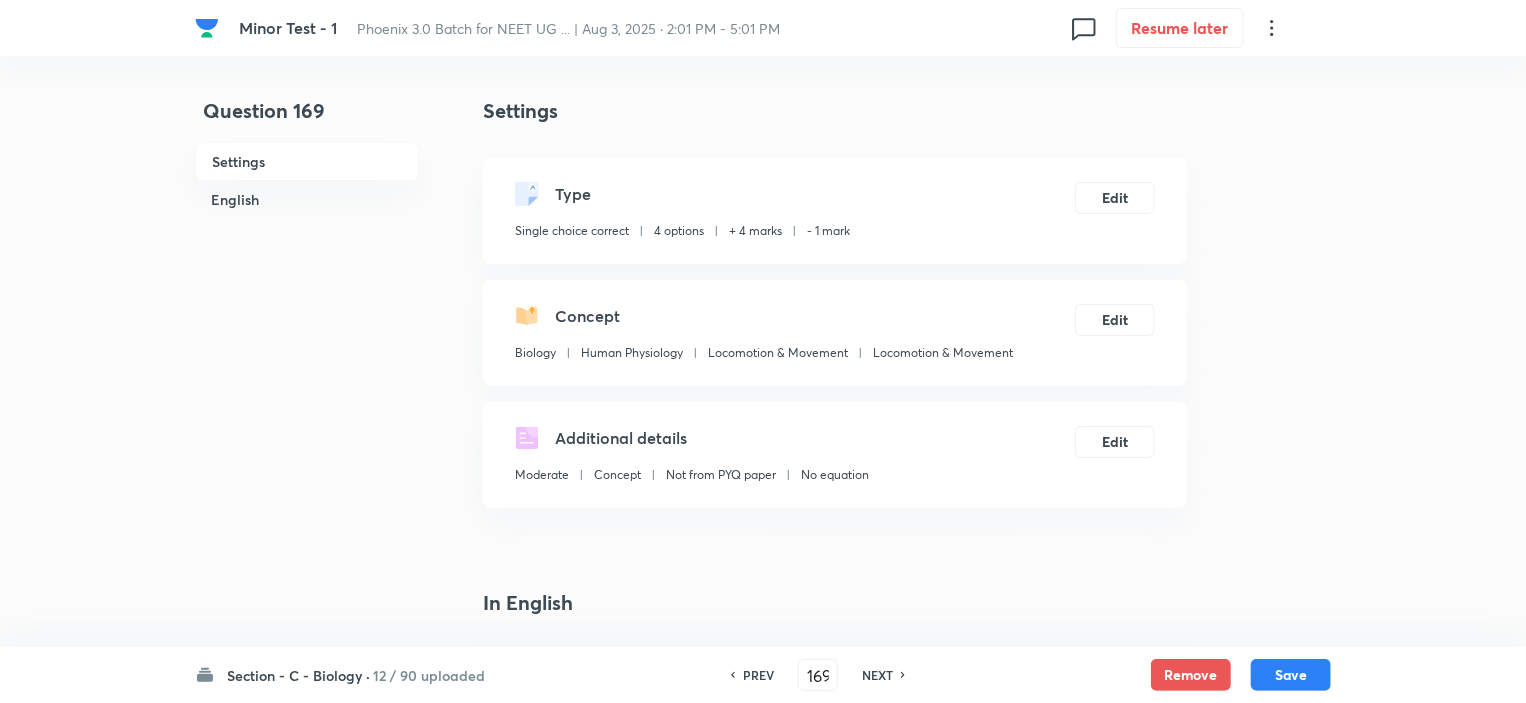 checkbox on "true" 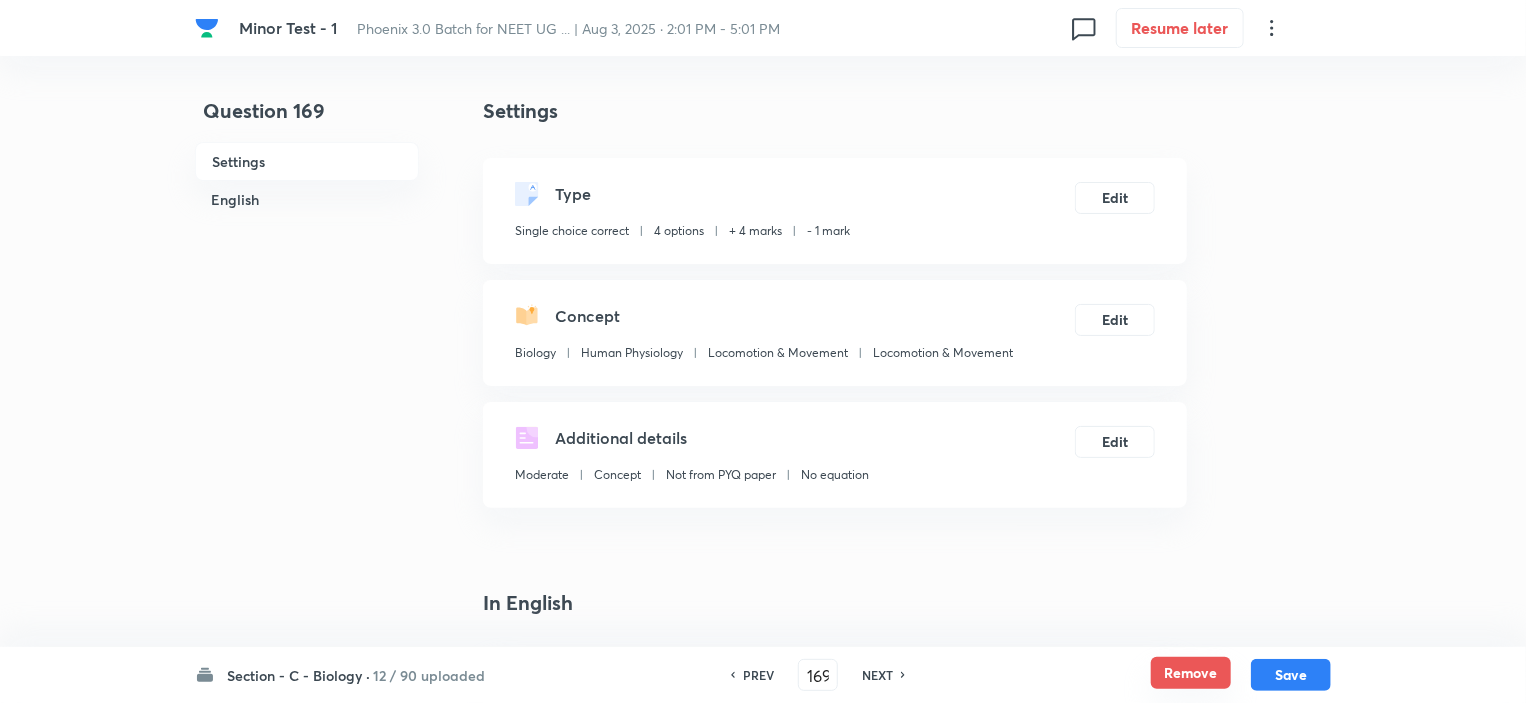 click on "Remove" at bounding box center [1191, 673] 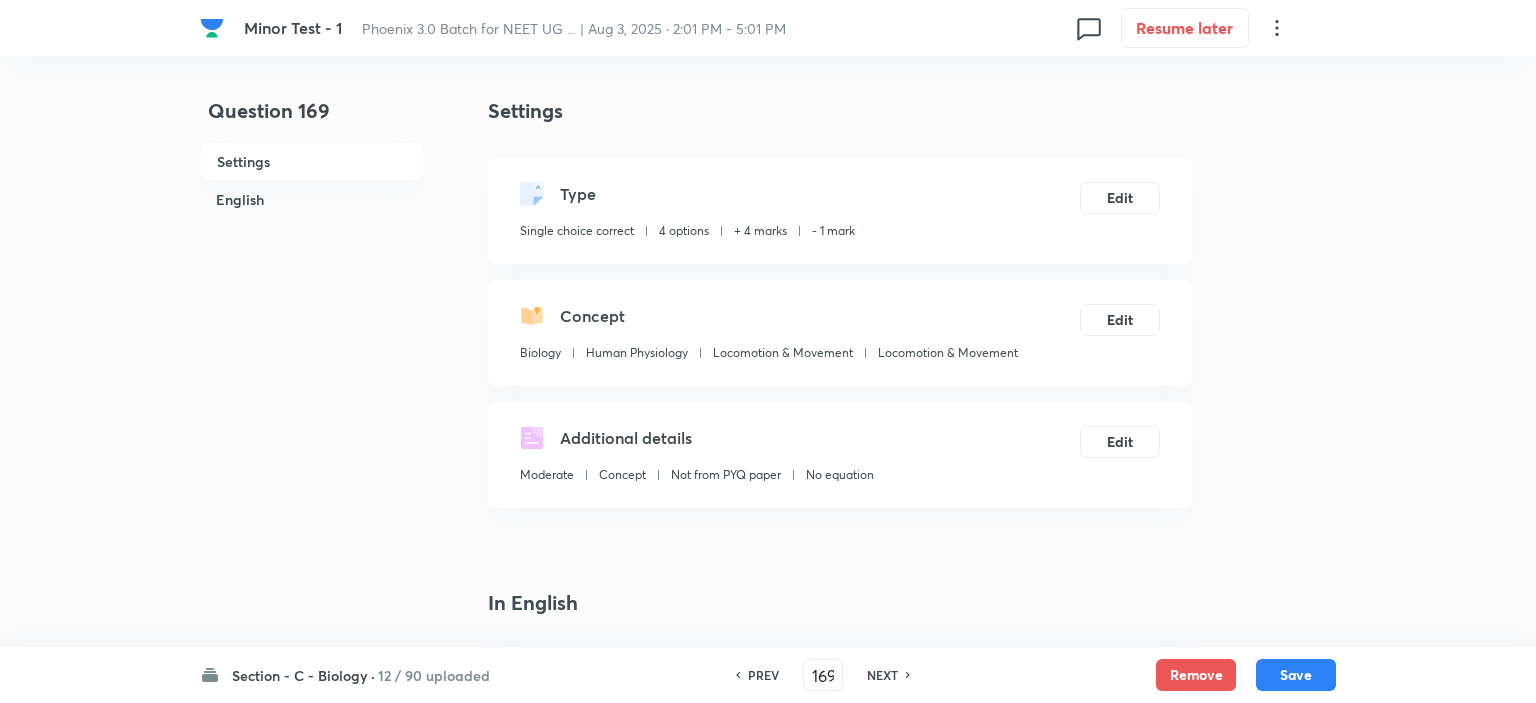 click on "NEXT" at bounding box center [882, 675] 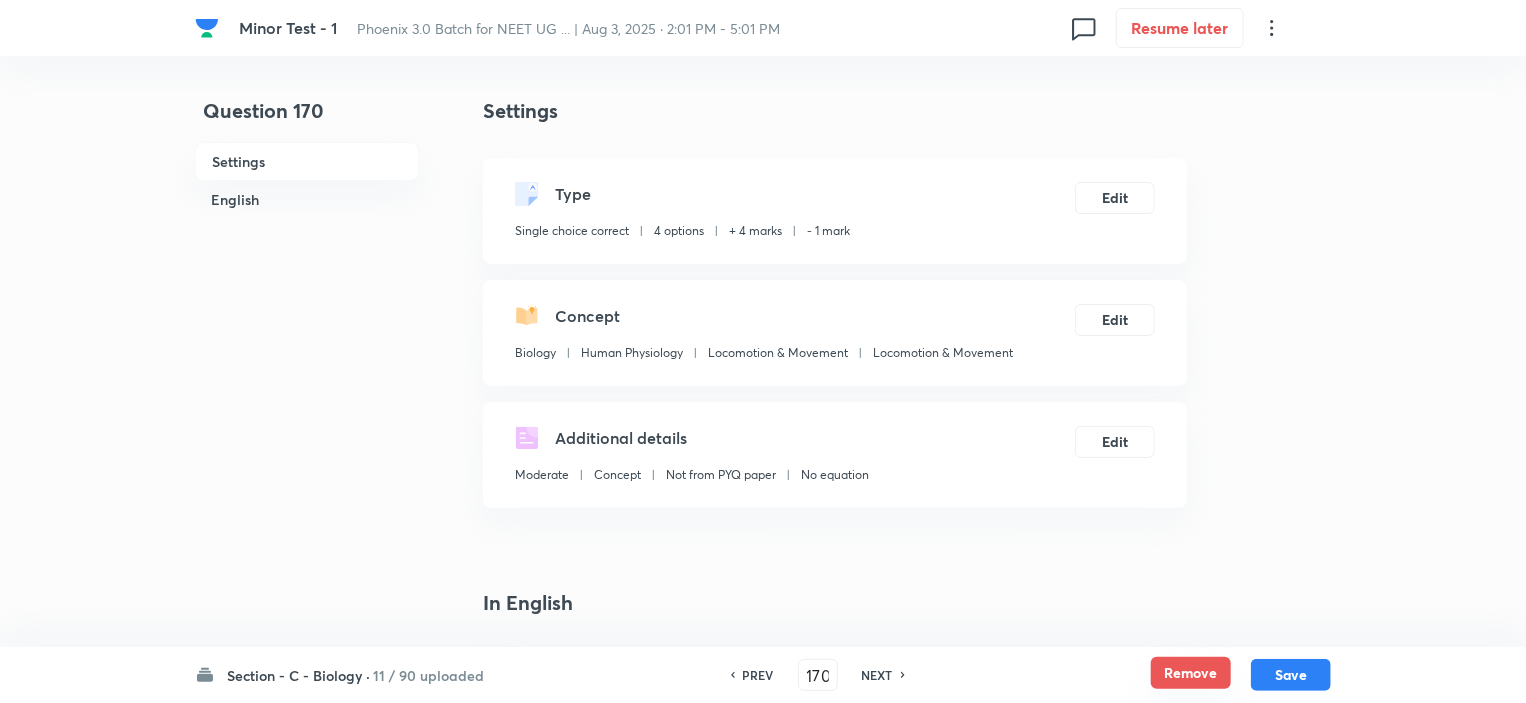 click on "Remove" at bounding box center [1191, 673] 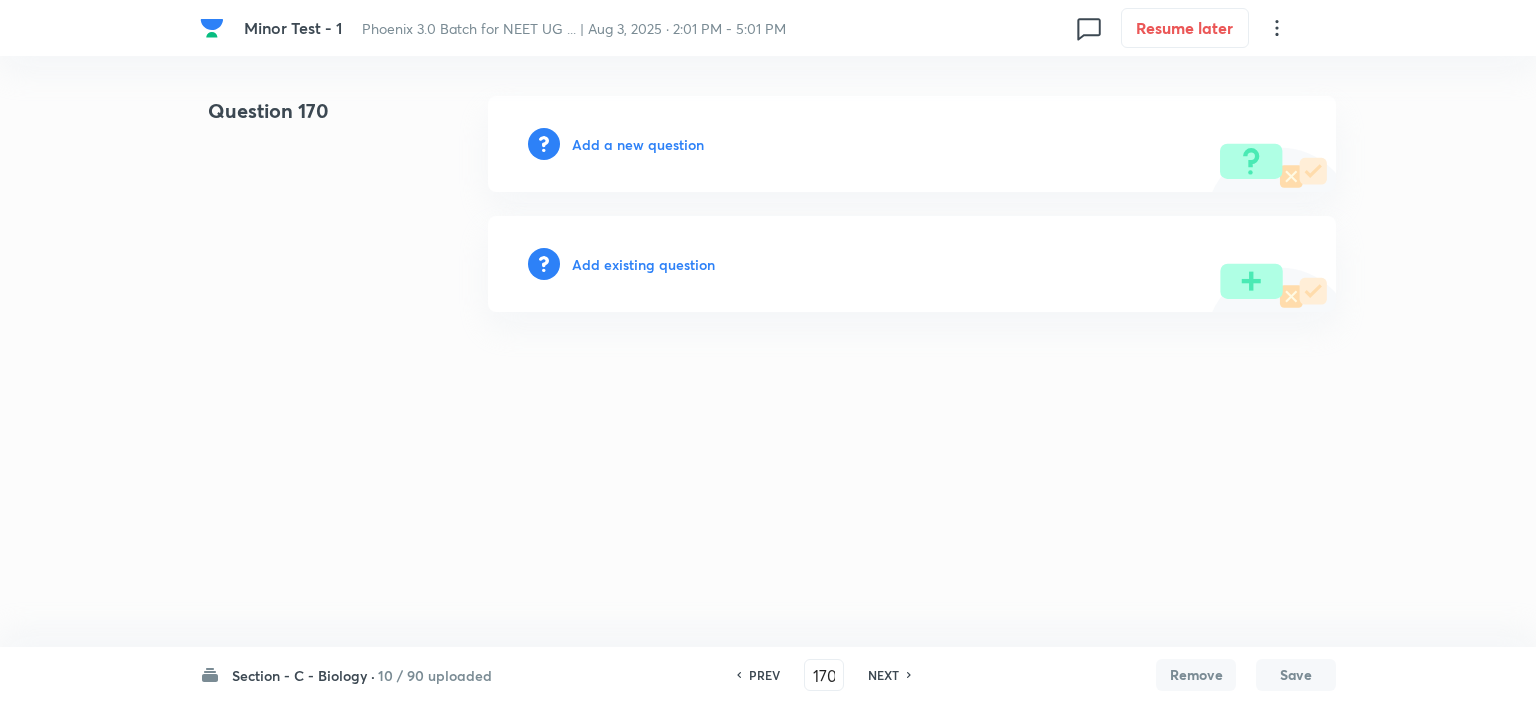 click on "NEXT" at bounding box center (883, 675) 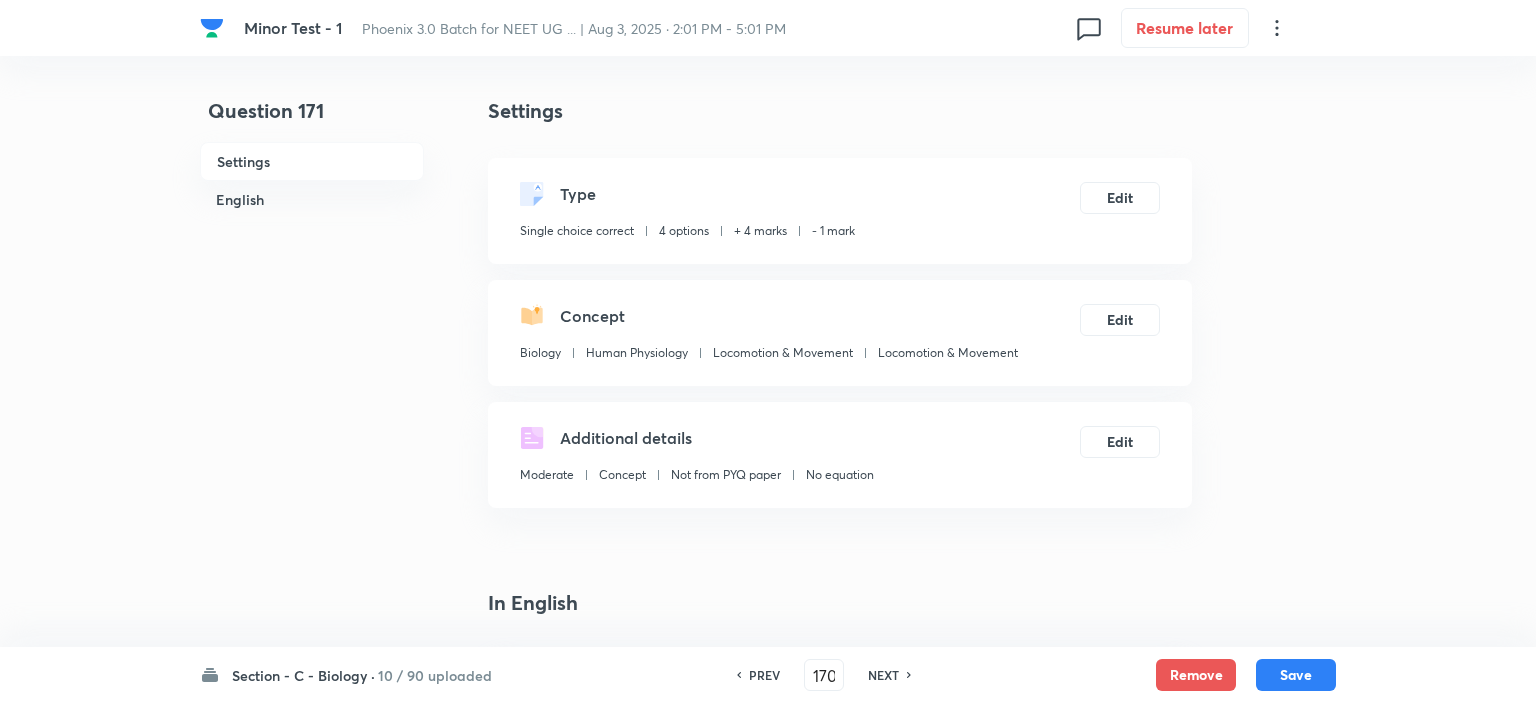 type on "171" 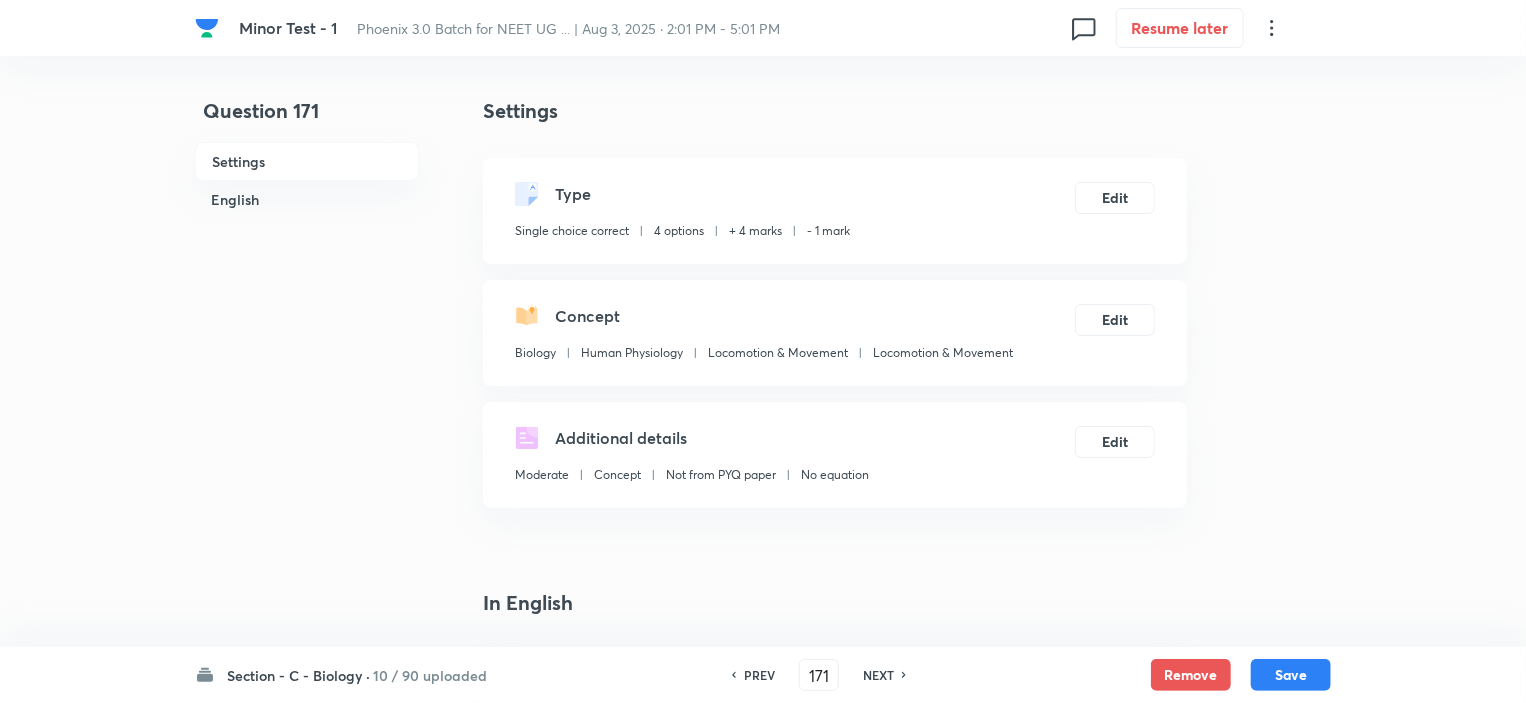 checkbox on "true" 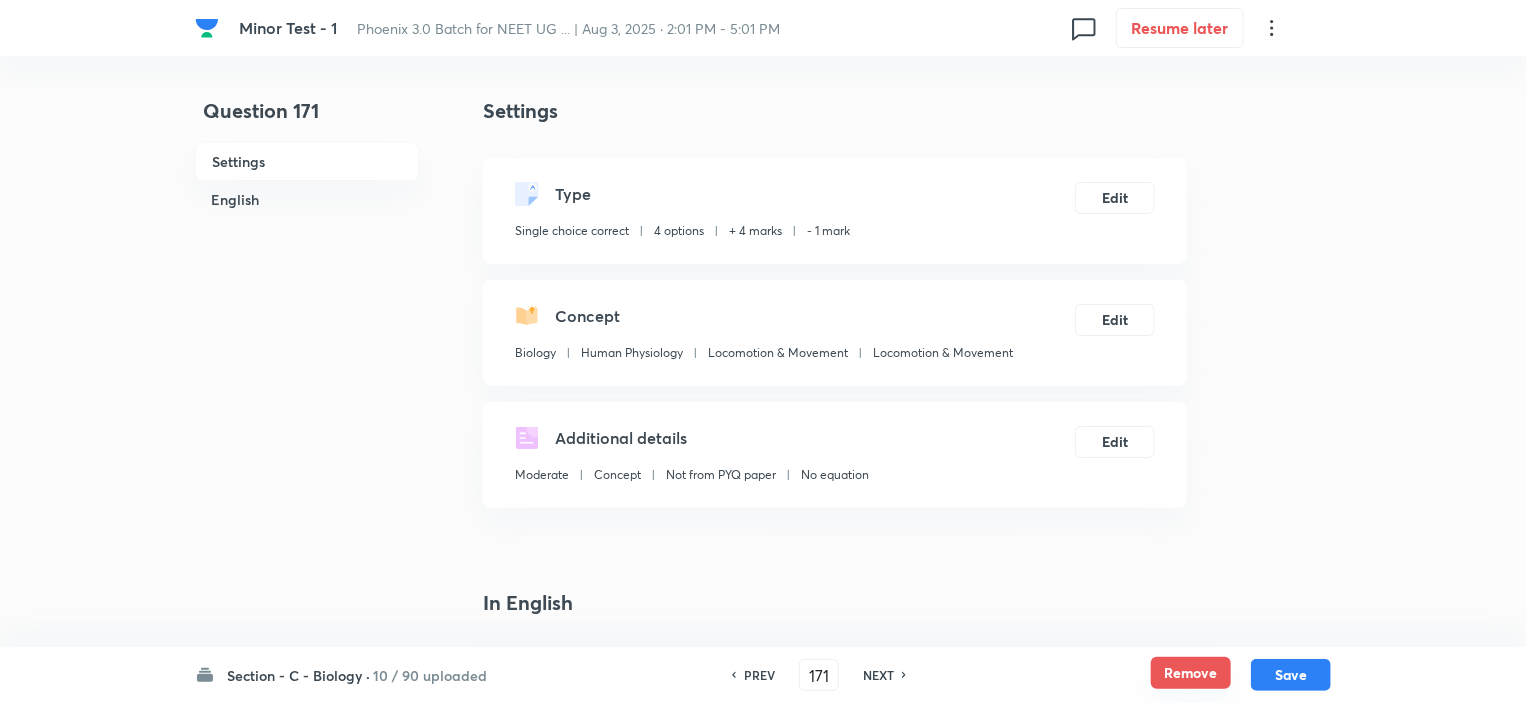 click on "Remove" at bounding box center (1191, 673) 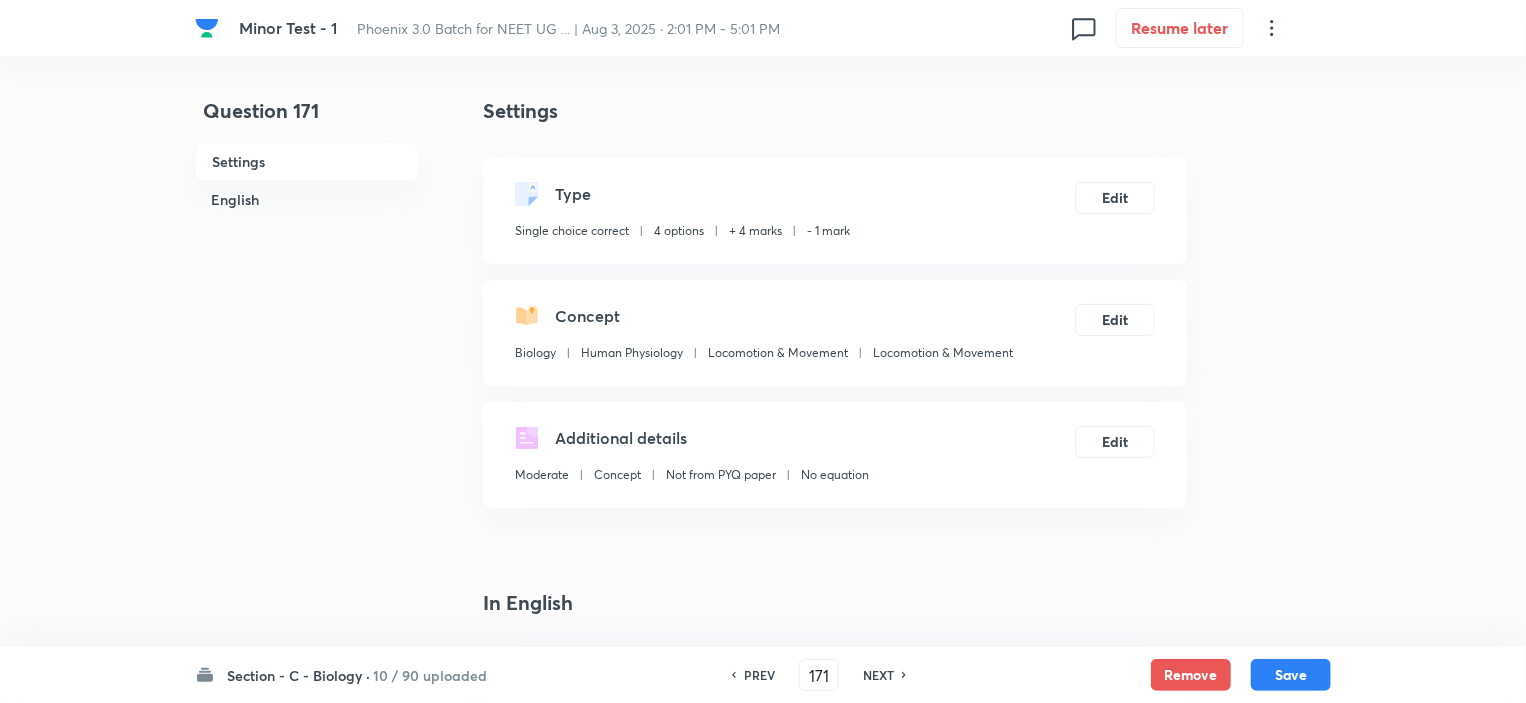 click on "NEXT" at bounding box center [878, 675] 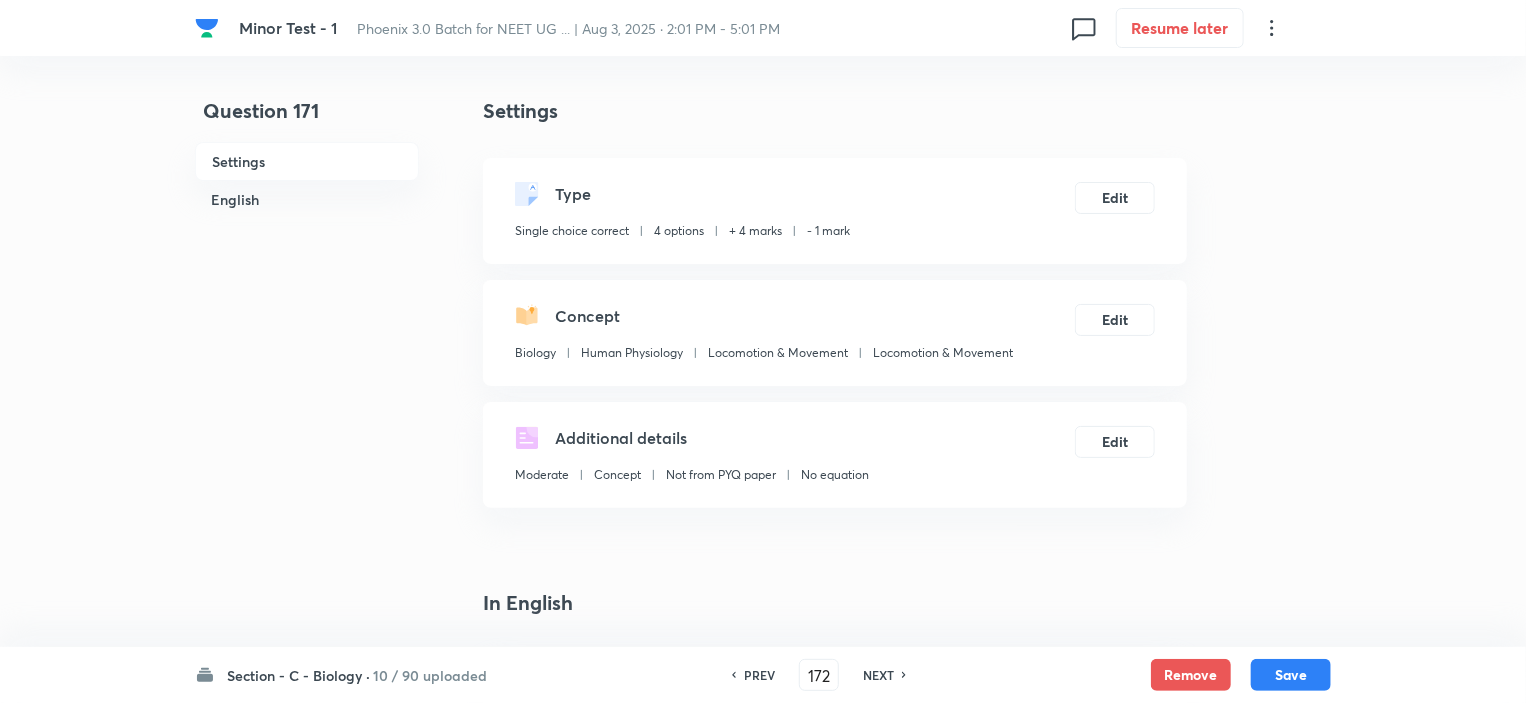 checkbox on "false" 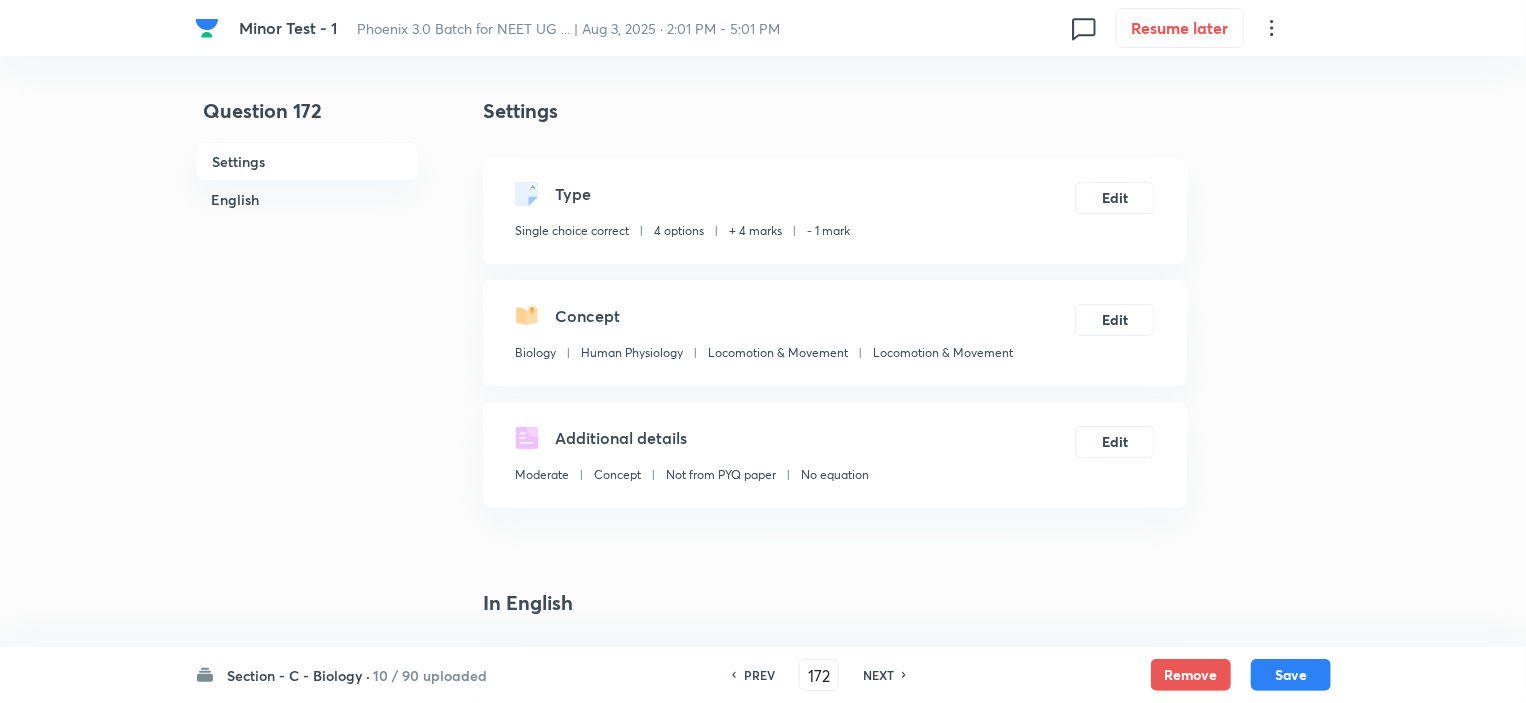 checkbox on "false" 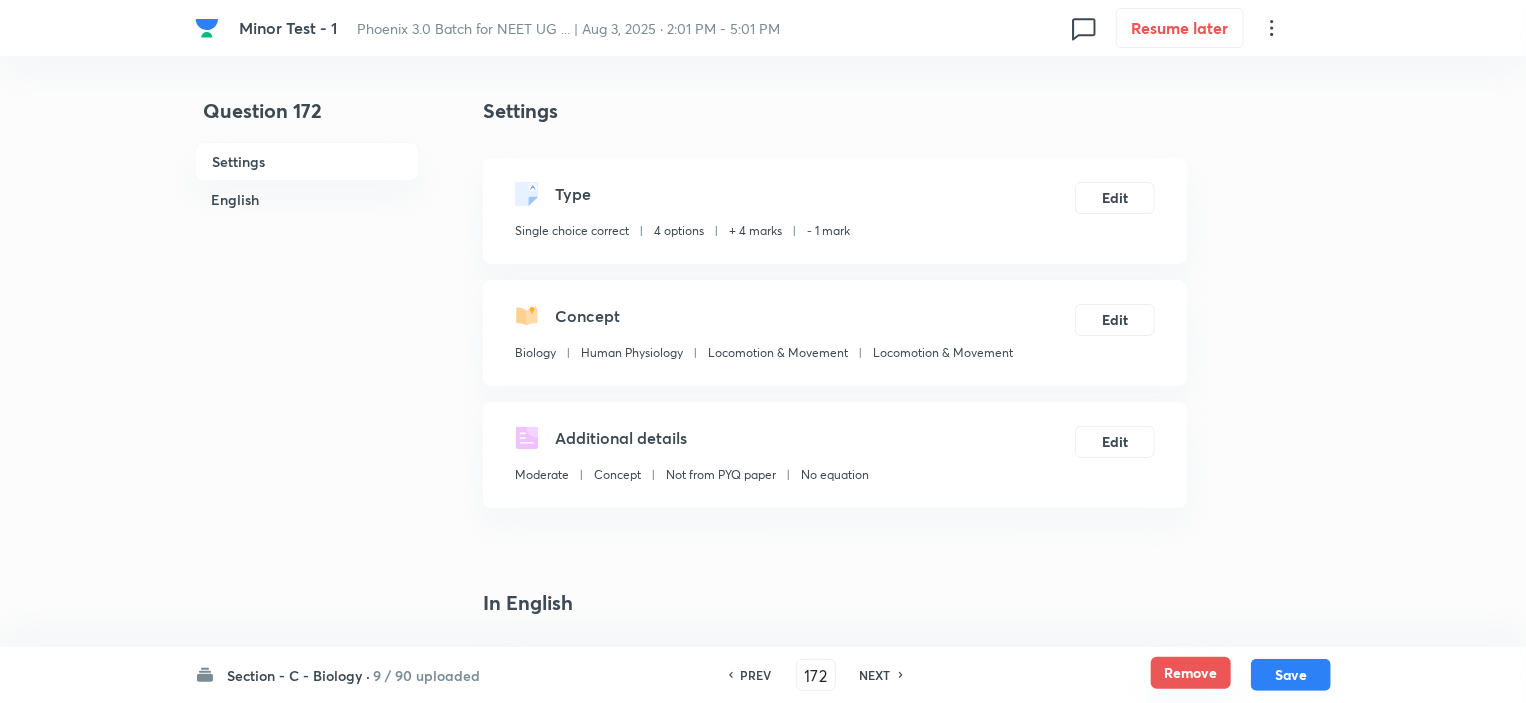 click on "Remove" at bounding box center [1191, 673] 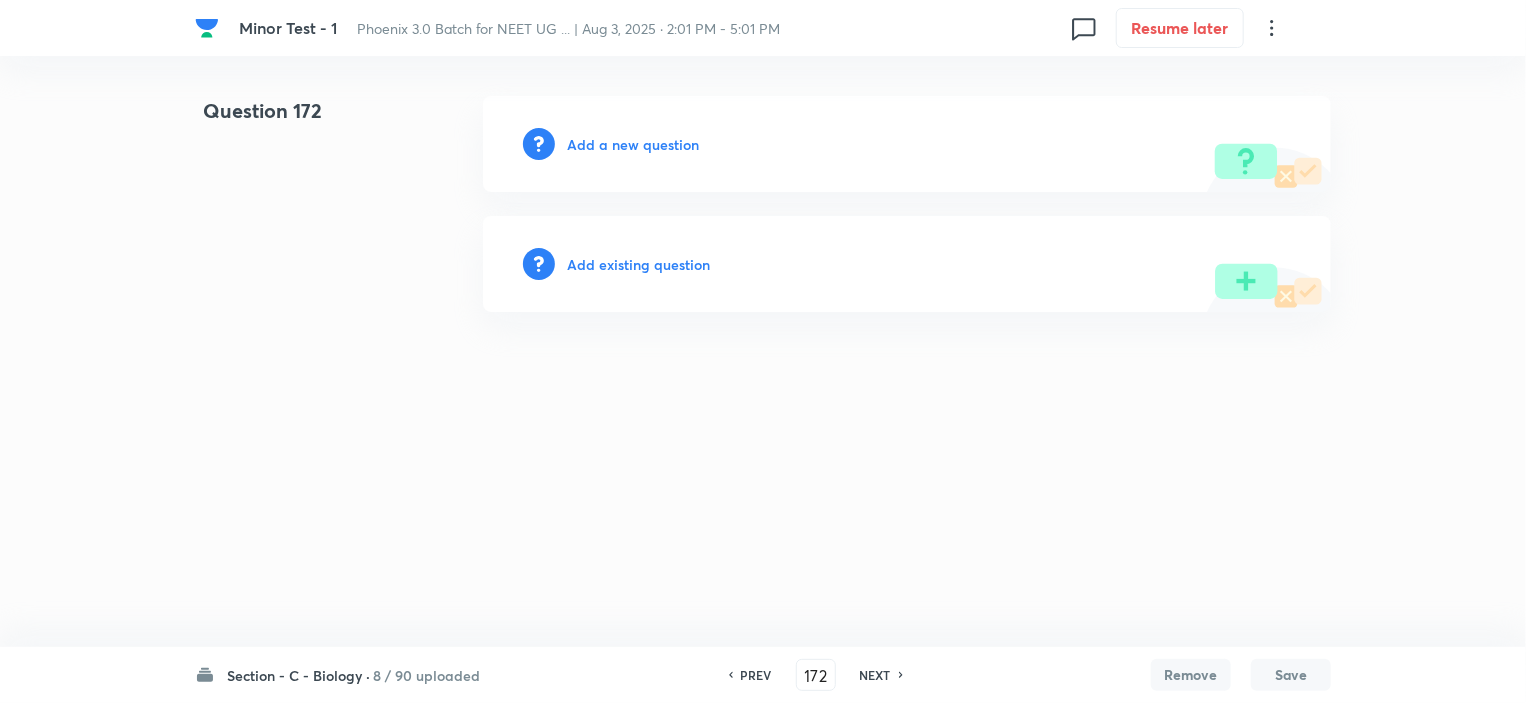 click on "NEXT" at bounding box center [875, 675] 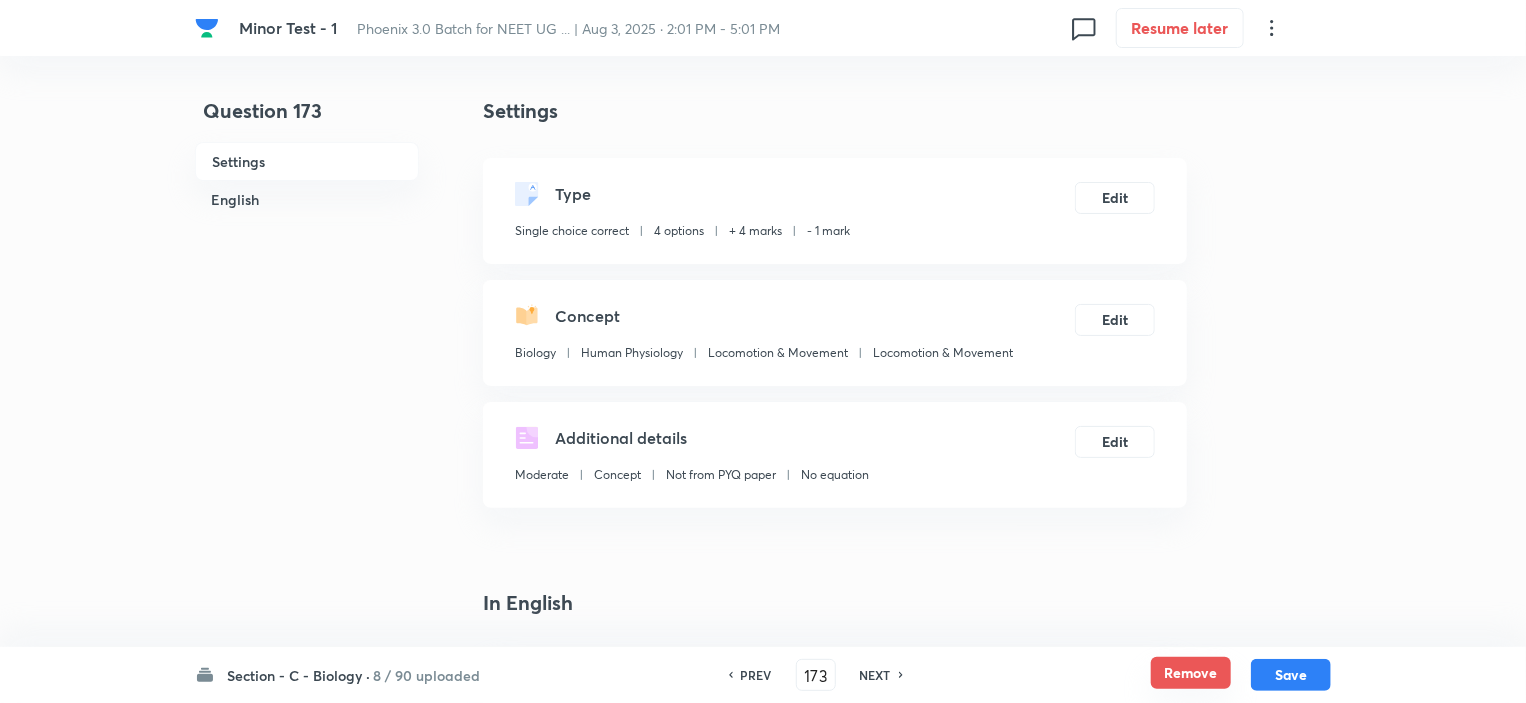 click on "Remove" at bounding box center [1191, 673] 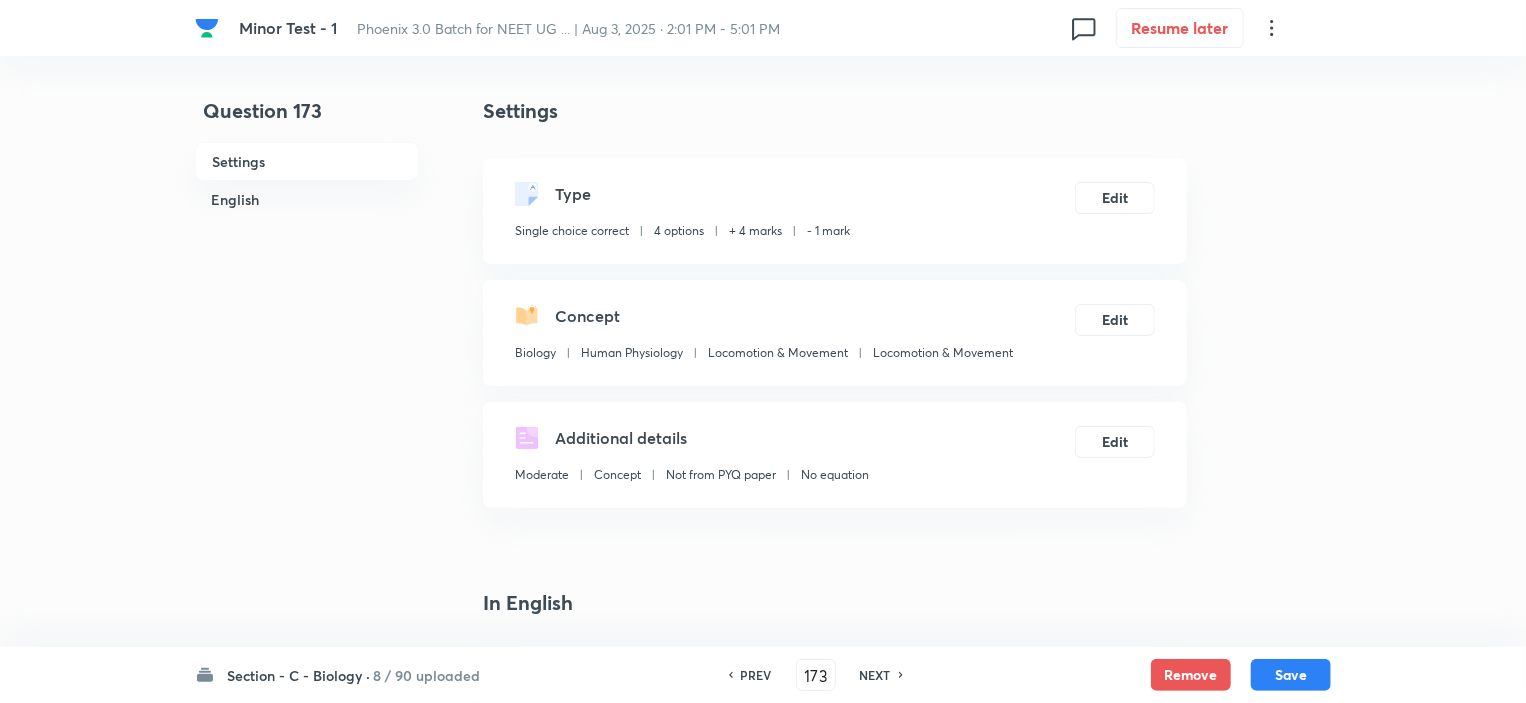 click on "NEXT" at bounding box center (875, 675) 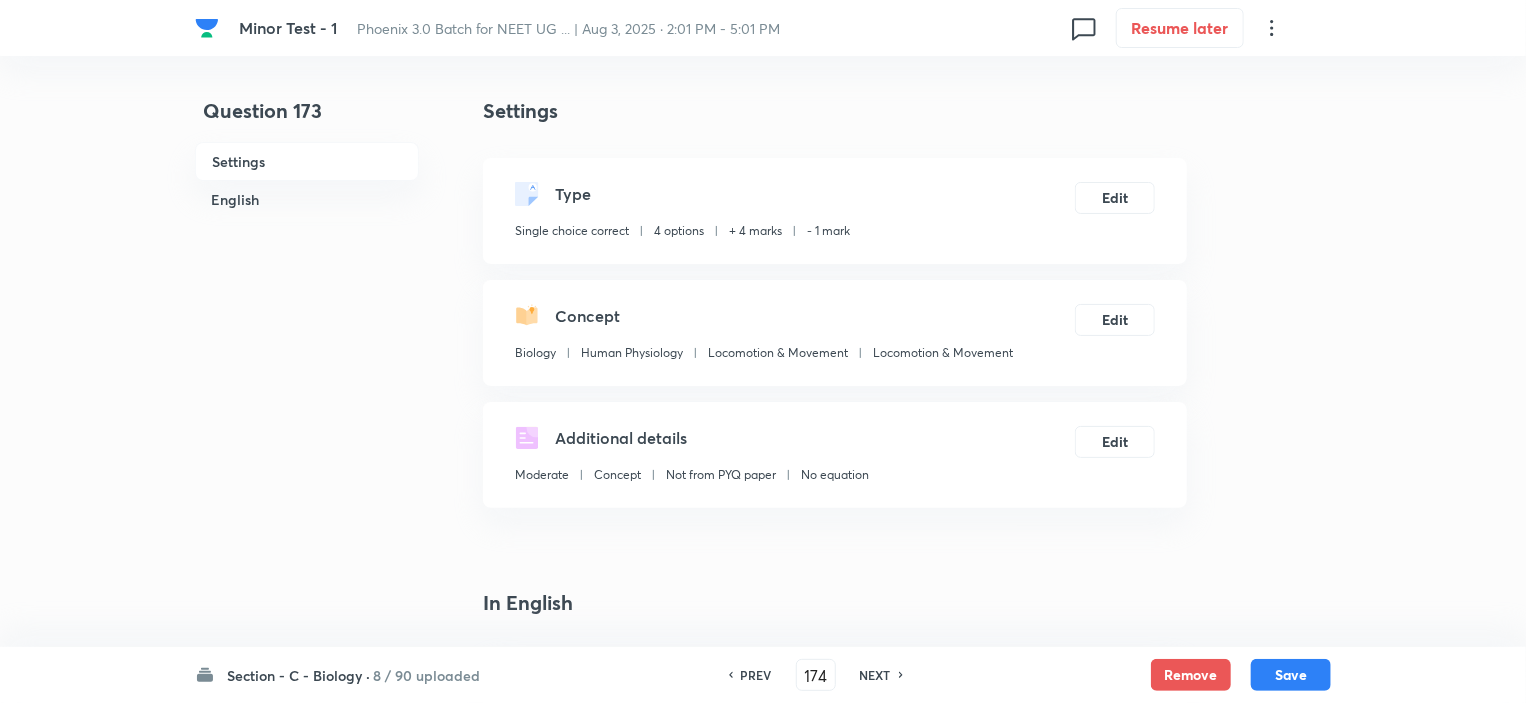 checkbox on "false" 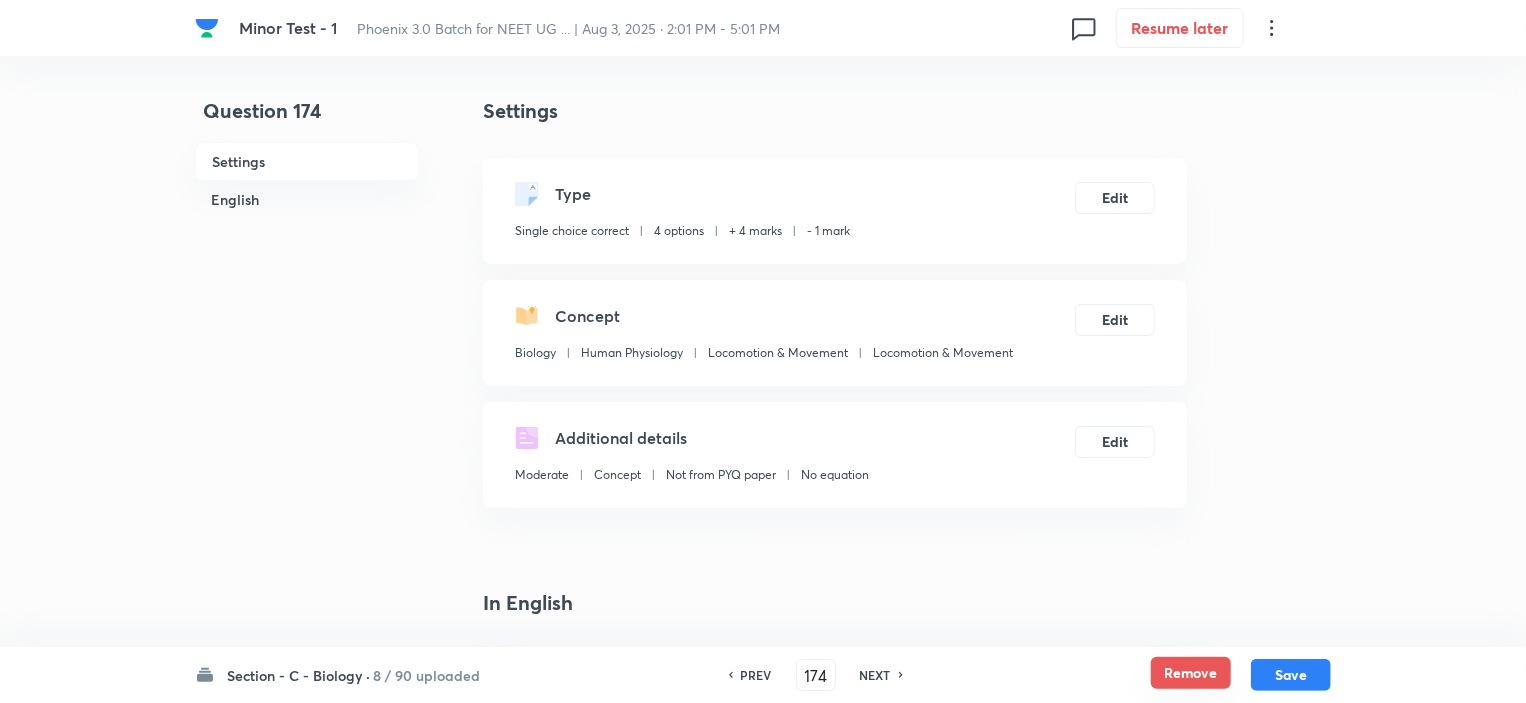 click on "Remove" at bounding box center (1191, 673) 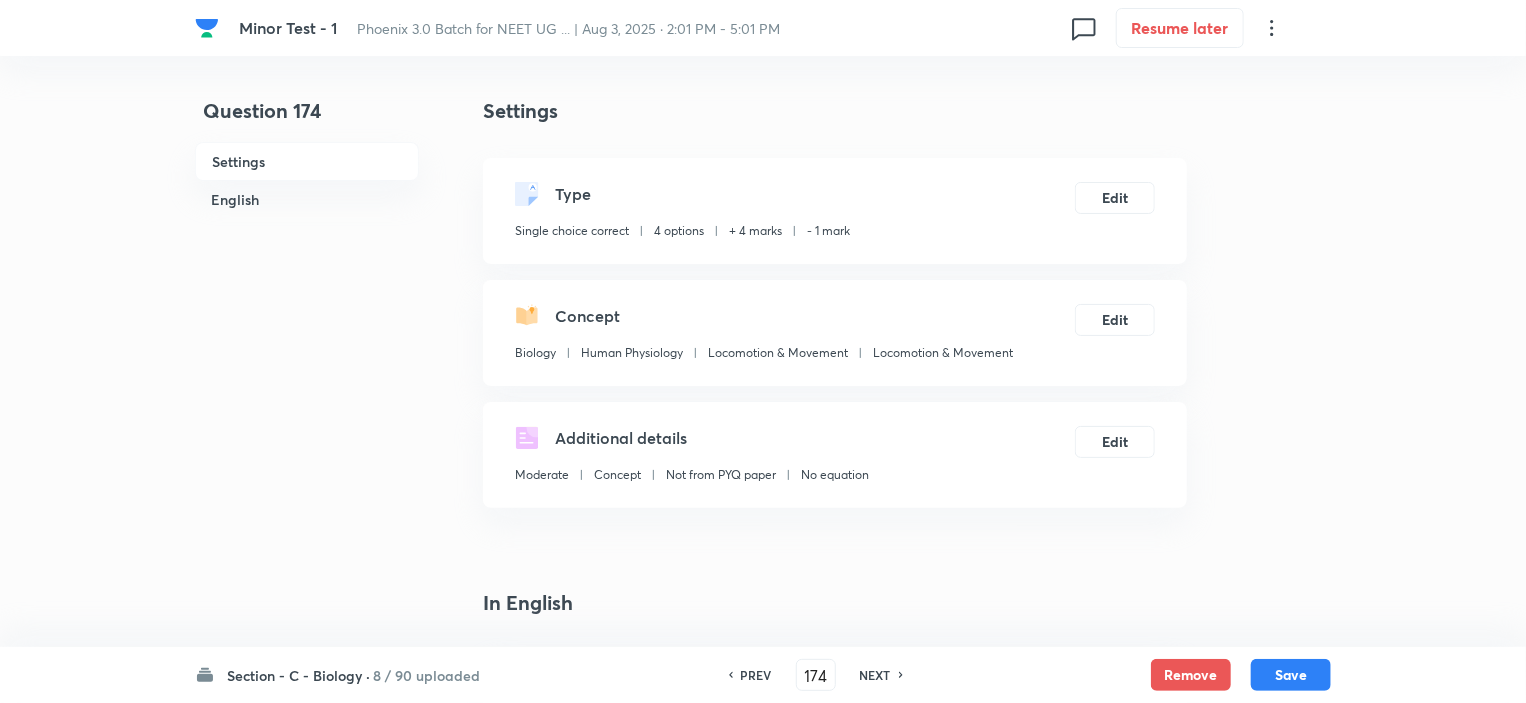 checkbox on "false" 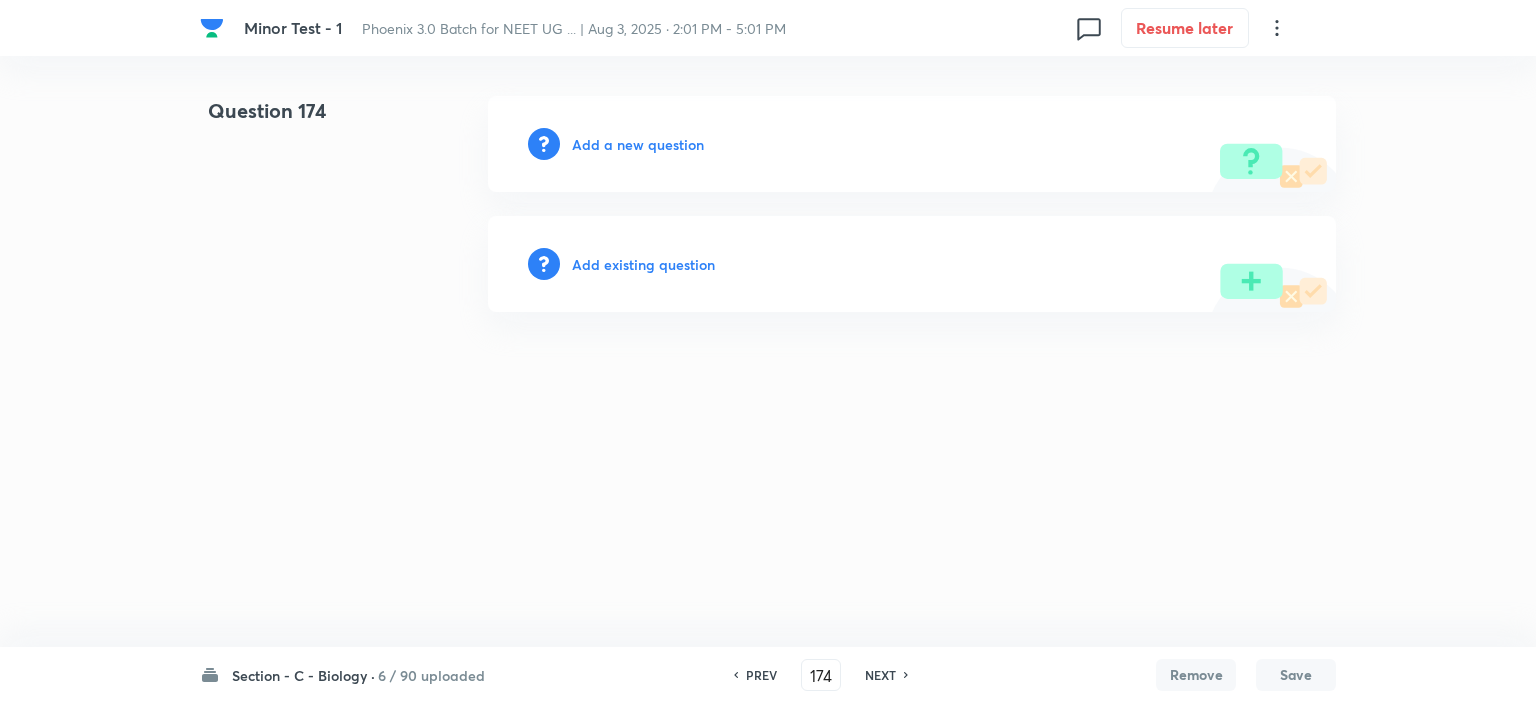 click on "NEXT" at bounding box center (880, 675) 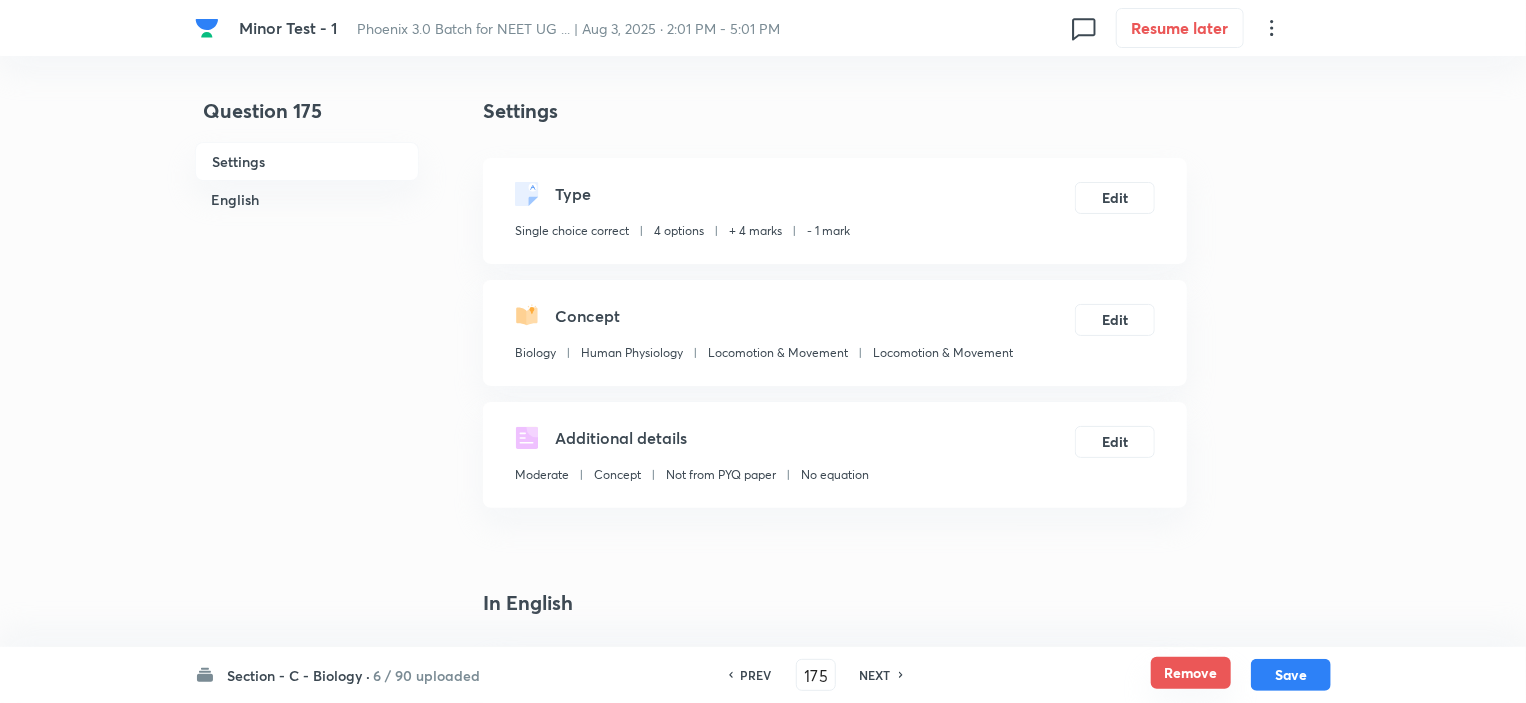 click on "Remove" at bounding box center (1191, 673) 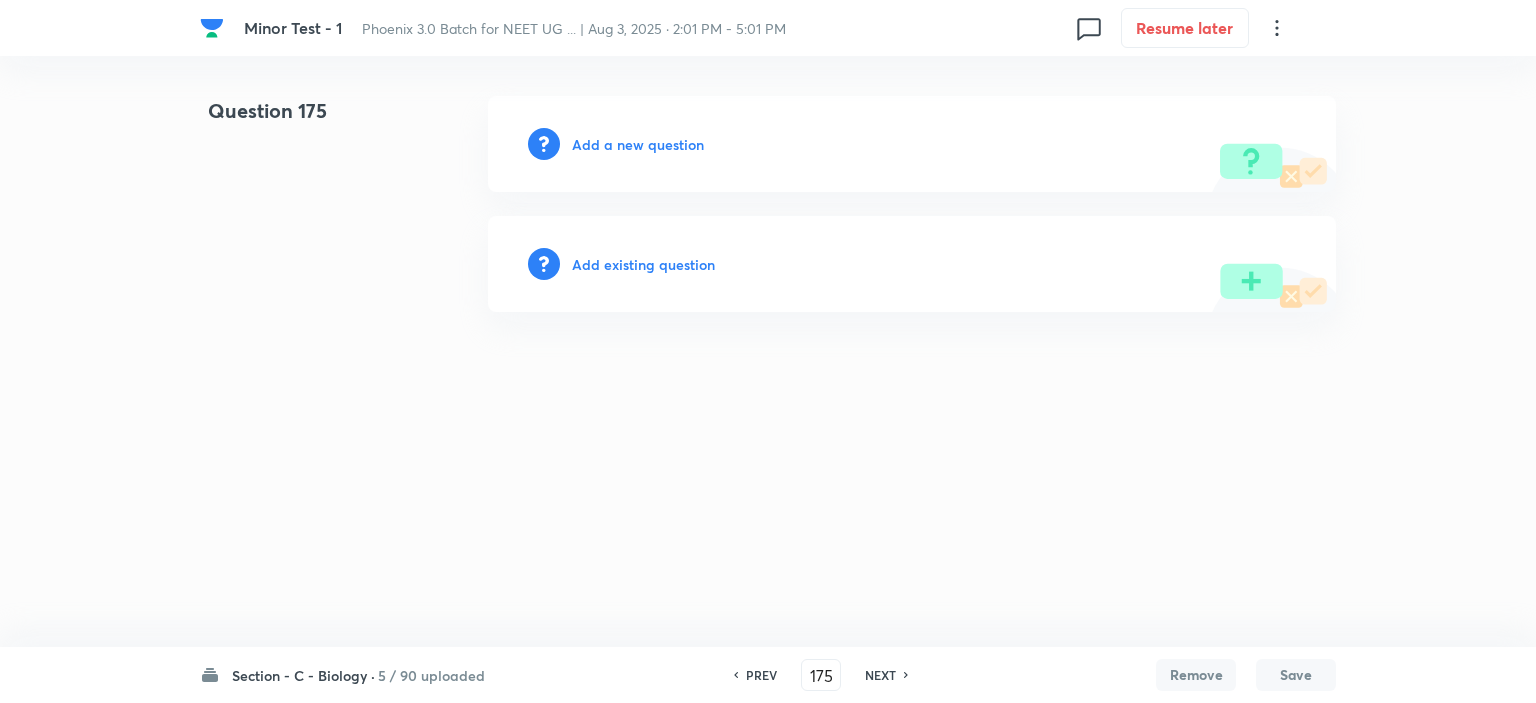 click on "NEXT" at bounding box center (880, 675) 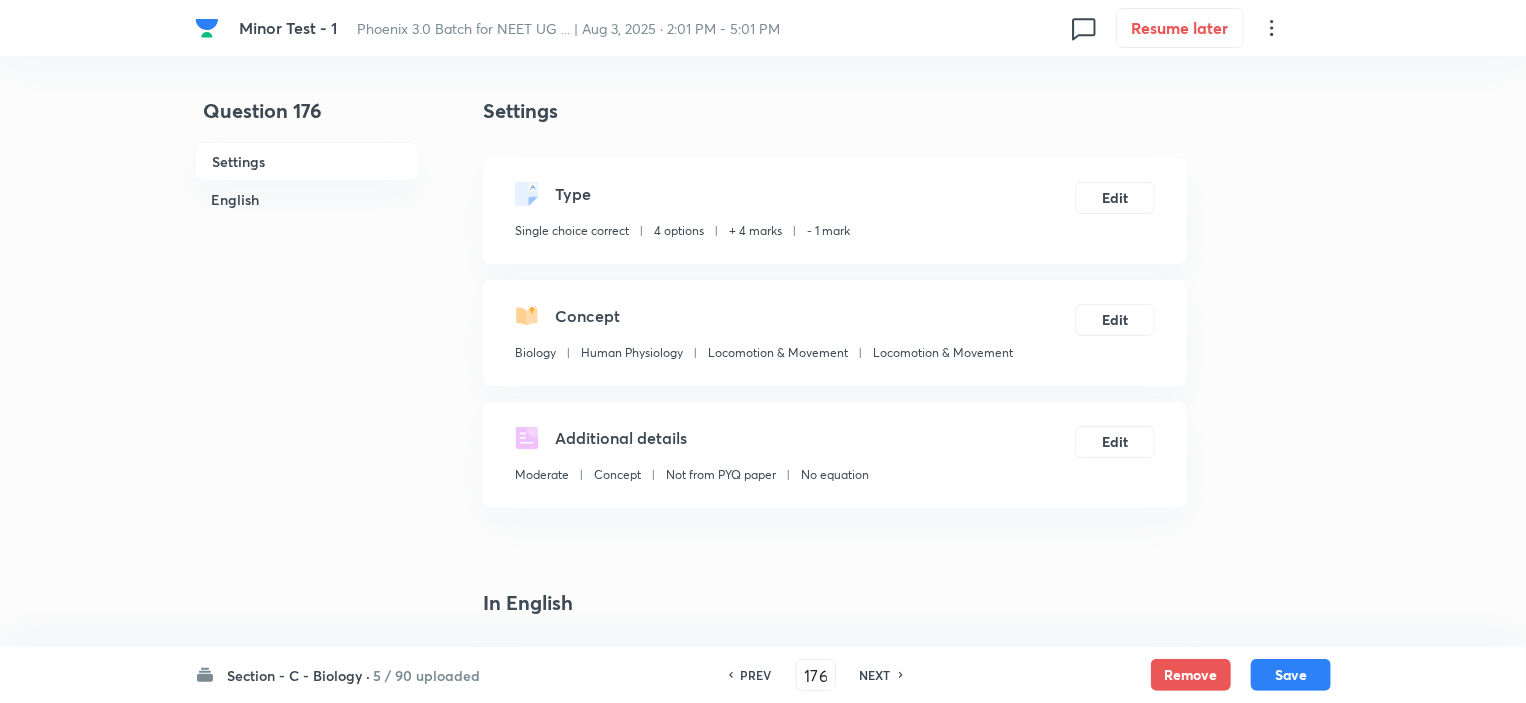 checkbox on "true" 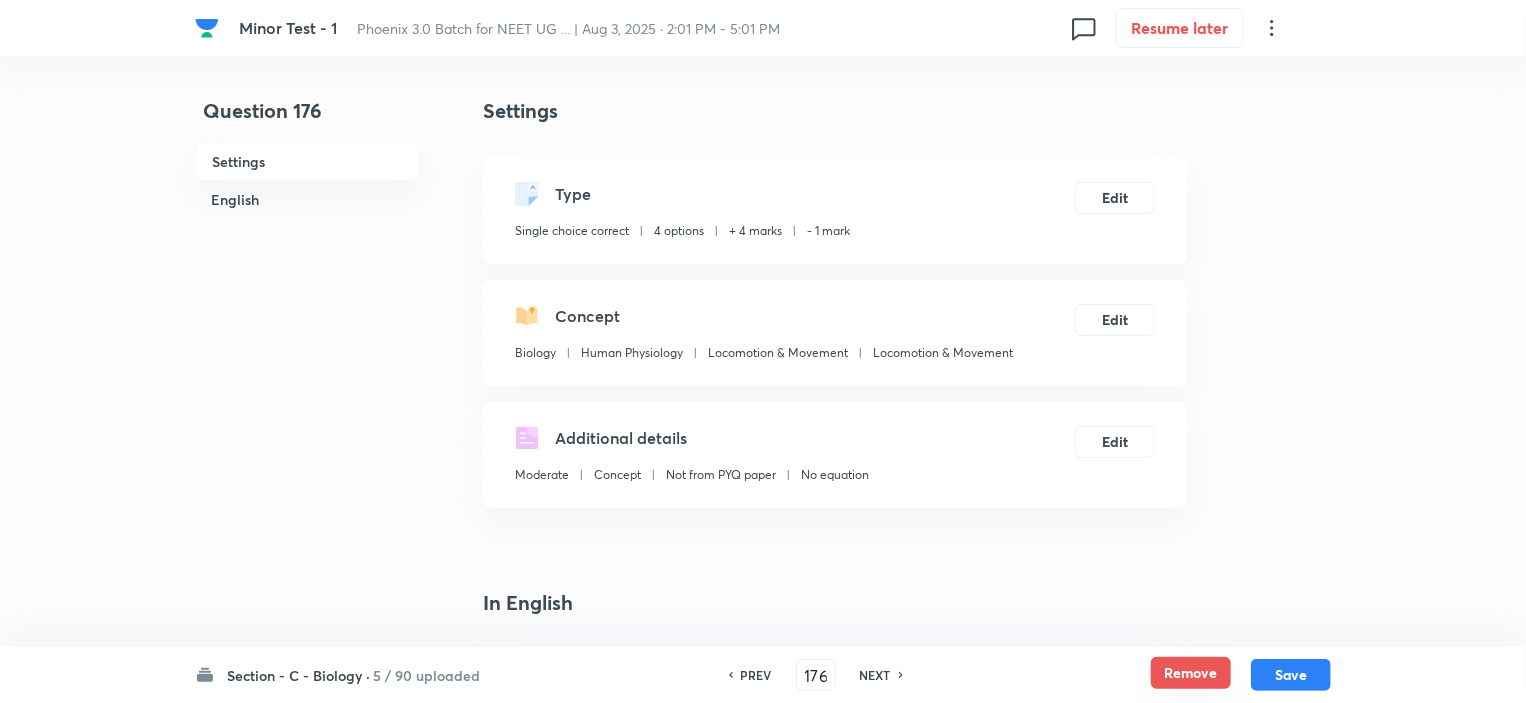 click on "Remove" at bounding box center (1191, 673) 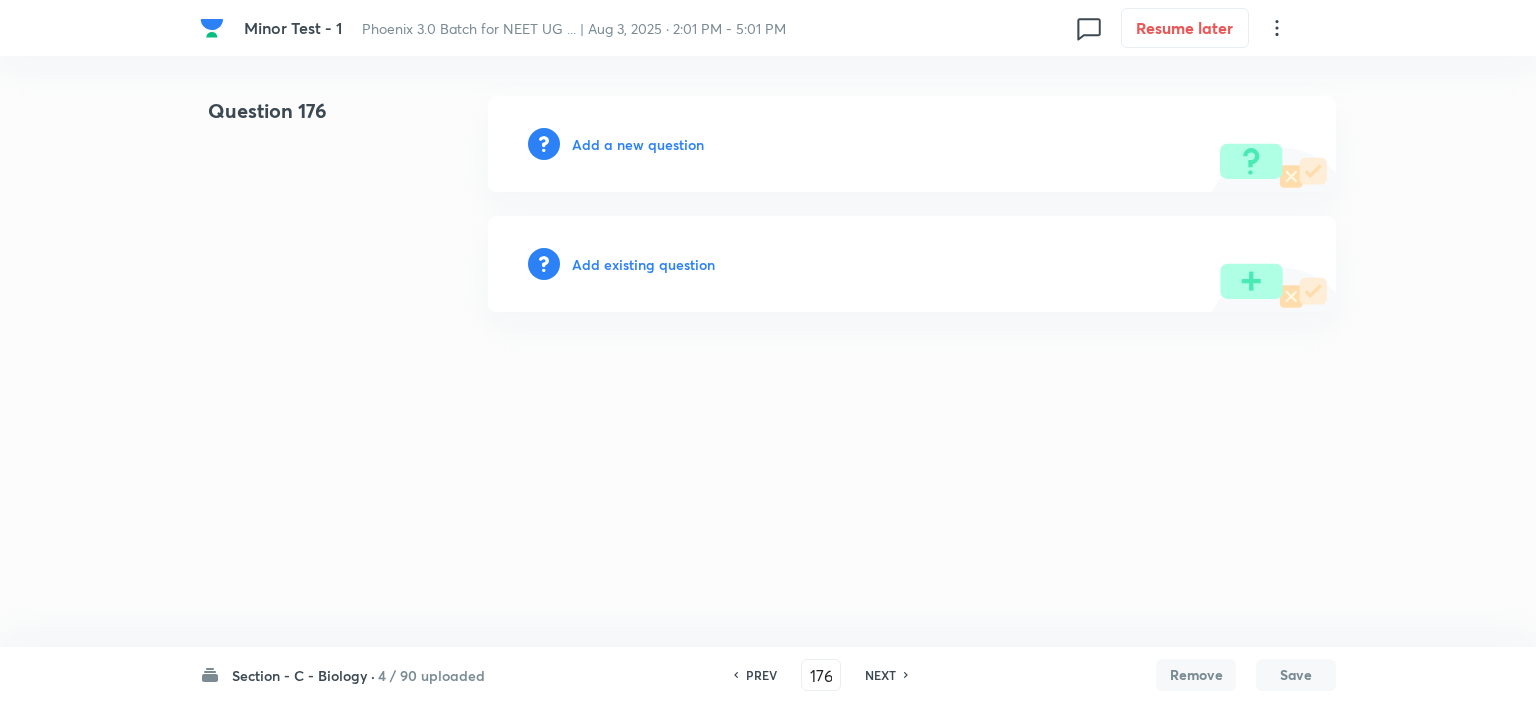 click on "NEXT" at bounding box center [880, 675] 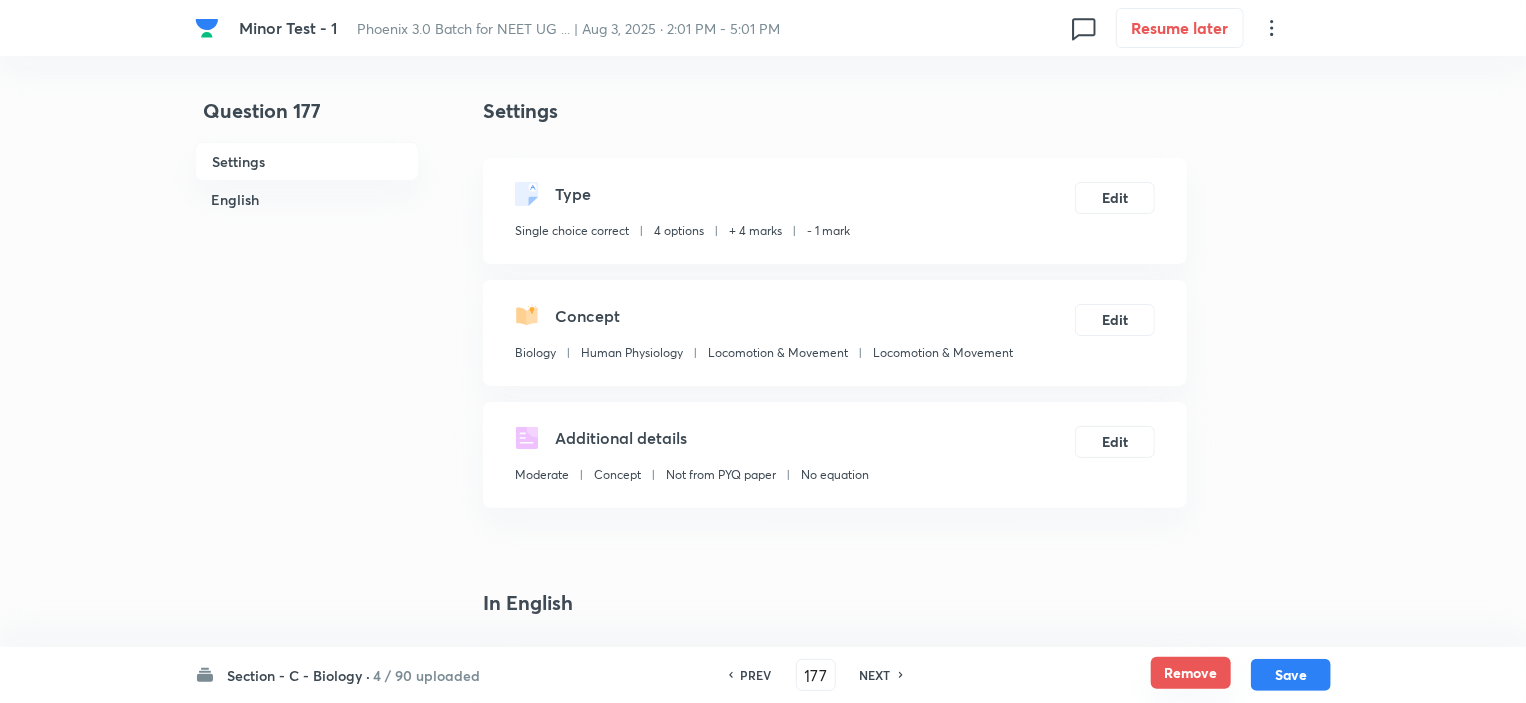 click on "Remove" at bounding box center (1191, 673) 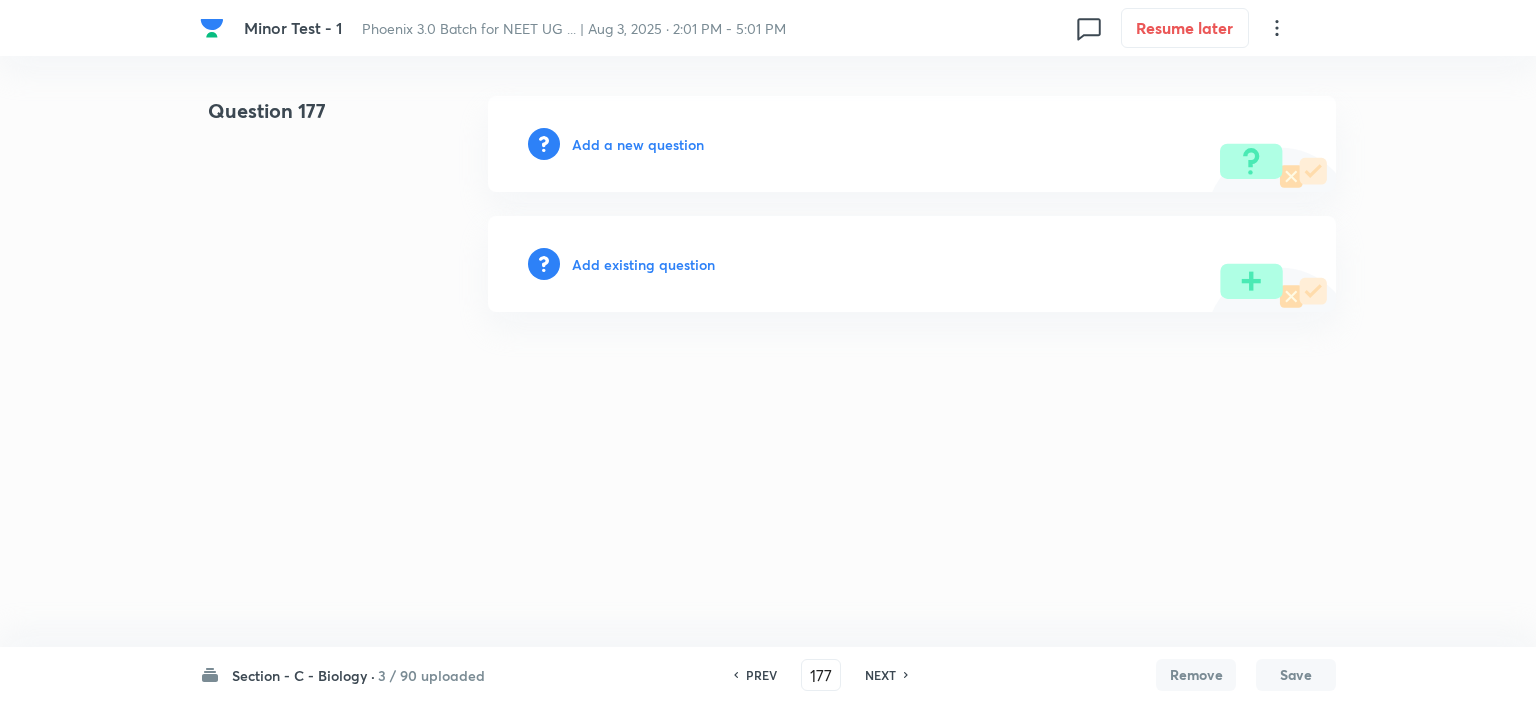 click on "NEXT" at bounding box center (880, 675) 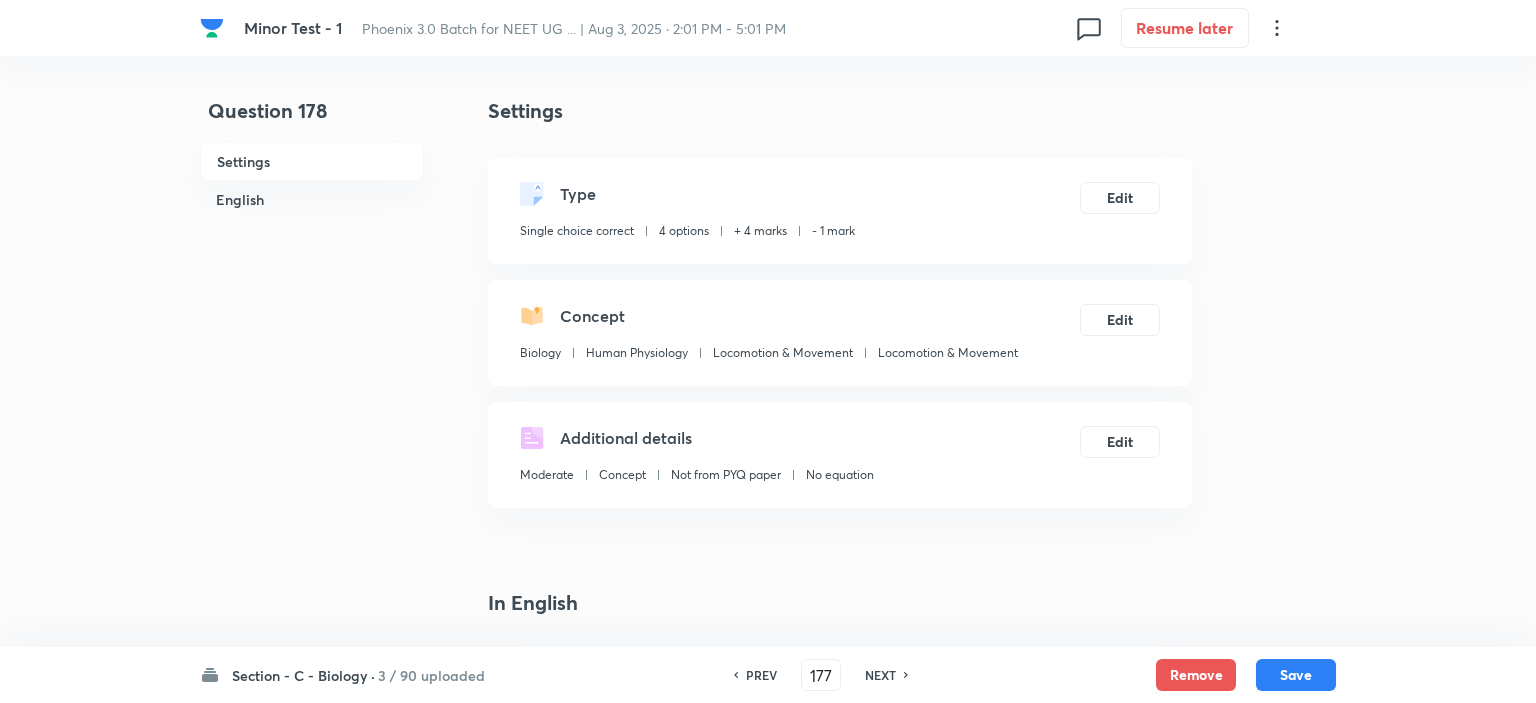 type on "178" 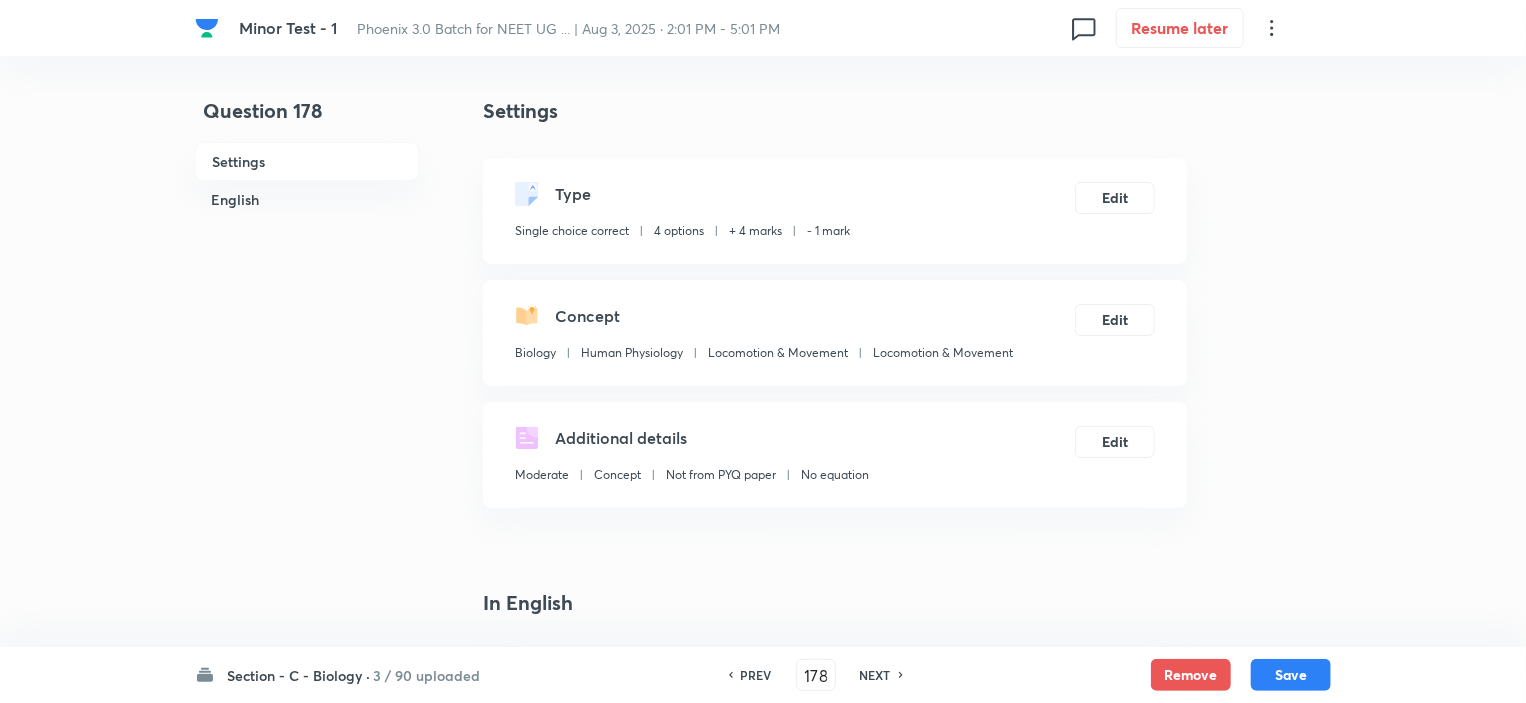 checkbox on "true" 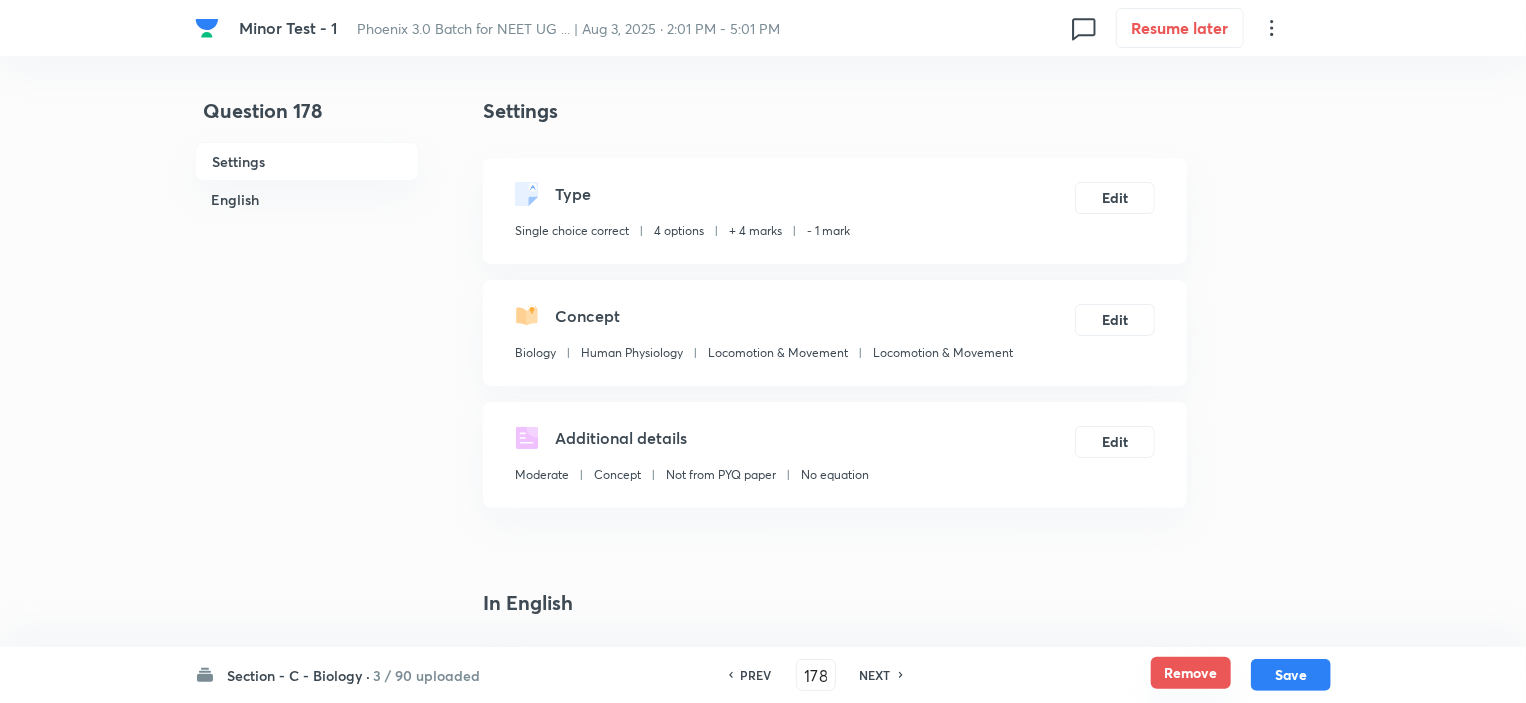 click on "Remove" at bounding box center (1191, 673) 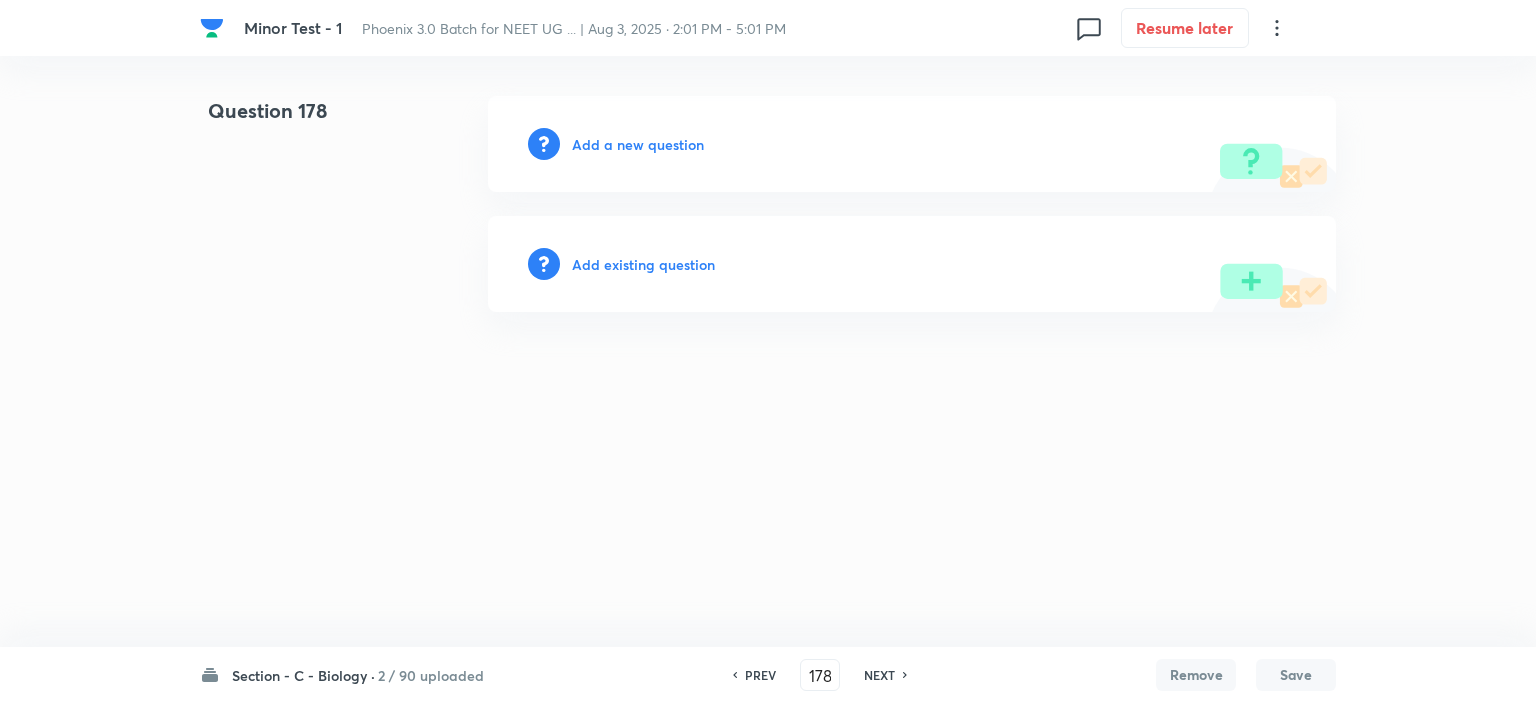 click on "NEXT" at bounding box center (879, 675) 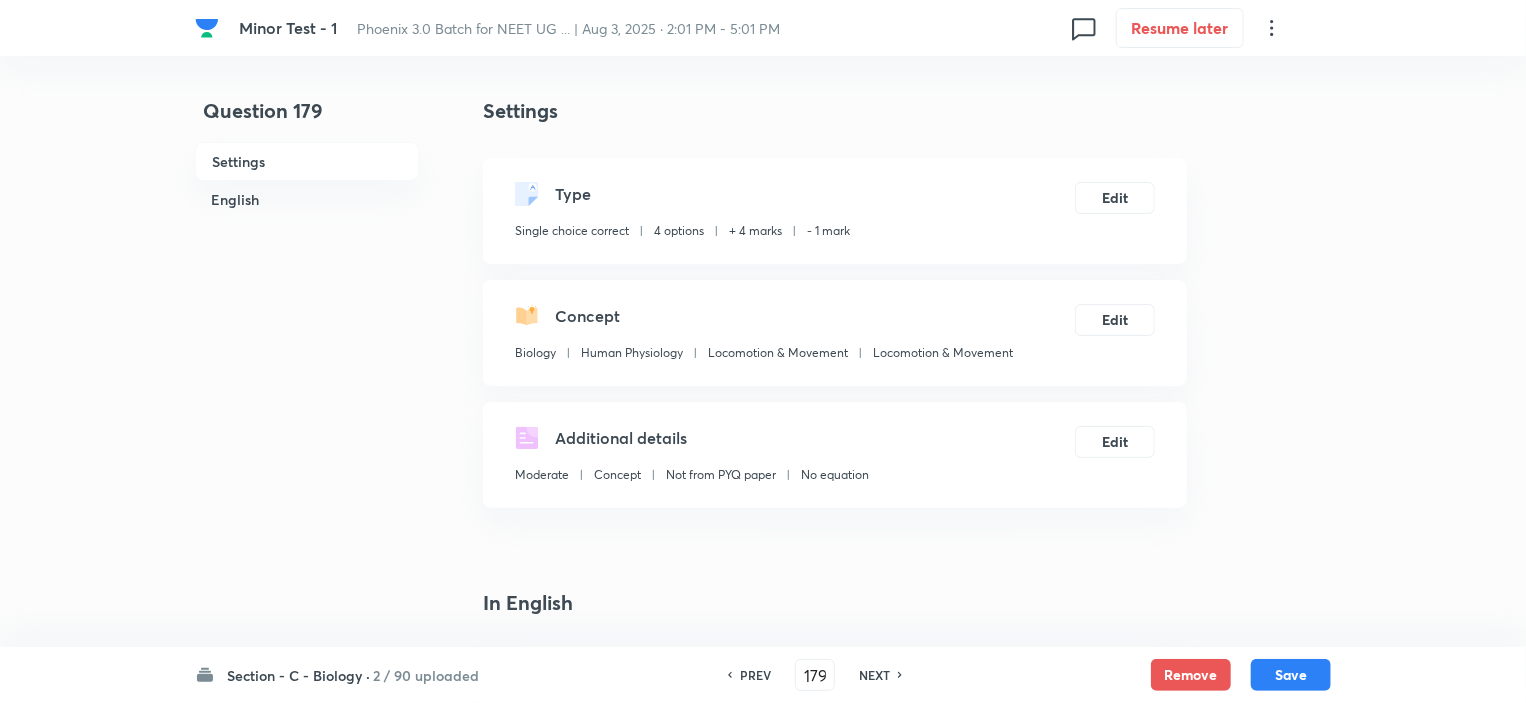 checkbox on "true" 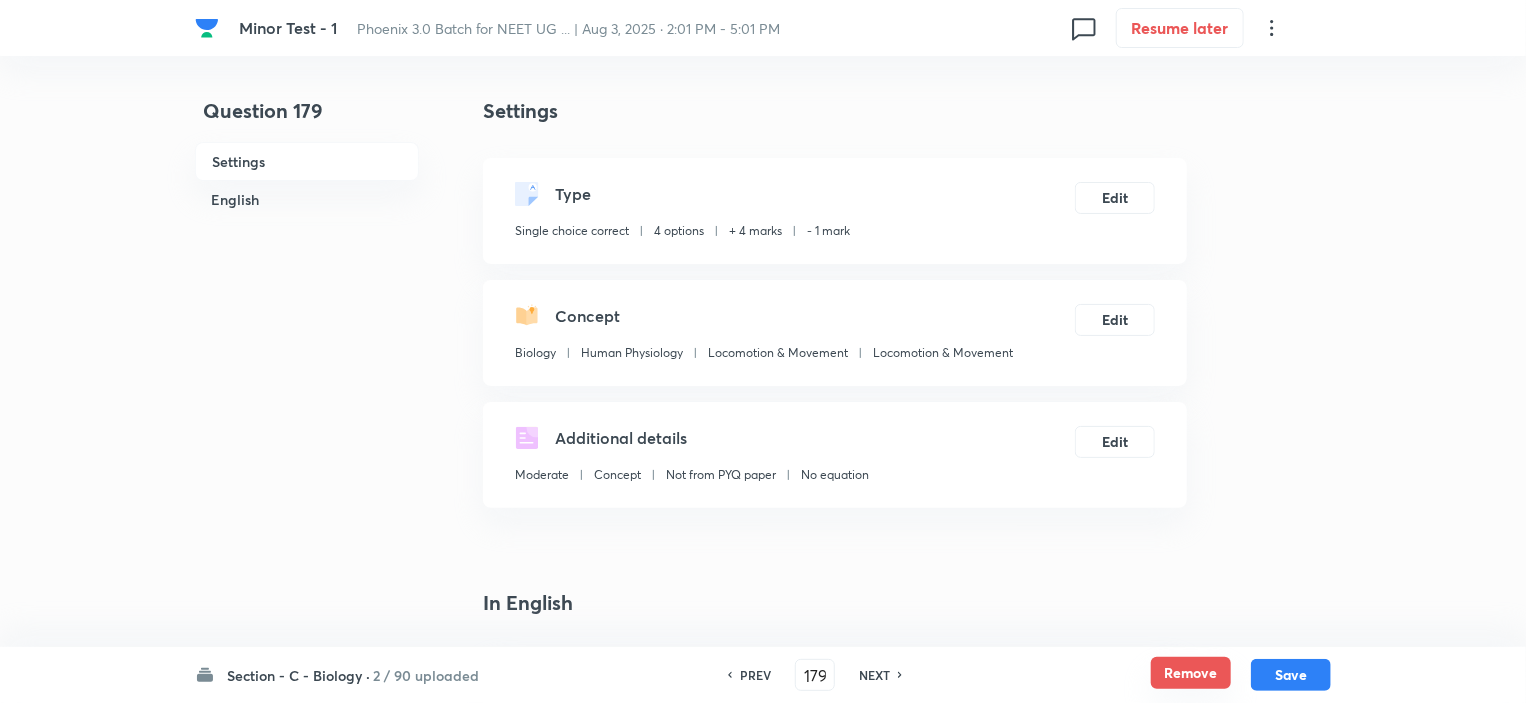 click on "Remove" at bounding box center (1191, 673) 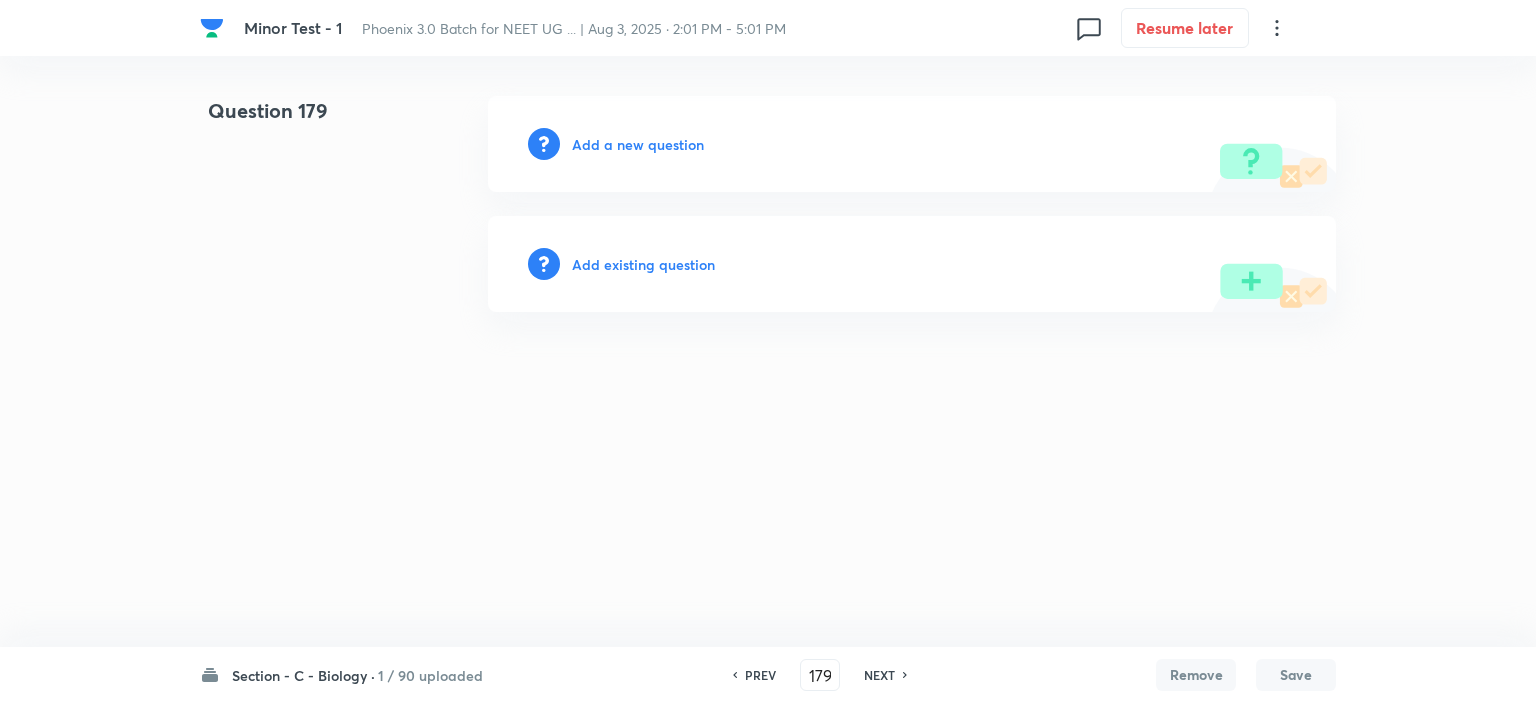click on "NEXT" at bounding box center [879, 675] 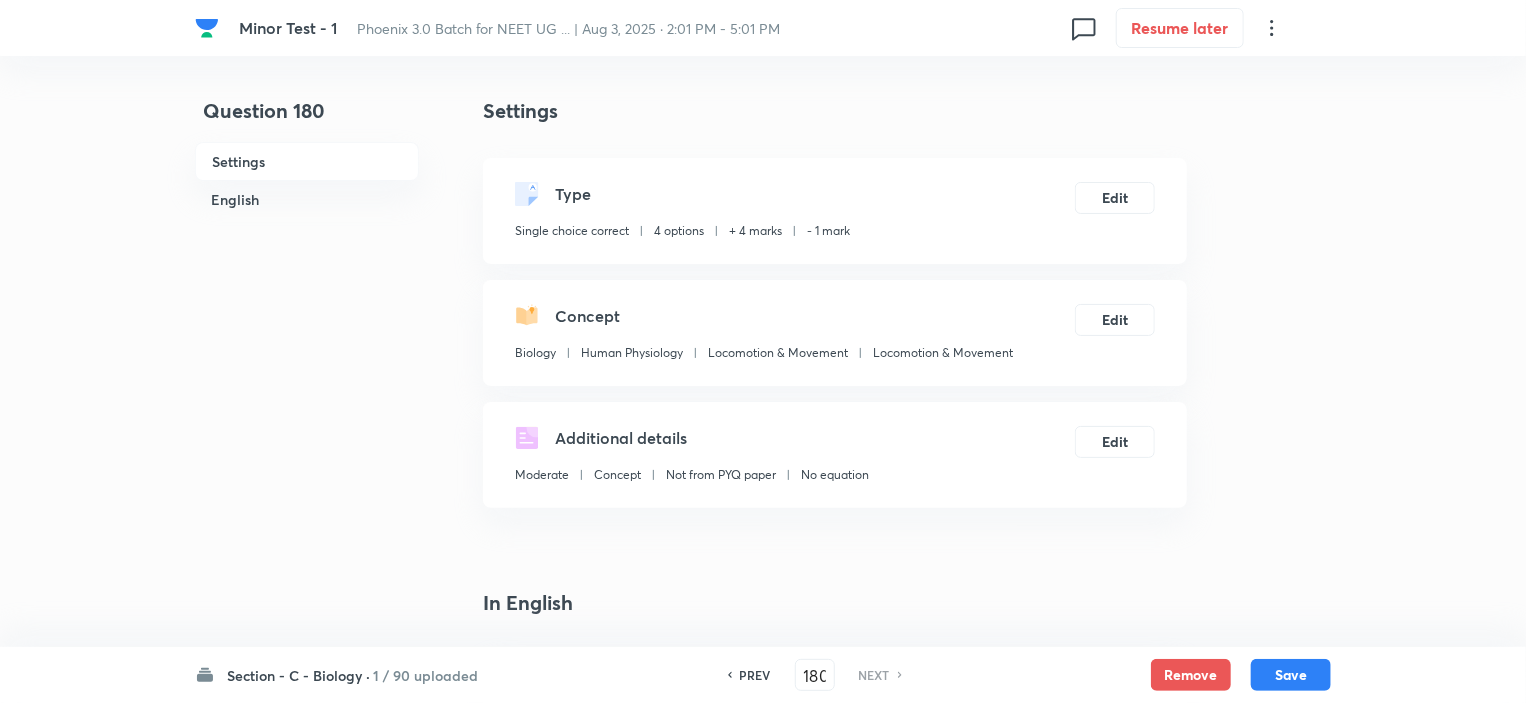 checkbox on "true" 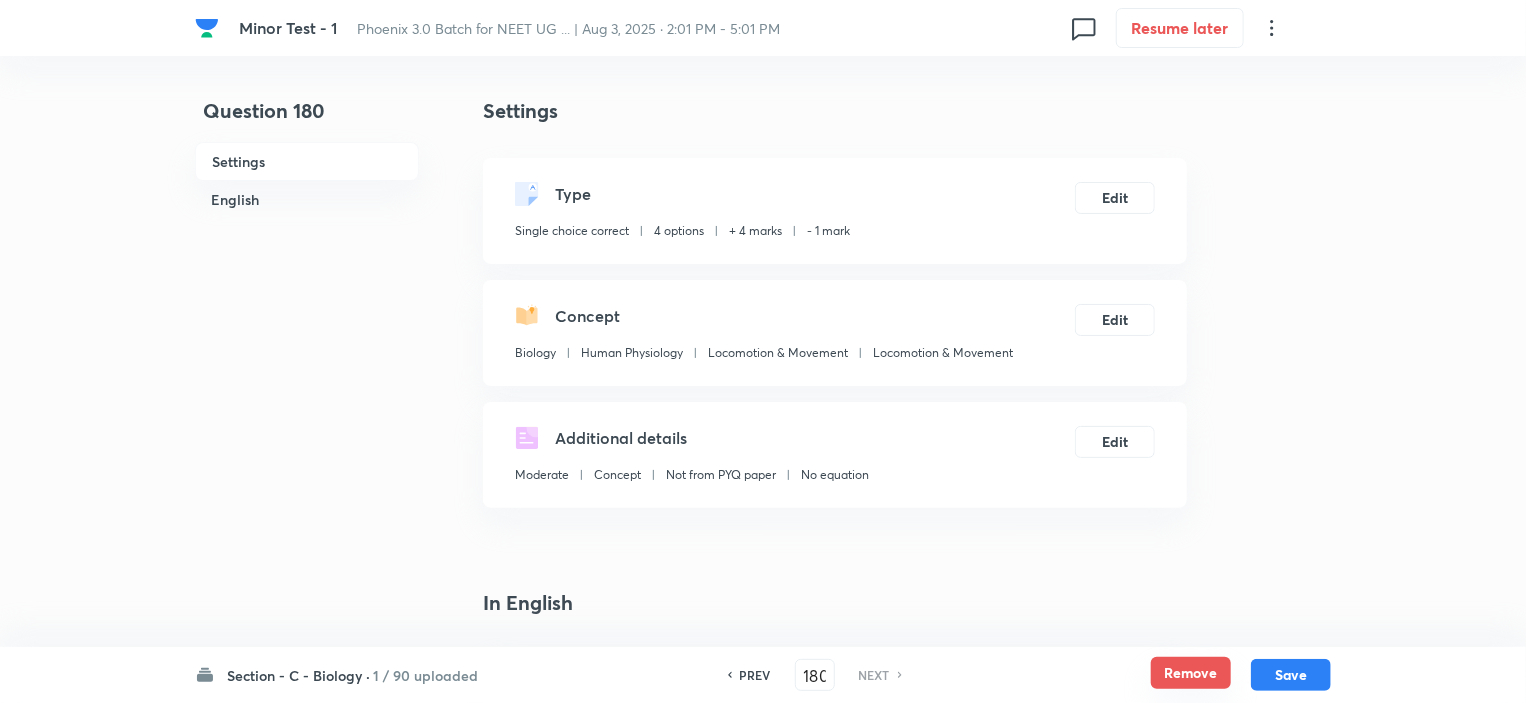 click on "Remove" at bounding box center [1191, 673] 